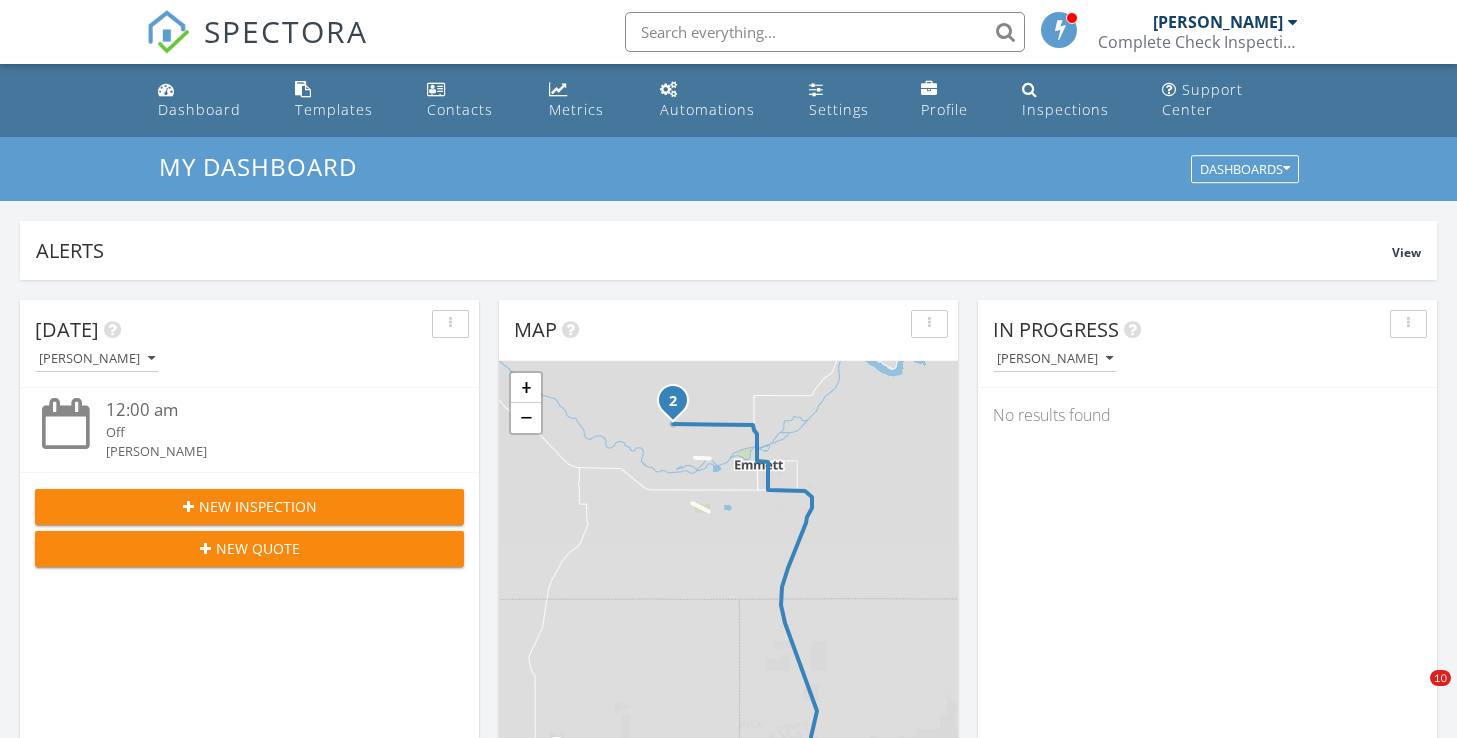 scroll, scrollTop: 1043, scrollLeft: 0, axis: vertical 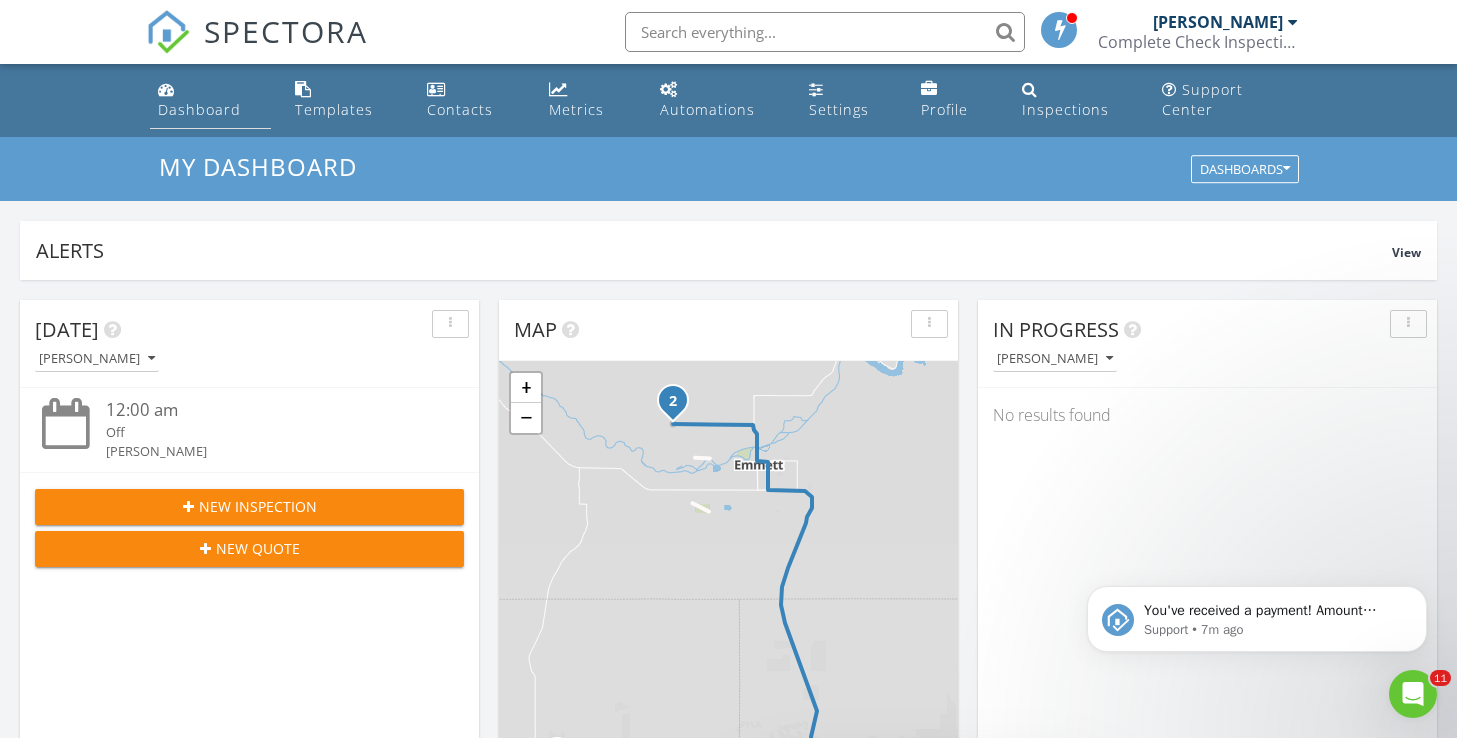 click on "Dashboard" at bounding box center [199, 109] 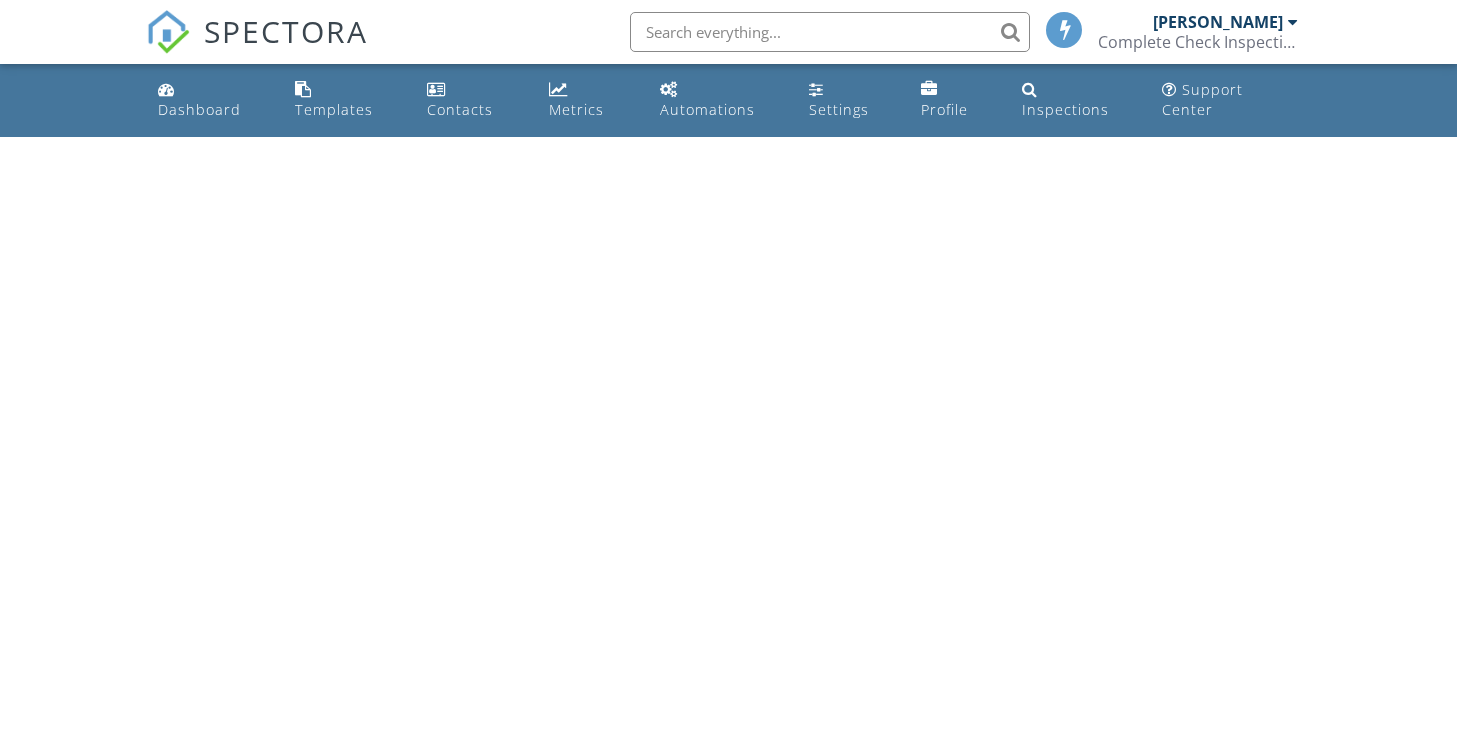 scroll, scrollTop: 0, scrollLeft: 0, axis: both 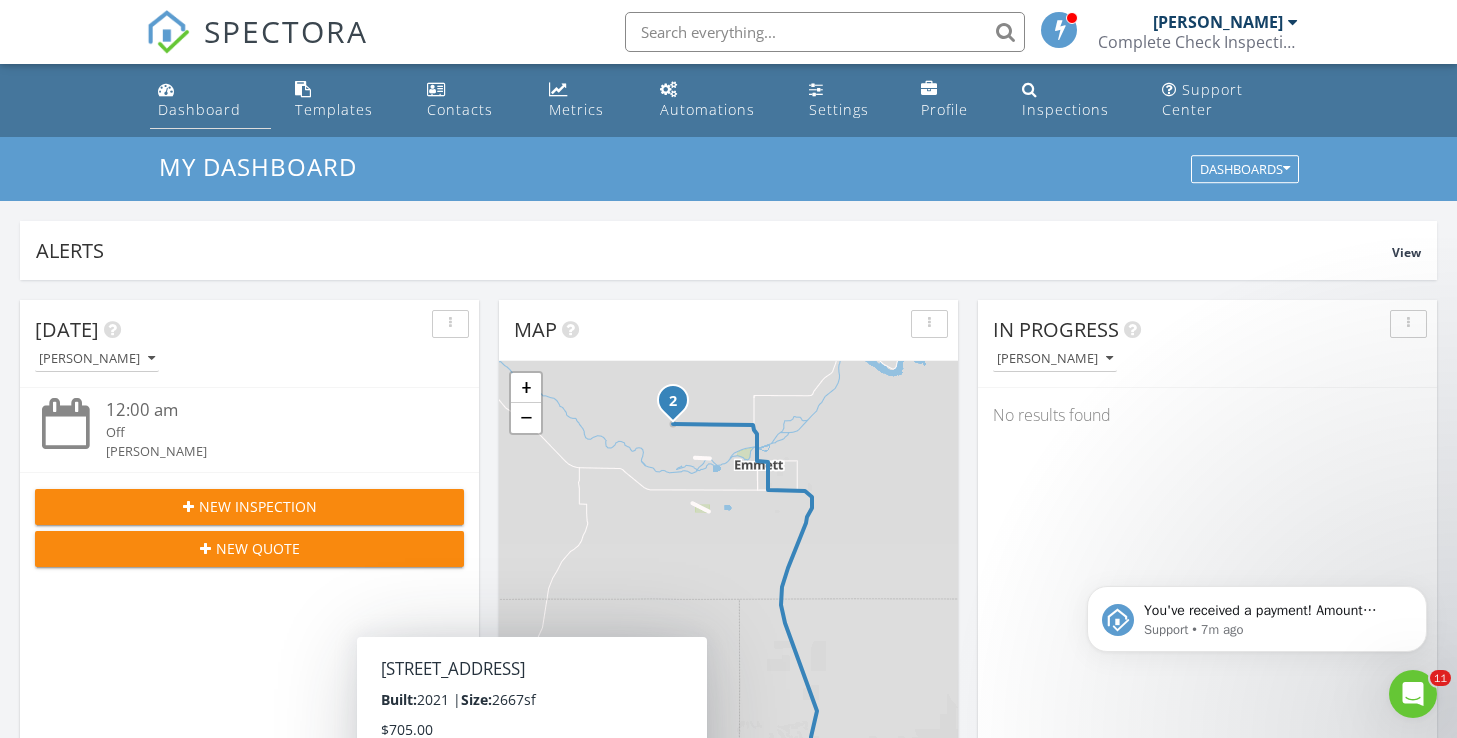 click on "Dashboard" at bounding box center [199, 109] 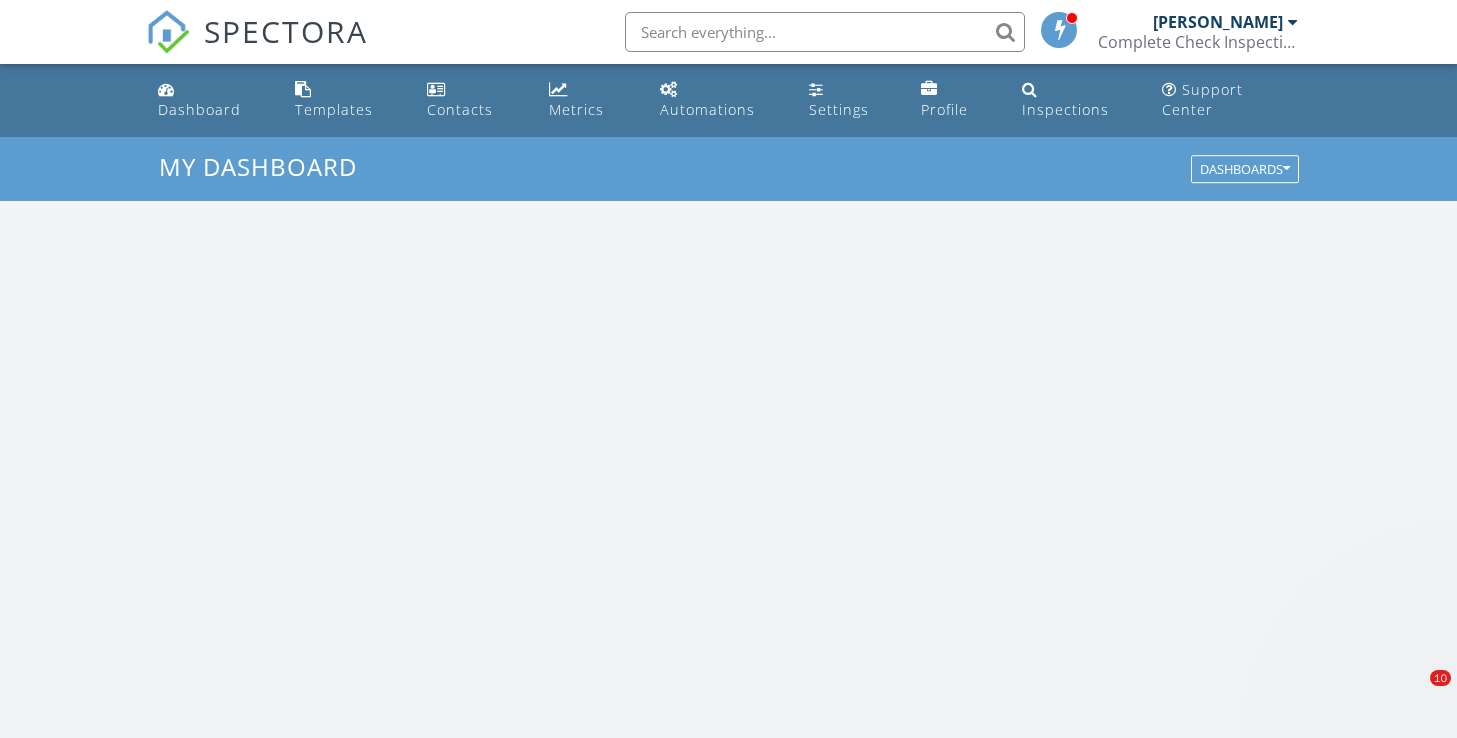 scroll, scrollTop: 0, scrollLeft: 0, axis: both 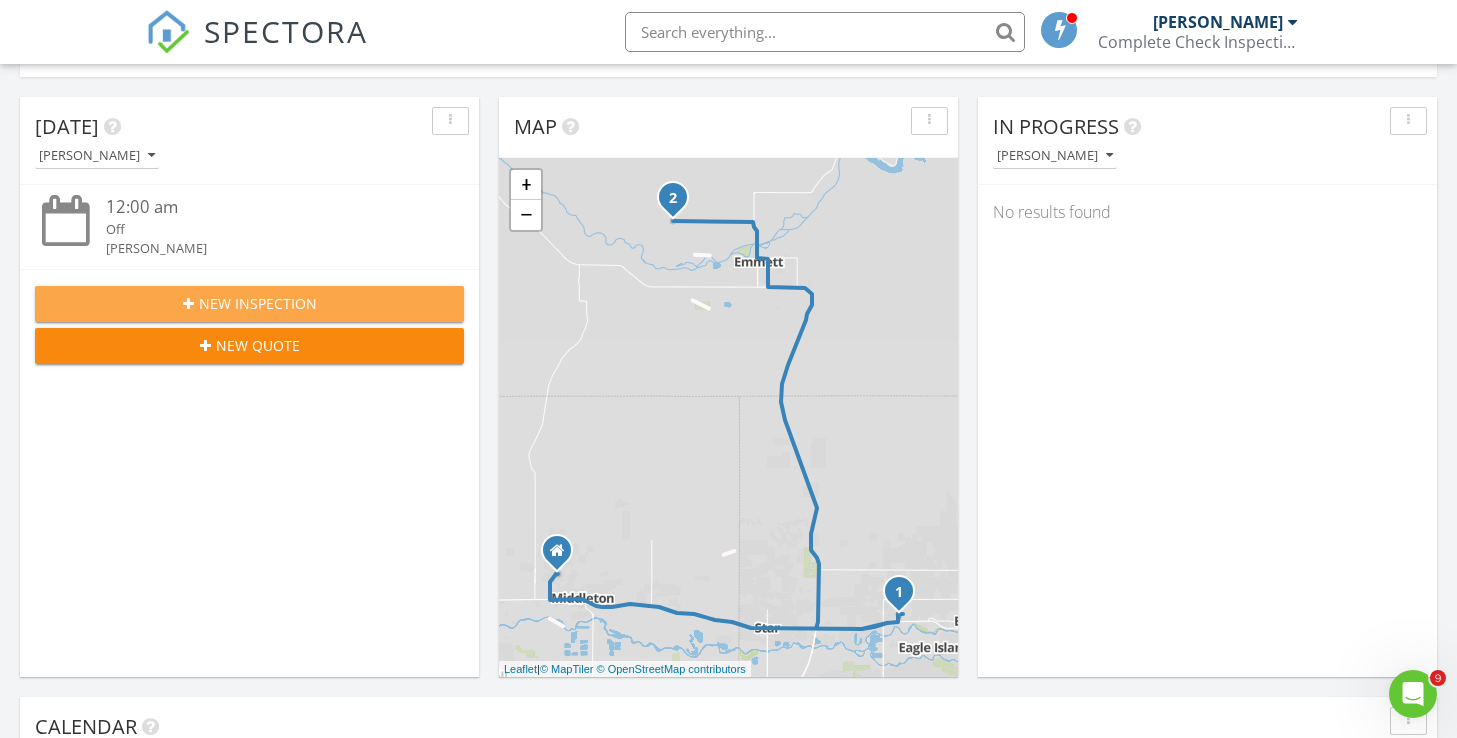 click on "New Inspection" at bounding box center [258, 303] 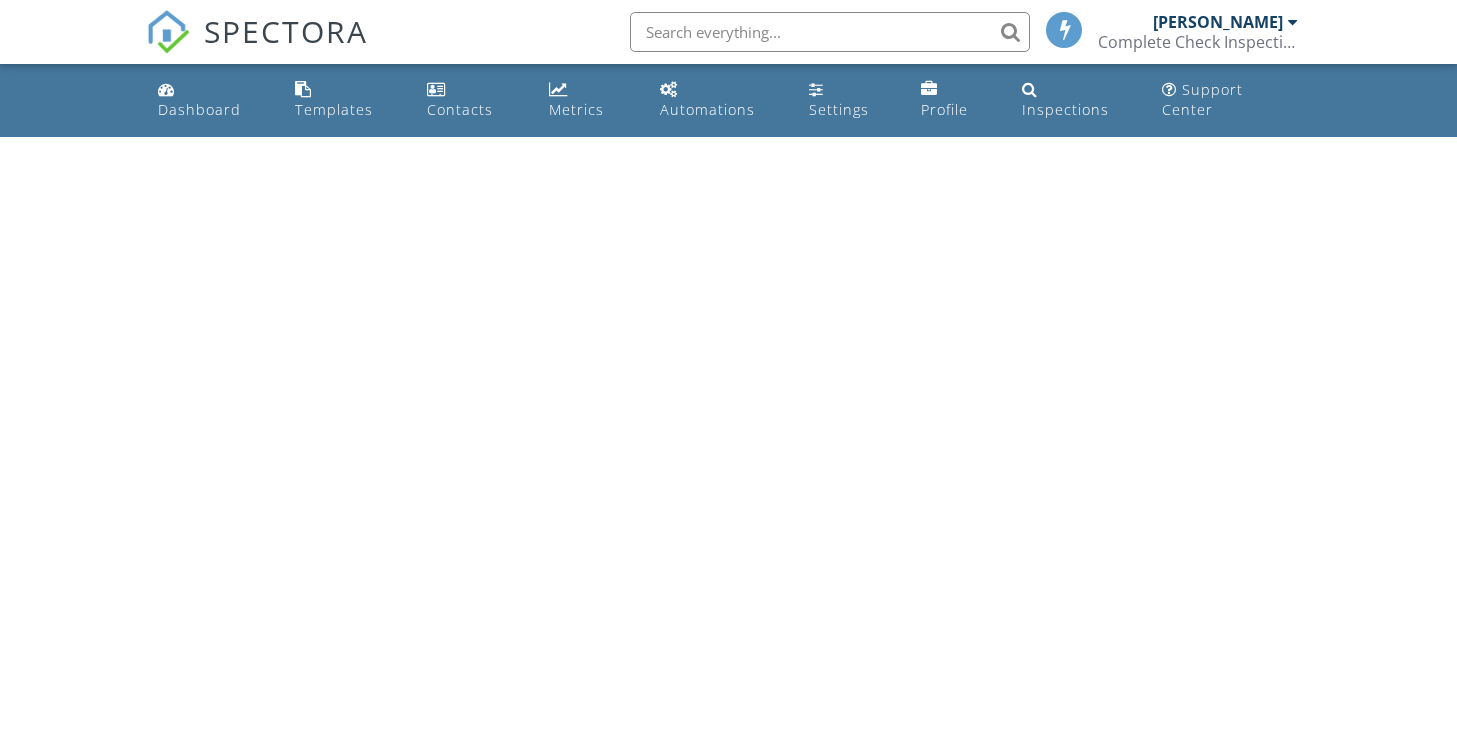 scroll, scrollTop: 0, scrollLeft: 0, axis: both 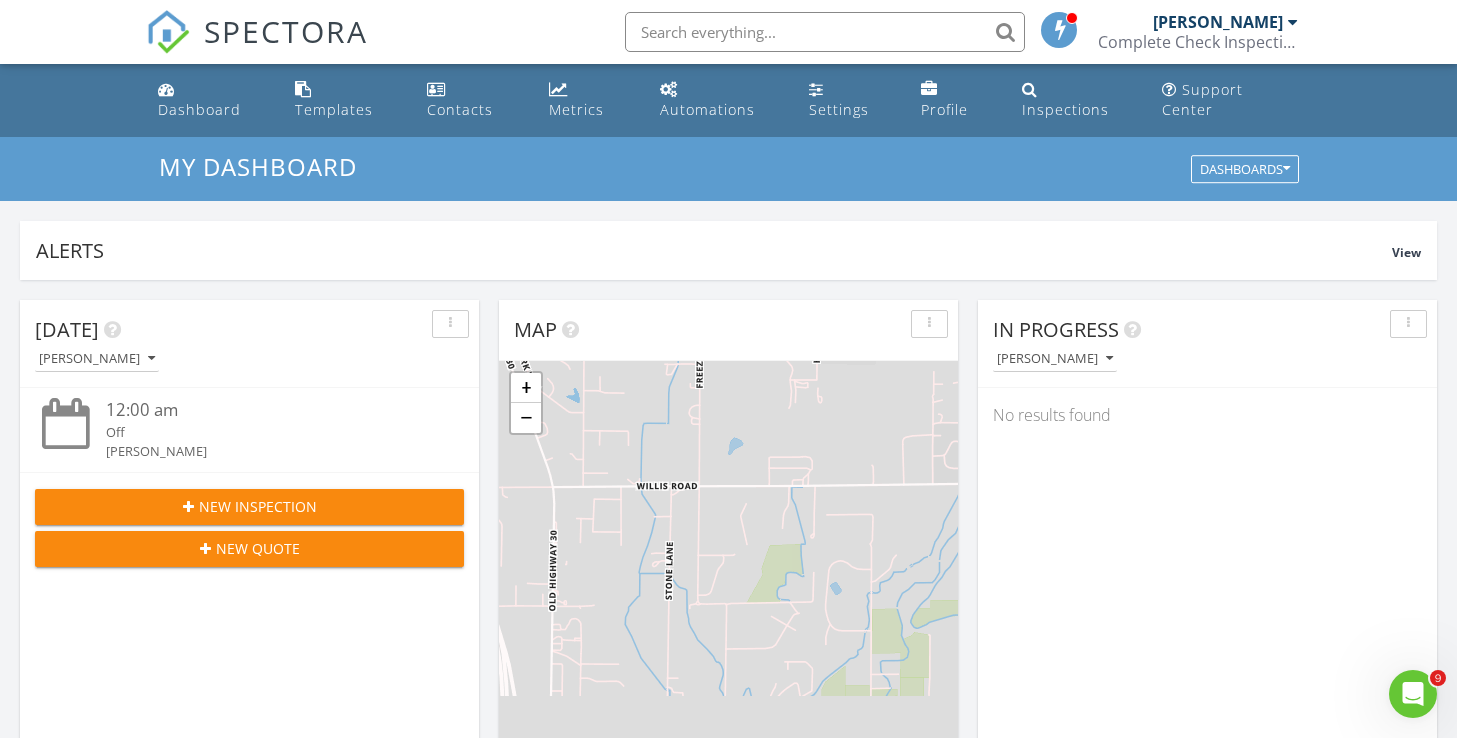 click at bounding box center (825, 32) 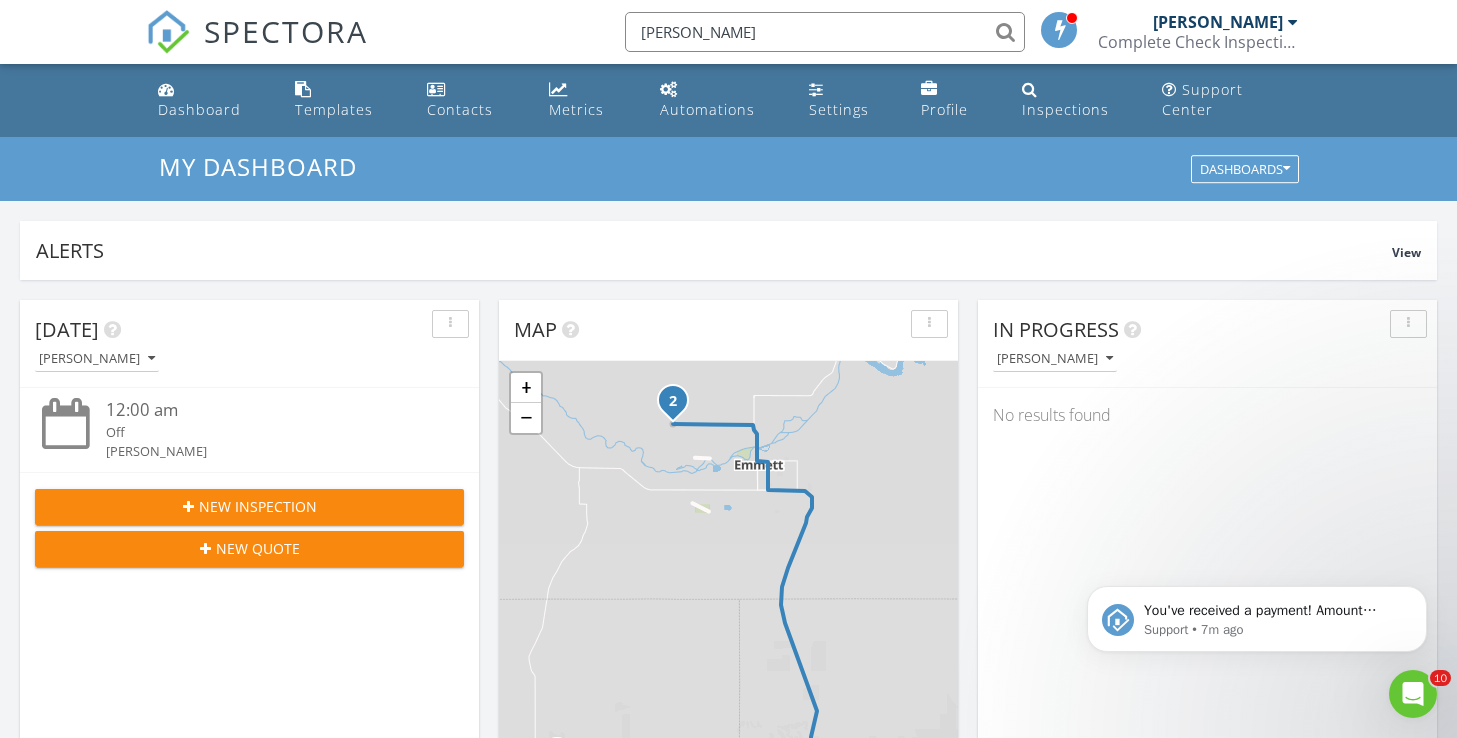 scroll, scrollTop: 0, scrollLeft: 0, axis: both 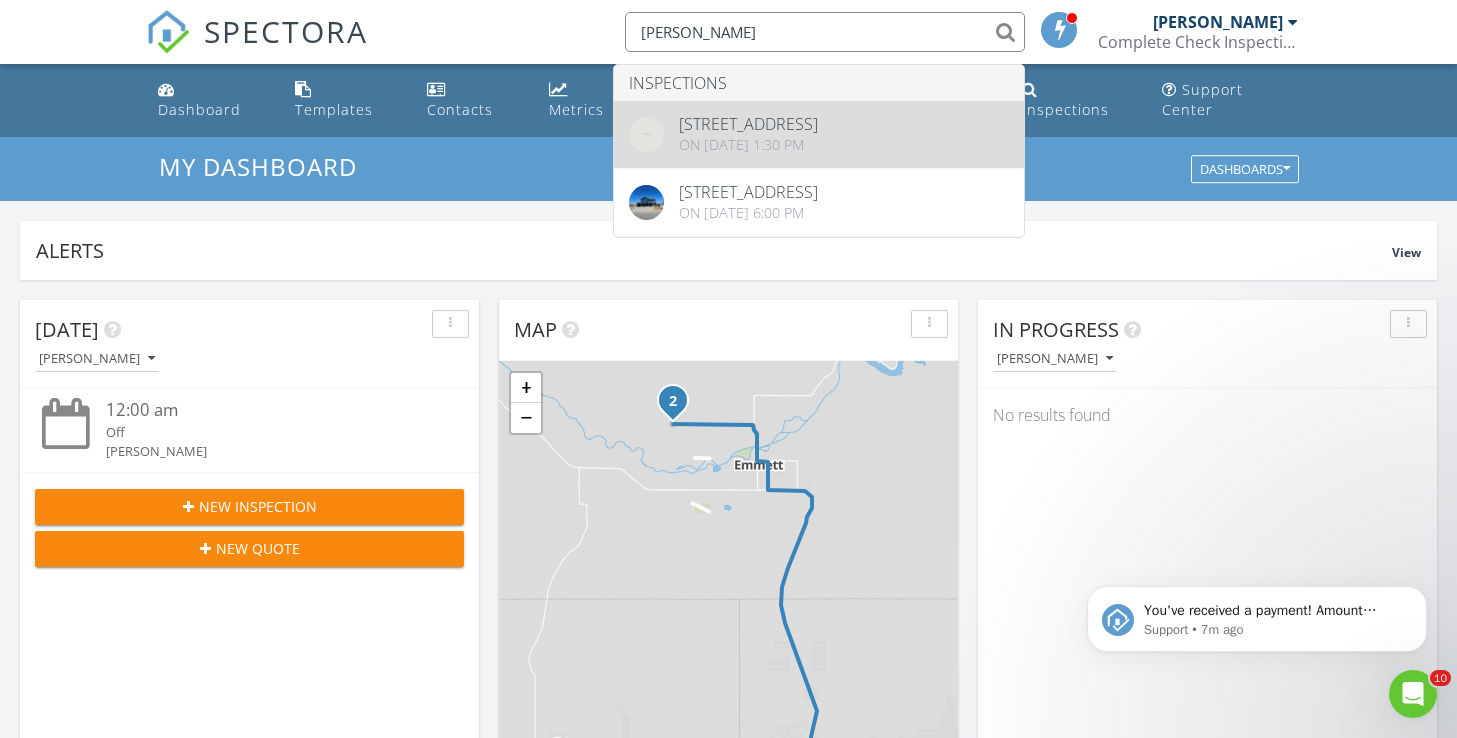type on "julie walters" 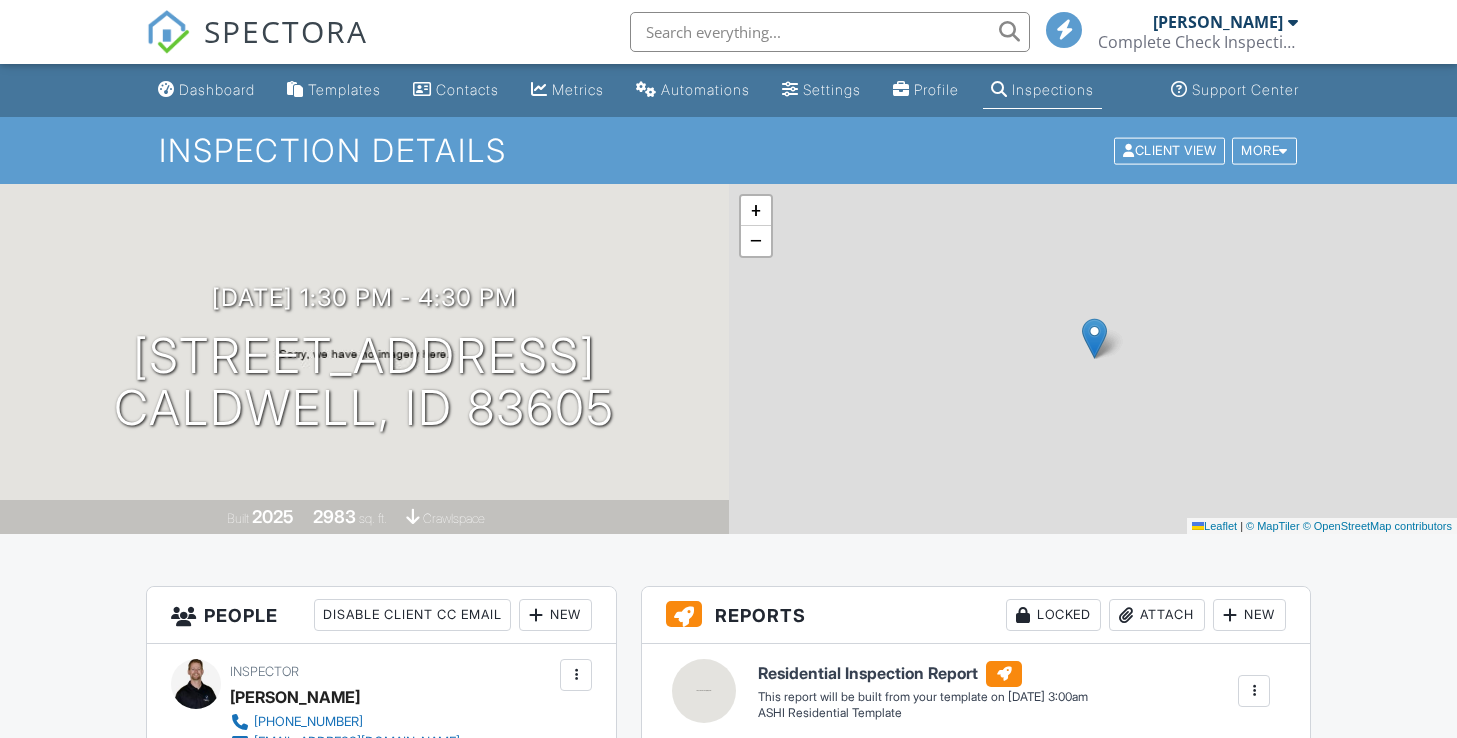 scroll, scrollTop: 0, scrollLeft: 0, axis: both 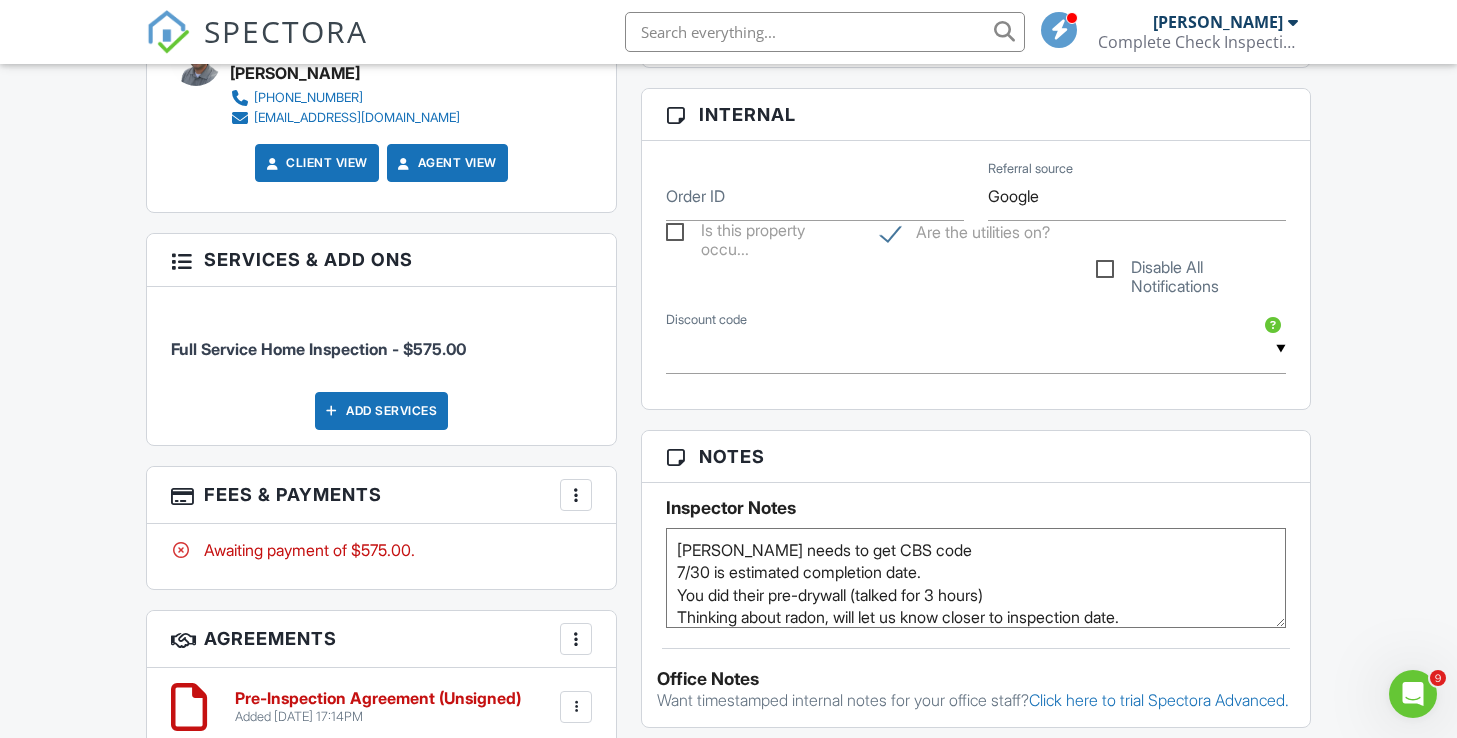 click on "Dashboard
Templates
Contacts
Metrics
Automations
Settings
Profile
Inspections
Support Center
Inspection Details
Client View
More
Property Details
Reschedule
Reorder / Copy
Share
Cancel
Delete
Print Order
Convert to V9
Enable Pass on CC Fees
View Change Log
07/30/2025  1:30 pm
- 4:30 pm
11052 Overhang St
Caldwell, ID 83605
Built
2025
2983
sq. ft.
crawlspace
+ −  Leaflet   |   © MapTiler   © OpenStreetMap contributors
All emails and texts are disabled for this inspection!
Turn on emails and texts
Turn on and Requeue Notifications
Reports
Locked
Attach
New
Residential Inspection Report
ASHI Residential Template
Edit" at bounding box center (728, 605) 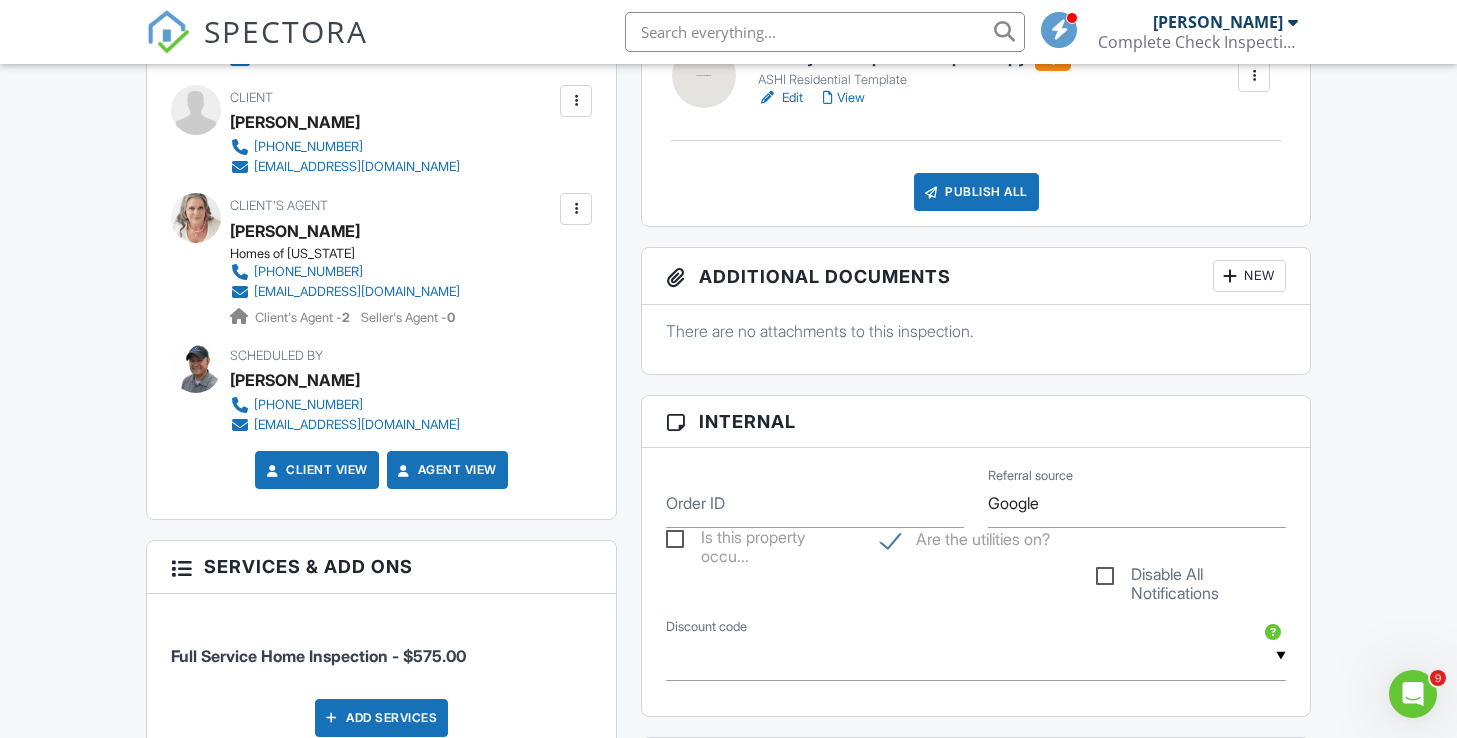 scroll, scrollTop: 707, scrollLeft: 0, axis: vertical 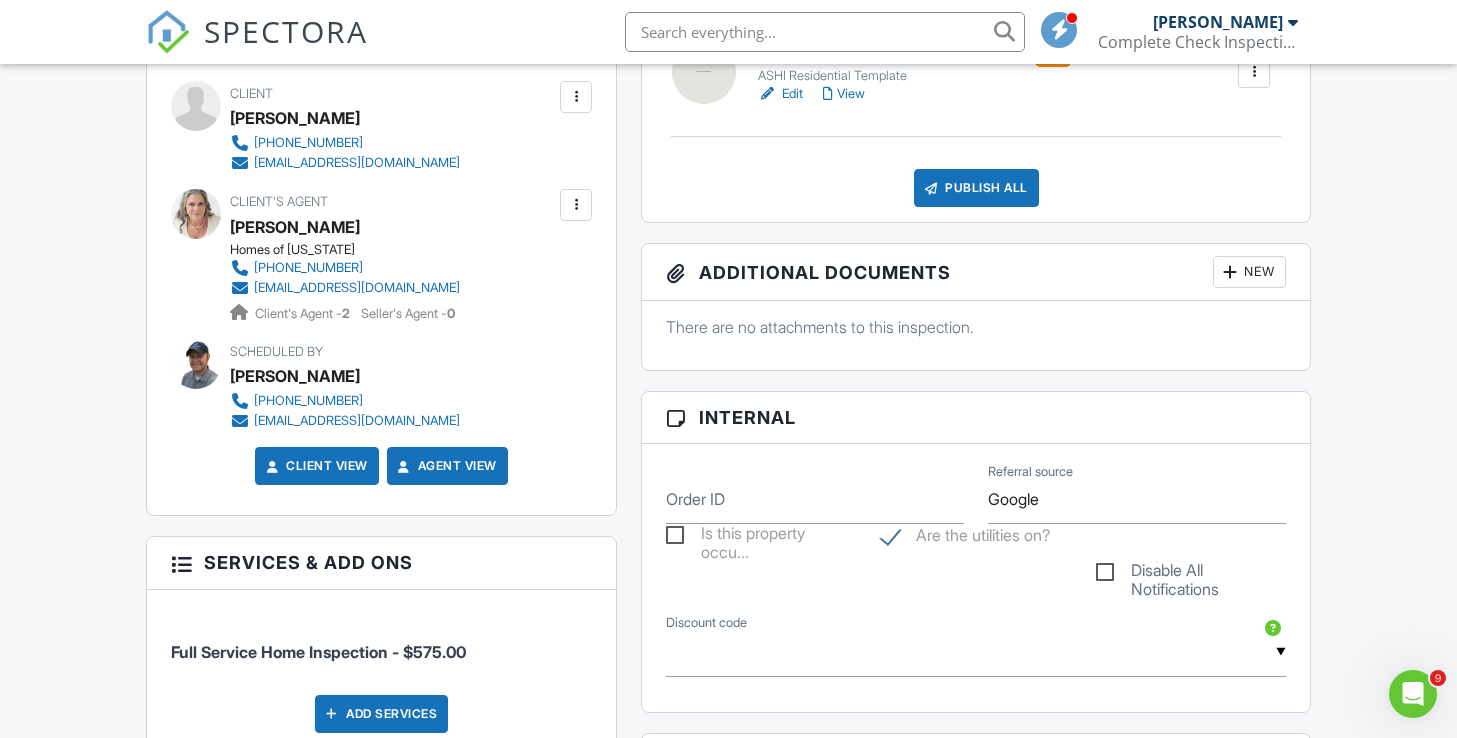 click on "Dashboard
Templates
Contacts
Metrics
Automations
Settings
Profile
Inspections
Support Center
Inspection Details
Client View
More
Property Details
Reschedule
Reorder / Copy
Share
Cancel
Delete
Print Order
Convert to V9
Enable Pass on CC Fees
View Change Log
07/30/2025  1:30 pm
- 4:30 pm
11052 Overhang St
Caldwell, ID 83605
Built
2025
2983
sq. ft.
crawlspace
+ −  Leaflet   |   © MapTiler   © OpenStreetMap contributors
All emails and texts are disabled for this inspection!
Turn on emails and texts
Turn on and Requeue Notifications
Reports
Locked
Attach
New
Residential Inspection Report
ASHI Residential Template
Edit" at bounding box center (728, 908) 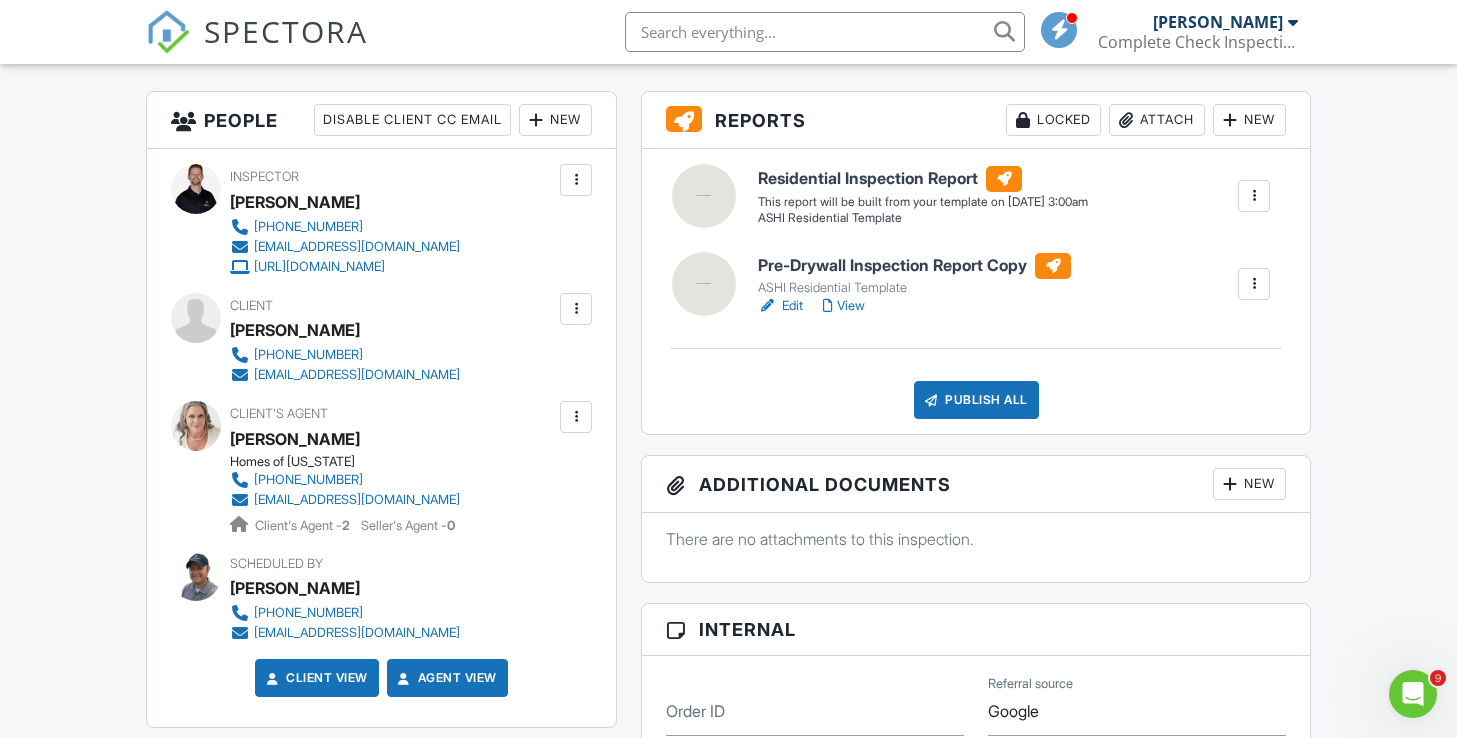 scroll, scrollTop: 213, scrollLeft: 0, axis: vertical 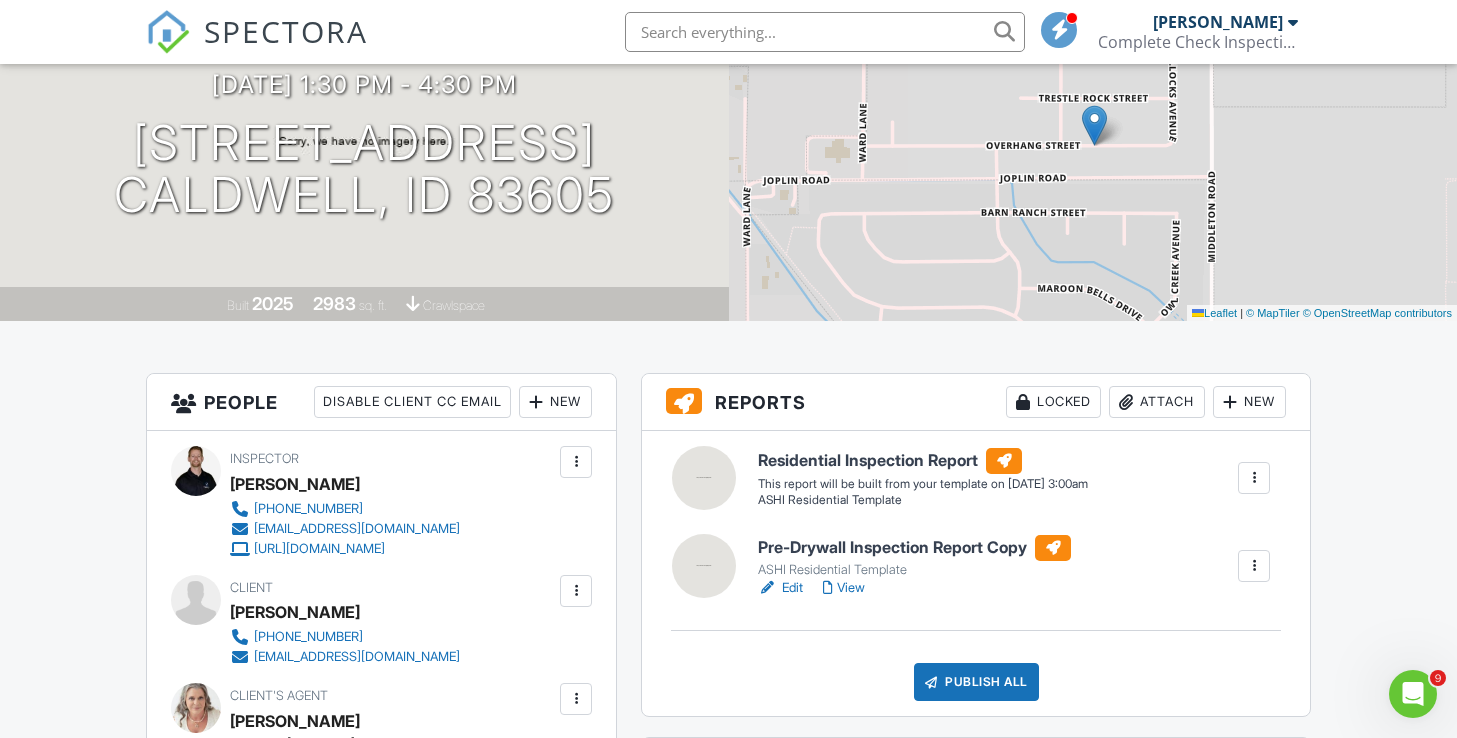 click on "Dashboard
Templates
Contacts
Metrics
Automations
Settings
Profile
Inspections
Support Center
Inspection Details
Client View
More
Property Details
Reschedule
Reorder / Copy
Share
Cancel
Delete
Print Order
Convert to V9
Enable Pass on CC Fees
View Change Log
07/30/2025  1:30 pm
- 4:30 pm
11052 Overhang St
Caldwell, ID 83605
Built
2025
2983
sq. ft.
crawlspace
+ −  Leaflet   |   © MapTiler   © OpenStreetMap contributors
All emails and texts are disabled for this inspection!
Turn on emails and texts
Turn on and Requeue Notifications
Reports
Locked
Attach
New
Residential Inspection Report
ASHI Residential Template
Edit" at bounding box center [728, 1402] 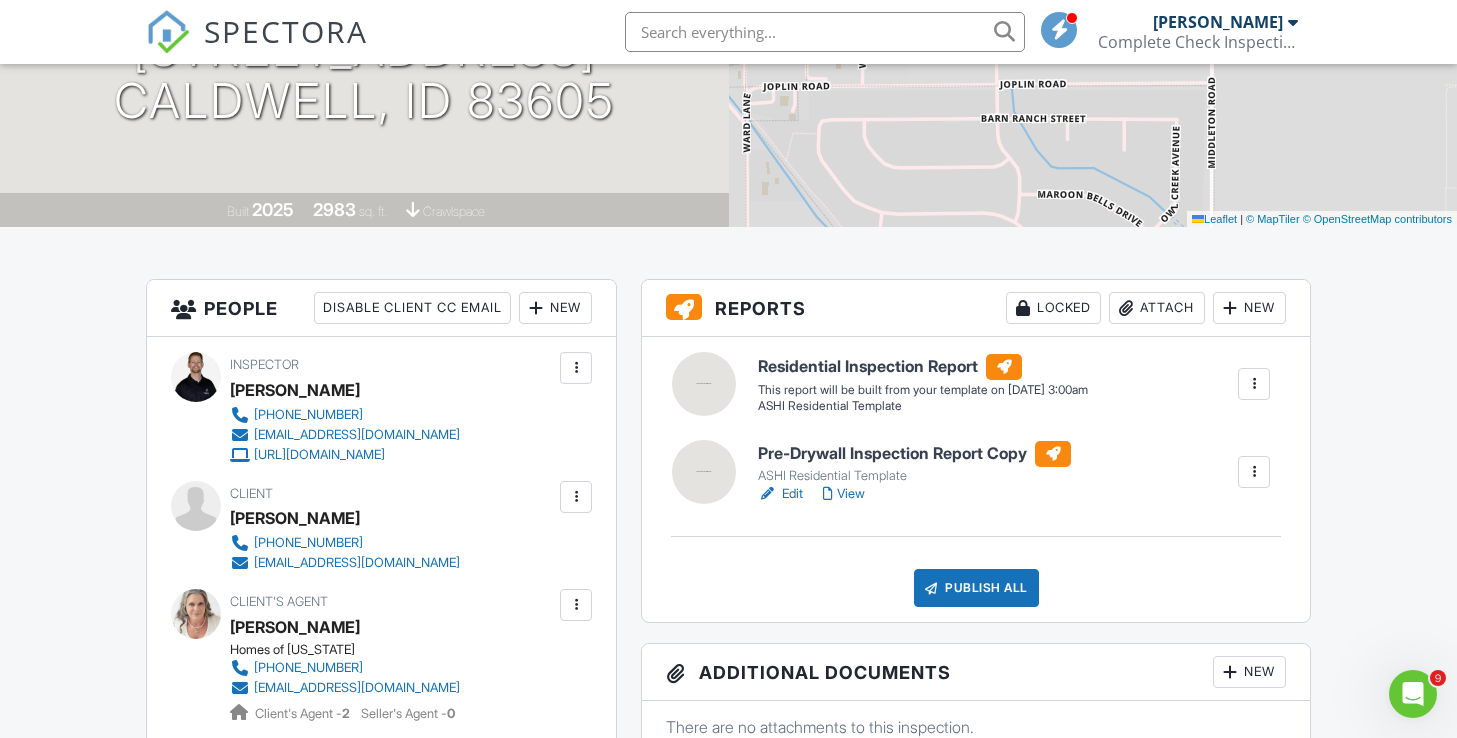 scroll, scrollTop: 0, scrollLeft: 0, axis: both 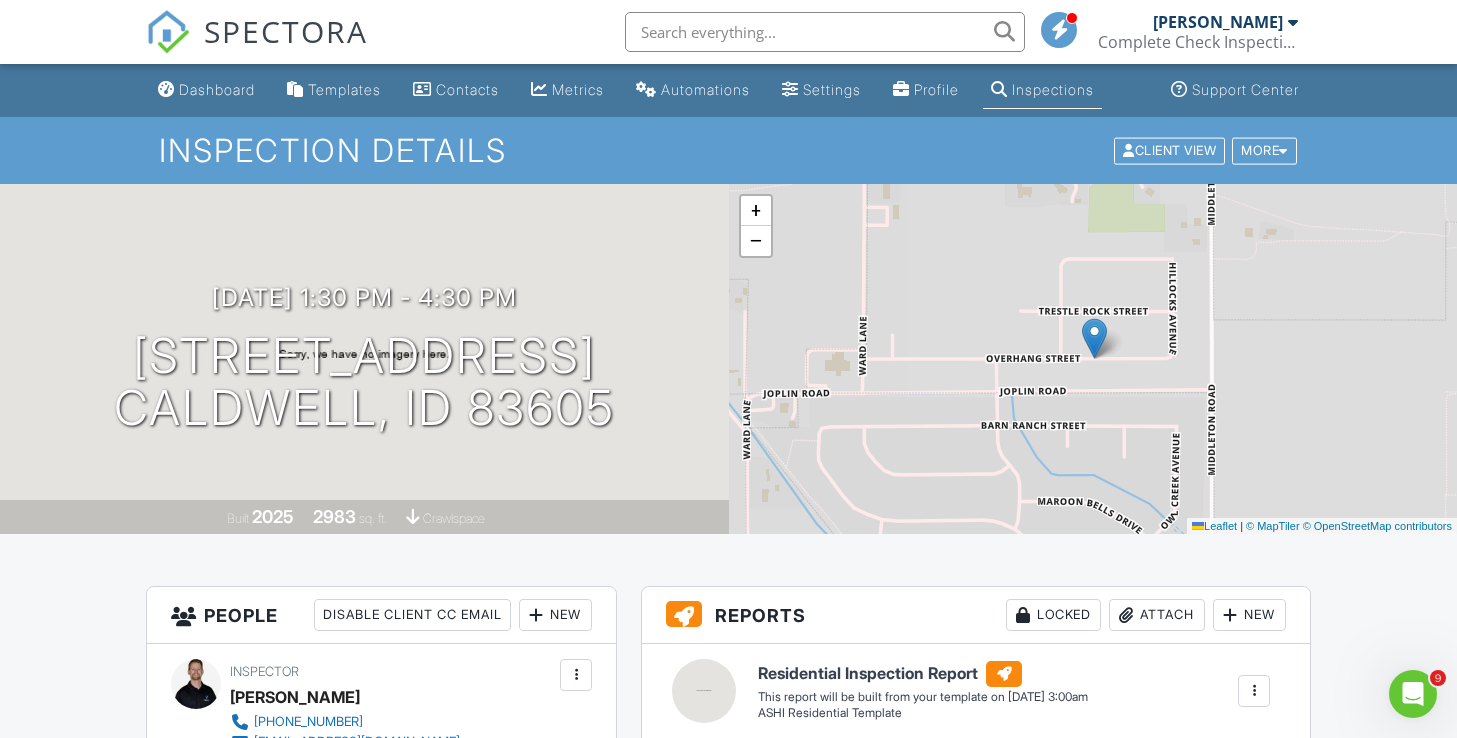 click on "Dashboard
Templates
Contacts
Metrics
Automations
Settings
Profile
Inspections
Support Center
Inspection Details
Client View
More
Property Details
Reschedule
Reorder / Copy
Share
Cancel
Delete
Print Order
Convert to V9
Enable Pass on CC Fees
View Change Log
07/30/2025  1:30 pm
- 4:30 pm
11052 Overhang St
Caldwell, ID 83605
Built
2025
2983
sq. ft.
crawlspace
+ −  Leaflet   |   © MapTiler   © OpenStreetMap contributors
All emails and texts are disabled for this inspection!
Turn on emails and texts
Turn on and Requeue Notifications
Reports
Locked
Attach
New
Residential Inspection Report
ASHI Residential Template
Edit" at bounding box center [728, 1615] 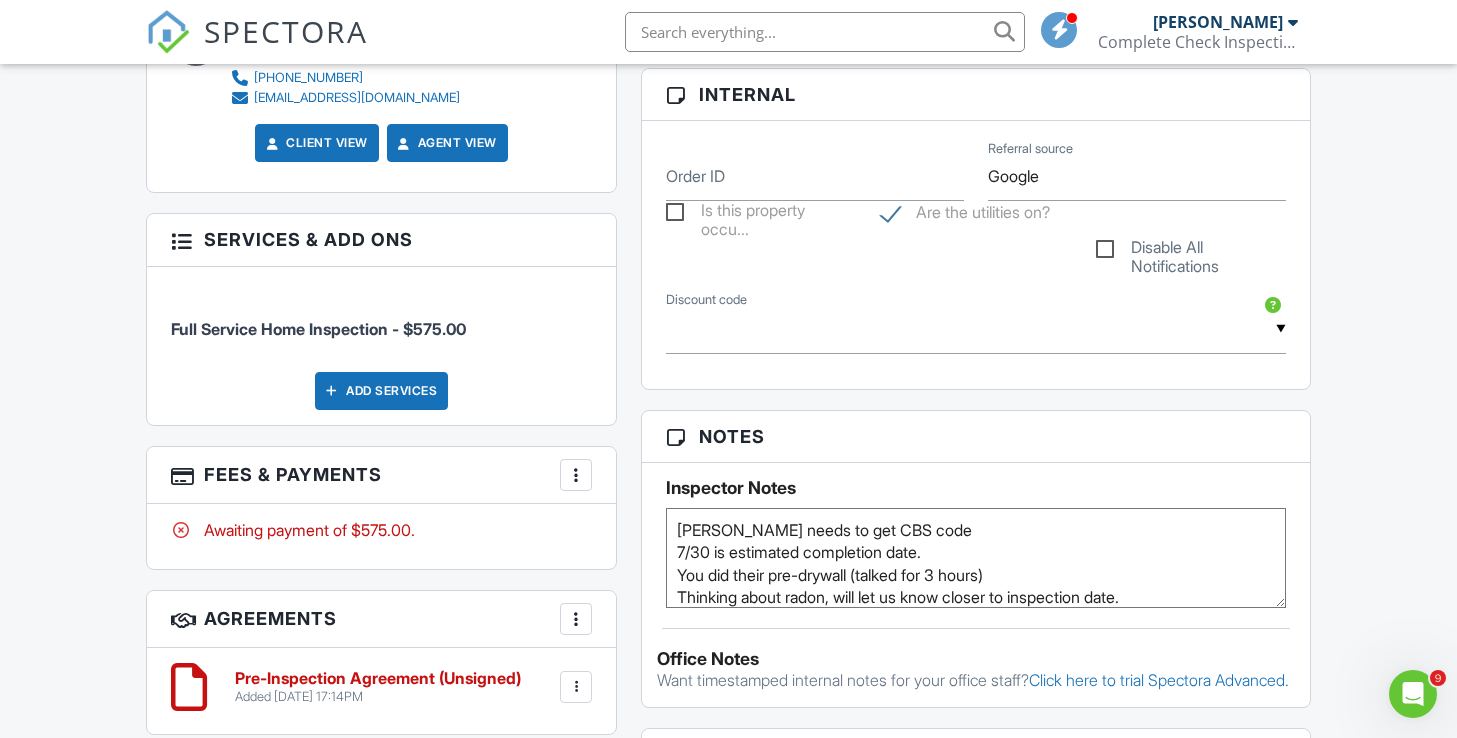 scroll, scrollTop: 1031, scrollLeft: 0, axis: vertical 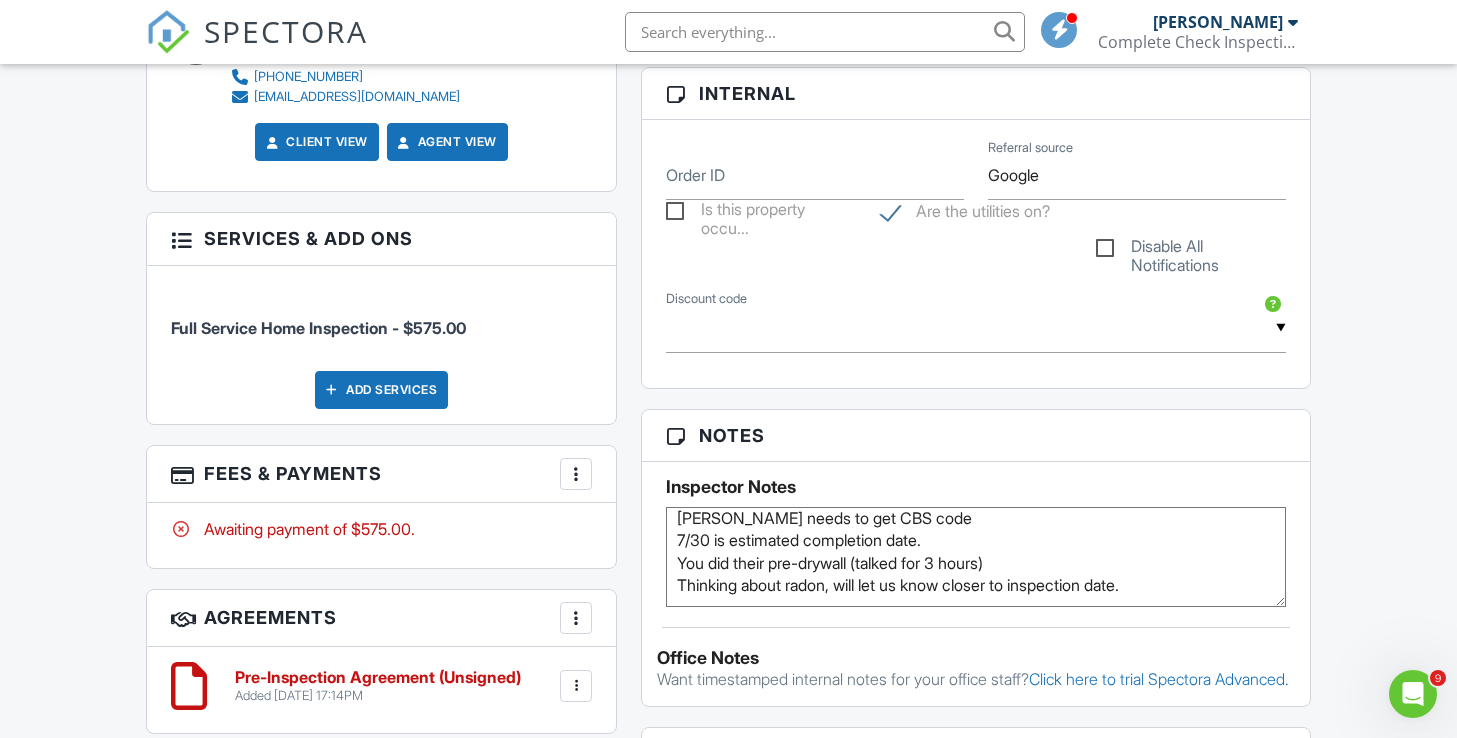 drag, startPoint x: 788, startPoint y: 555, endPoint x: 1189, endPoint y: 591, distance: 402.61273 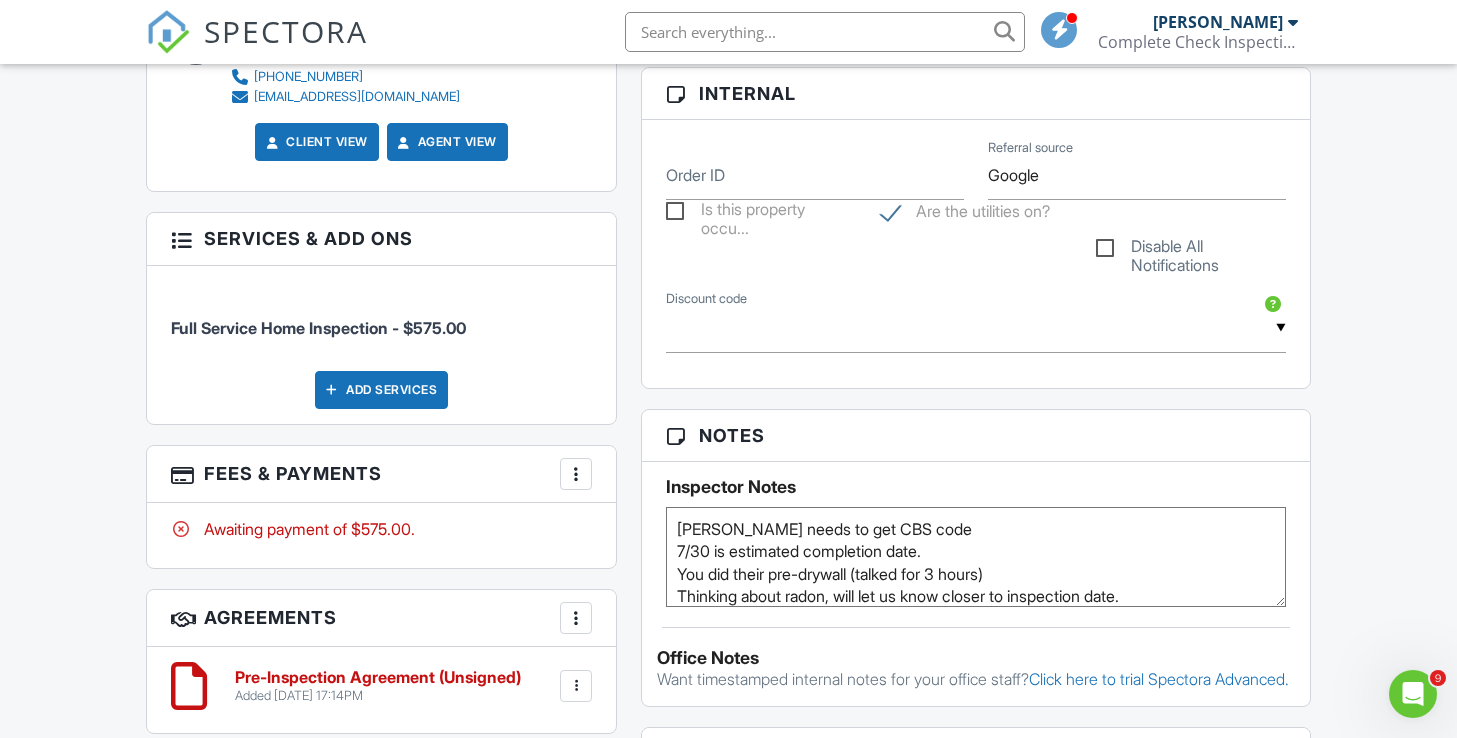 drag, startPoint x: 1189, startPoint y: 591, endPoint x: 668, endPoint y: 516, distance: 526.3706 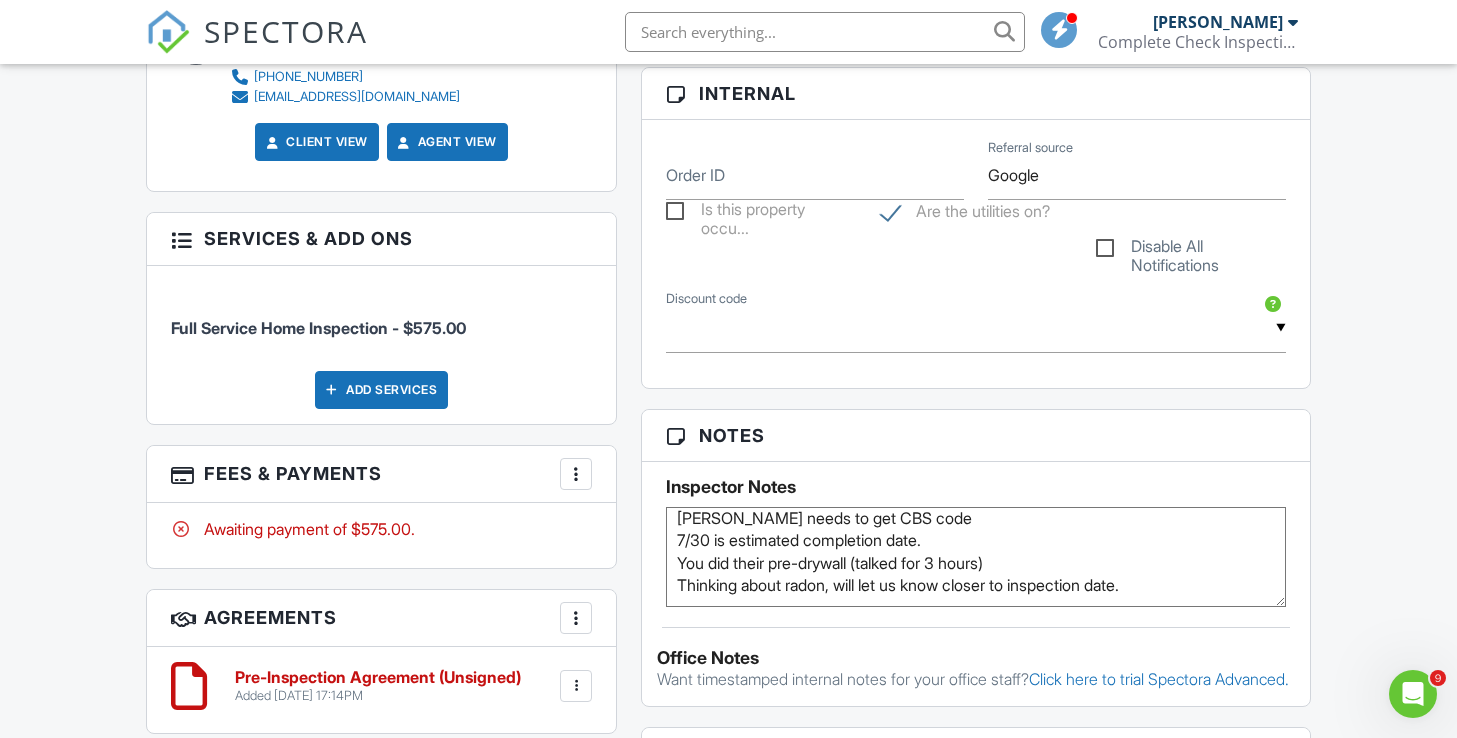 click on "Dashboard
Templates
Contacts
Metrics
Automations
Settings
Profile
Inspections
Support Center
Inspection Details
Client View
More
Property Details
Reschedule
Reorder / Copy
Share
Cancel
Delete
Print Order
Convert to V9
Enable Pass on CC Fees
View Change Log
07/30/2025  1:30 pm
- 4:30 pm
11052 Overhang St
Caldwell, ID 83605
Built
2025
2983
sq. ft.
crawlspace
+ −  Leaflet   |   © MapTiler   © OpenStreetMap contributors
All emails and texts are disabled for this inspection!
Turn on emails and texts
Turn on and Requeue Notifications
Reports
Locked
Attach
New
Residential Inspection Report
ASHI Residential Template
Edit" at bounding box center (728, 584) 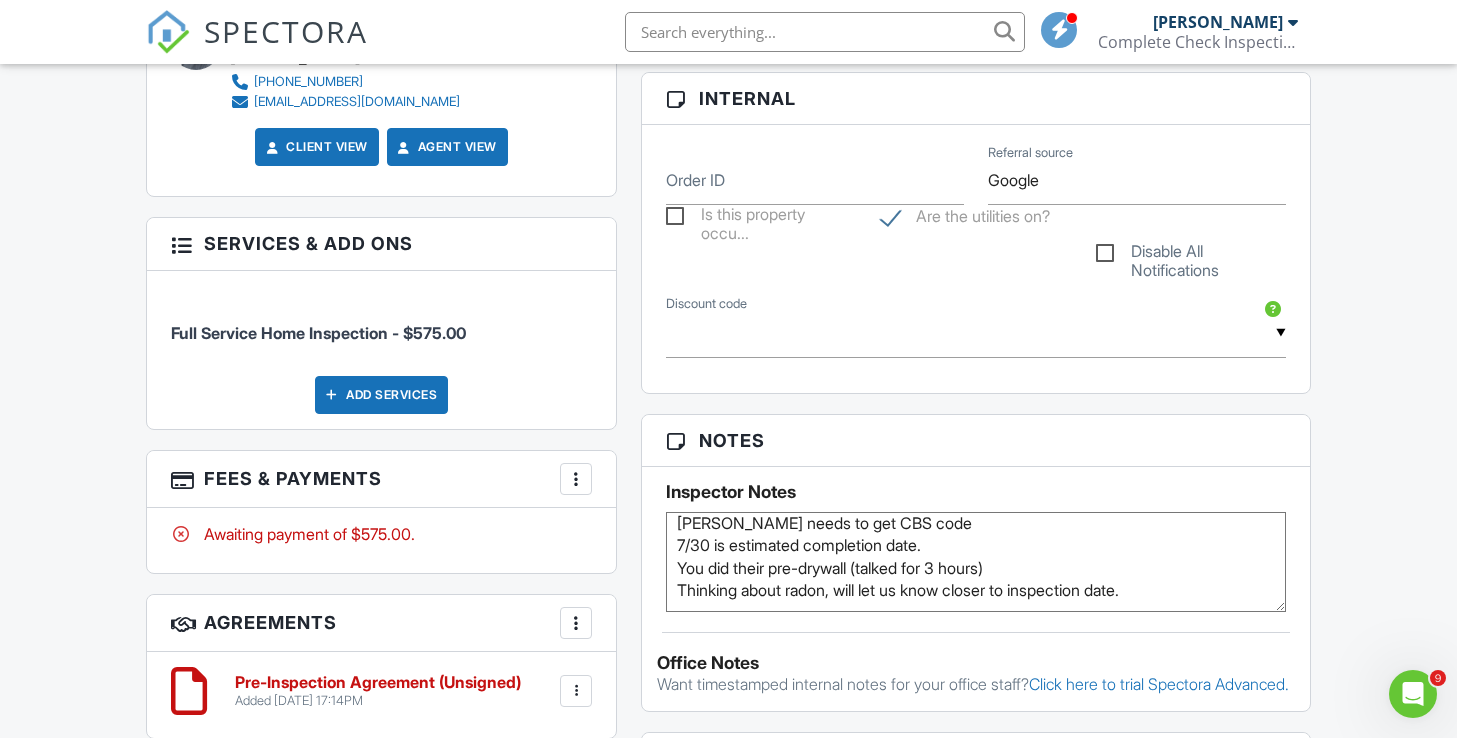 scroll, scrollTop: 1028, scrollLeft: 0, axis: vertical 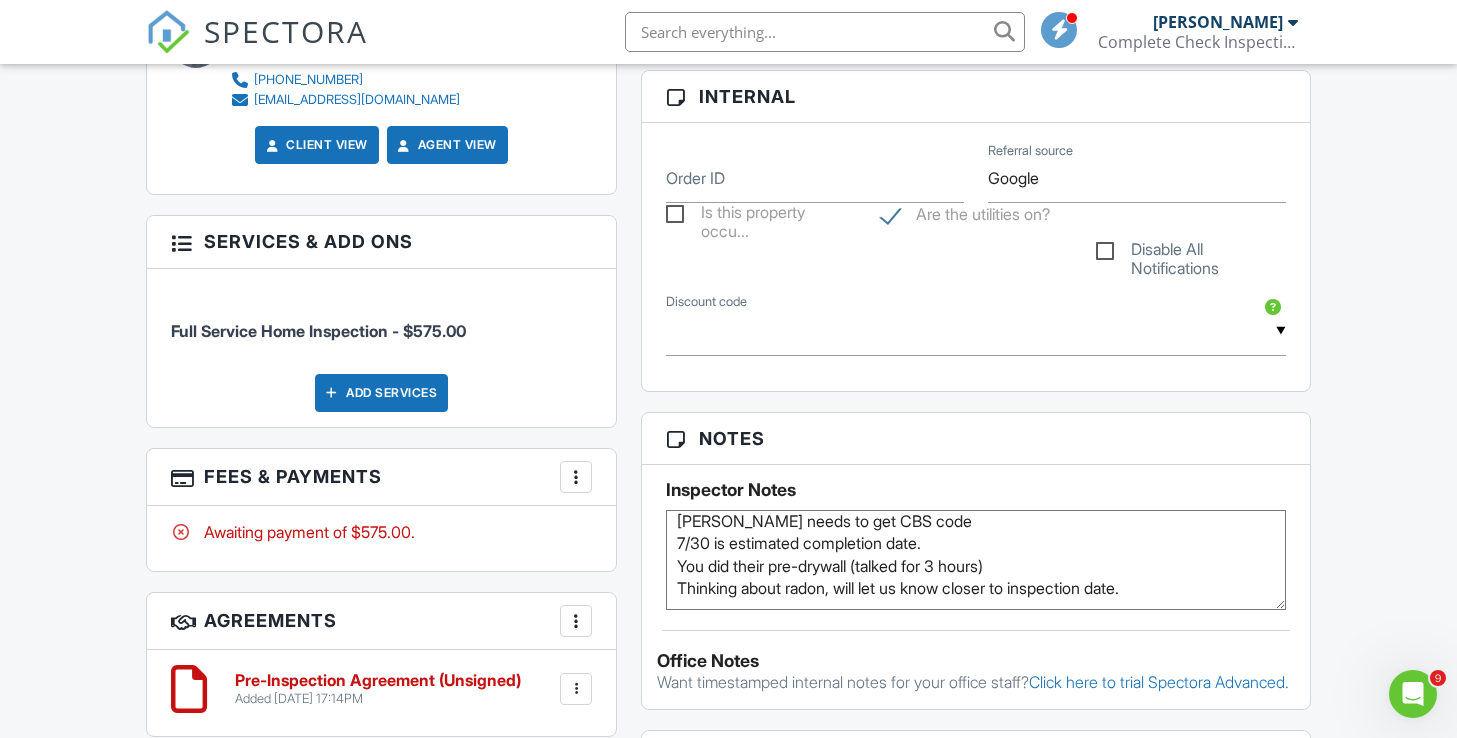 drag, startPoint x: 779, startPoint y: 518, endPoint x: 800, endPoint y: 588, distance: 73.082146 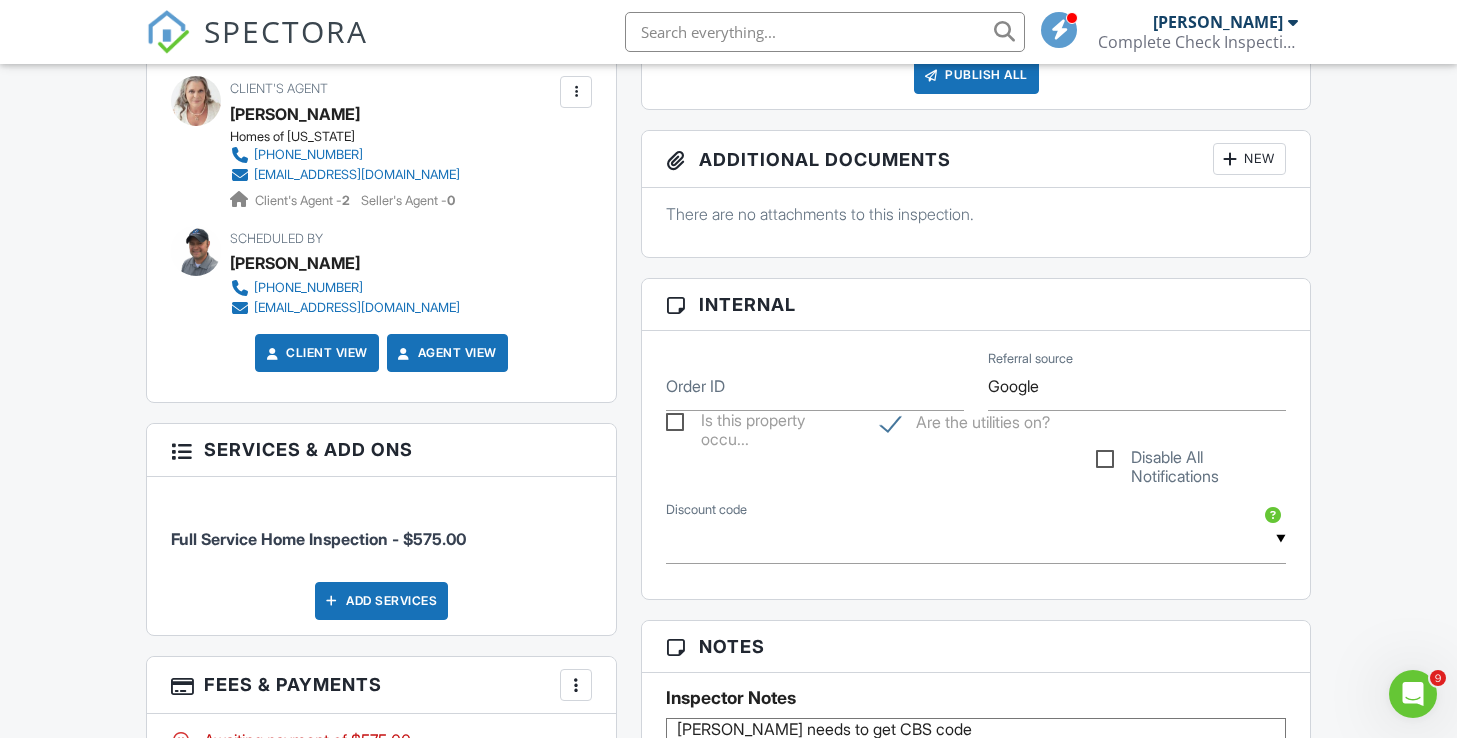 scroll, scrollTop: 825, scrollLeft: 0, axis: vertical 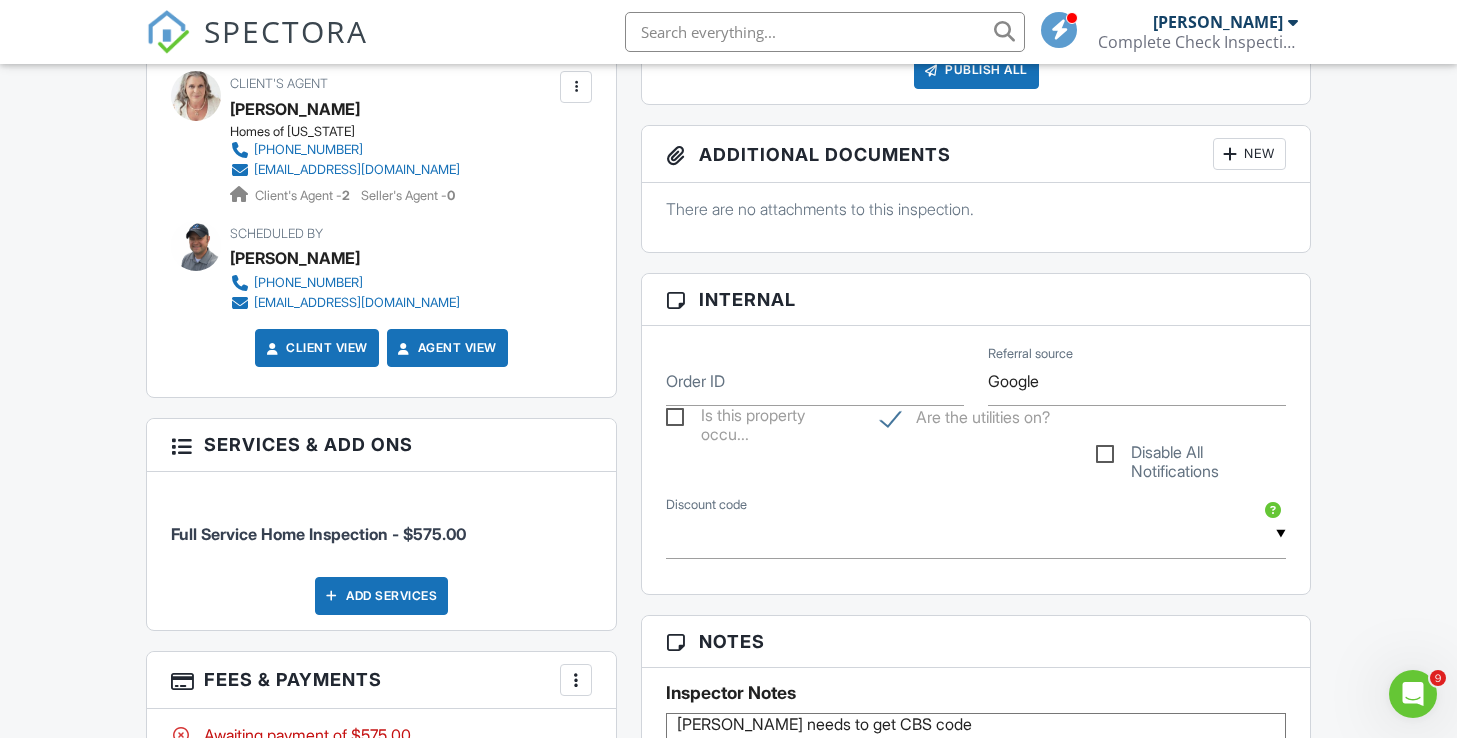 click on "Dashboard
Templates
Contacts
Metrics
Automations
Settings
Profile
Inspections
Support Center
Inspection Details
Client View
More
Property Details
Reschedule
Reorder / Copy
Share
Cancel
Delete
Print Order
Convert to V9
Enable Pass on CC Fees
View Change Log
07/30/2025  1:30 pm
- 4:30 pm
11052 Overhang St
Caldwell, ID 83605
Built
2025
2983
sq. ft.
crawlspace
+ −  Leaflet   |   © MapTiler   © OpenStreetMap contributors
All emails and texts are disabled for this inspection!
Turn on emails and texts
Turn on and Requeue Notifications
Reports
Locked
Attach
New
Residential Inspection Report
ASHI Residential Template
Edit" at bounding box center (728, 790) 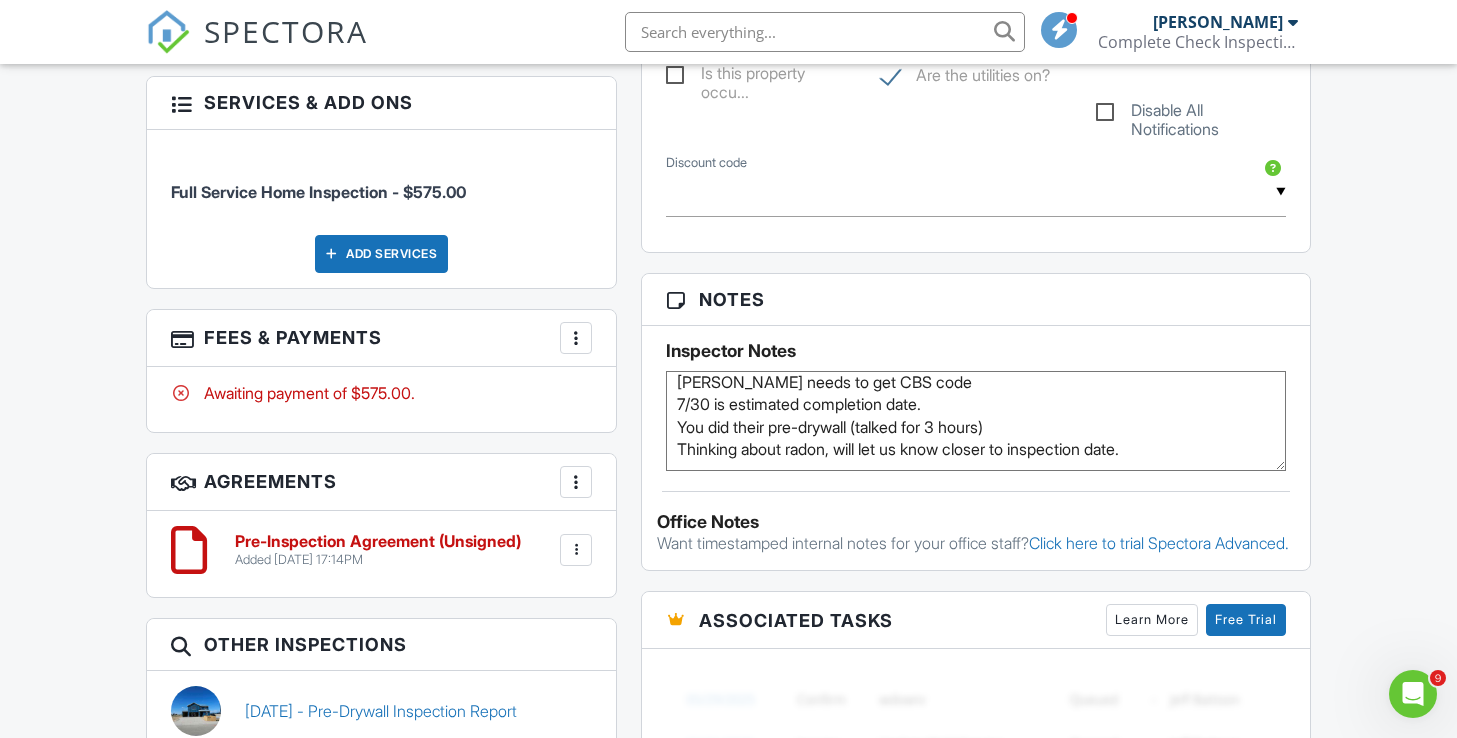 scroll, scrollTop: 1168, scrollLeft: 0, axis: vertical 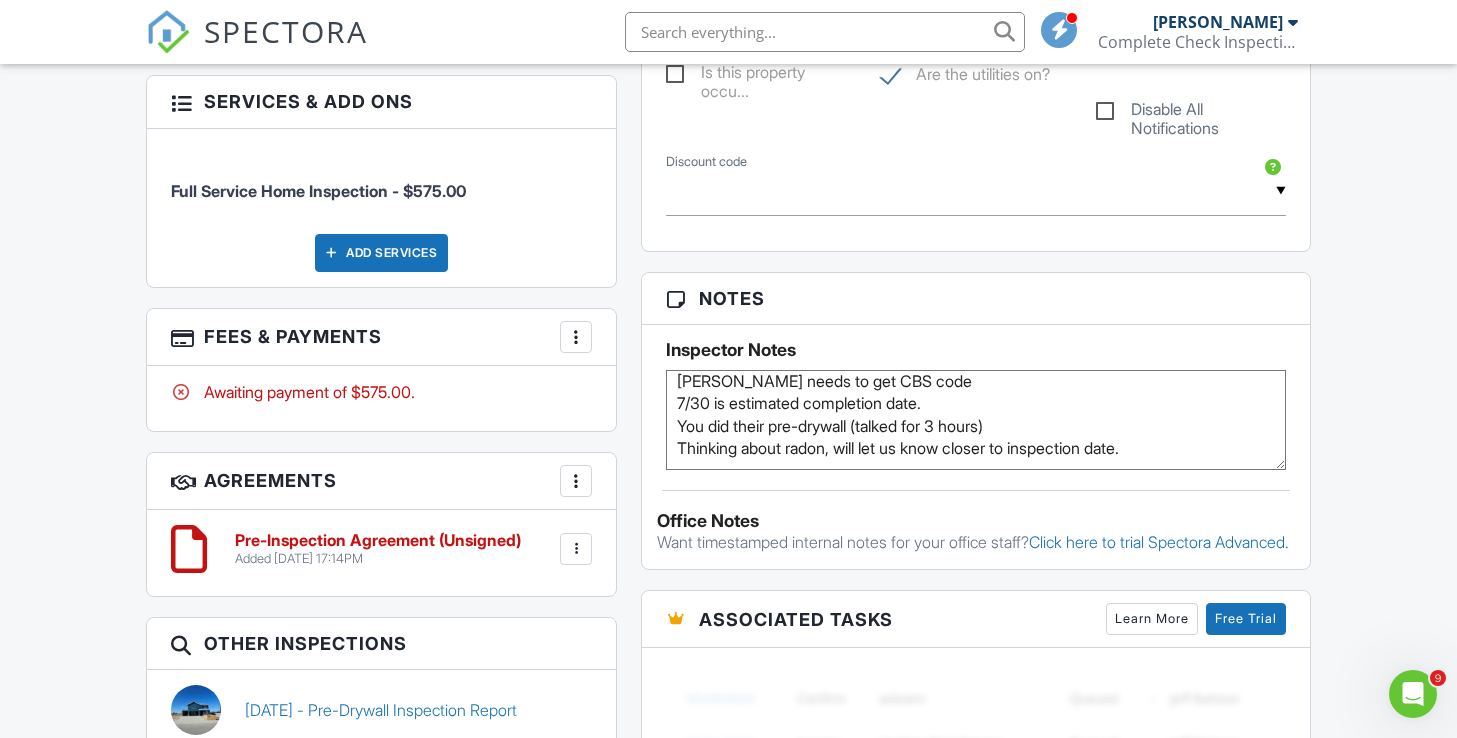 click on "Laura needs to get CBS code
7/30 is estimated completion date.
You did their pre-drywall (talked for 3 hours)
Thinking about radon, will let us know closer to inspection date." at bounding box center (976, 420) 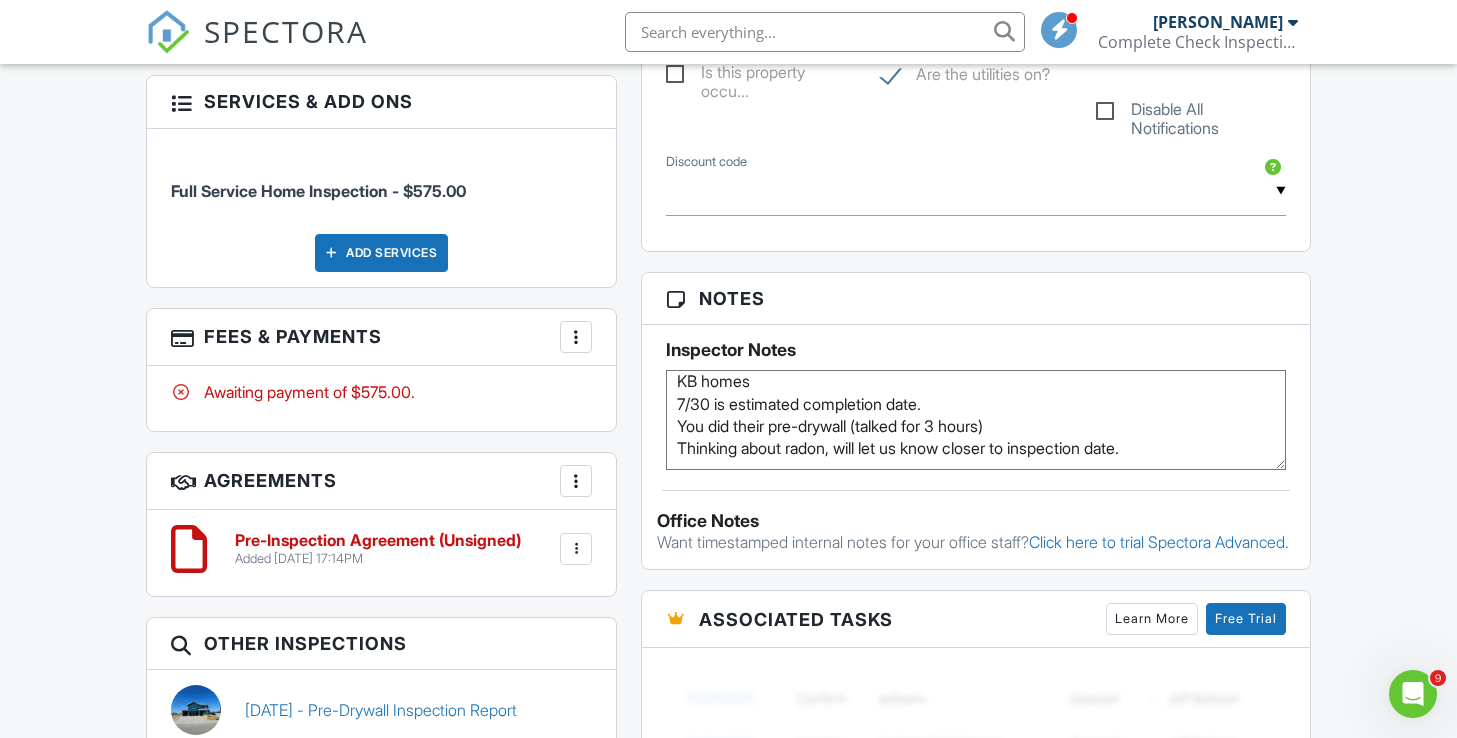 scroll, scrollTop: 0, scrollLeft: 0, axis: both 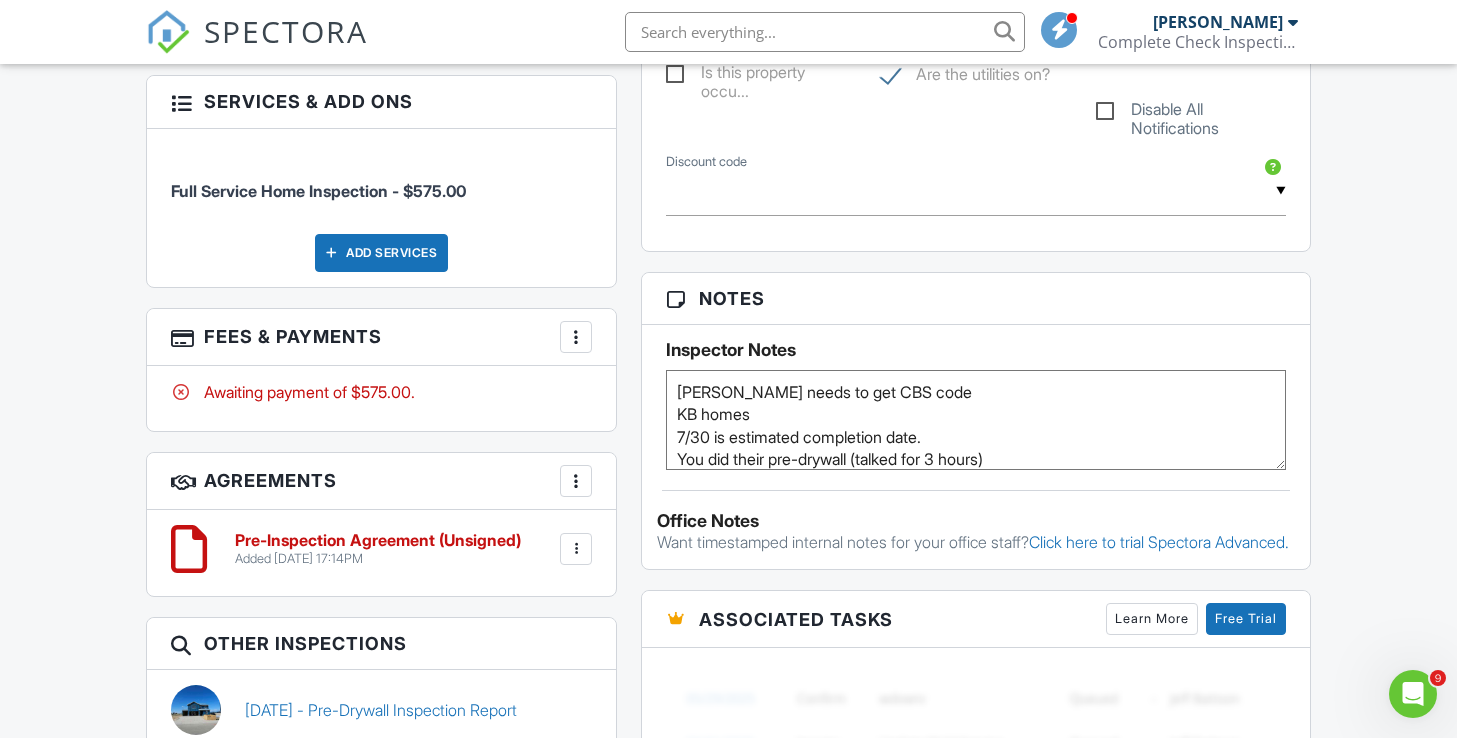 type on "[PERSON_NAME] needs to get CBS code
KB homes
7/30 is estimated completion date.
You did their pre-drywall (talked for 3 hours)
Thinking about radon, will let us know closer to inspection date." 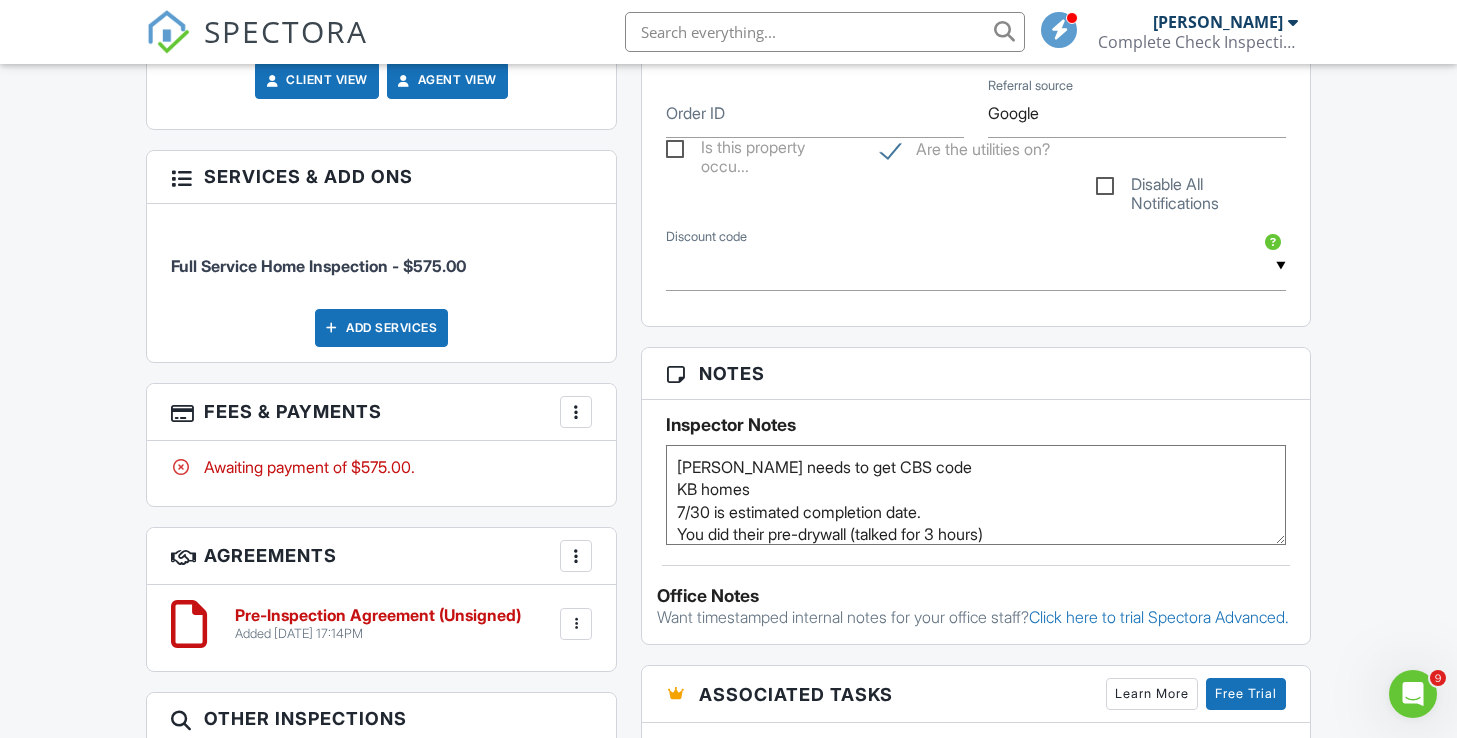 scroll, scrollTop: 1094, scrollLeft: 0, axis: vertical 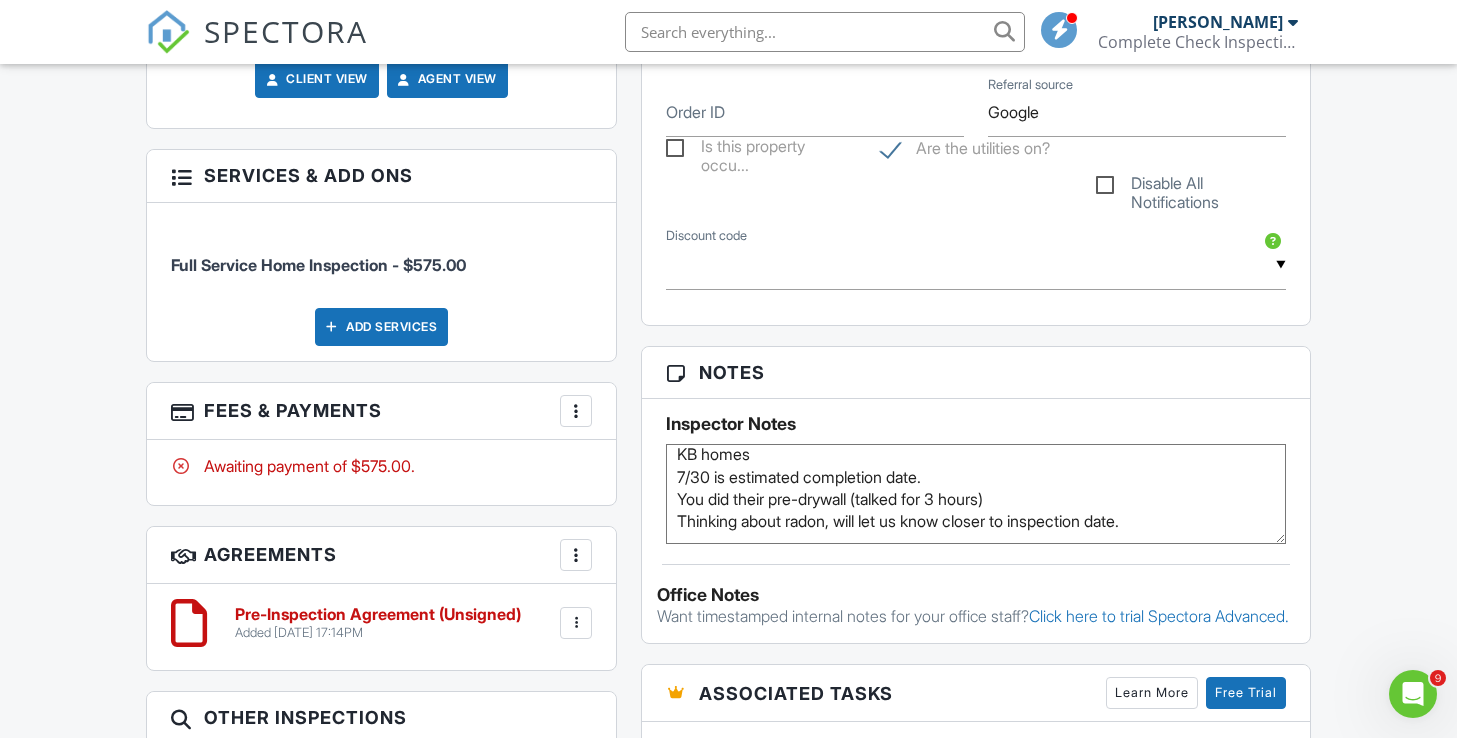 click on "Laura needs to get CBS code
7/30 is estimated completion date.
You did their pre-drywall (talked for 3 hours)
Thinking about radon, will let us know closer to inspection date." at bounding box center (976, 494) 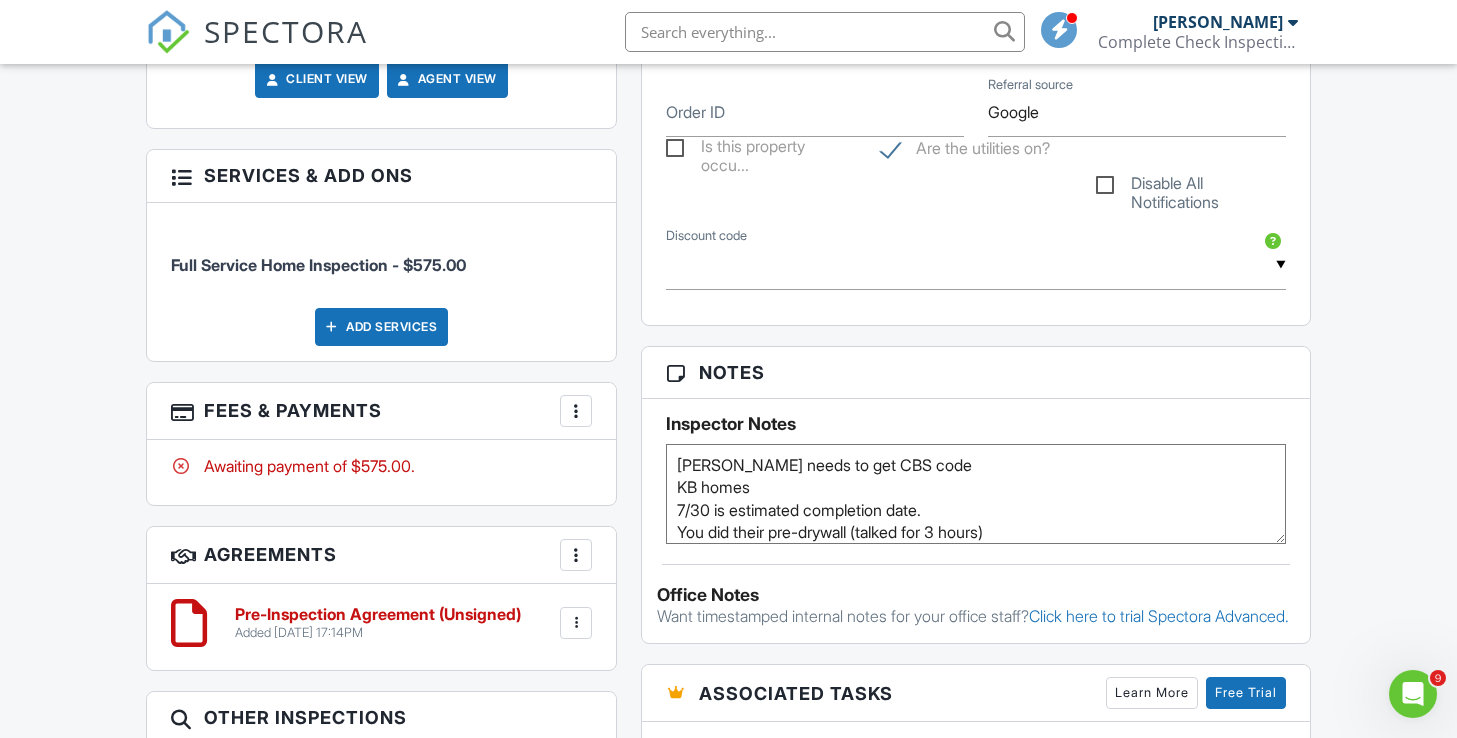 scroll, scrollTop: 0, scrollLeft: 0, axis: both 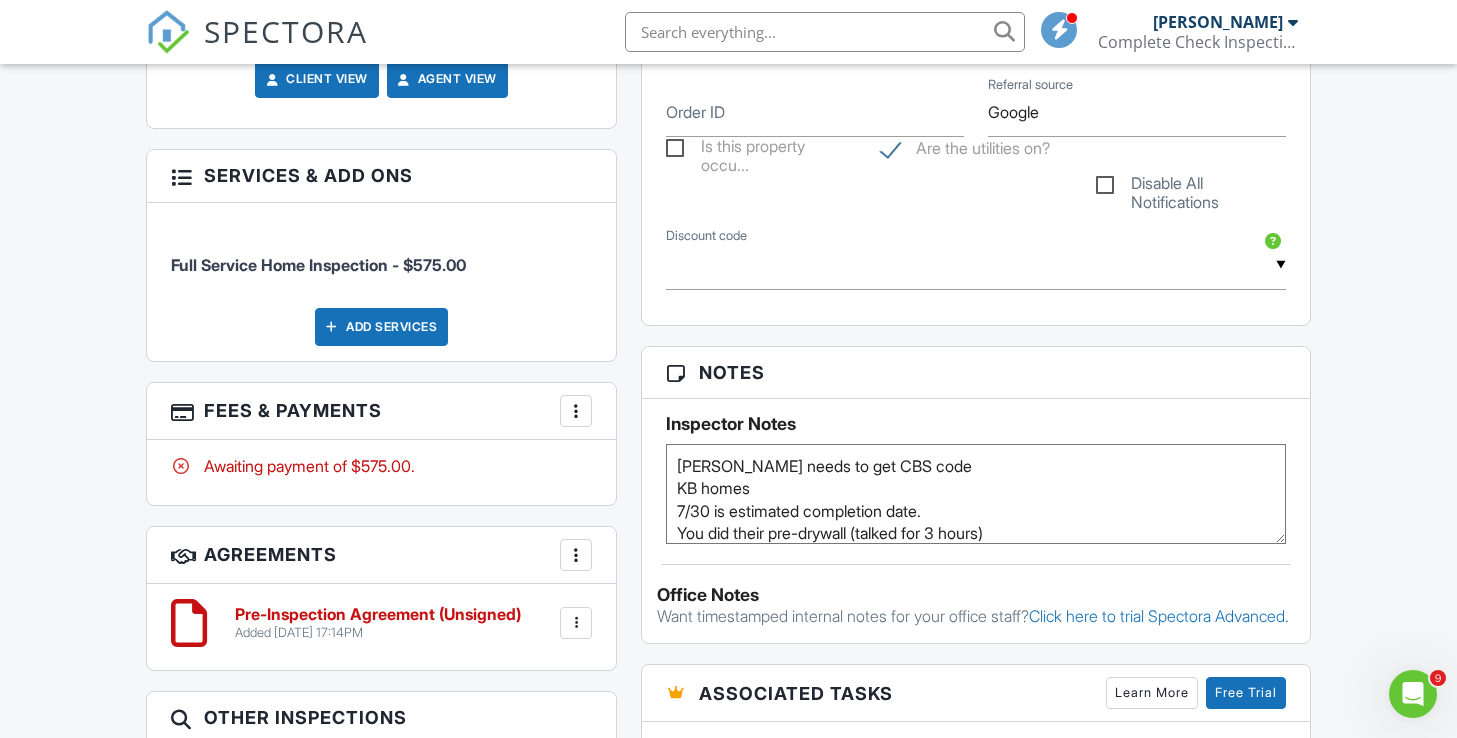 click on "Dashboard
Templates
Contacts
Metrics
Automations
Settings
Profile
Inspections
Support Center
Inspection Details
Client View
More
Property Details
Reschedule
Reorder / Copy
Share
Cancel
Delete
Print Order
Convert to V9
Enable Pass on CC Fees
View Change Log
07/30/2025  1:30 pm
- 4:30 pm
11052 Overhang St
Caldwell, ID 83605
Built
2025
2983
sq. ft.
crawlspace
+ −  Leaflet   |   © MapTiler   © OpenStreetMap contributors
All emails and texts are disabled for this inspection!
Turn on emails and texts
Turn on and Requeue Notifications
Reports
Locked
Attach
New
Residential Inspection Report
ASHI Residential Template
Edit" at bounding box center [728, 521] 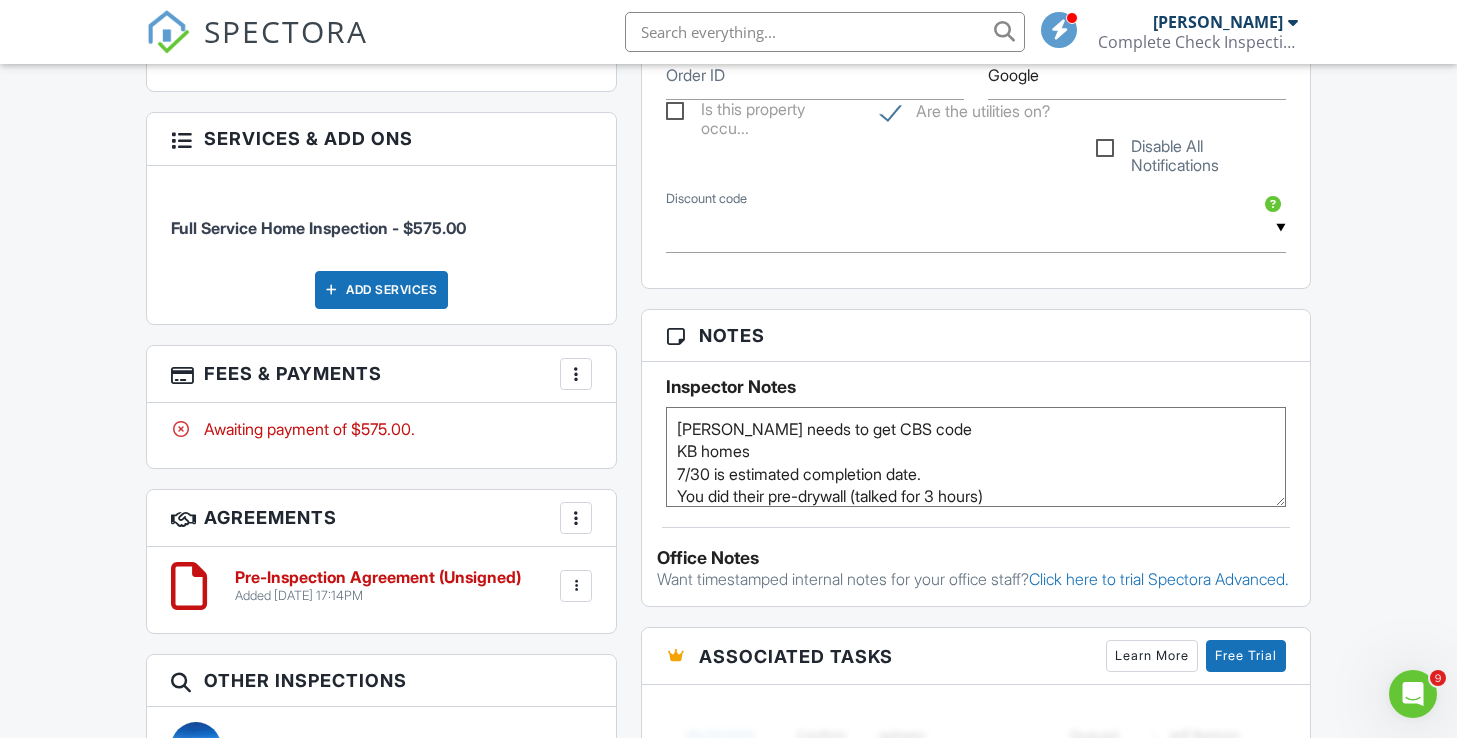 scroll, scrollTop: 1148, scrollLeft: 0, axis: vertical 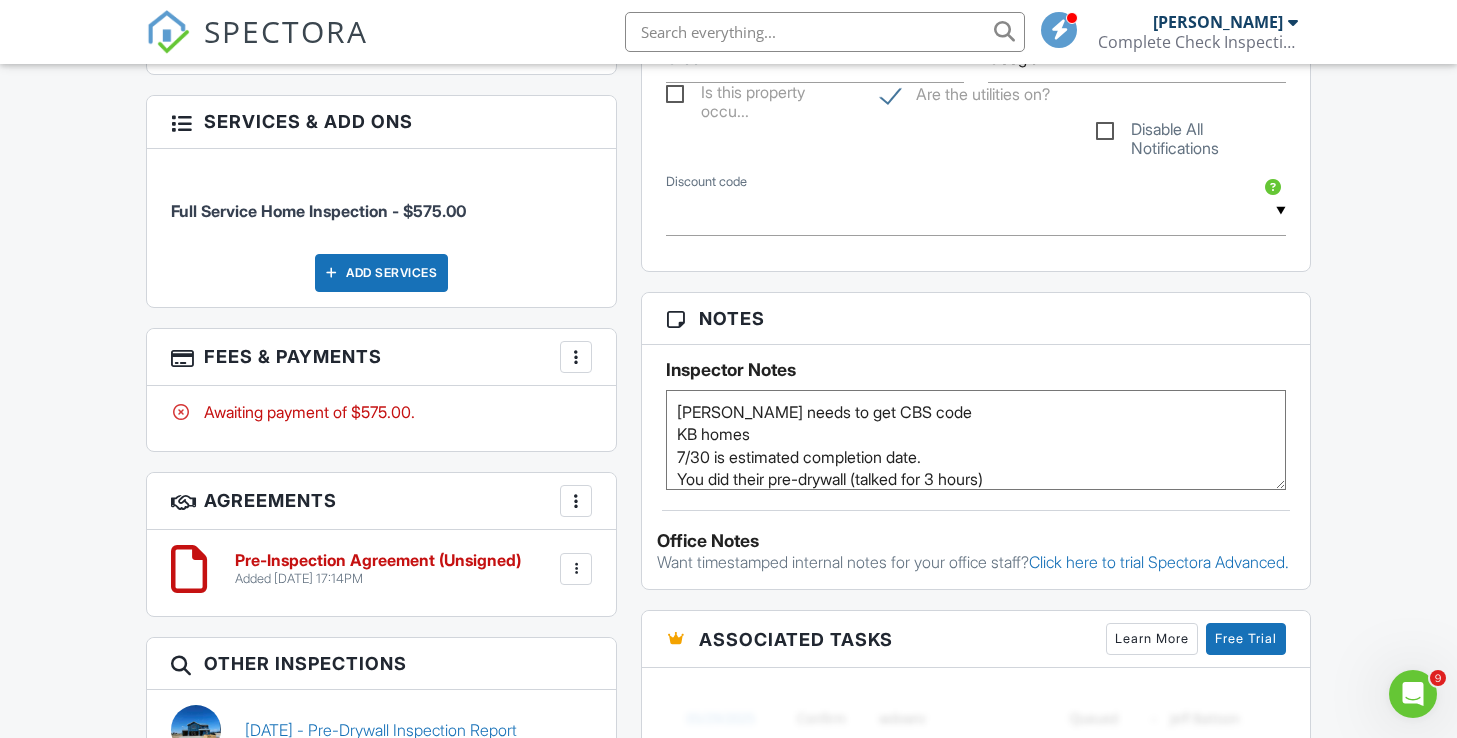 click on "Laura needs to get CBS code
7/30 is estimated completion date.
You did their pre-drywall (talked for 3 hours)
Thinking about radon, will let us know closer to inspection date." at bounding box center (976, 440) 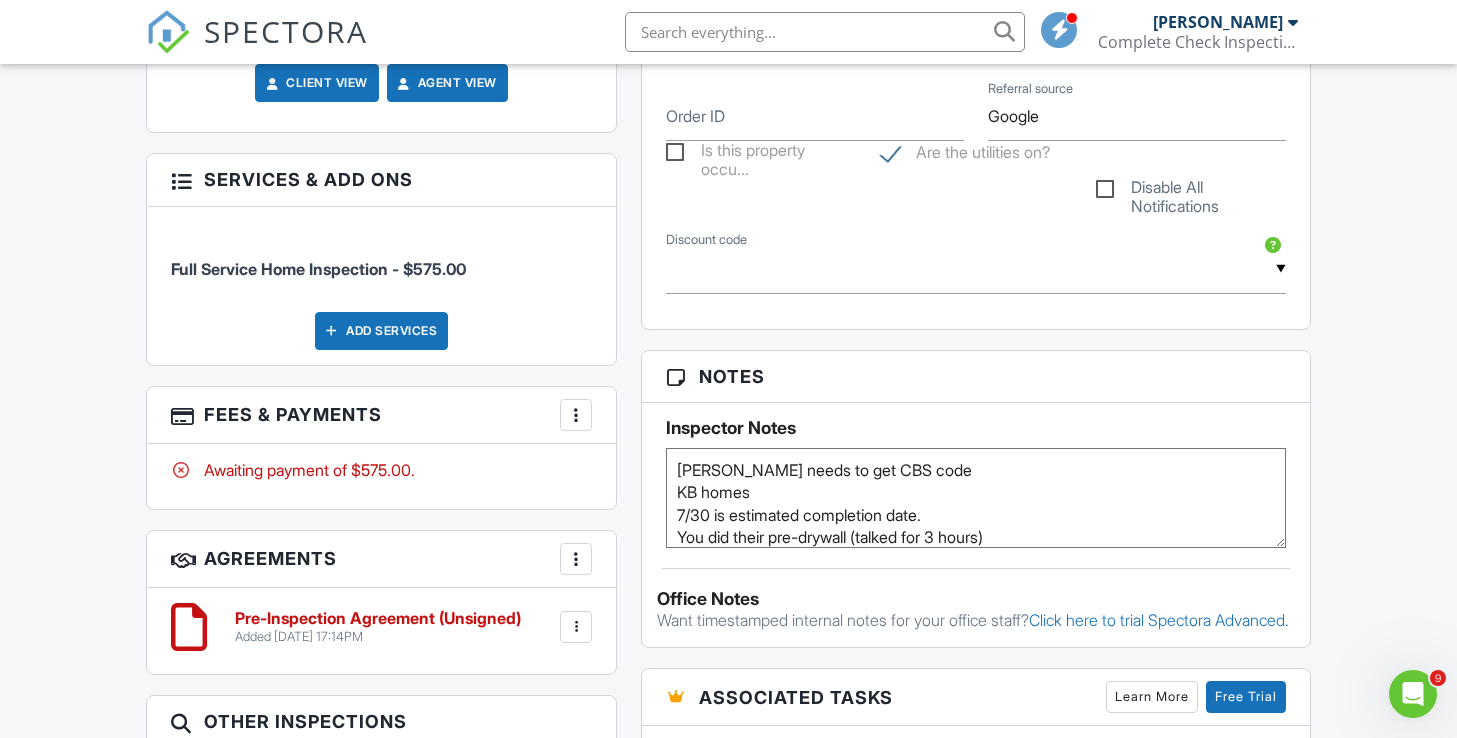 scroll, scrollTop: 1124, scrollLeft: 0, axis: vertical 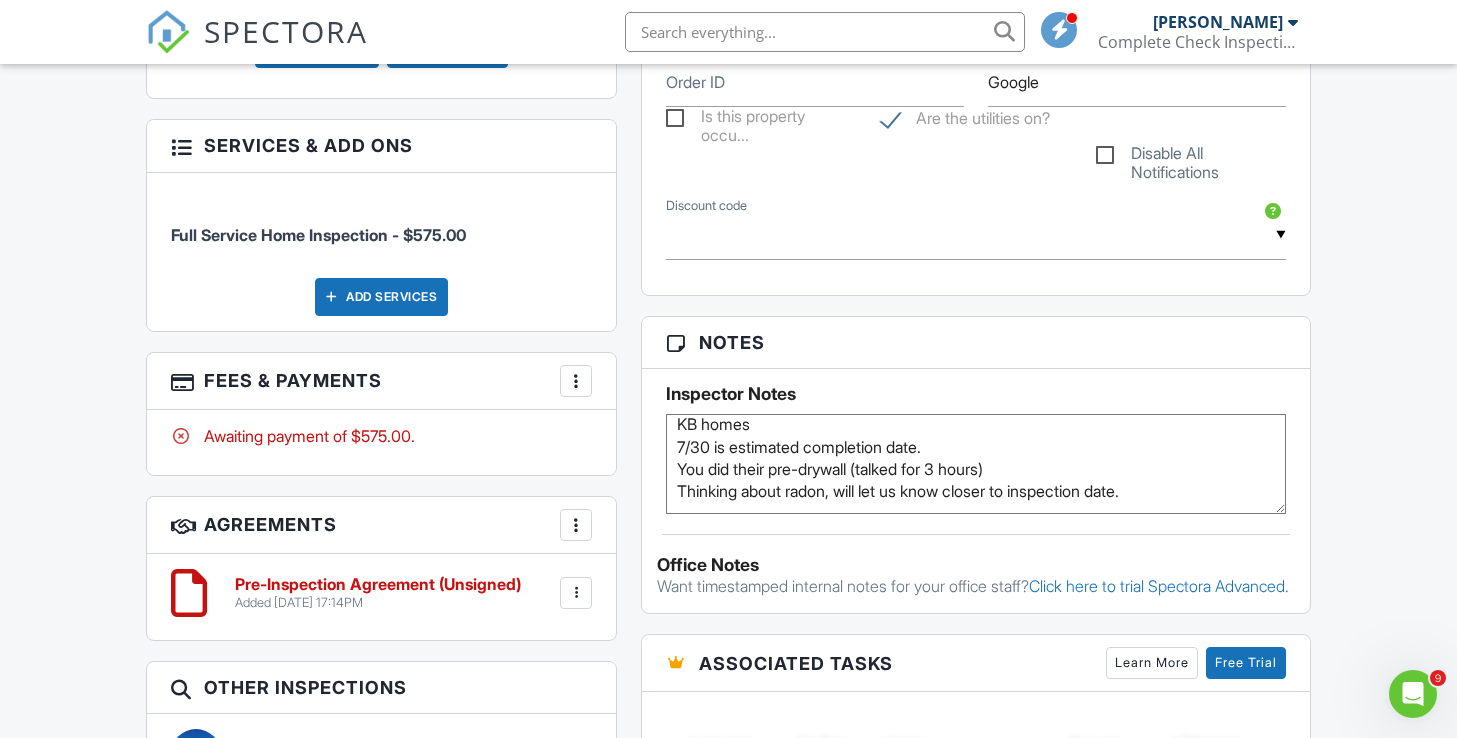 drag, startPoint x: 1042, startPoint y: 446, endPoint x: 1209, endPoint y: 503, distance: 176.45963 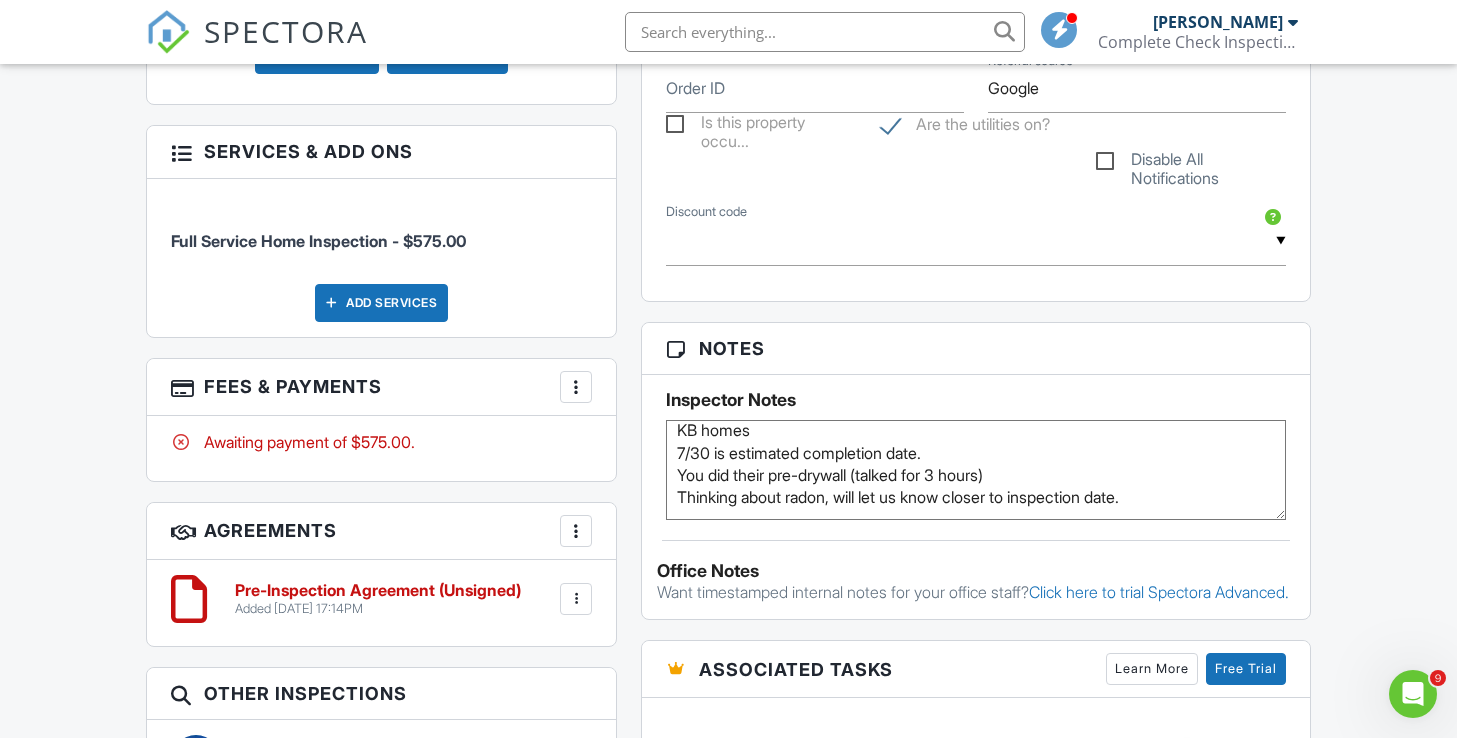 scroll, scrollTop: 1131, scrollLeft: 0, axis: vertical 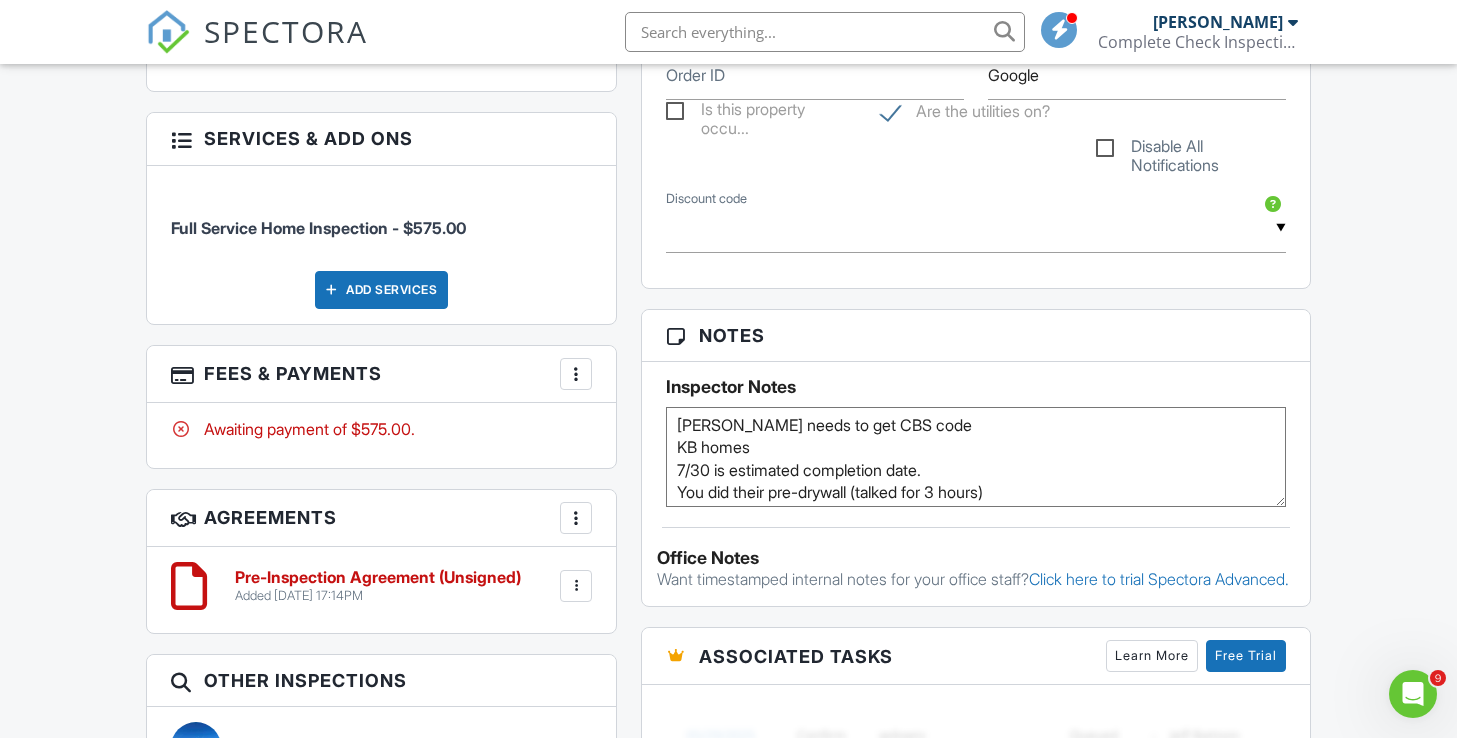 click on "People
Disable Client CC Email
New
Inspector
Client
Listing Agent
Add Another Person
Inspector
Steve Taylor
208-703-2227
completecheckinspections@gmail.com
http://www.completecheckinspections.com
Make Invisible
Mark As Requested
Remove
Update Client
First name
Julie
Last name
Walters
Email (required)
t.walters2121@gmail.com
CC Email
Phone
208-614-7068
Internal notes visible only to the company
Private notes visible only to company admins
Updating the client email address will resend the confirmation email and update all queued automated emails.
Cancel
Save
Confirm client deletion
Cancel
Remove Client
Client
Julie Walters
208-614-7068" at bounding box center (382, 131) 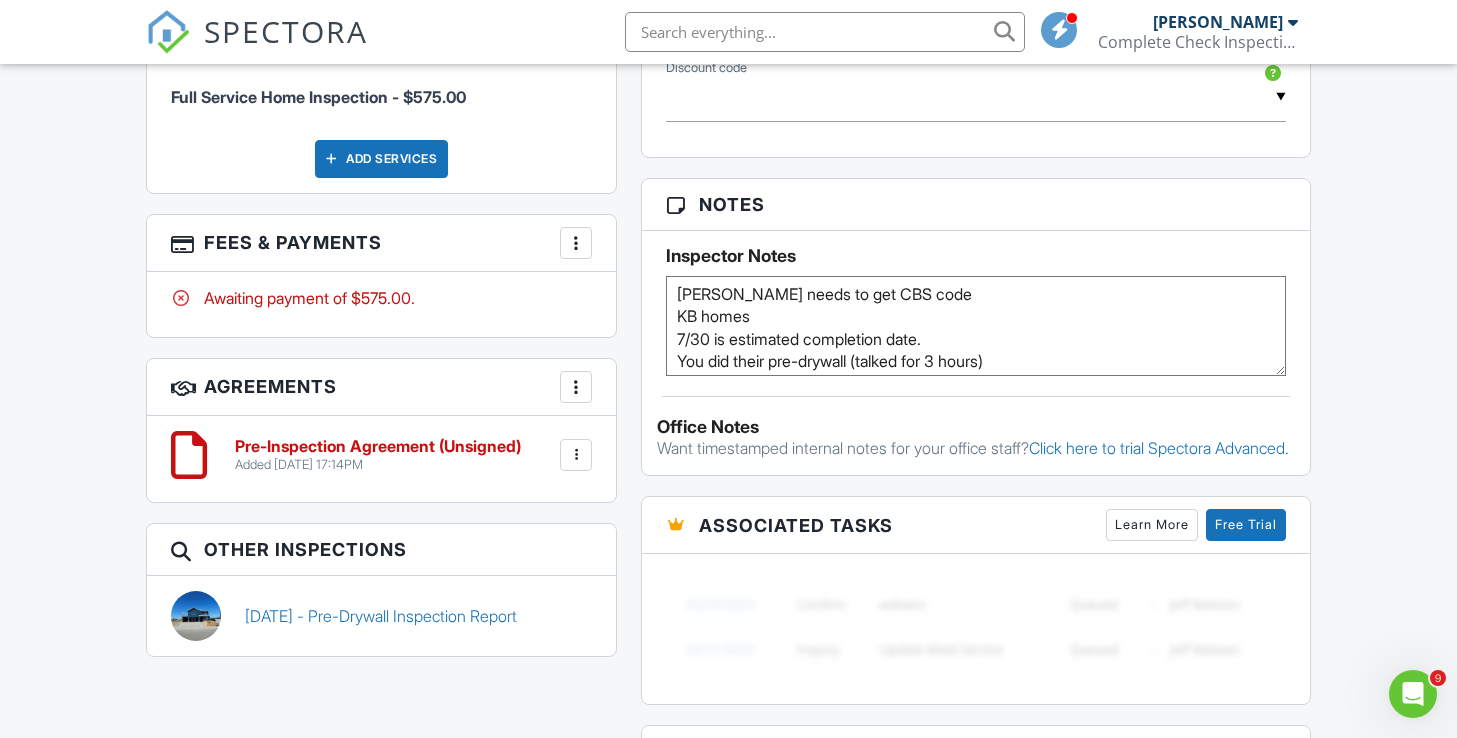scroll, scrollTop: 1264, scrollLeft: 0, axis: vertical 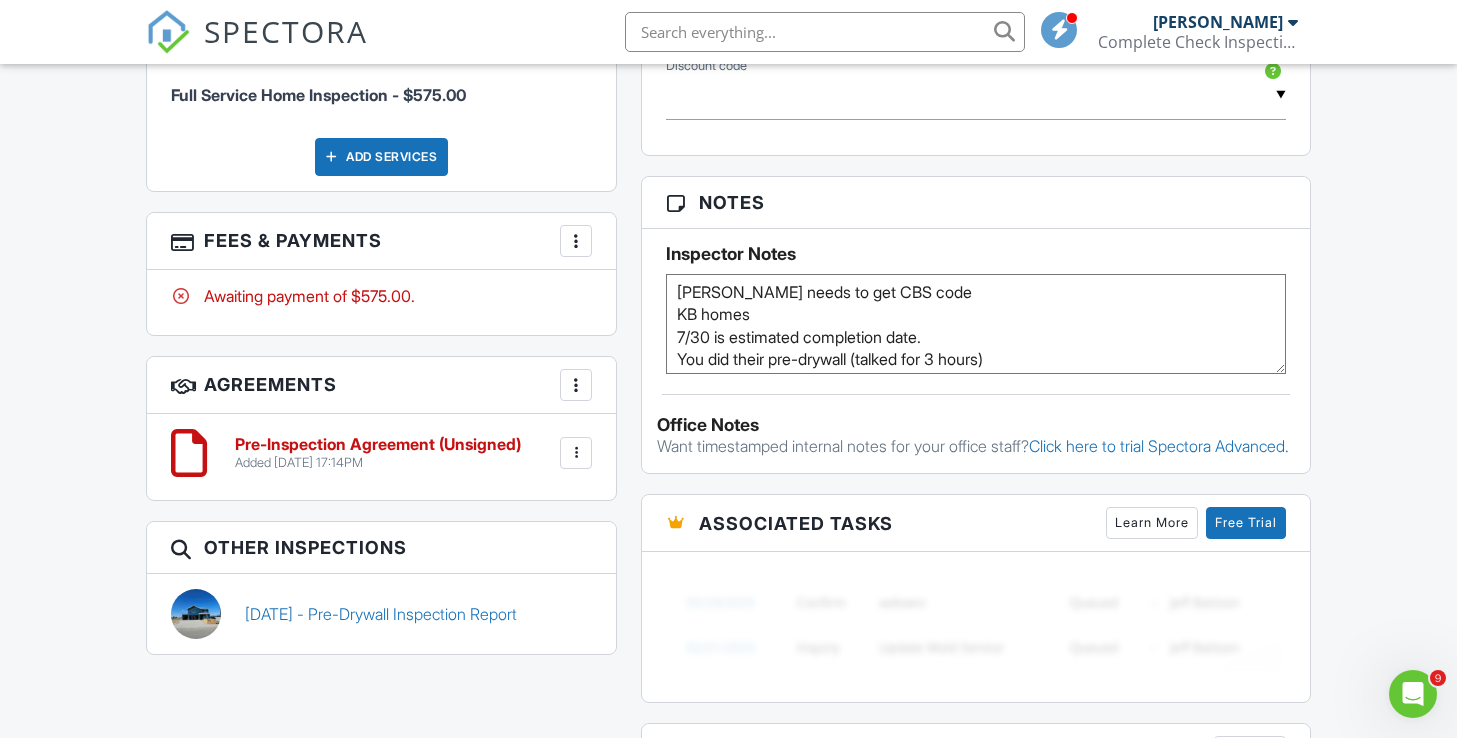 drag, startPoint x: 1052, startPoint y: 336, endPoint x: 1106, endPoint y: 360, distance: 59.093147 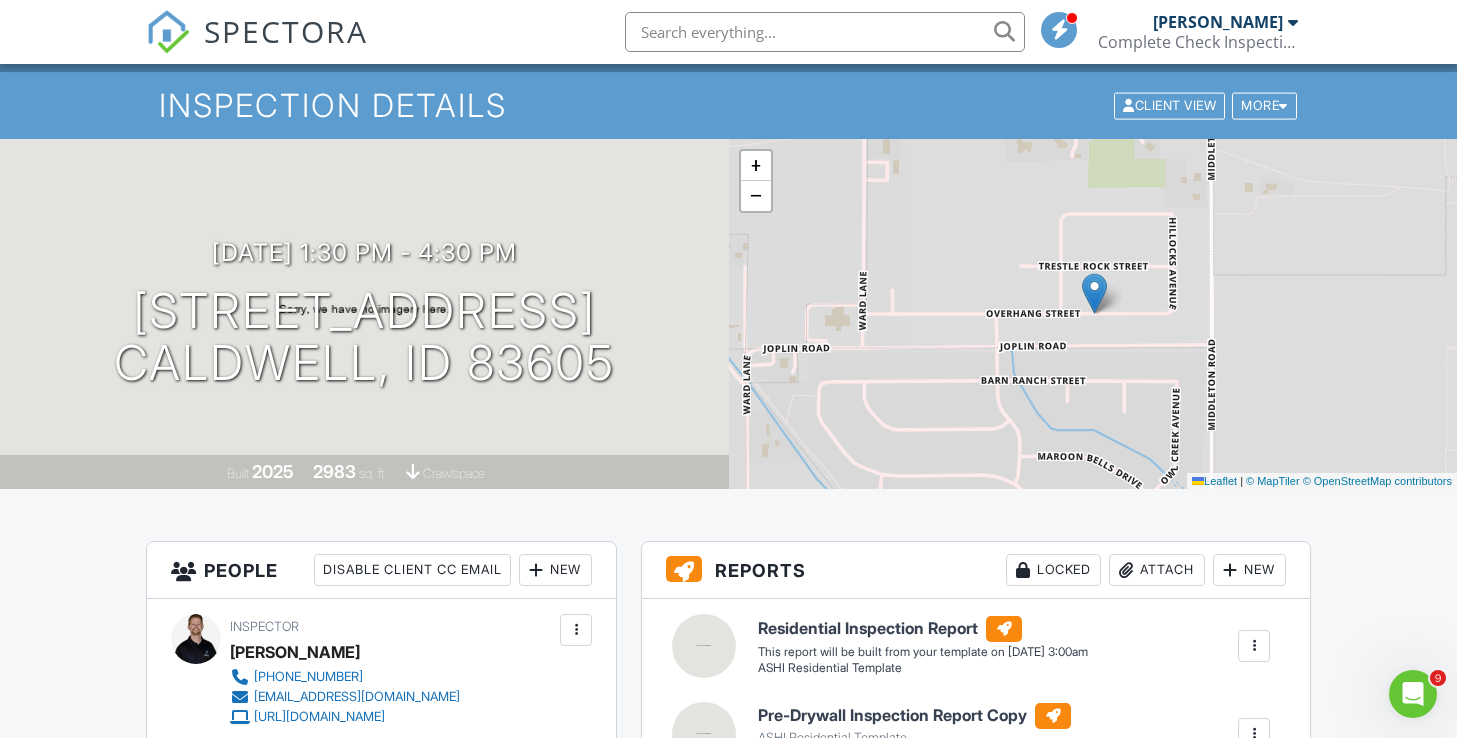 scroll, scrollTop: 0, scrollLeft: 0, axis: both 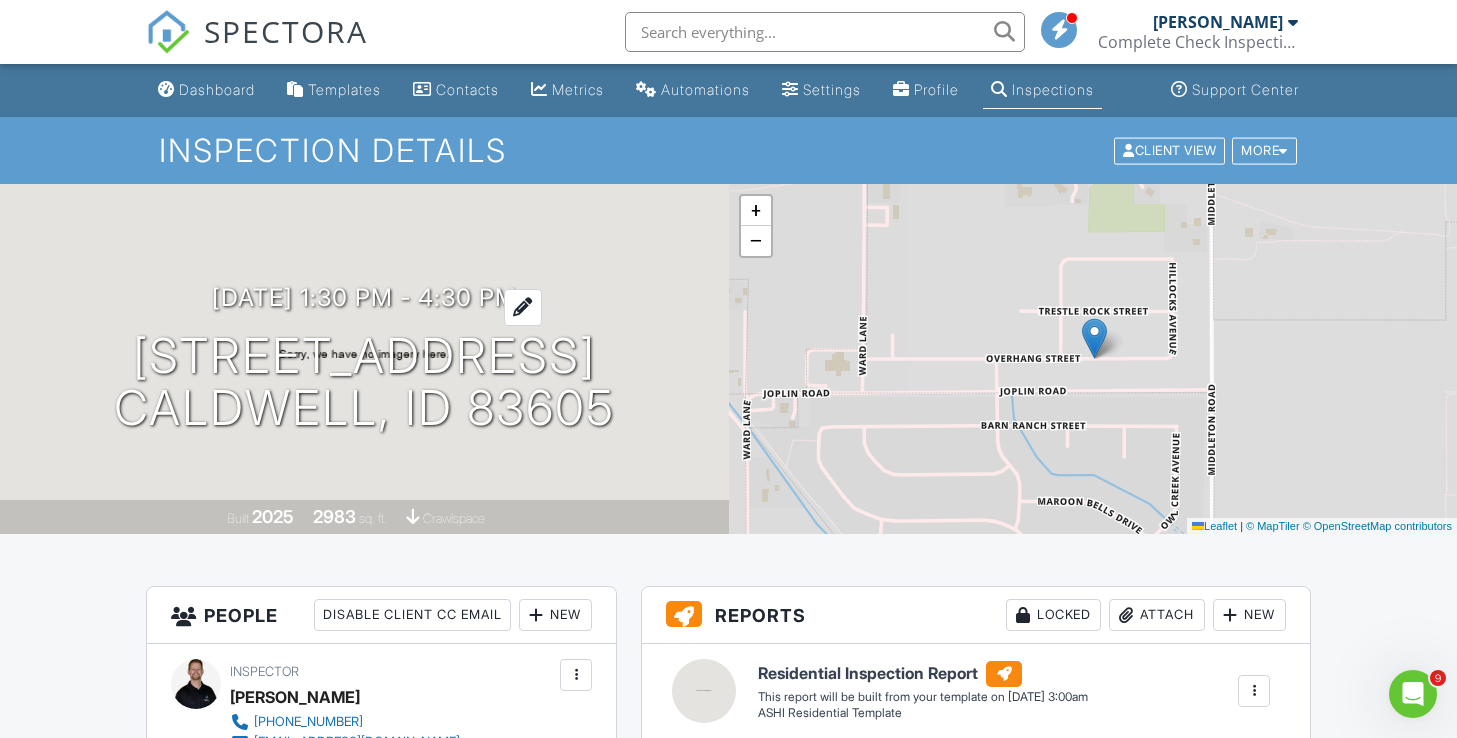 click on "07/30/2025  1:30 pm
- 4:30 pm" at bounding box center [364, 297] 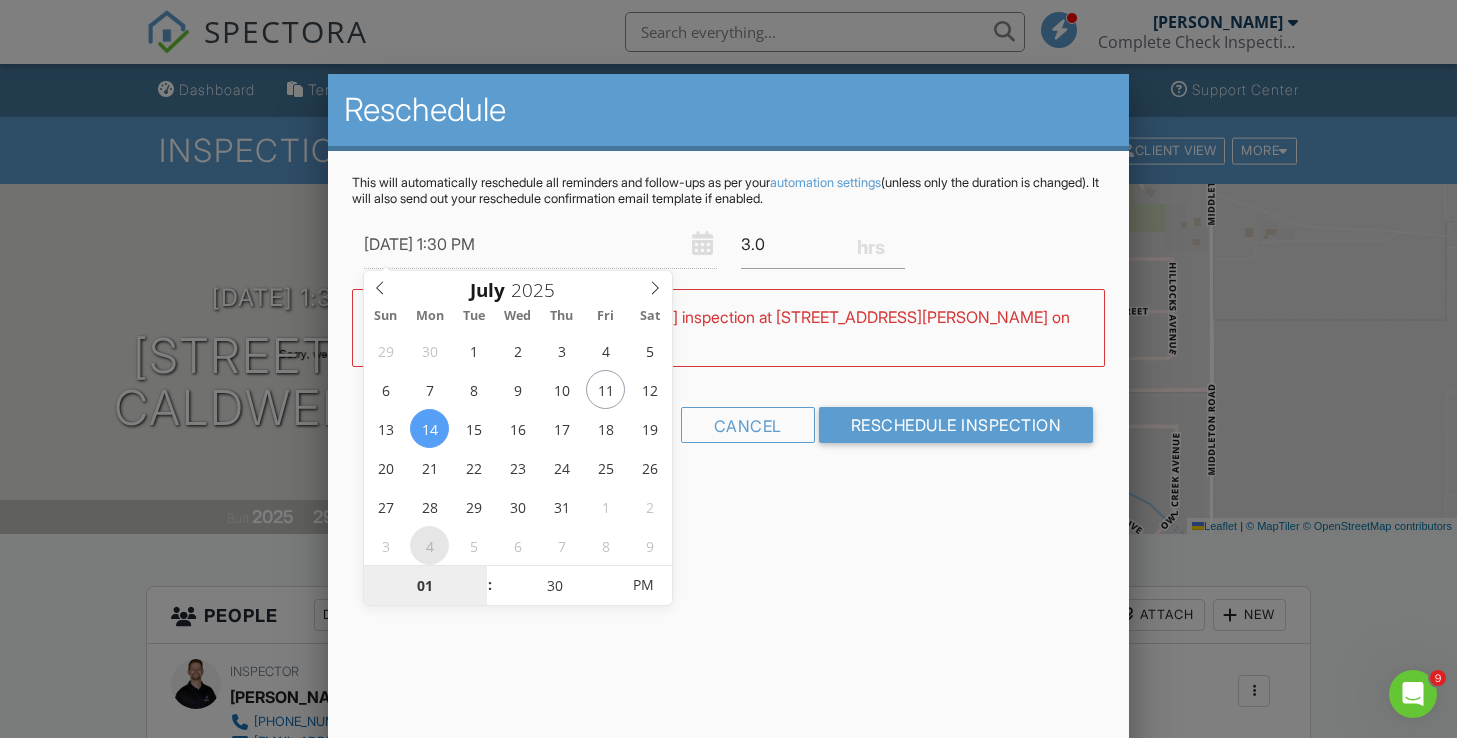 type on "07/14/2025 9:30 PM" 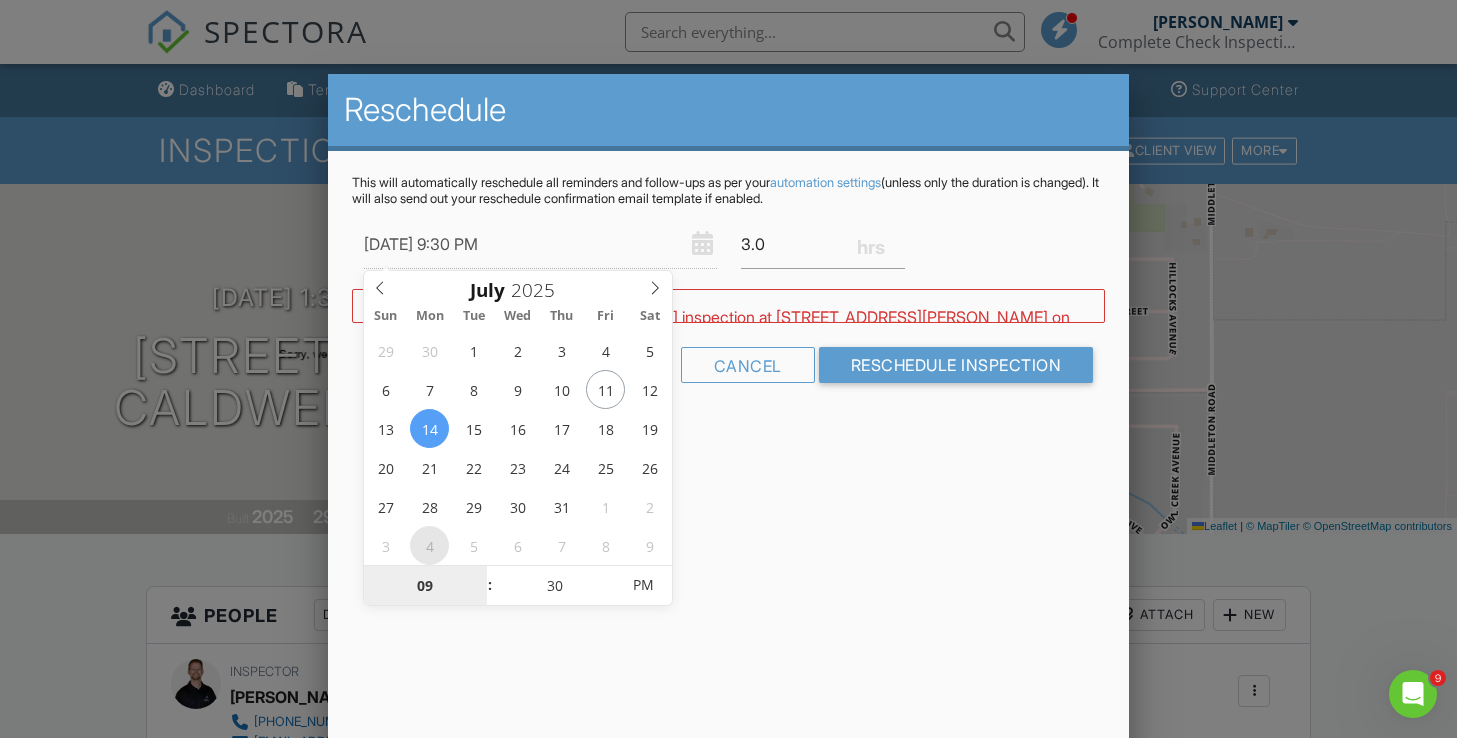 type on "09" 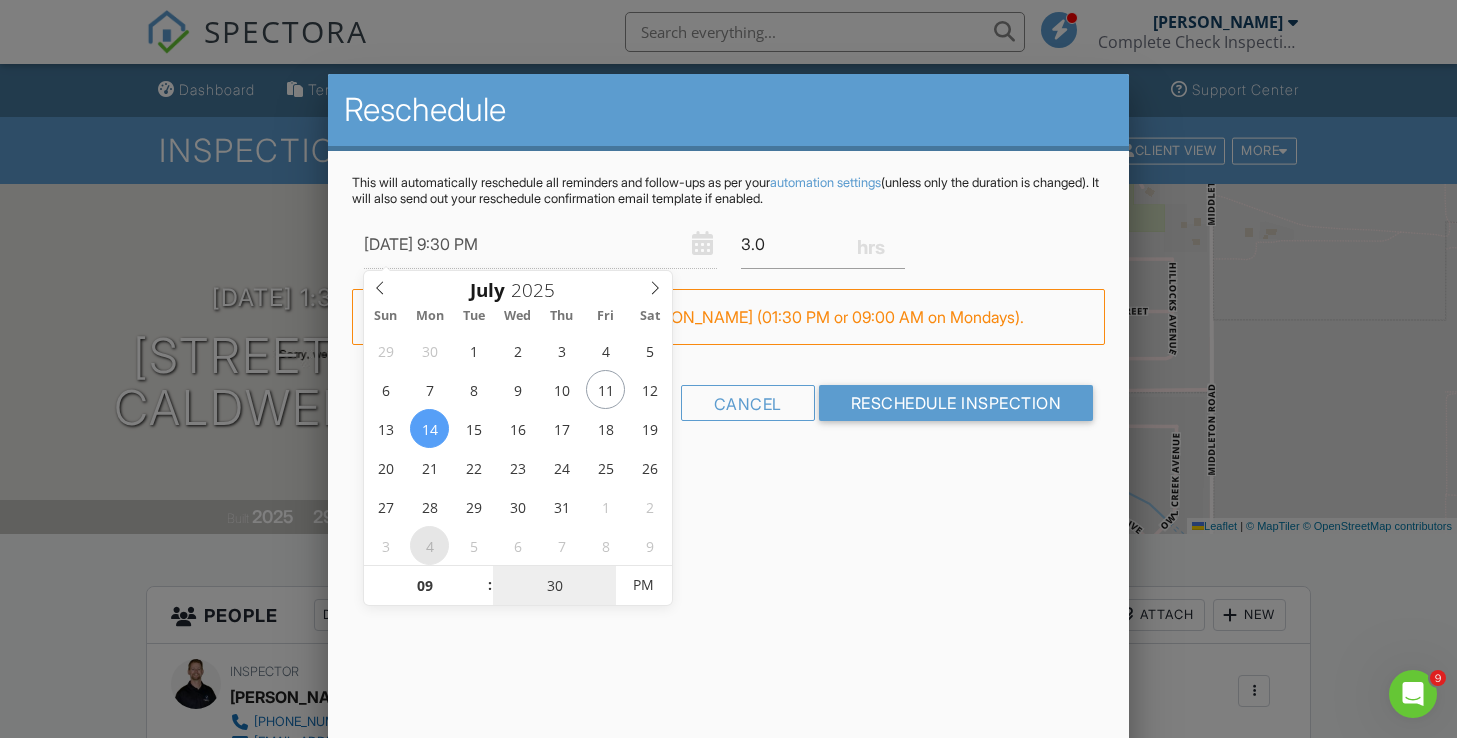 type on "07/14/2025 9:00 PM" 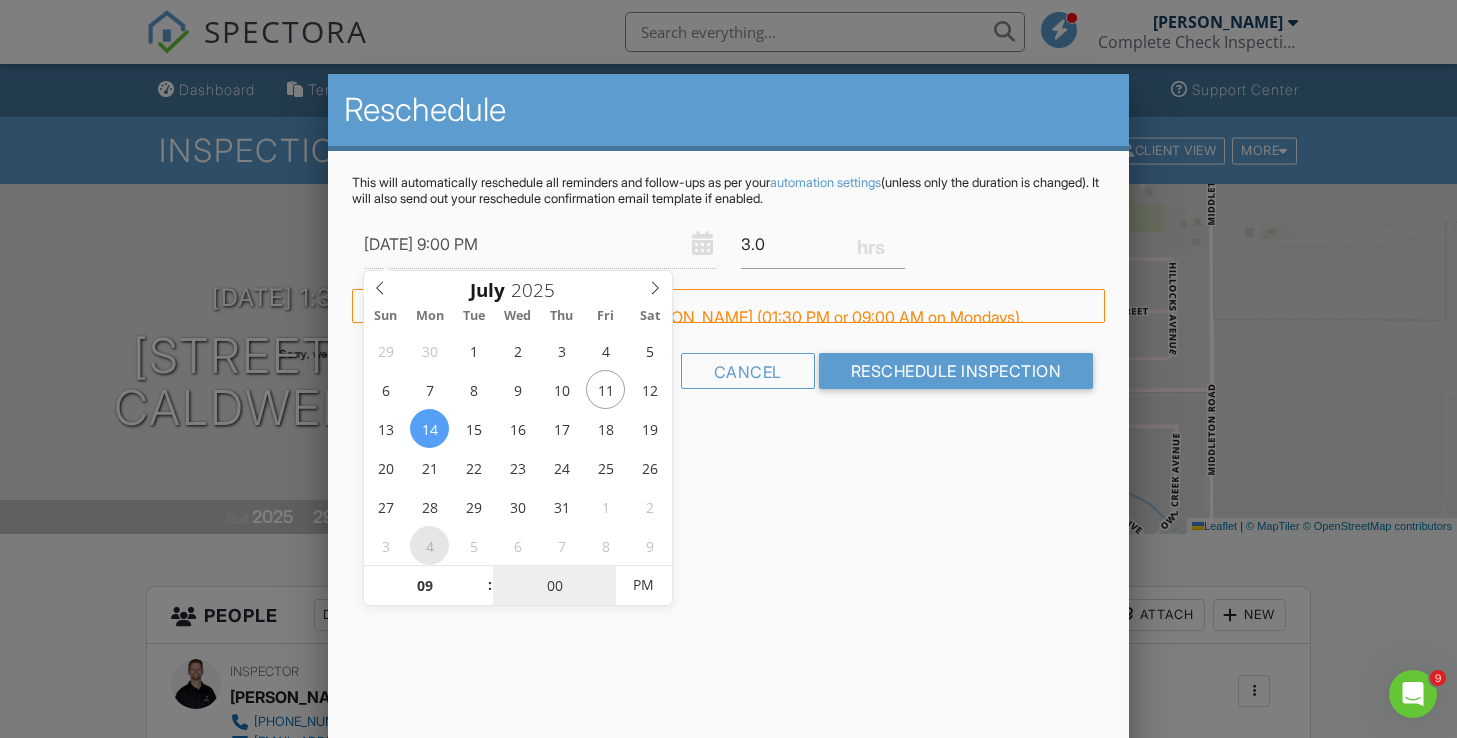 type on "00" 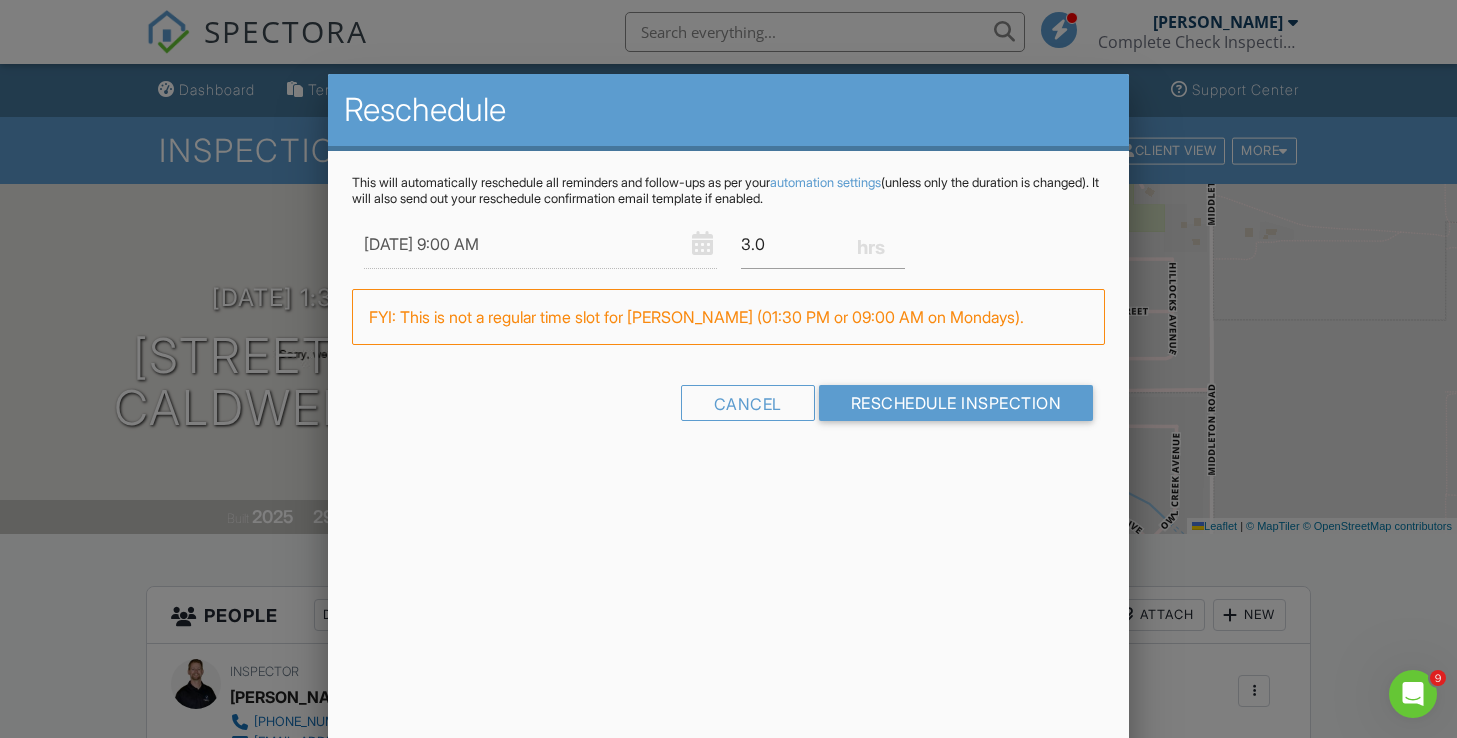 click on "Reschedule
This will automatically reschedule all reminders and follow-ups as per your  automation settings  (unless only the duration is changed). It will also send out your reschedule confirmation email template if enabled.
07/14/2025 9:00 AM
3.0
Warning: this date/time is in the past.
WARNING: Conflicts with Steve Taylor's inspection at 10333 Mckinley St on 07/14/2025  1:30 pm - 4:30 pm.
FYI: This is not a regular time slot for Steve Taylor (01:30 PM or 09:00 AM on Mondays).
Cancel
Reschedule Inspection" at bounding box center (728, 424) 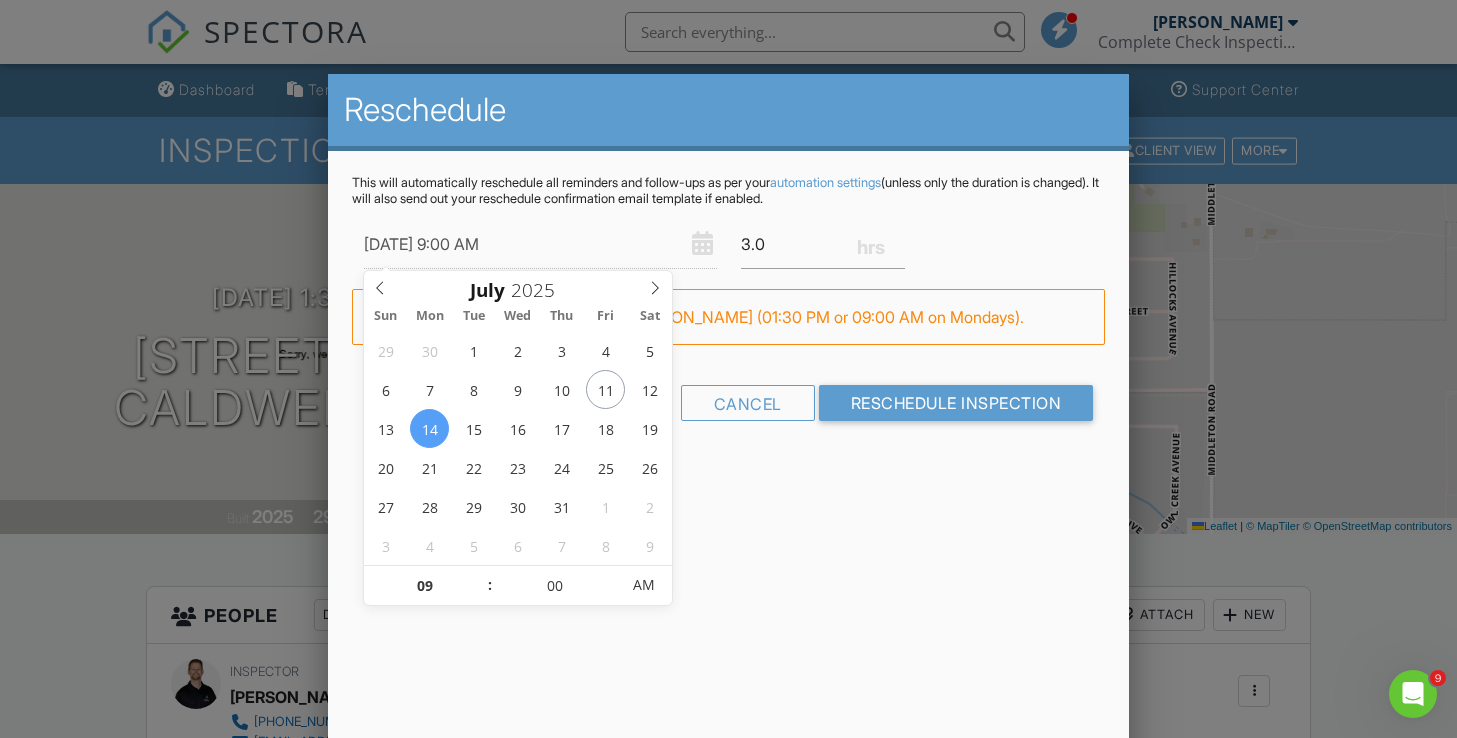 click on "07/14/2025 9:00 AM" at bounding box center [540, 244] 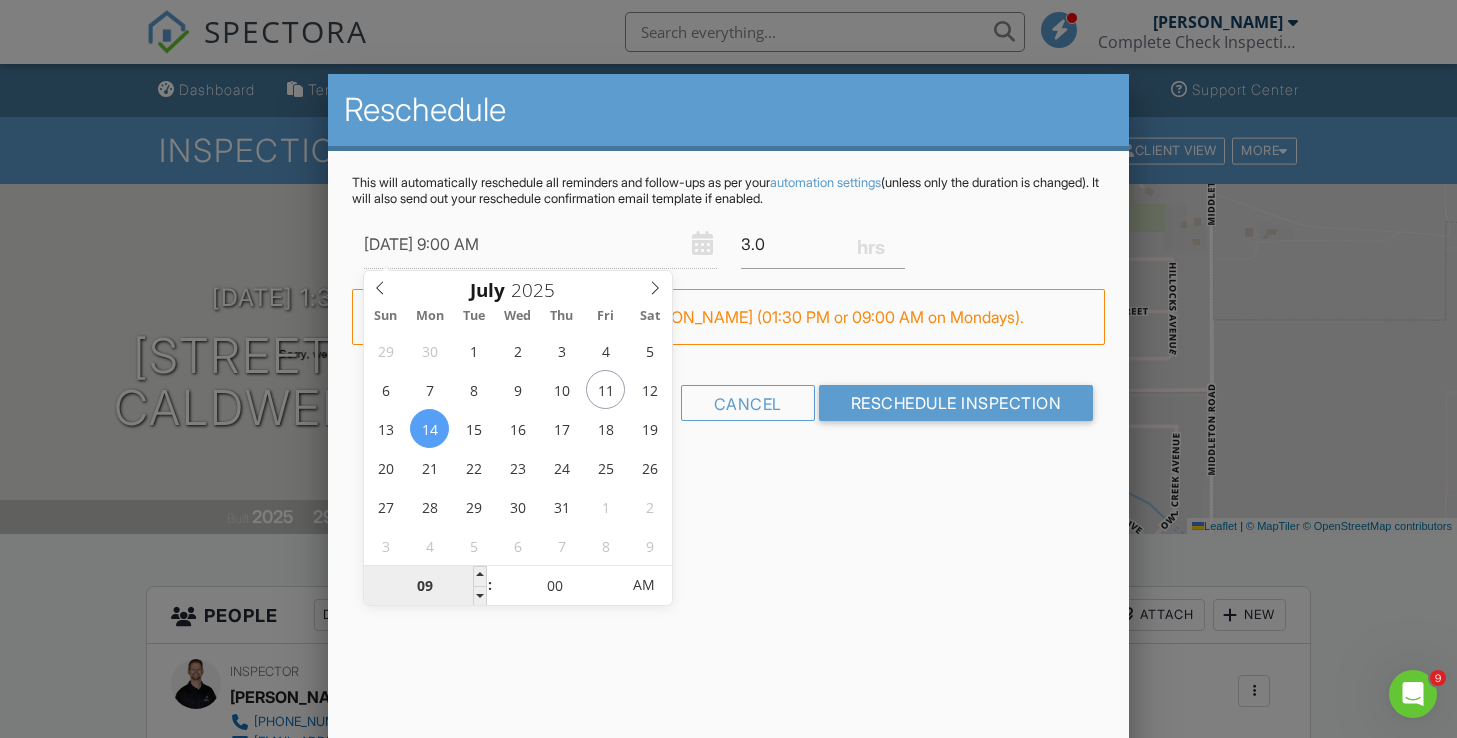 click on "09" at bounding box center [425, 586] 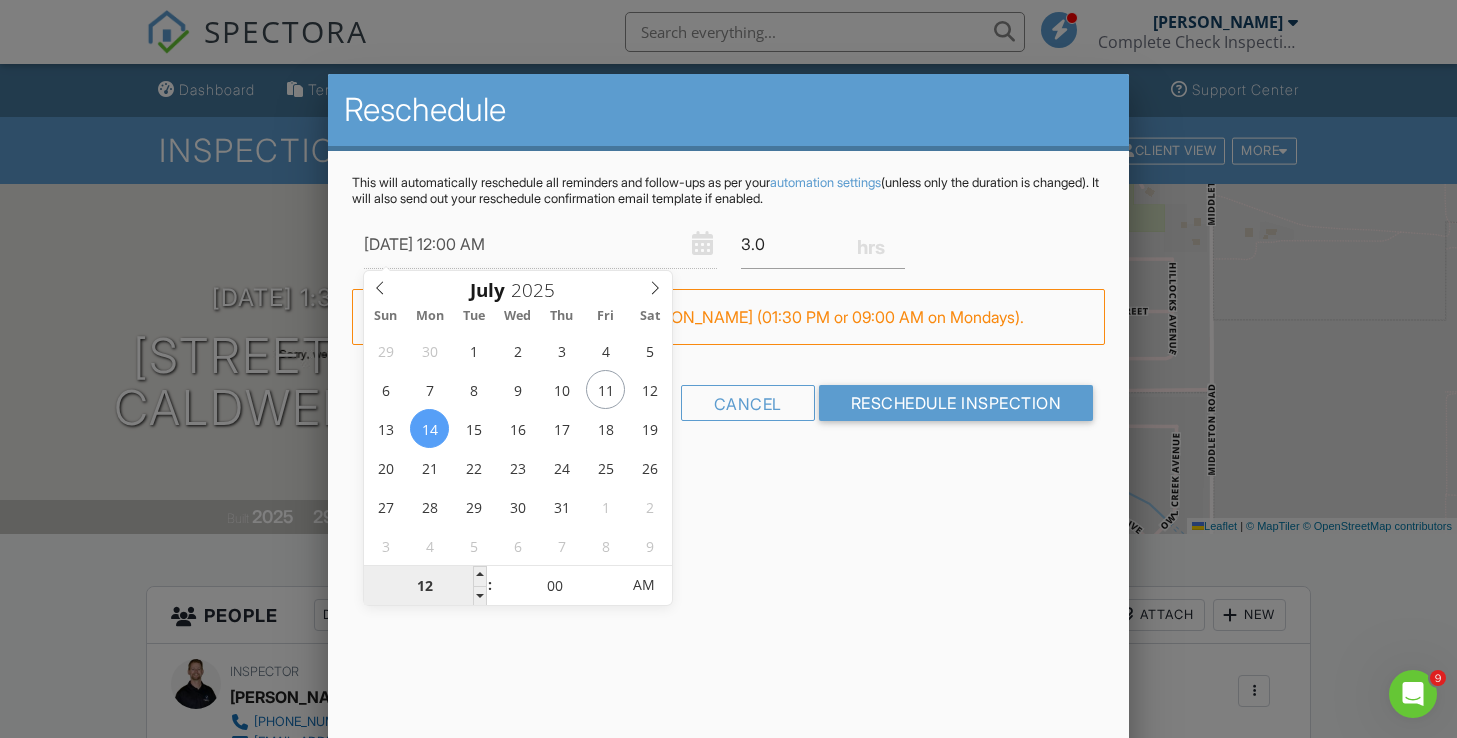 type on "07/14/2025 8:00 AM" 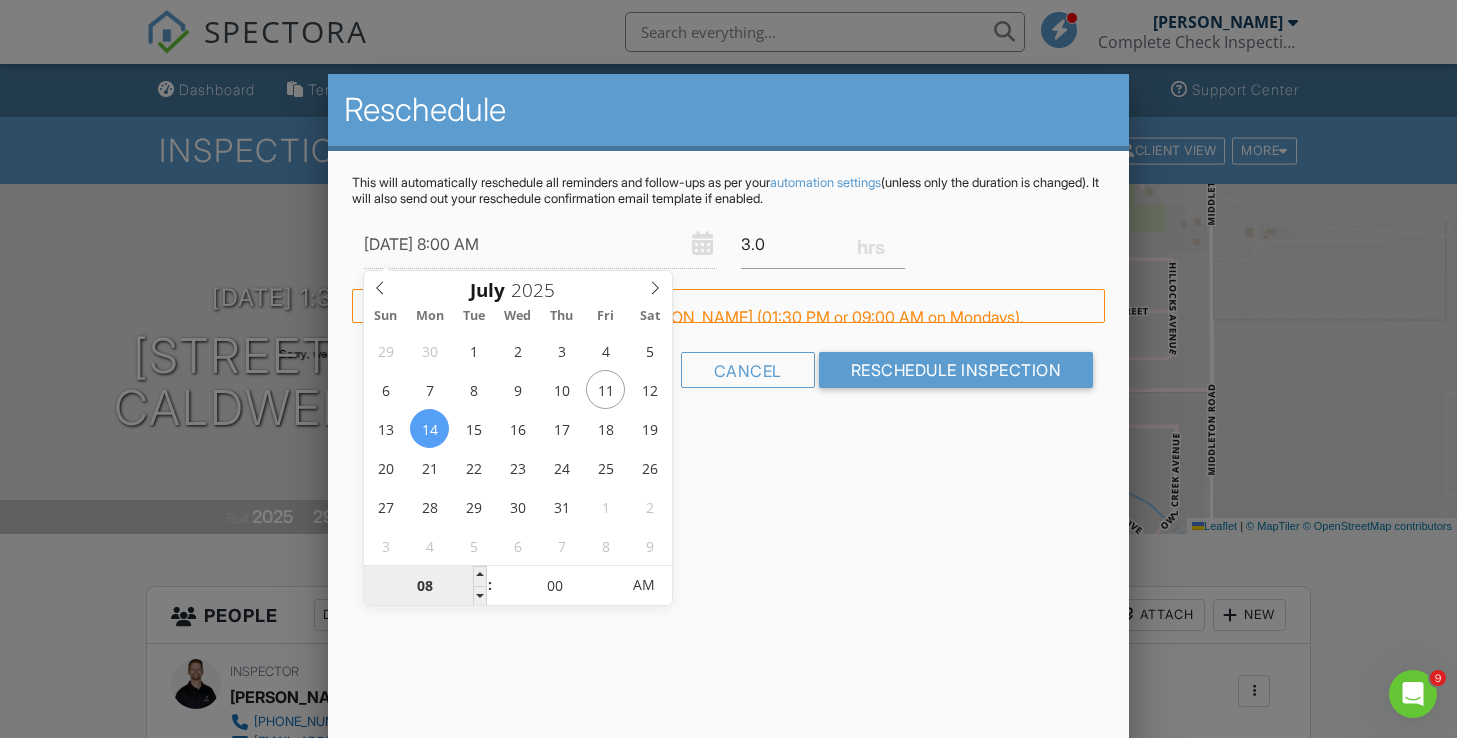 type on "08" 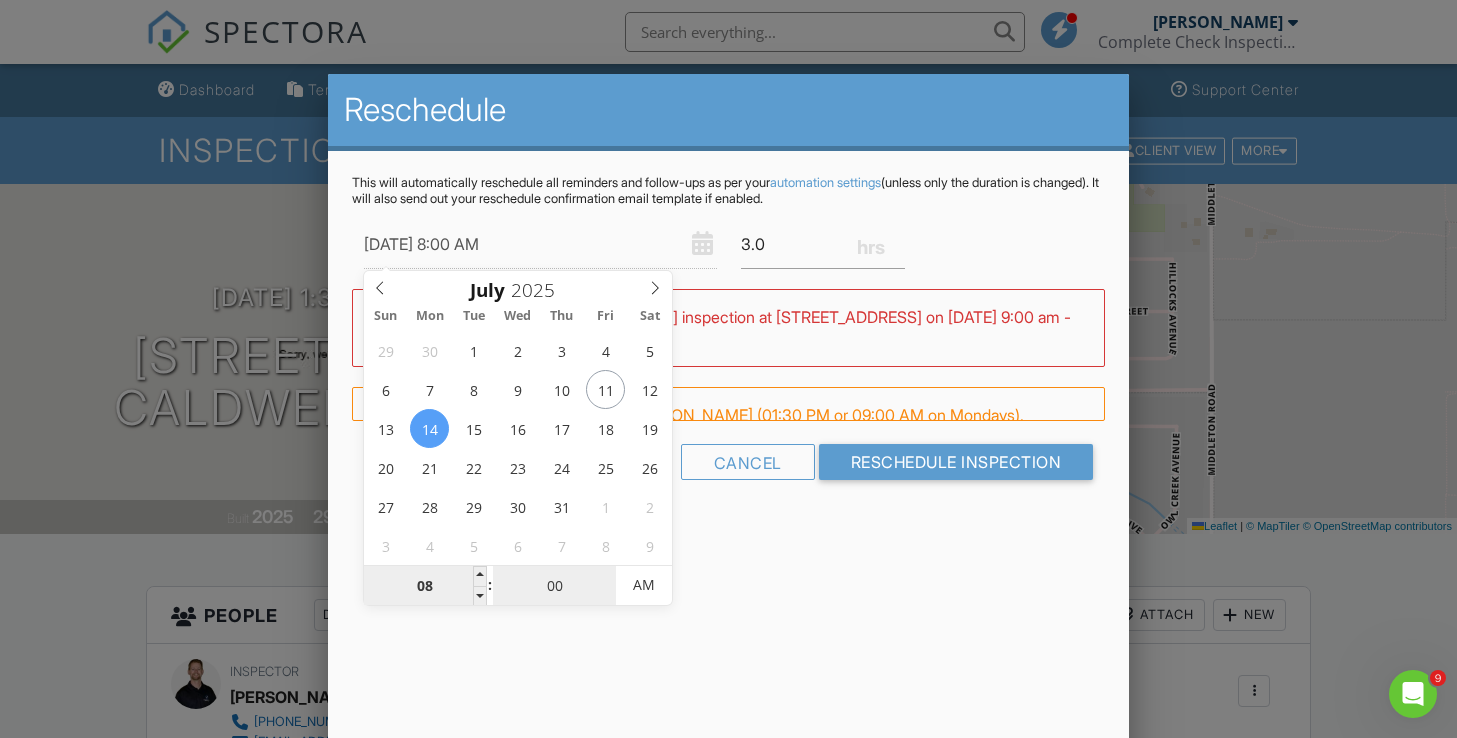 type on "07/14/2025 8:03 AM" 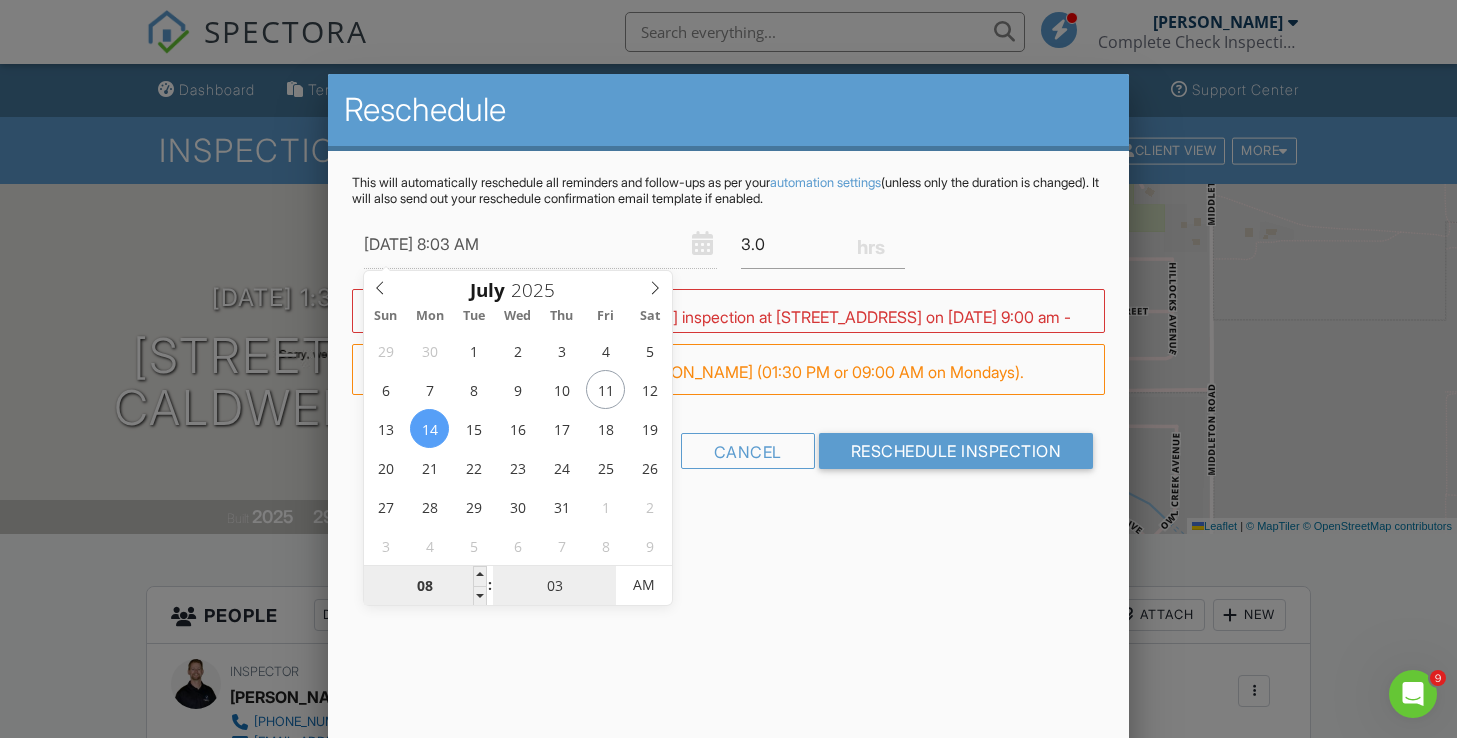 type on "[DATE] 8:30 AM" 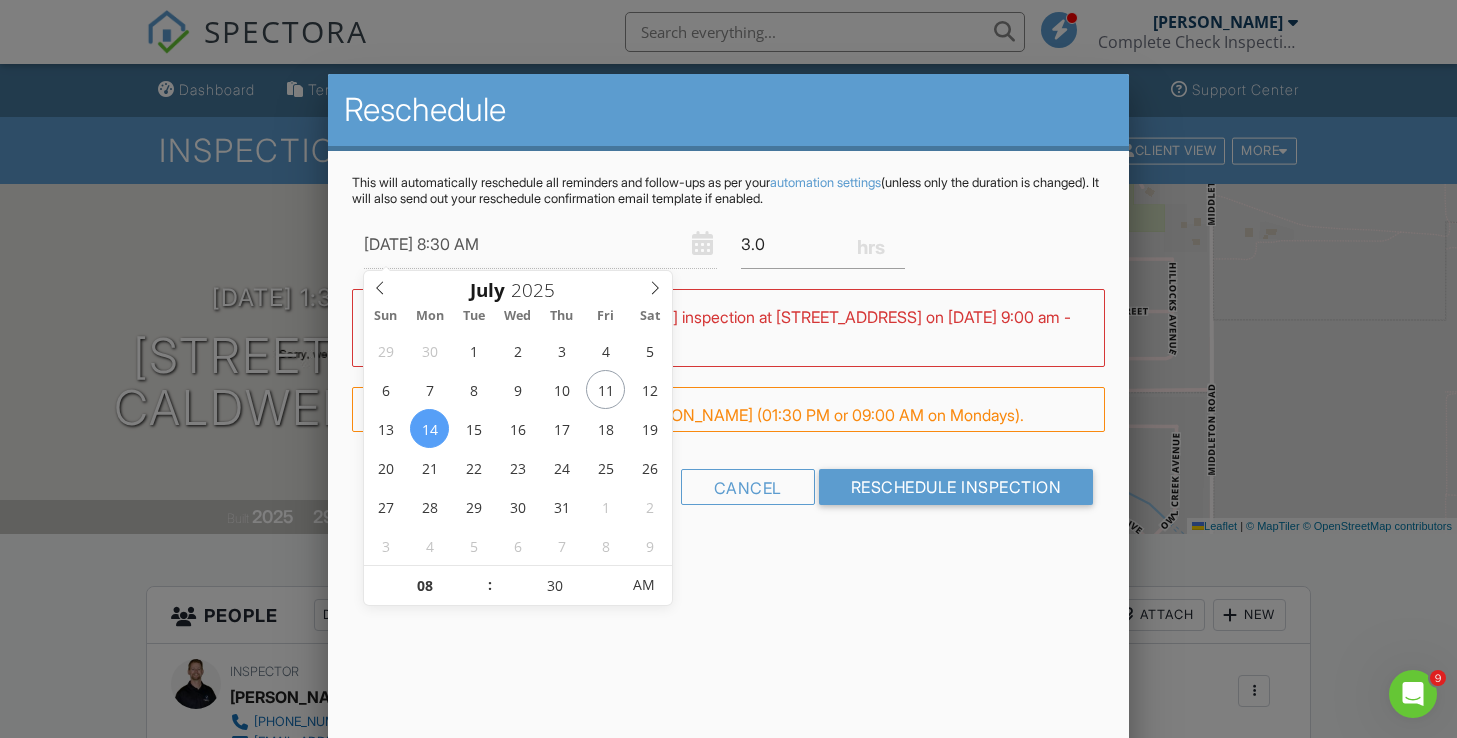 click on "Reschedule
This will automatically reschedule all reminders and follow-ups as per your  automation settings  (unless only the duration is changed). It will also send out your reschedule confirmation email template if enabled.
07/14/2025 8:30 AM
3.0
Warning: this date/time is in the past.
WARNING: Conflicts with Steve Taylor's inspection at 24974 Belgian Way on 07/14/2025  9:00 am - 12:00 pm.
FYI: This is not a regular time slot for Steve Taylor (01:30 PM or 09:00 AM on Mondays).
Cancel
Reschedule Inspection" at bounding box center [728, 424] 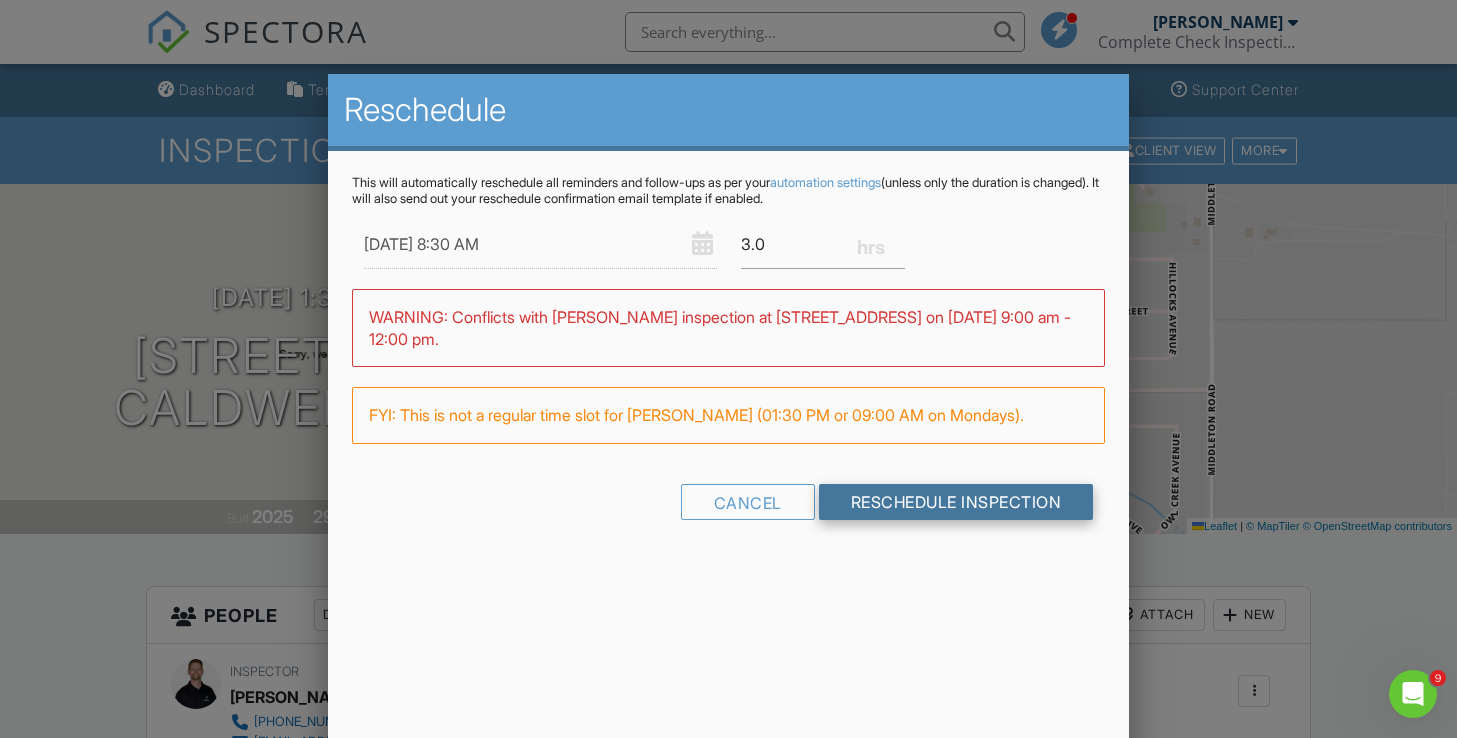 click on "Reschedule Inspection" at bounding box center (956, 502) 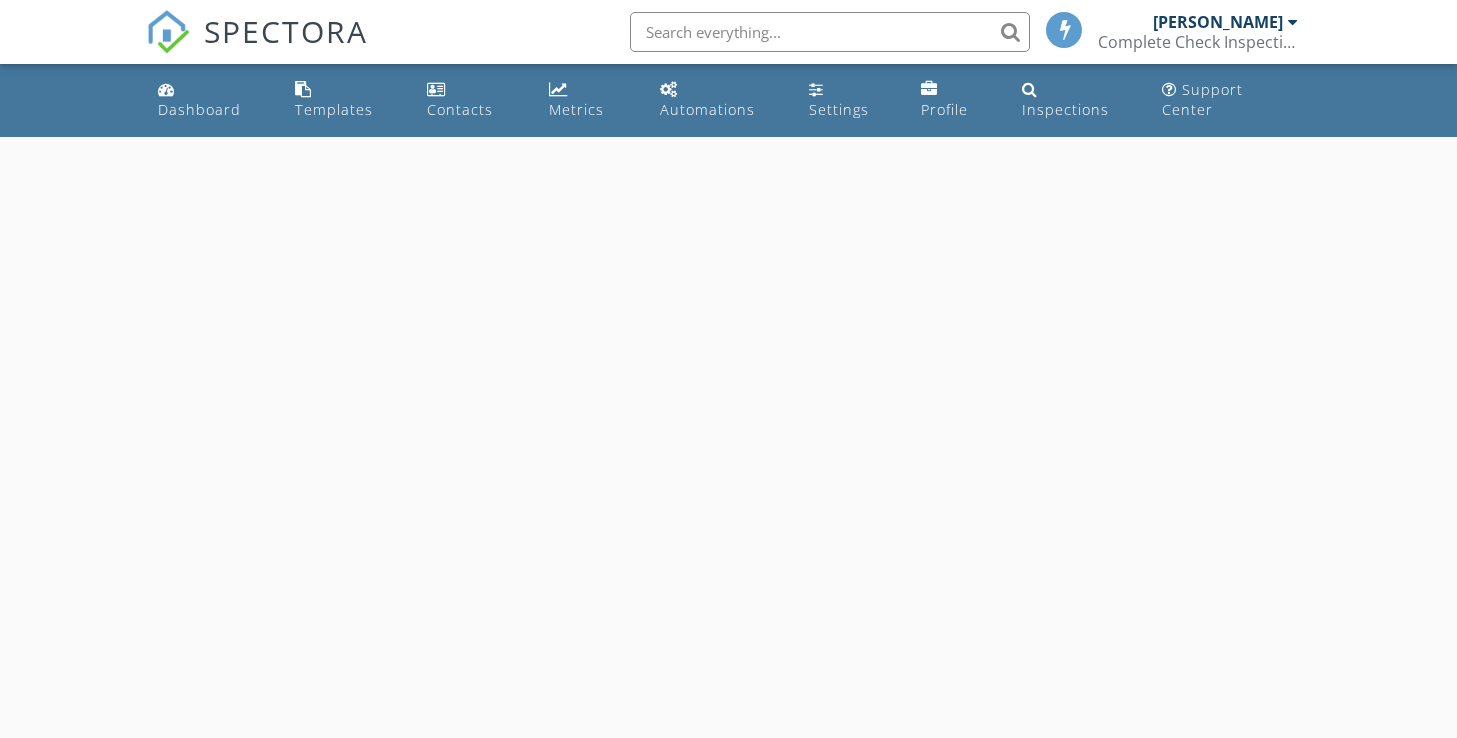 scroll, scrollTop: 0, scrollLeft: 0, axis: both 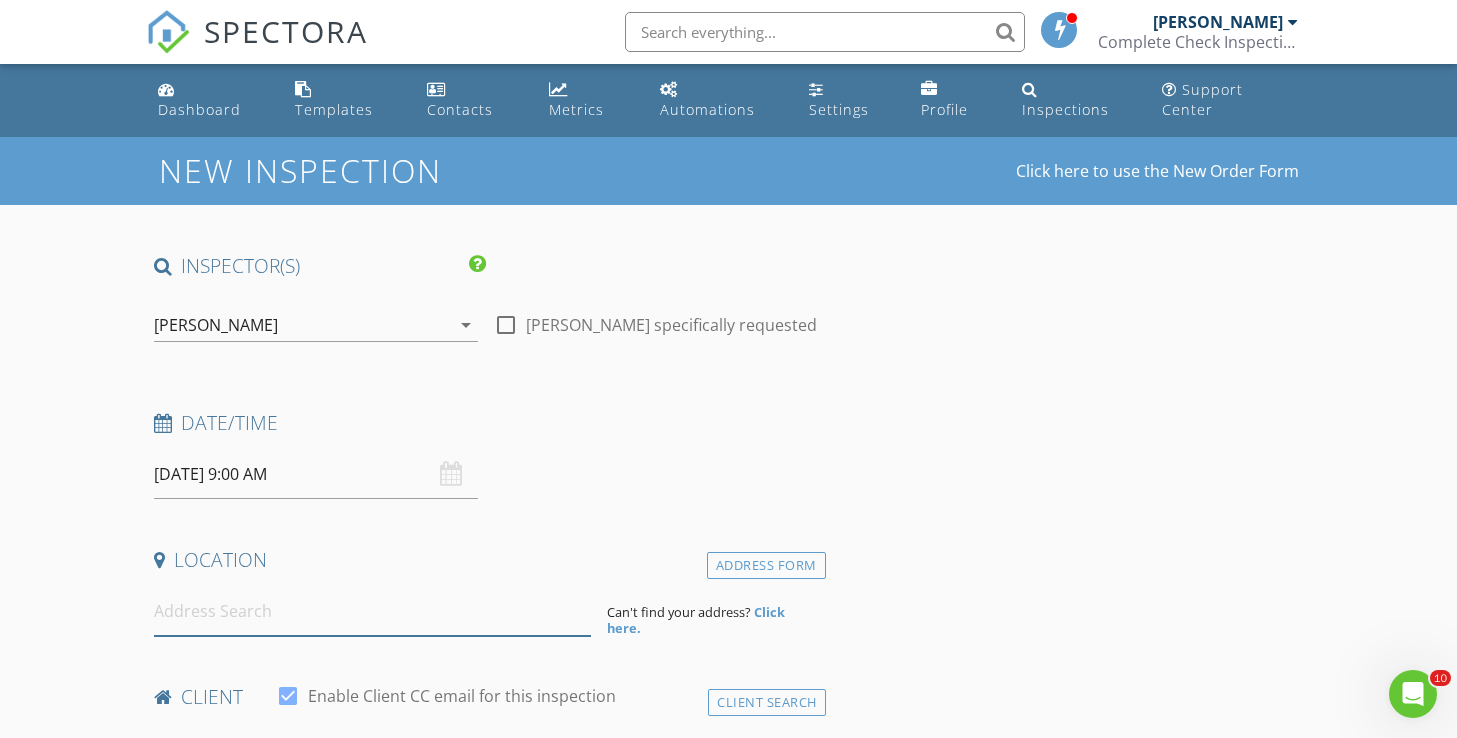 click at bounding box center (372, 611) 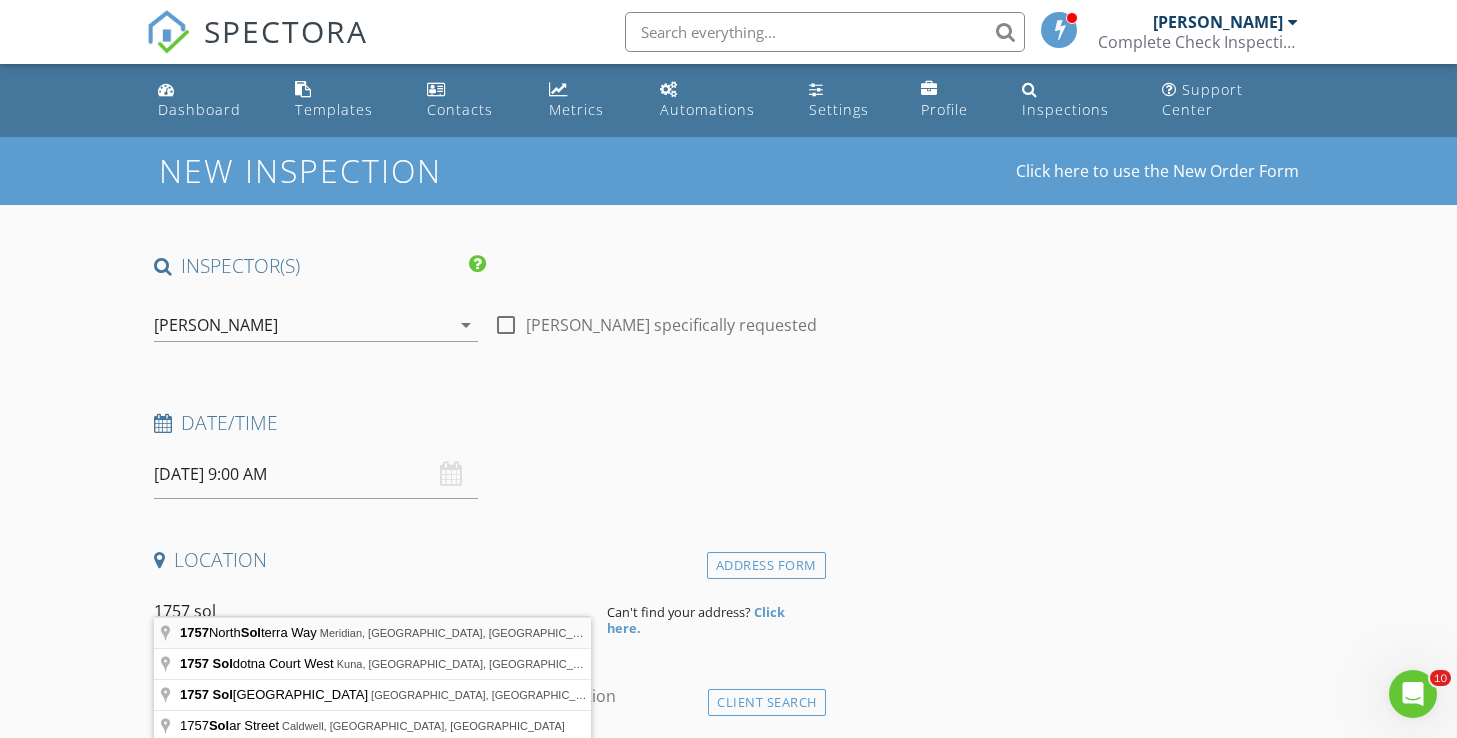 type on "1757 North Solterra Way, Meridian, ID, USA" 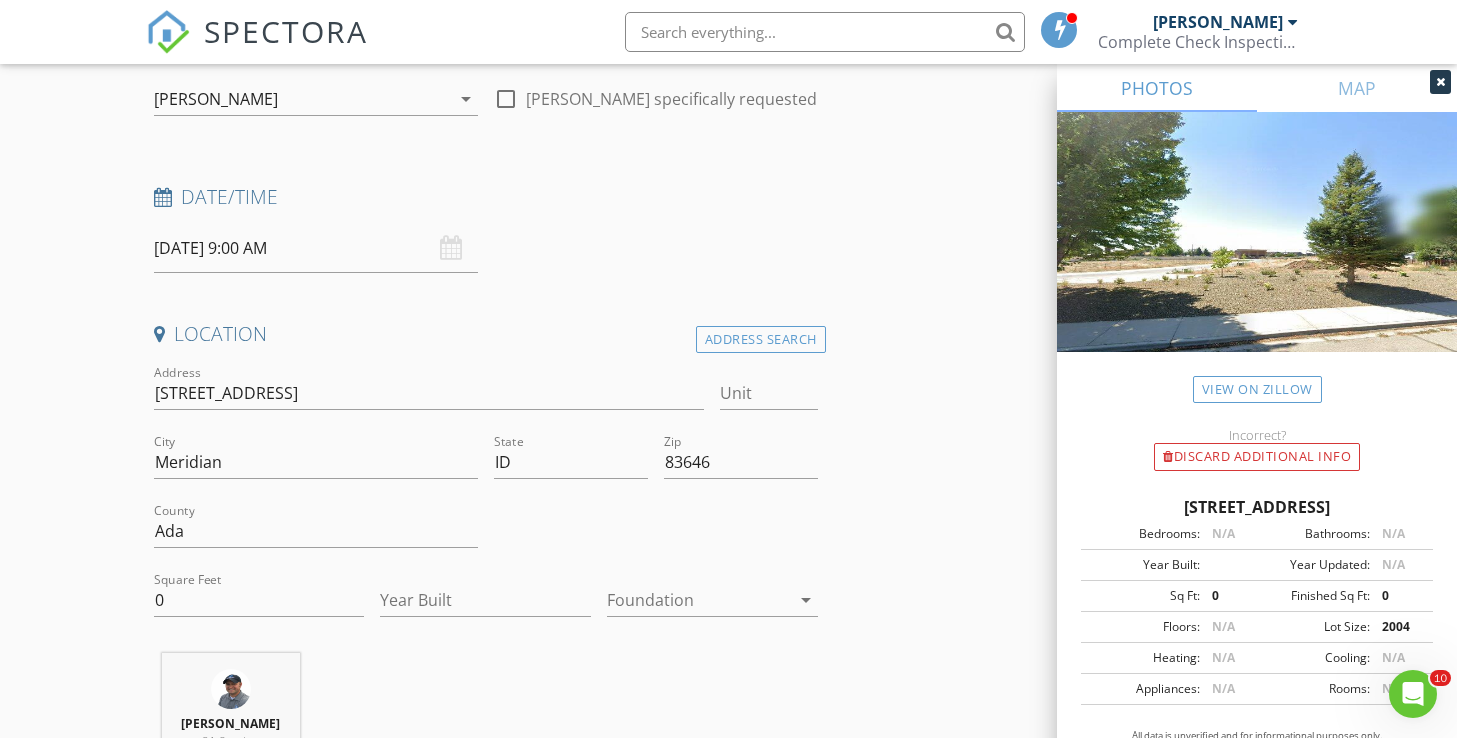 scroll, scrollTop: 231, scrollLeft: 0, axis: vertical 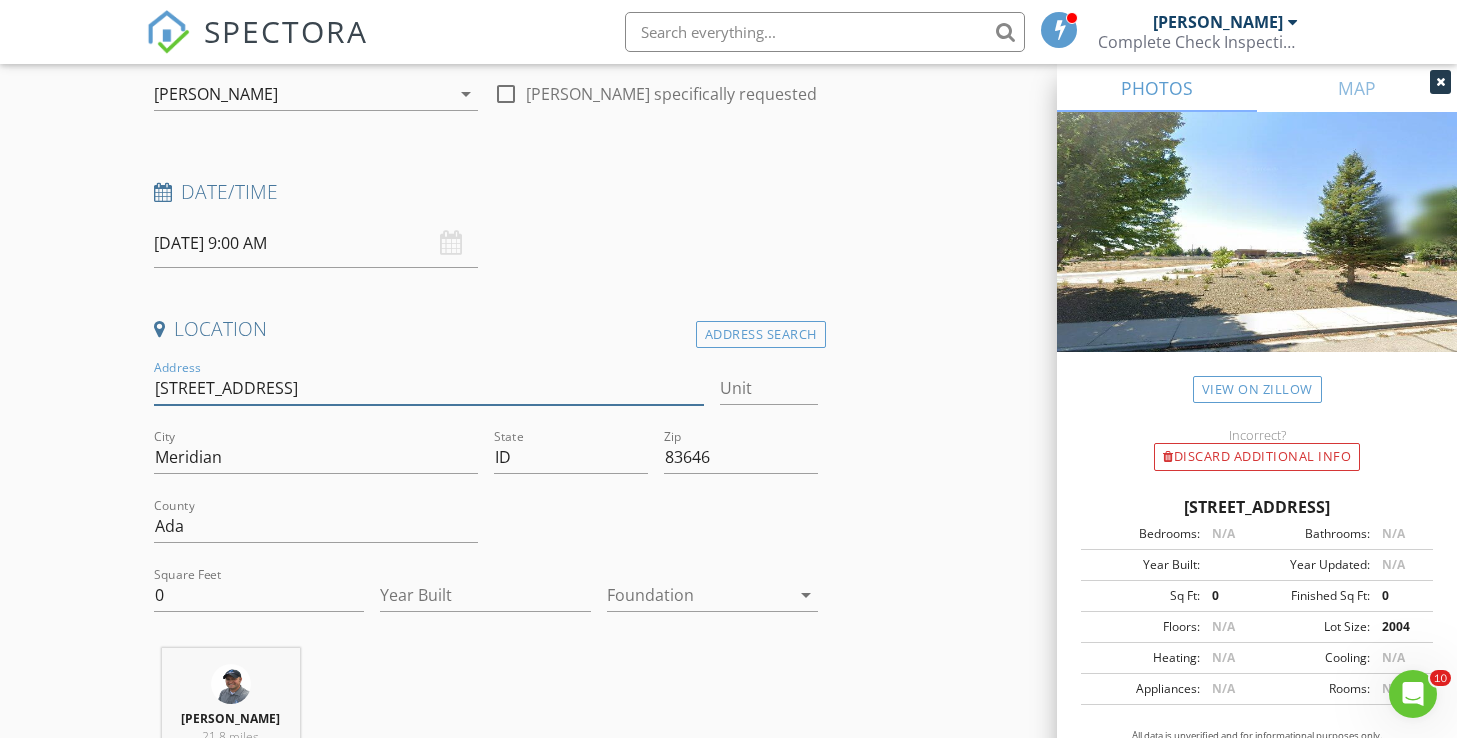 click on "1757 N Solterra Way" at bounding box center [429, 388] 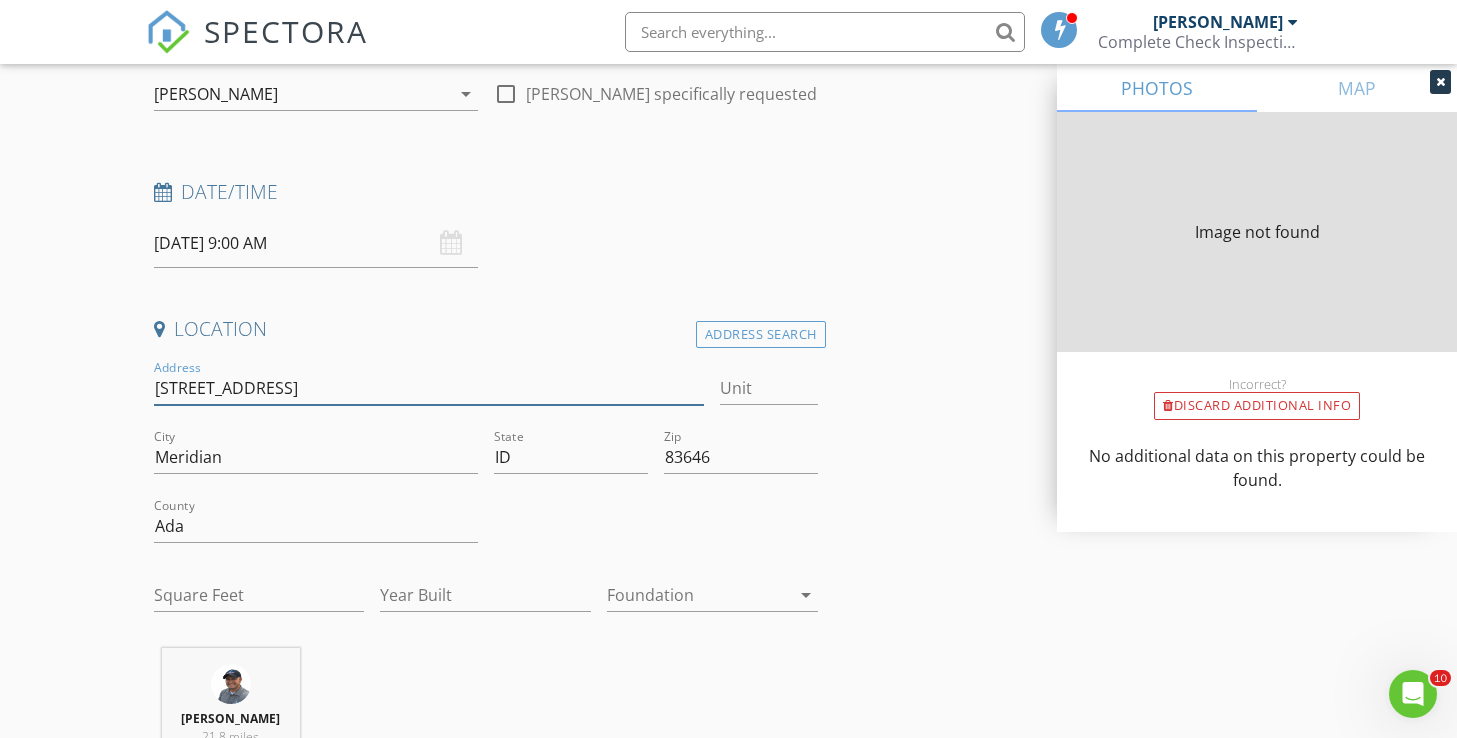type on "0" 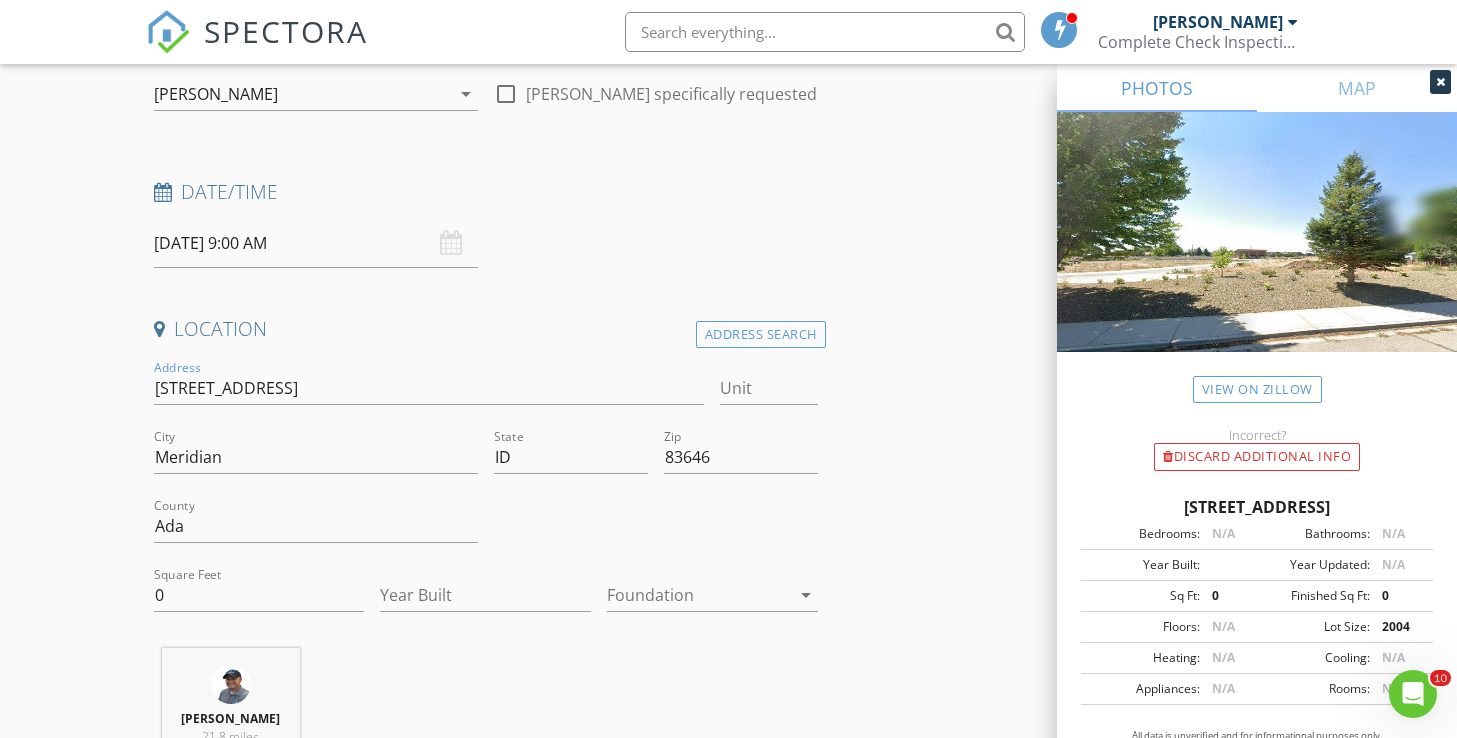 click on "New Inspection
Click here to use the New Order Form
INSPECTOR(S)
check_box   Michael Hasson   PRIMARY   check_box_outline_blank   Steve Taylor     Michael Hasson arrow_drop_down   check_box_outline_blank Michael Hasson specifically requested
Date/Time
07/12/2025 9:00 AM
Location
Address Search       Address 1757 N Solterra Way   Unit   City Meridian   State ID   Zip 83646   County Ada     Square Feet 0   Year Built   Foundation arrow_drop_down     Michael Hasson     21.8 miles     (36 minutes)
client
check_box Enable Client CC email for this inspection   Client Search     check_box_outline_blank Client is a Company/Organization     First Name   Last Name   Email   CC Email   Phone           Notes   Private Notes
ADD ADDITIONAL client
SERVICES" at bounding box center (728, 1661) 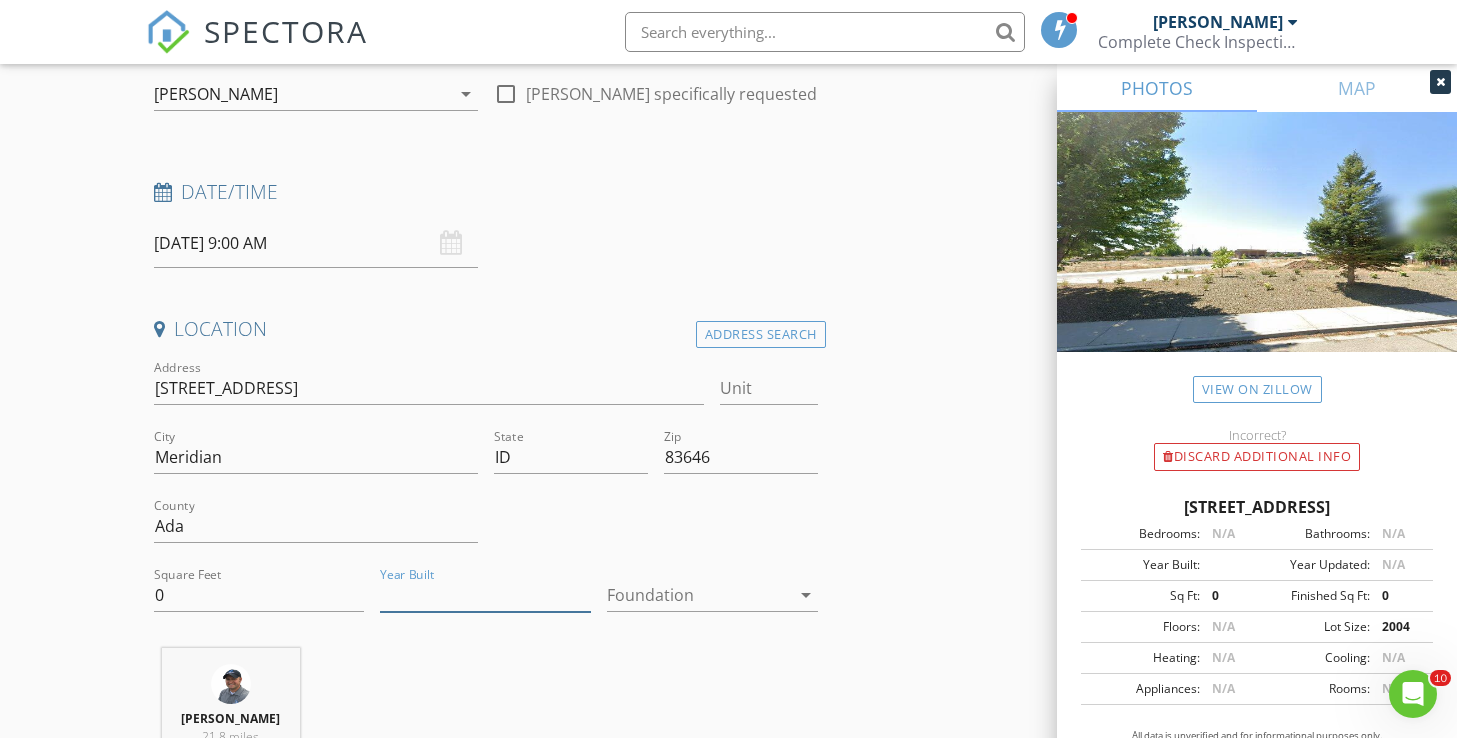 click on "Year Built" at bounding box center (485, 595) 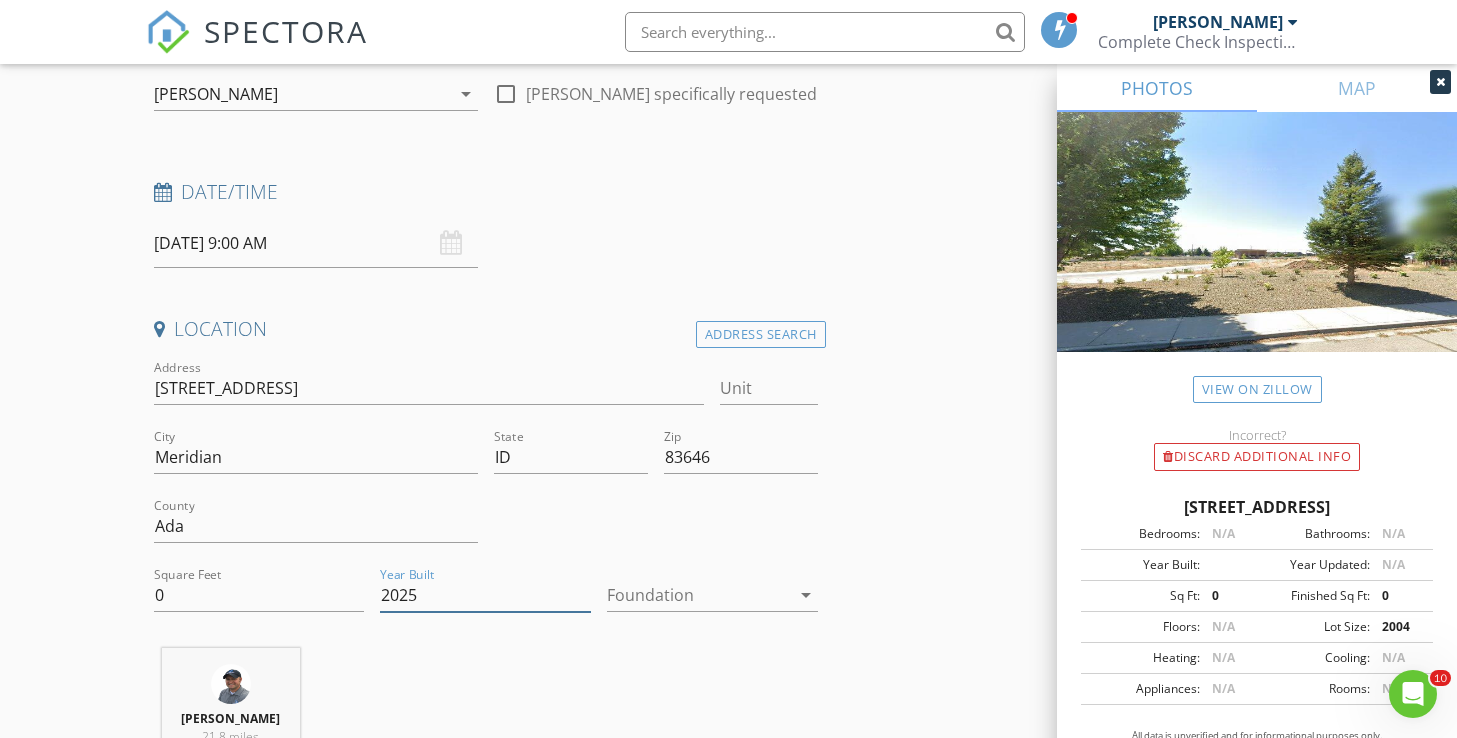 type on "2025" 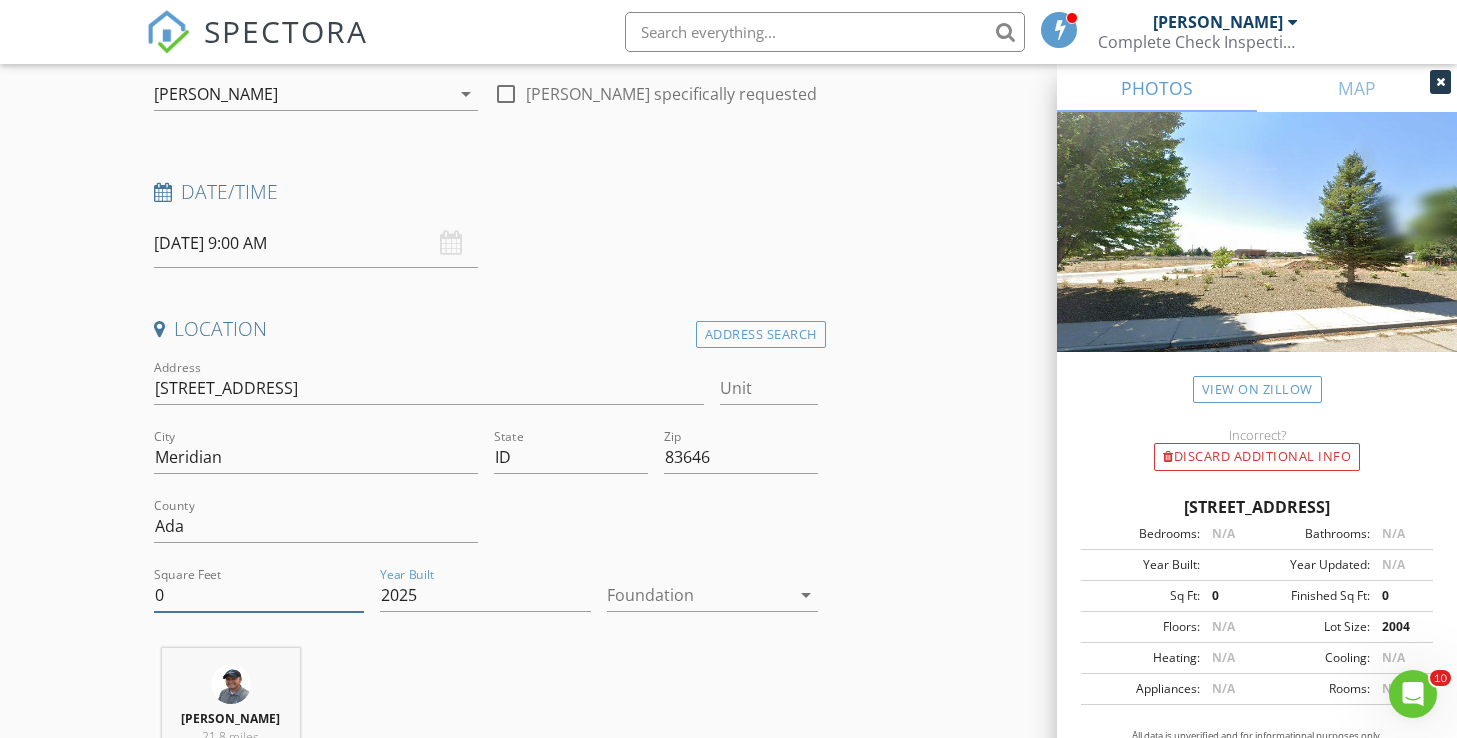 click on "0" at bounding box center (259, 595) 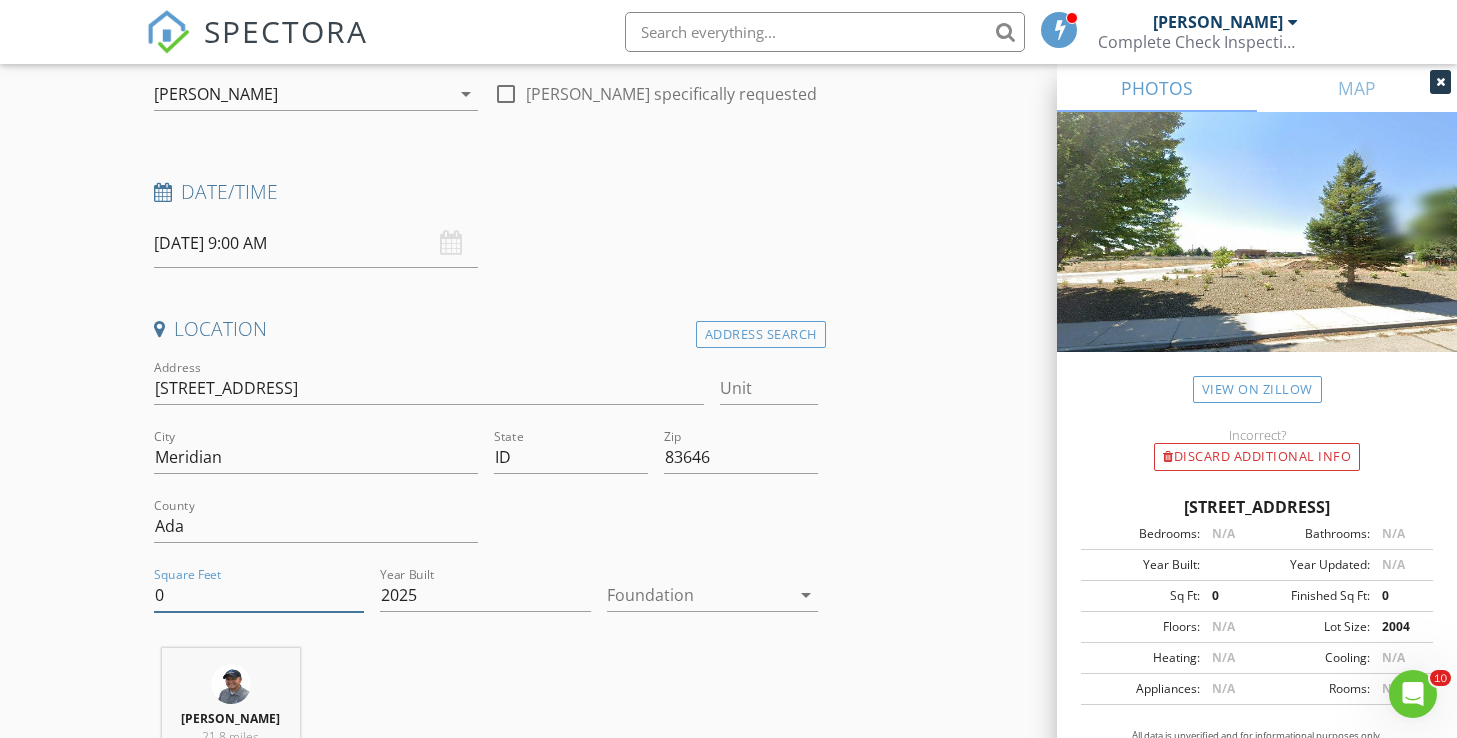 click on "0" at bounding box center [259, 595] 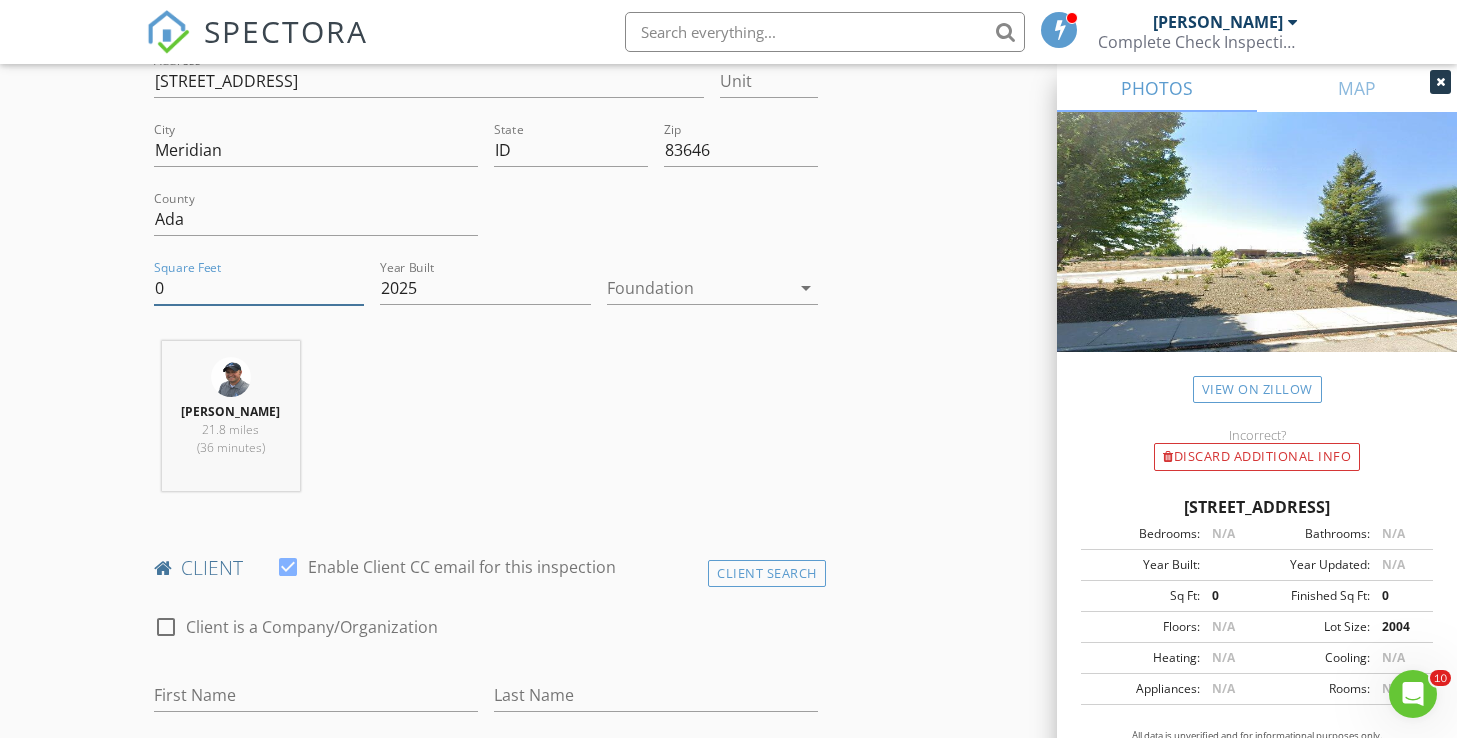 scroll, scrollTop: 565, scrollLeft: 0, axis: vertical 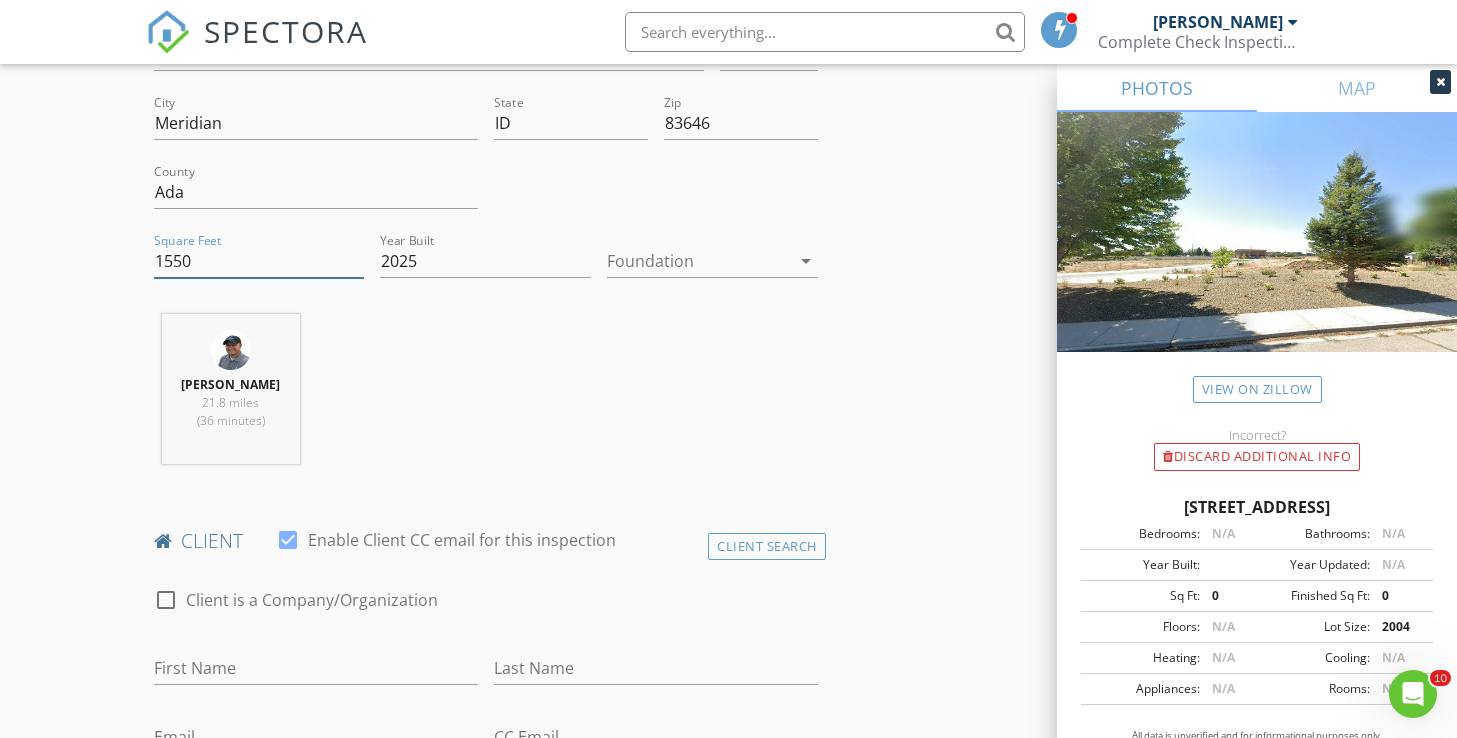 type on "1550" 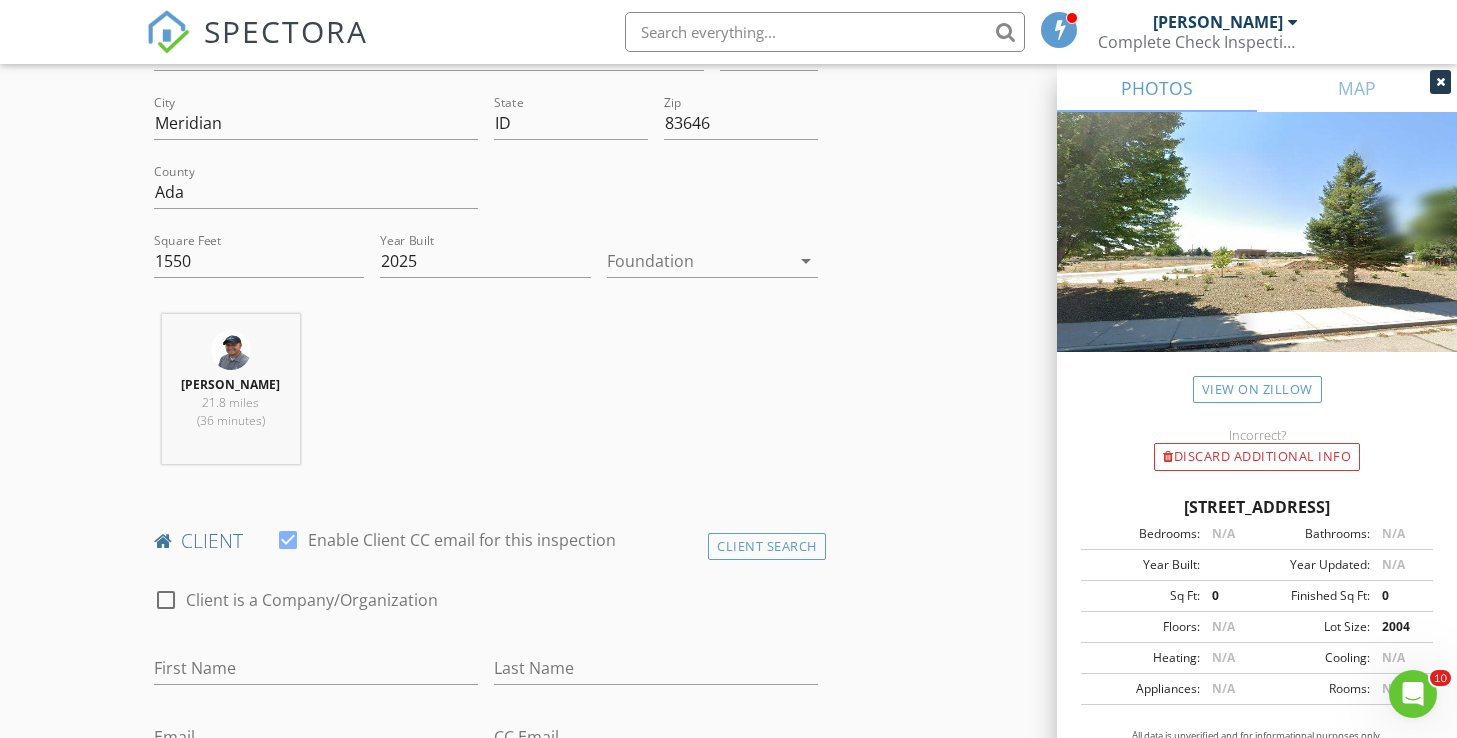 click on "New Inspection
Click here to use the New Order Form
INSPECTOR(S)
check_box   Michael Hasson   PRIMARY   check_box_outline_blank   Steve Taylor     Michael Hasson arrow_drop_down   check_box_outline_blank Michael Hasson specifically requested
Date/Time
07/12/2025 9:00 AM
Location
Address Search       Address 1757 N Solterra Way   Unit   City Meridian   State ID   Zip 83646   County Ada     Square Feet 1550   Year Built 2025   Foundation arrow_drop_down     Michael Hasson     21.8 miles     (36 minutes)
client
check_box Enable Client CC email for this inspection   Client Search     check_box_outline_blank Client is a Company/Organization     First Name   Last Name   Email   CC Email   Phone           Notes   Private Notes
ADD ADDITIONAL client
SERVICES" at bounding box center [728, 1327] 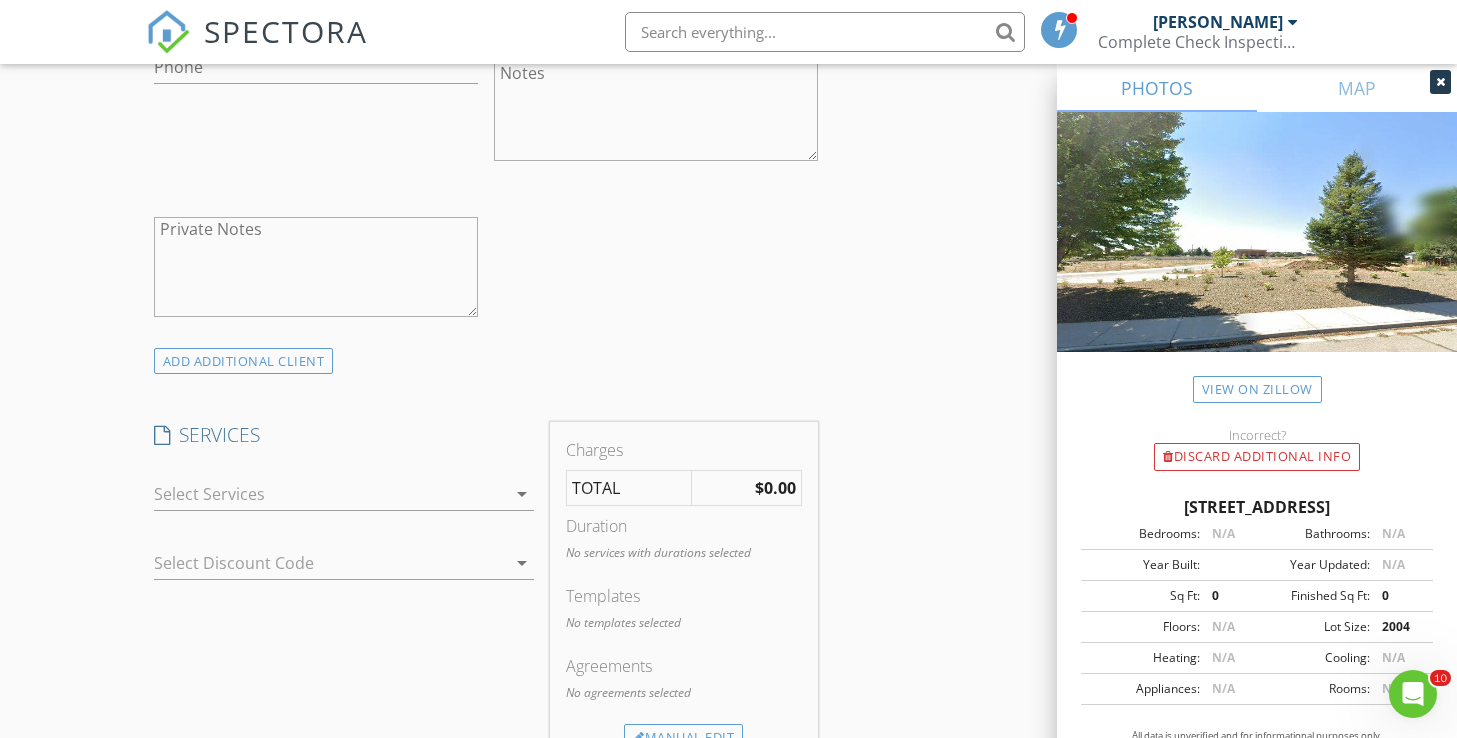scroll, scrollTop: 1324, scrollLeft: 0, axis: vertical 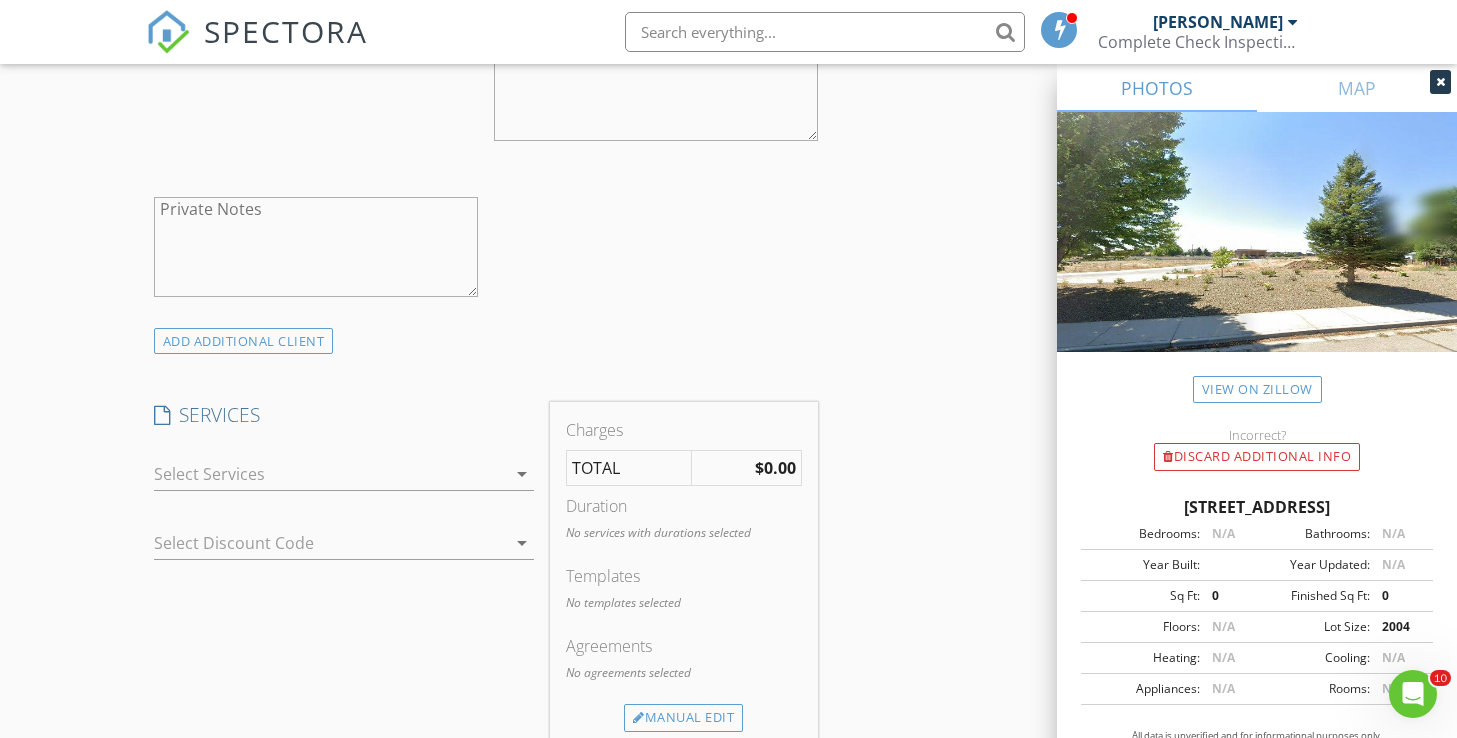 click at bounding box center [330, 474] 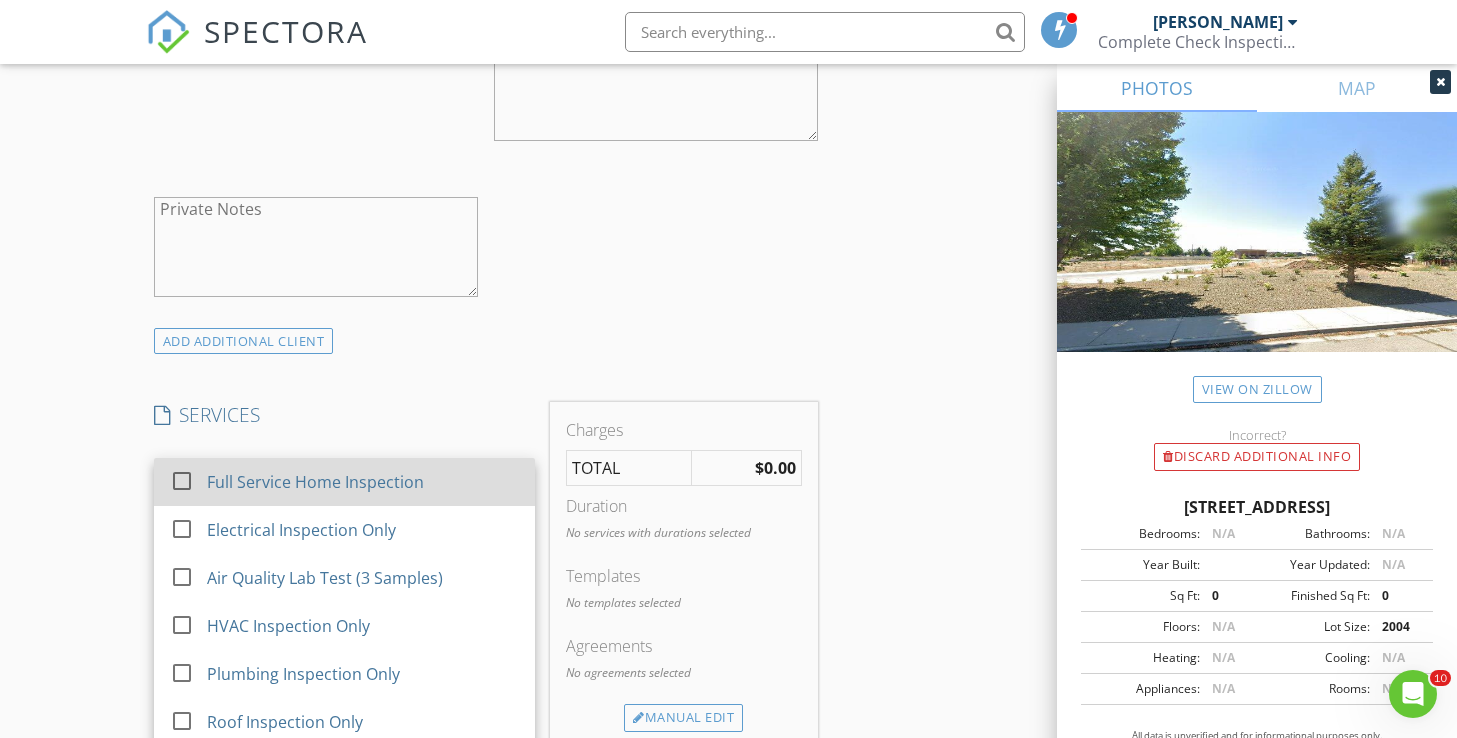 click on "Full Service Home Inspection" at bounding box center (315, 482) 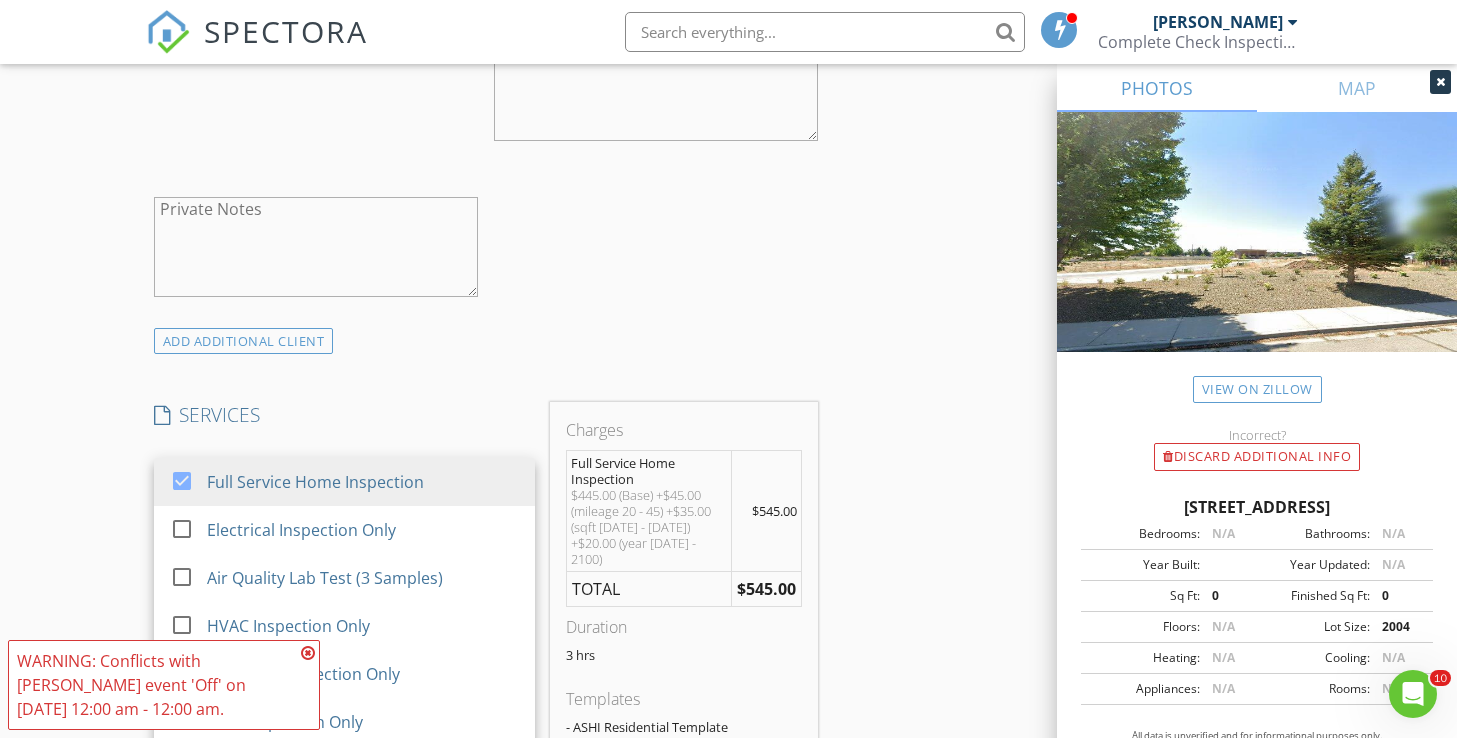 click on "INSPECTOR(S)
check_box   Michael Hasson   PRIMARY   check_box_outline_blank   Steve Taylor     Michael Hasson arrow_drop_down   check_box_outline_blank Michael Hasson specifically requested
Date/Time
07/12/2025 9:00 AM
Location
Address Search       Address 1757 N Solterra Way   Unit   City Meridian   State ID   Zip 83646   County Ada     Square Feet 1550   Year Built 2025   Foundation arrow_drop_down     Michael Hasson     21.8 miles     (36 minutes)
client
check_box Enable Client CC email for this inspection   Client Search     check_box_outline_blank Client is a Company/Organization     First Name   Last Name   Email   CC Email   Phone           Notes   Private Notes
ADD ADDITIONAL client
SERVICES
check_box   Full Service Home Inspection   check_box_outline_blank" at bounding box center [729, 649] 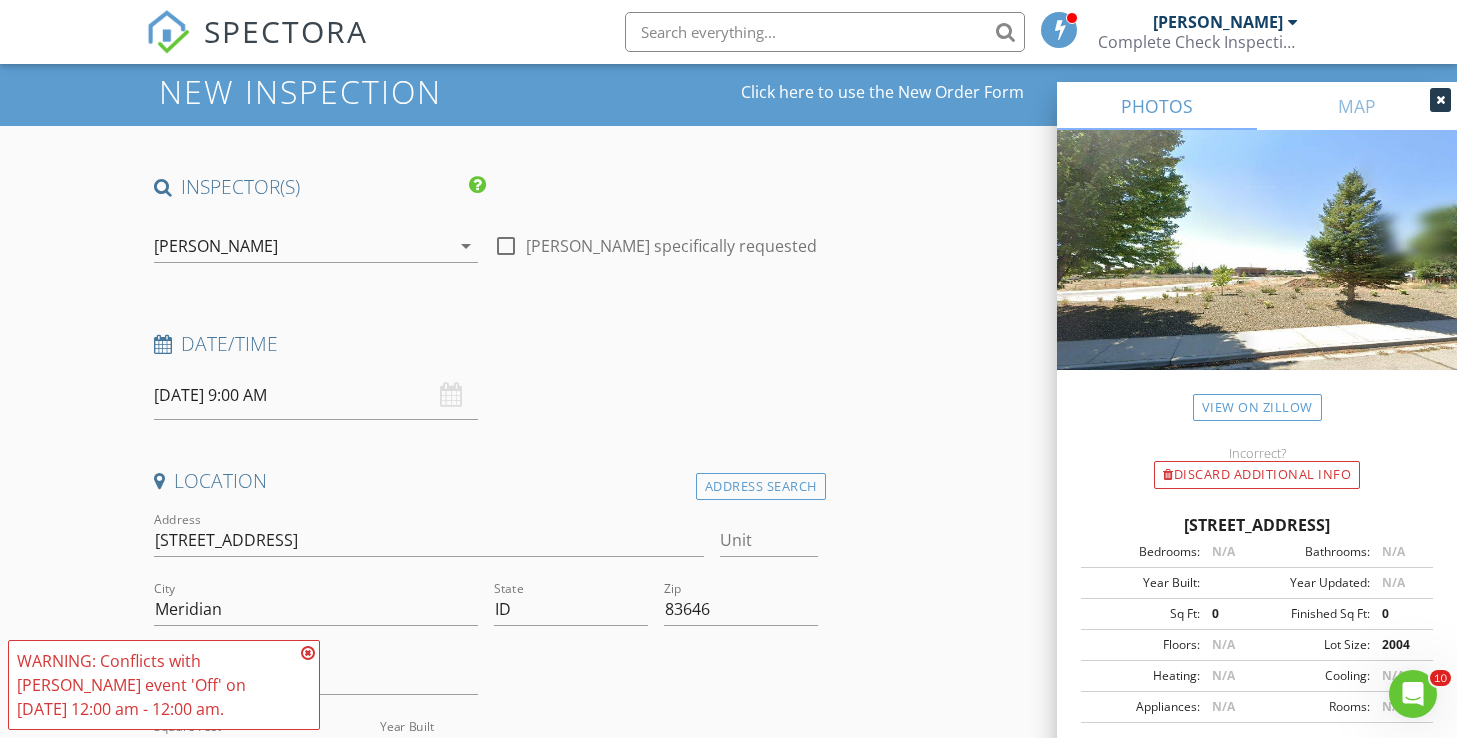 scroll, scrollTop: 0, scrollLeft: 0, axis: both 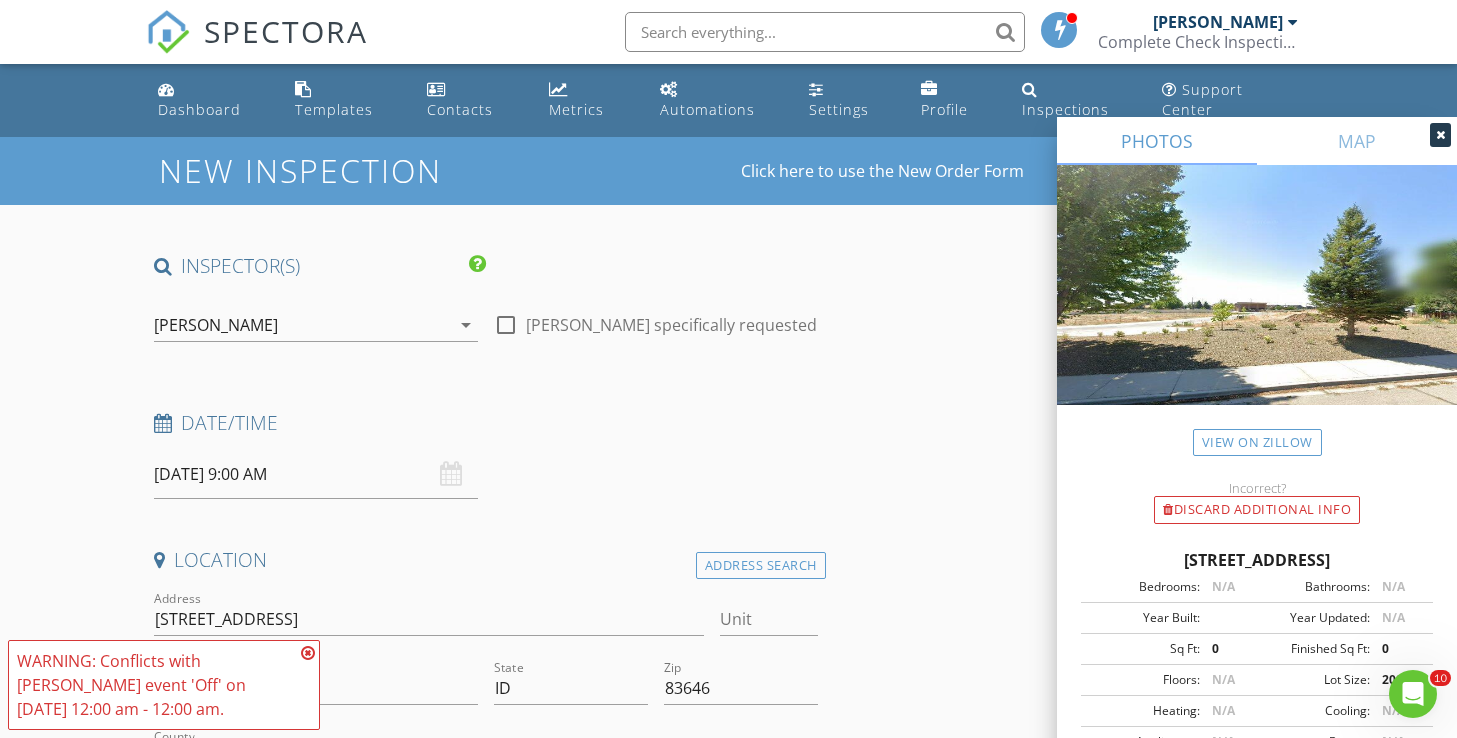 click on "INSPECTOR(S)
check_box   Michael Hasson   PRIMARY   check_box_outline_blank   Steve Taylor     Michael Hasson arrow_drop_down   check_box_outline_blank Michael Hasson specifically requested
Date/Time
07/12/2025 9:00 AM
Location
Address Search       Address 1757 N Solterra Way   Unit   City Meridian   State ID   Zip 83646   County Ada     Square Feet 1550   Year Built 2025   Foundation arrow_drop_down     Michael Hasson     21.8 miles     (36 minutes)
client
check_box Enable Client CC email for this inspection   Client Search     check_box_outline_blank Client is a Company/Organization     First Name   Last Name   Email   CC Email   Phone           Notes   Private Notes
ADD ADDITIONAL client
SERVICES
check_box   Full Service Home Inspection   check_box_outline_blank" at bounding box center (729, 1973) 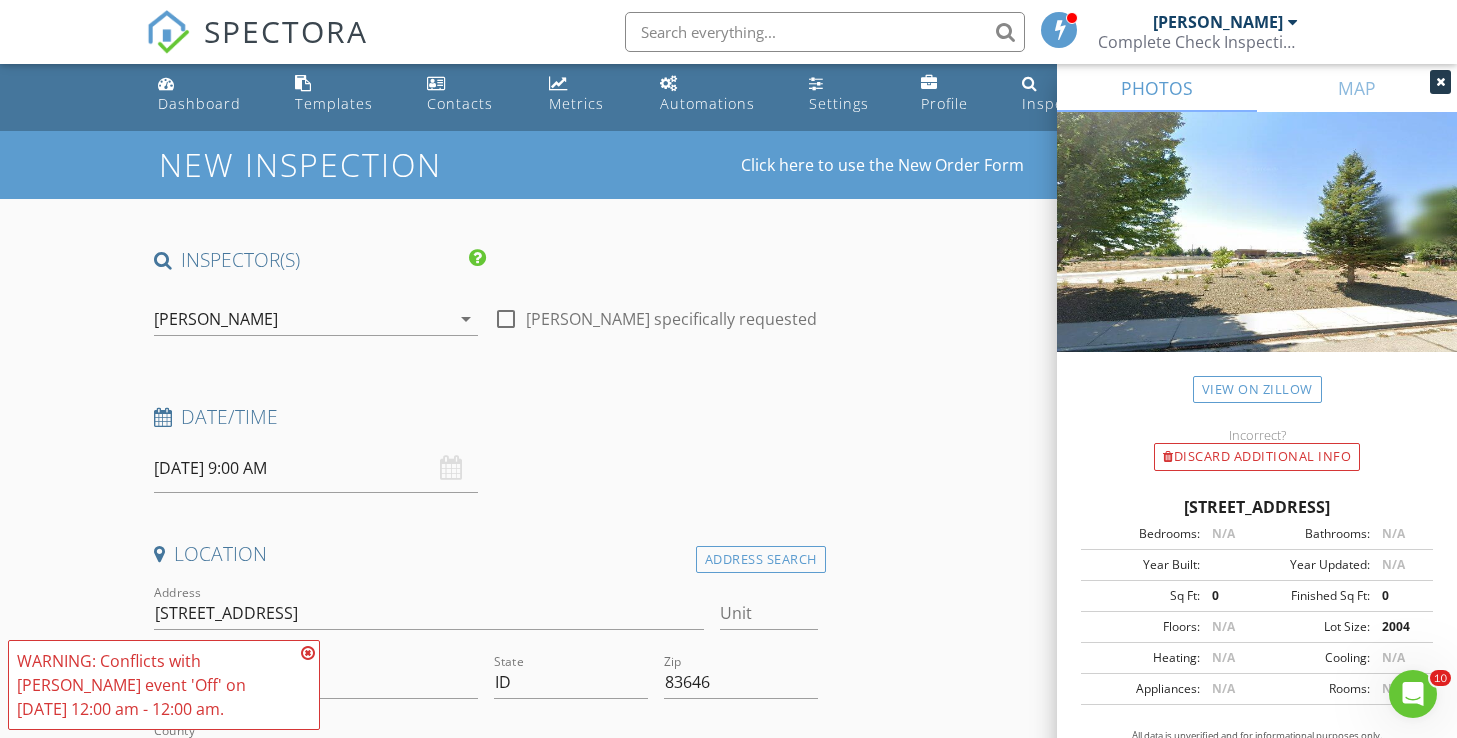 scroll, scrollTop: 0, scrollLeft: 0, axis: both 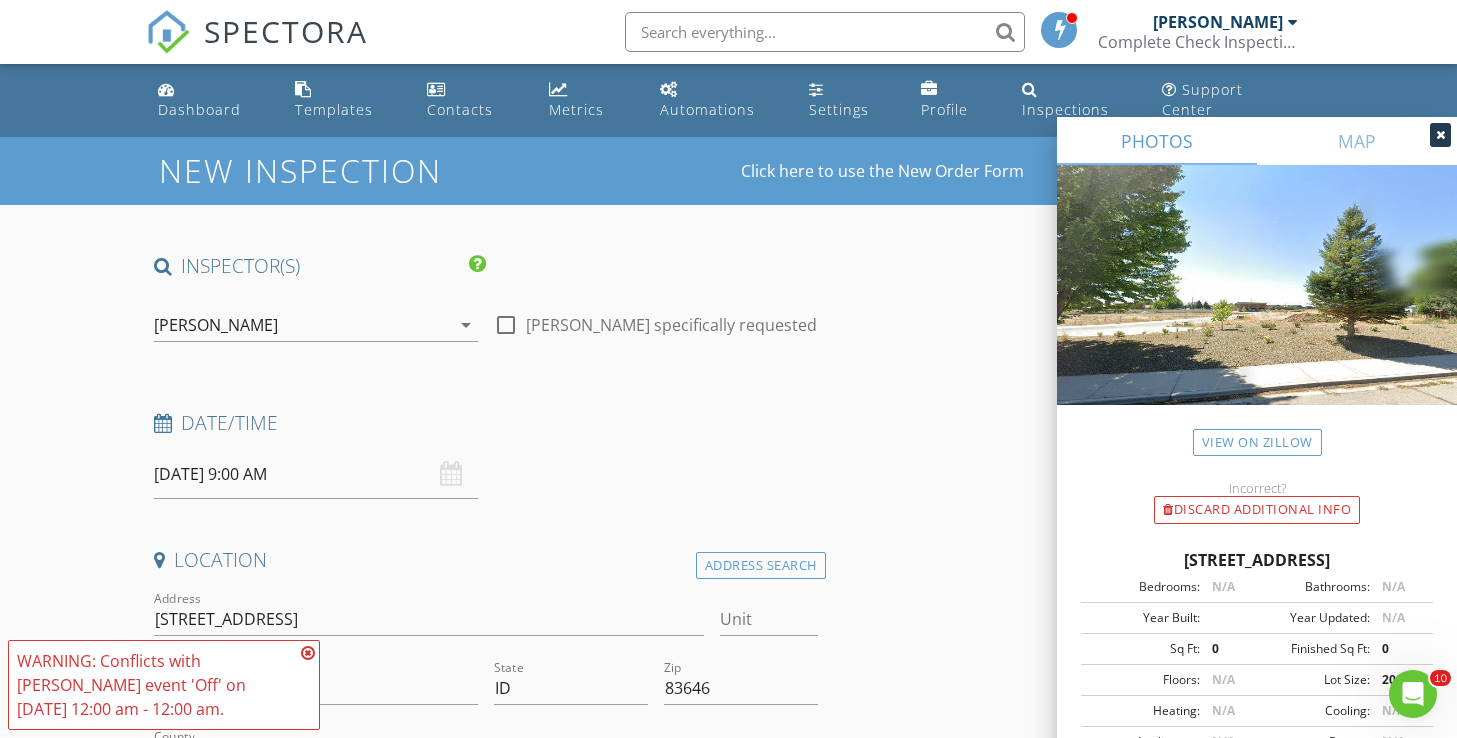 click at bounding box center [825, 32] 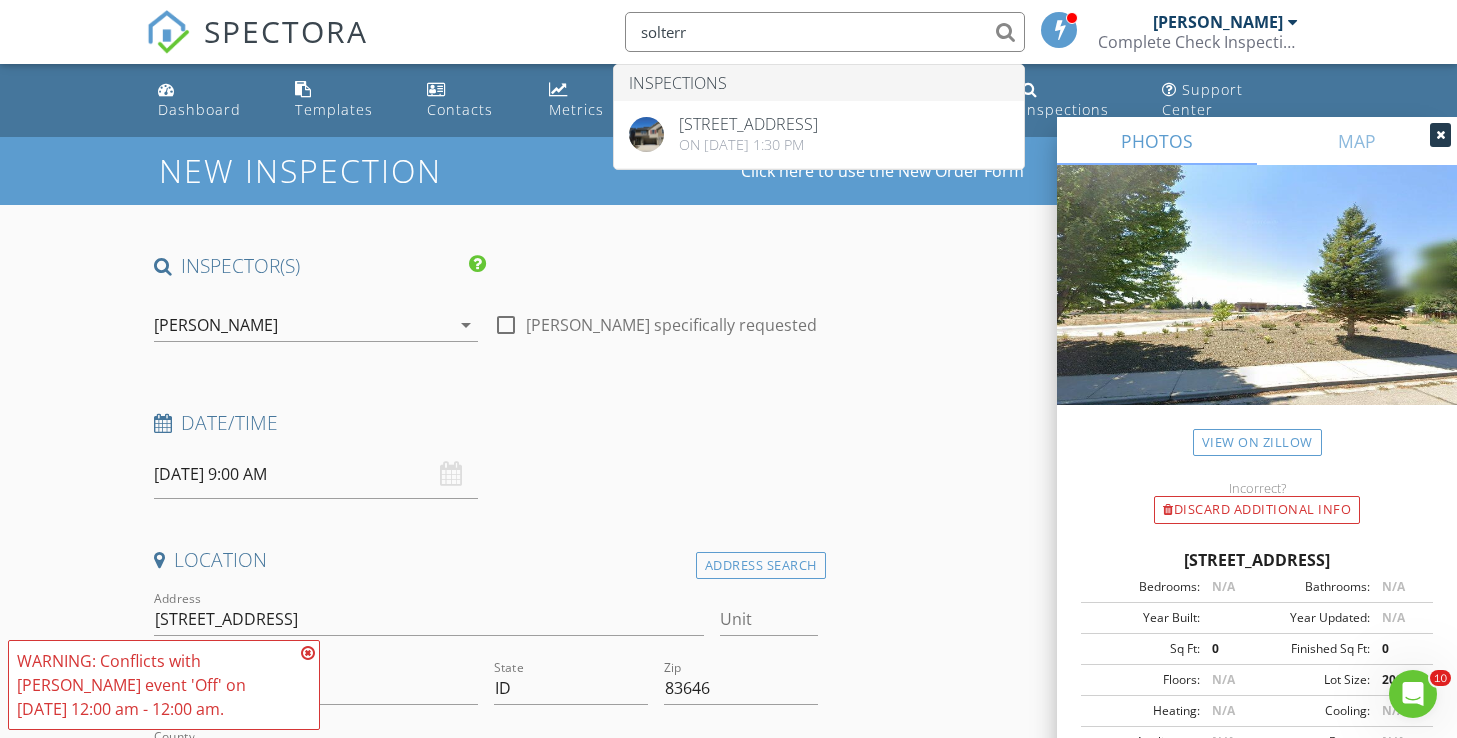 type on "solterr" 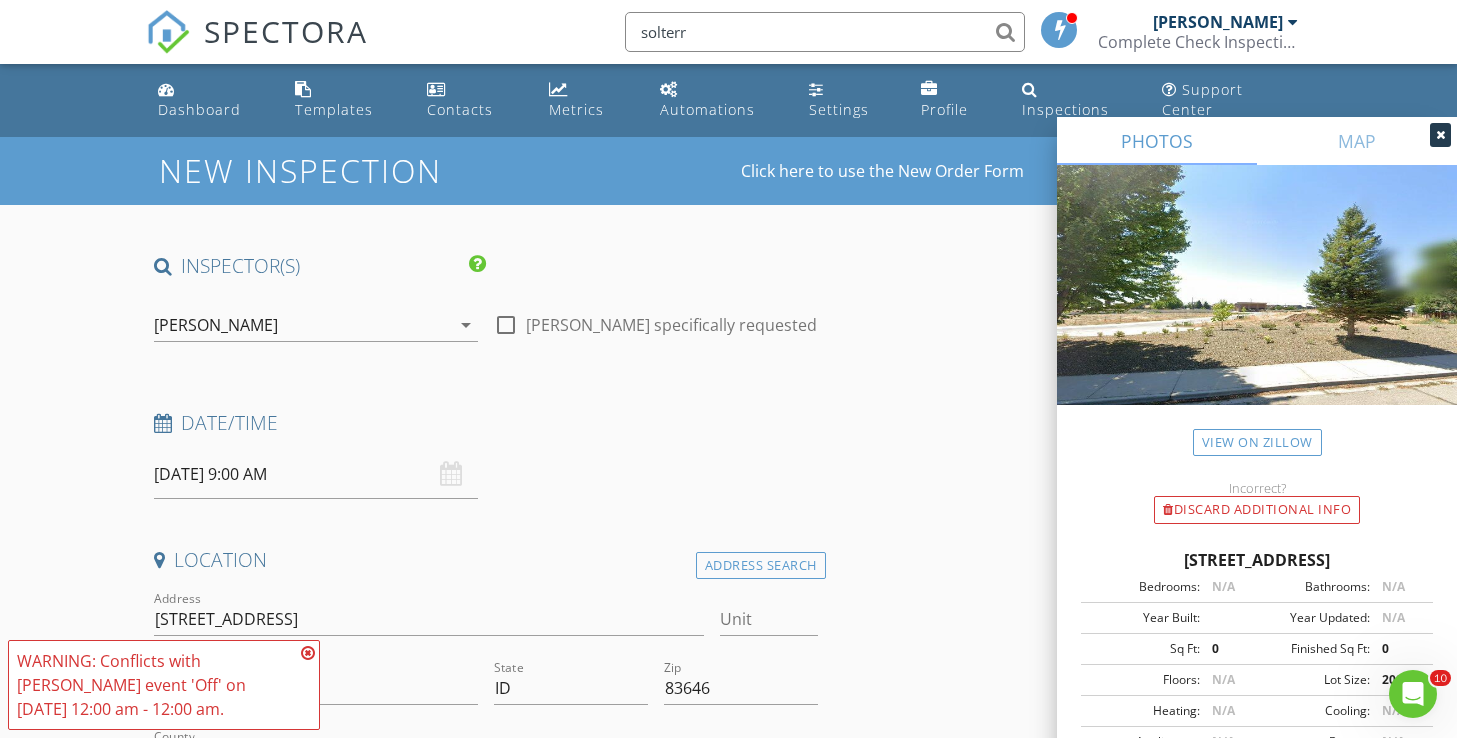click at bounding box center [308, 653] 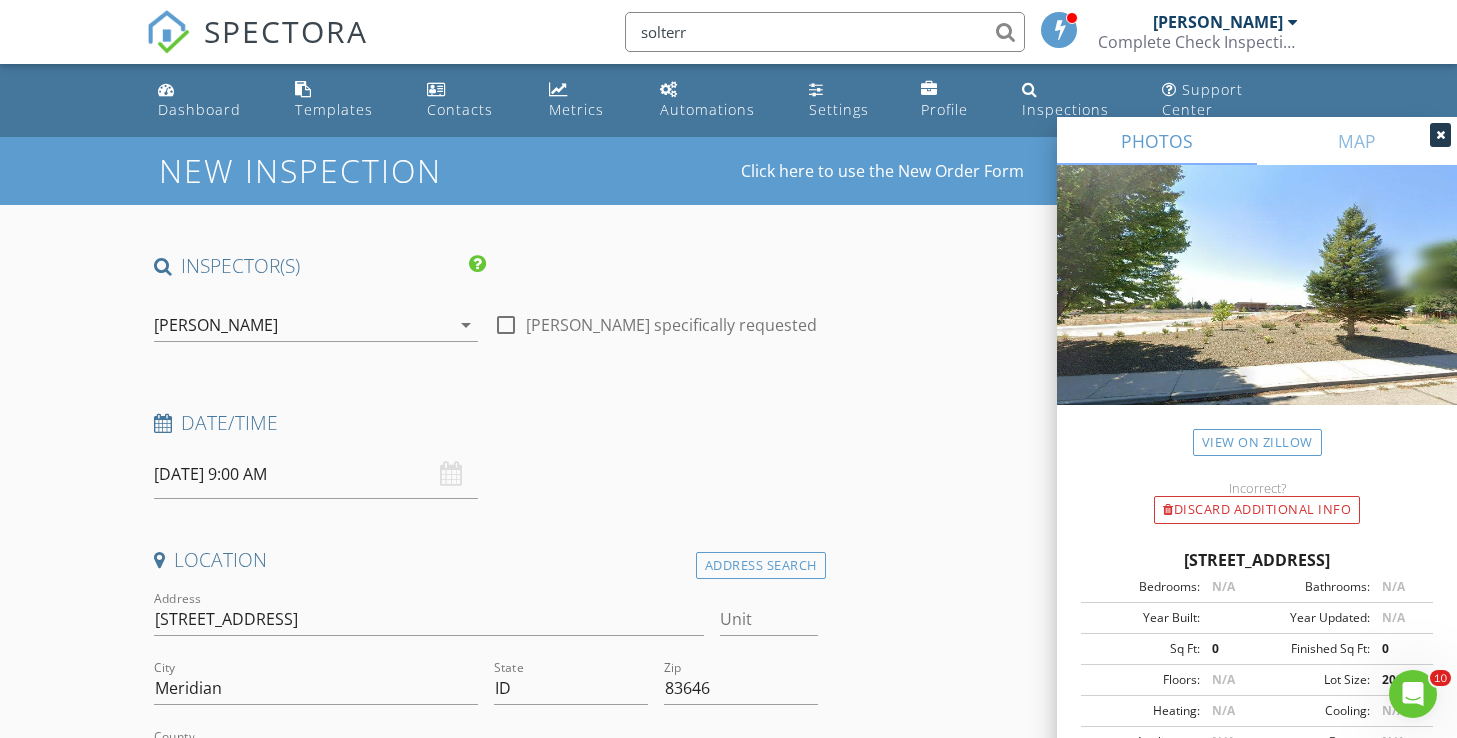 click on "New Inspection
Click here to use the New Order Form
INSPECTOR(S)
check_box   Michael Hasson   PRIMARY   check_box_outline_blank   Steve Taylor     Michael Hasson arrow_drop_down   check_box_outline_blank Michael Hasson specifically requested
Date/Time
07/12/2025 9:00 AM
Location
Address Search       Address 1757 N Solterra Way   Unit   City Meridian   State ID   Zip 83646   County Ada     Square Feet 1550   Year Built 2025   Foundation arrow_drop_down     Michael Hasson     21.8 miles     (36 minutes)
client
check_box Enable Client CC email for this inspection   Client Search     check_box_outline_blank Client is a Company/Organization     First Name   Last Name   Email   CC Email   Phone           Notes   Private Notes
ADD ADDITIONAL client
SERVICES
check_box" at bounding box center [728, 1939] 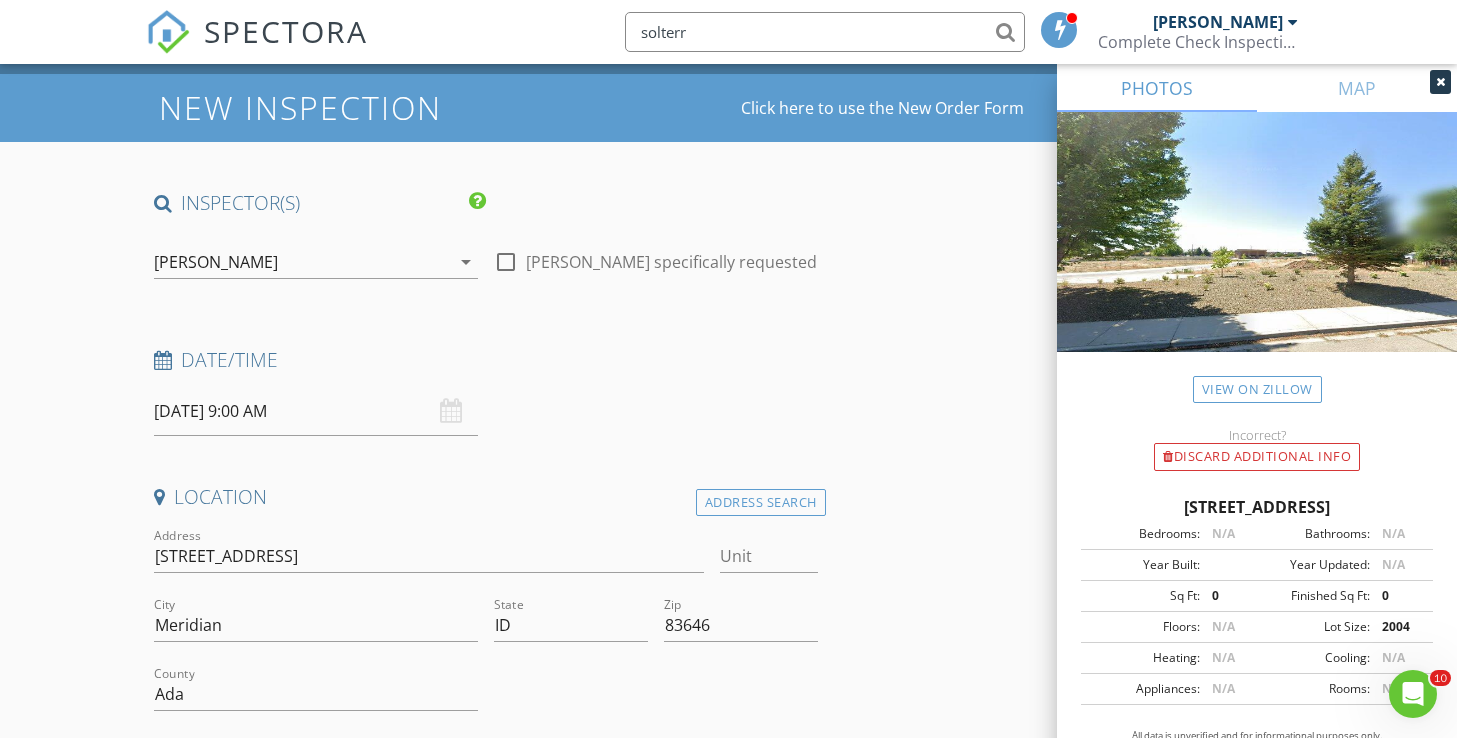 scroll, scrollTop: 59, scrollLeft: 0, axis: vertical 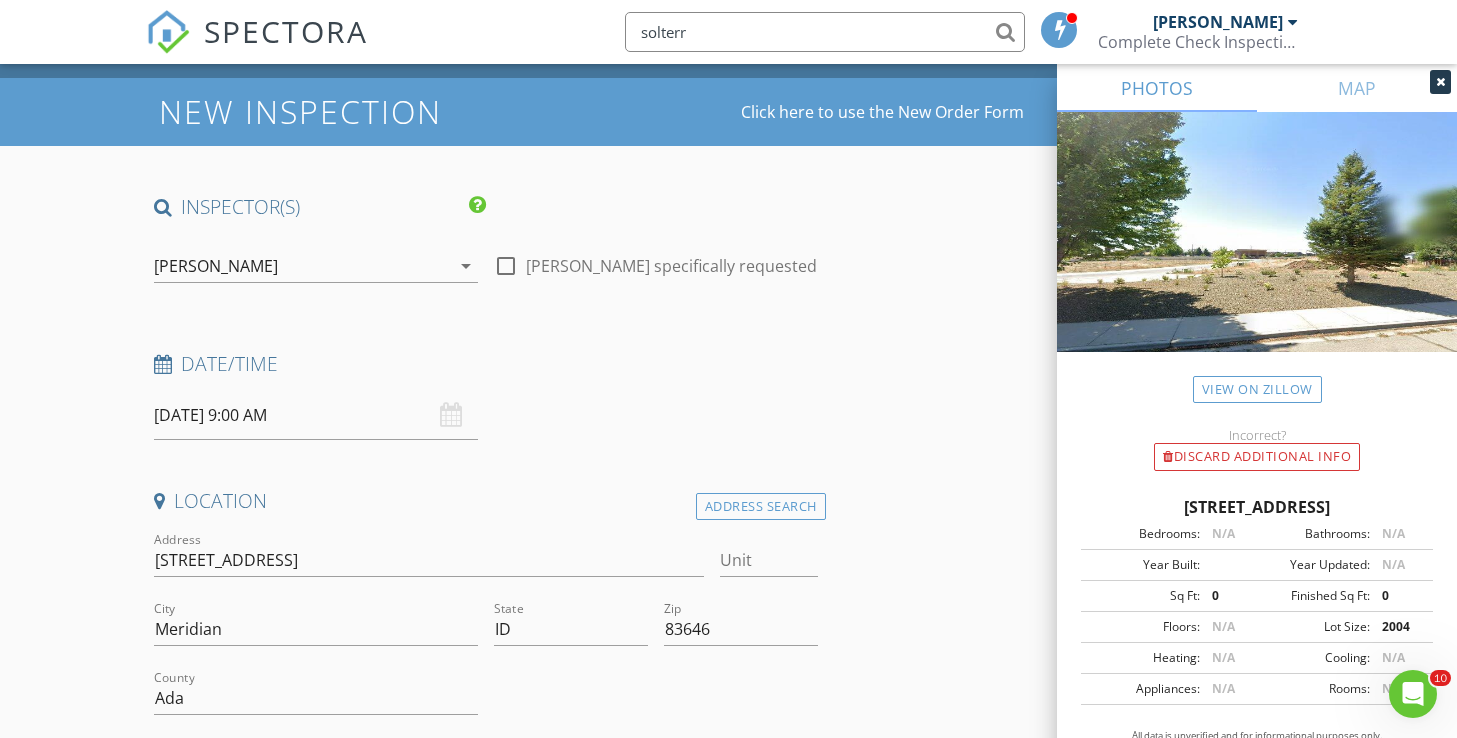 click on "[PERSON_NAME]" at bounding box center (216, 266) 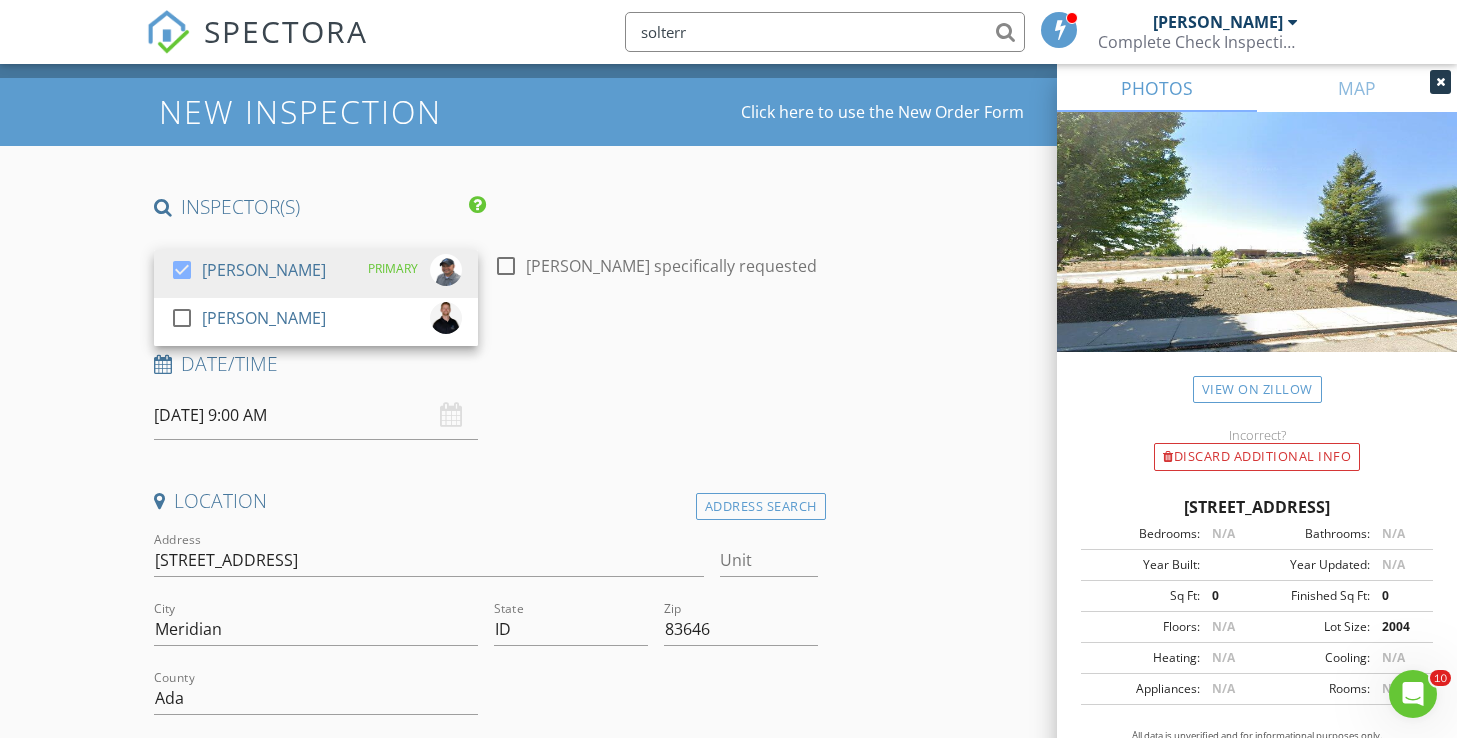 click on "New Inspection
Click here to use the New Order Form
INSPECTOR(S)
check_box   Michael Hasson   PRIMARY   check_box_outline_blank   Steve Taylor     Michael Hasson arrow_drop_down   check_box_outline_blank Michael Hasson specifically requested
Date/Time
07/12/2025 9:00 AM
Location
Address Search       Address 1757 N Solterra Way   Unit   City Meridian   State ID   Zip 83646   County Ada     Square Feet 1550   Year Built 2025   Foundation arrow_drop_down     Michael Hasson     21.8 miles     (36 minutes)
client
check_box Enable Client CC email for this inspection   Client Search     check_box_outline_blank Client is a Company/Organization     First Name   Last Name   Email   CC Email   Phone           Notes   Private Notes
ADD ADDITIONAL client
SERVICES
check_box" at bounding box center (728, 1880) 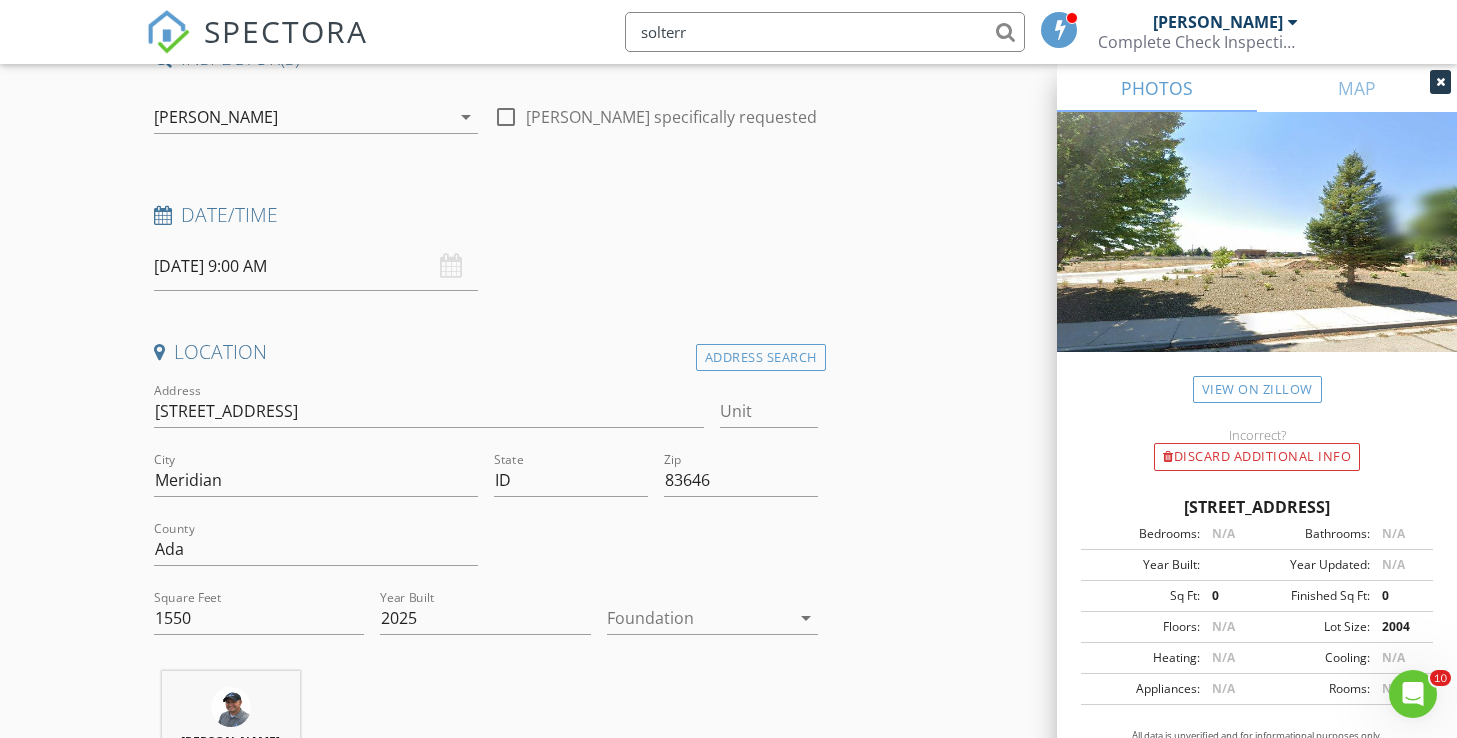 scroll, scrollTop: 217, scrollLeft: 0, axis: vertical 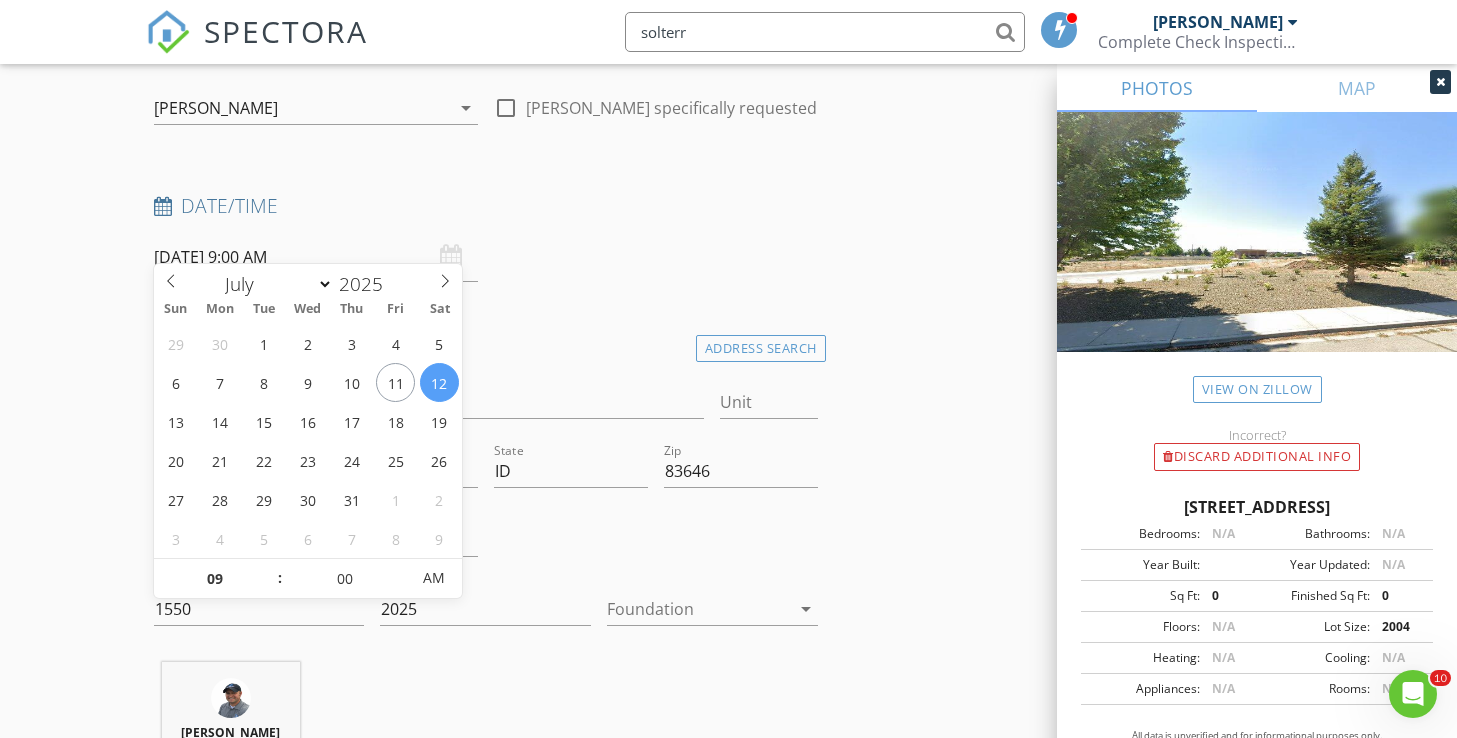click on "07/12/2025 9:00 AM" at bounding box center [316, 257] 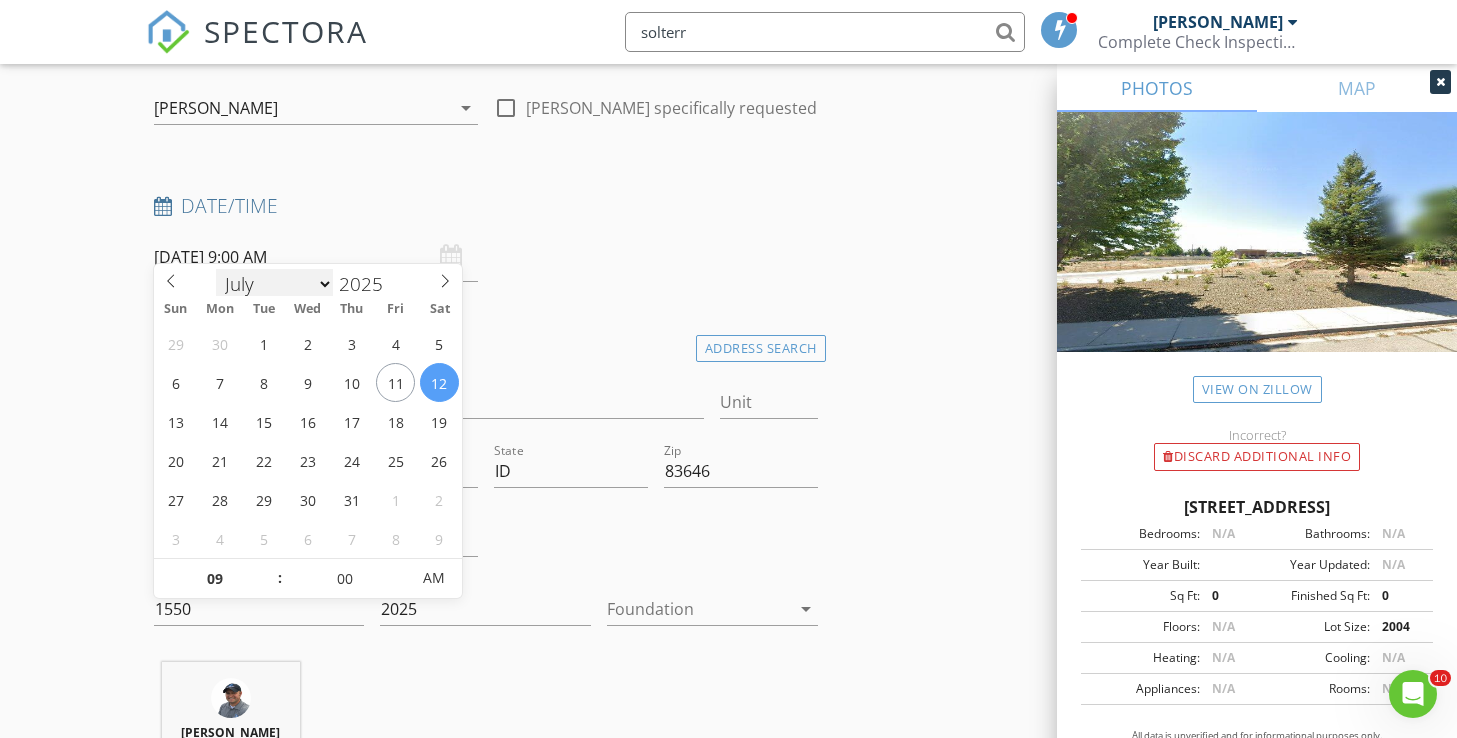 click on "January February March April May June July August September October November December" at bounding box center (275, 284) 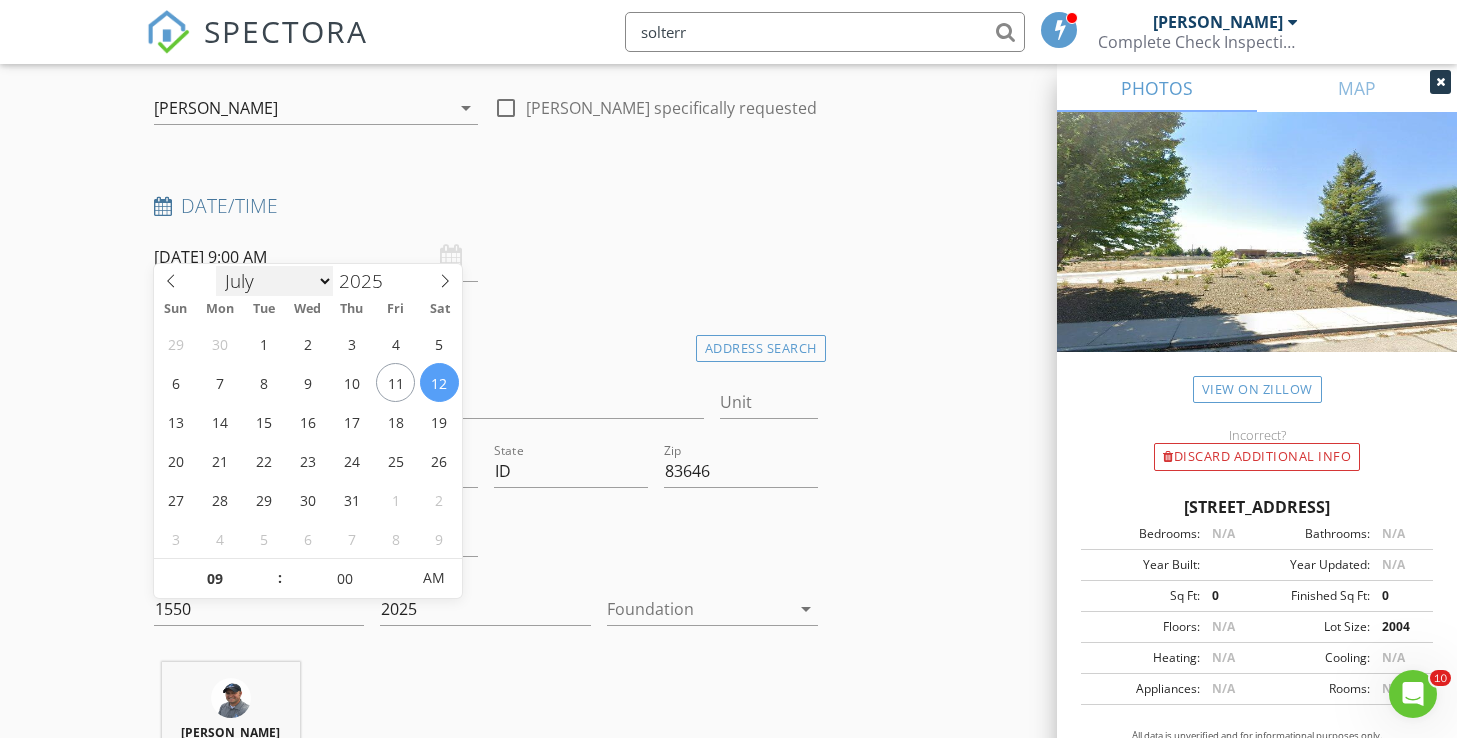 select on "7" 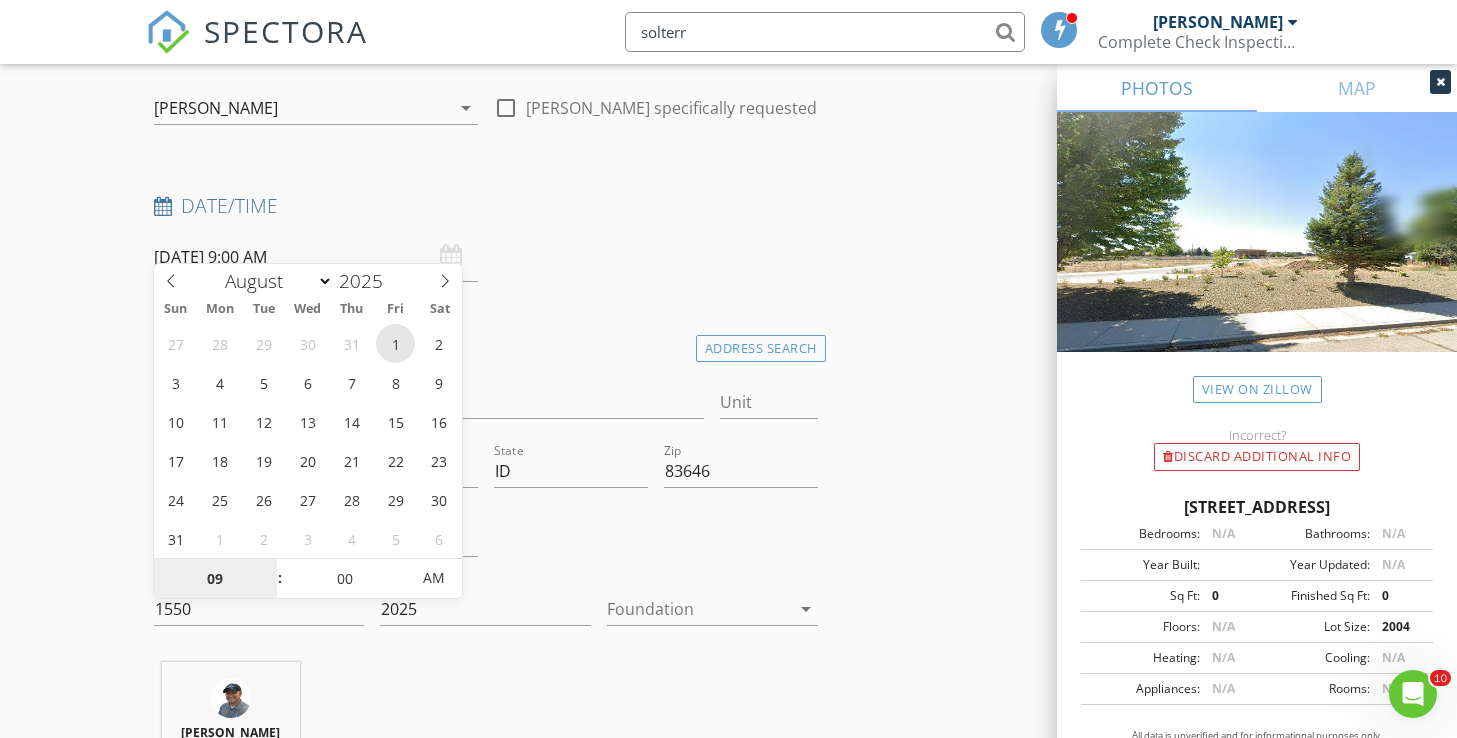 type on "08/01/2025 9:00 AM" 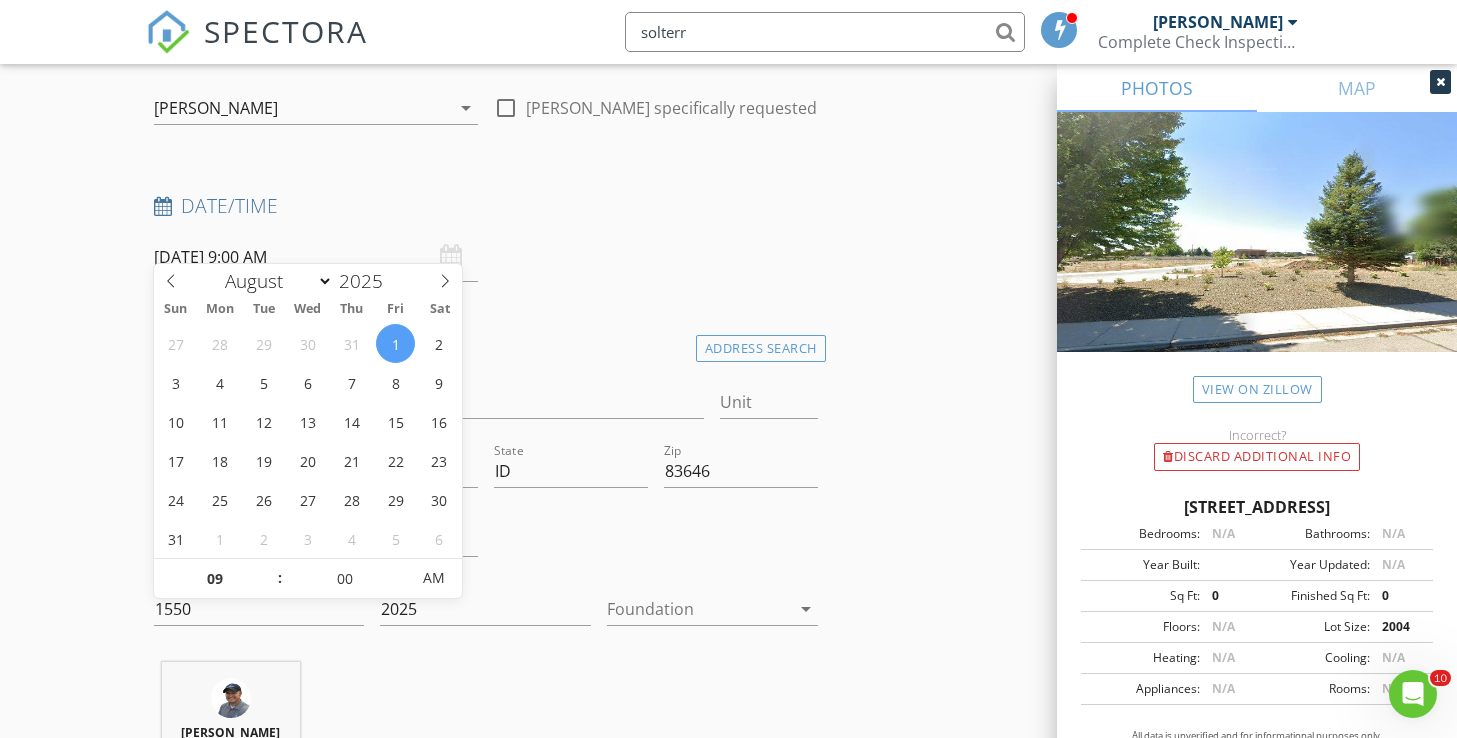 click on "New Inspection
Click here to use the New Order Form
INSPECTOR(S)
check_box   Michael Hasson   PRIMARY   check_box_outline_blank   Steve Taylor     Michael Hasson arrow_drop_down   check_box_outline_blank Michael Hasson specifically requested
Date/Time
08/01/2025 9:00 AM
Location
Address Search       Address 1757 N Solterra Way   Unit   City Meridian   State ID   Zip 83646   County Ada     Square Feet 1550   Year Built 2025   Foundation arrow_drop_down     Michael Hasson     21.8 miles     (36 minutes)
client
check_box Enable Client CC email for this inspection   Client Search     check_box_outline_blank Client is a Company/Organization     First Name   Last Name   Email   CC Email   Phone           Notes   Private Notes
ADD ADDITIONAL client
SERVICES
check_box" at bounding box center [728, 1722] 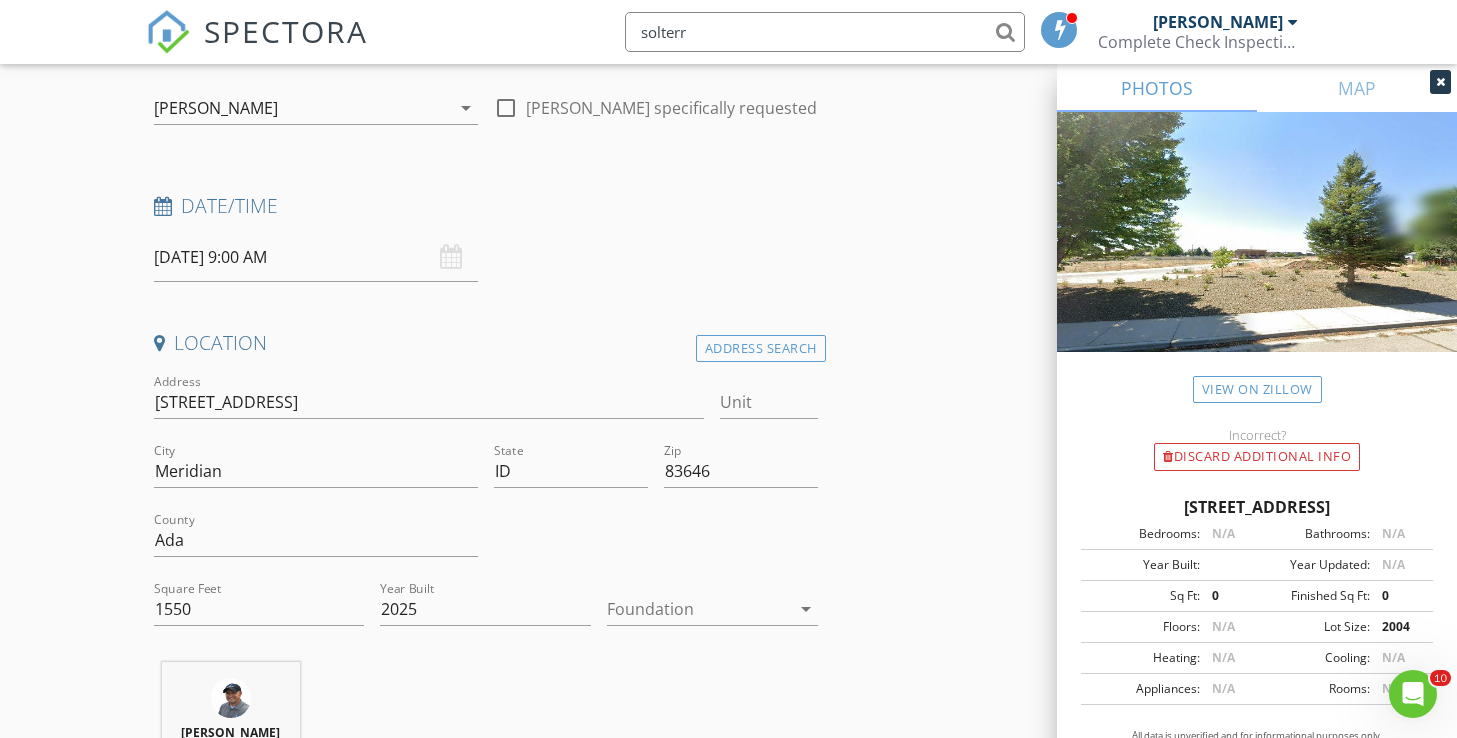 click on "INSPECTOR(S)
check_box   Michael Hasson   PRIMARY   check_box_outline_blank   Steve Taylor     Michael Hasson arrow_drop_down   check_box_outline_blank Michael Hasson specifically requested
Date/Time
08/01/2025 9:00 AM
Location
Address Search       Address 1757 N Solterra Way   Unit   City Meridian   State ID   Zip 83646   County Ada     Square Feet 1550   Year Built 2025   Foundation arrow_drop_down     Michael Hasson     21.8 miles     (36 minutes)
client
check_box Enable Client CC email for this inspection   Client Search     check_box_outline_blank Client is a Company/Organization     First Name   Last Name   Email   CC Email   Phone           Notes   Private Notes
ADD ADDITIONAL client
SERVICES
check_box   Full Service Home Inspection   check_box_outline_blank" at bounding box center [729, 1756] 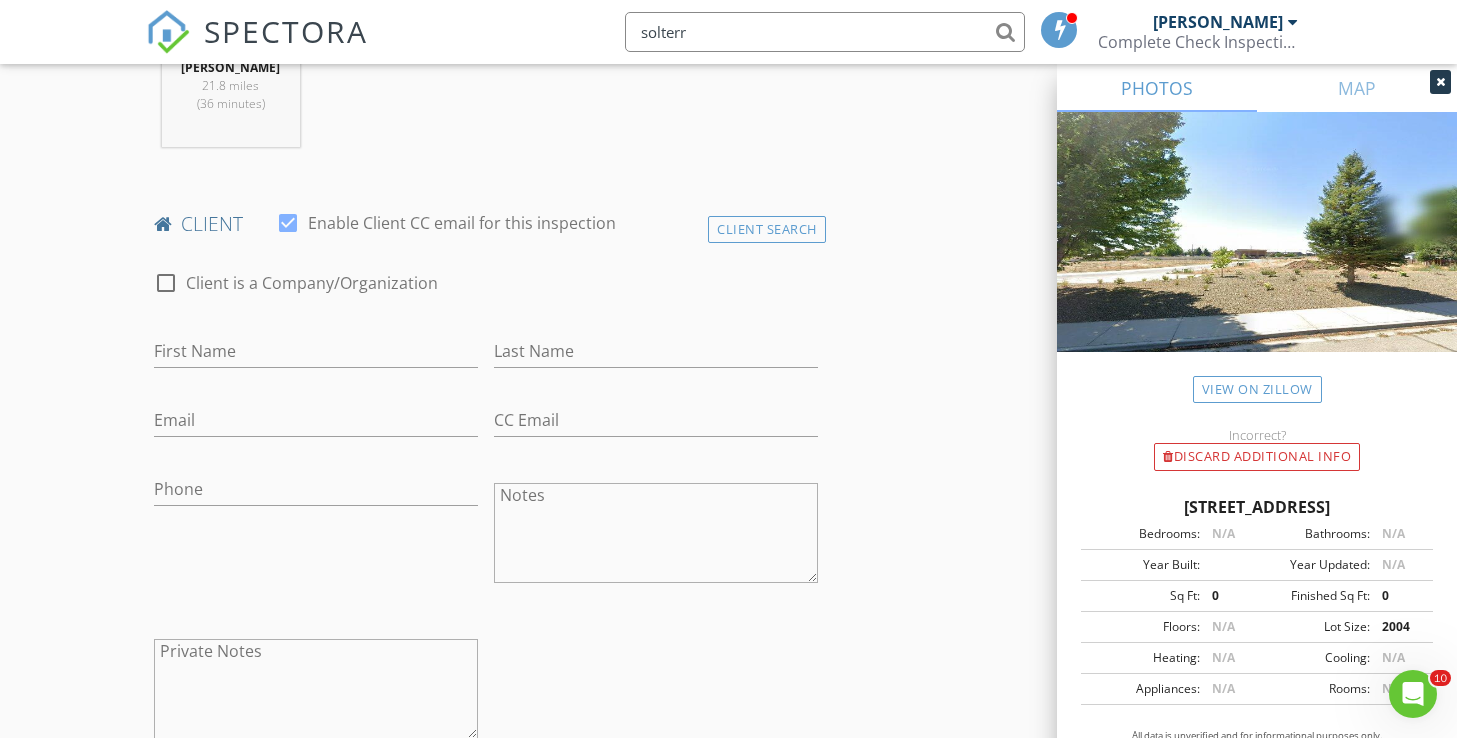 scroll, scrollTop: 887, scrollLeft: 0, axis: vertical 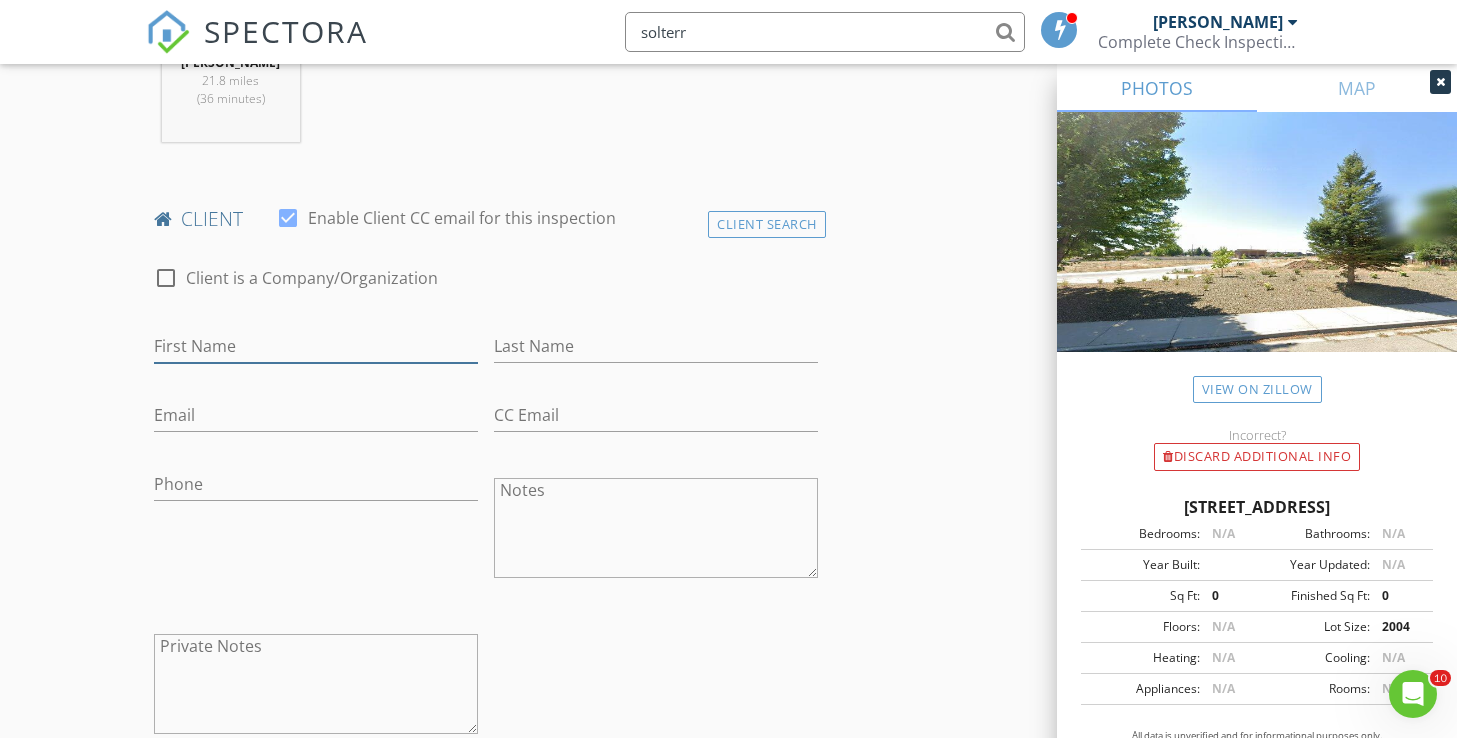 click on "First Name" at bounding box center (316, 346) 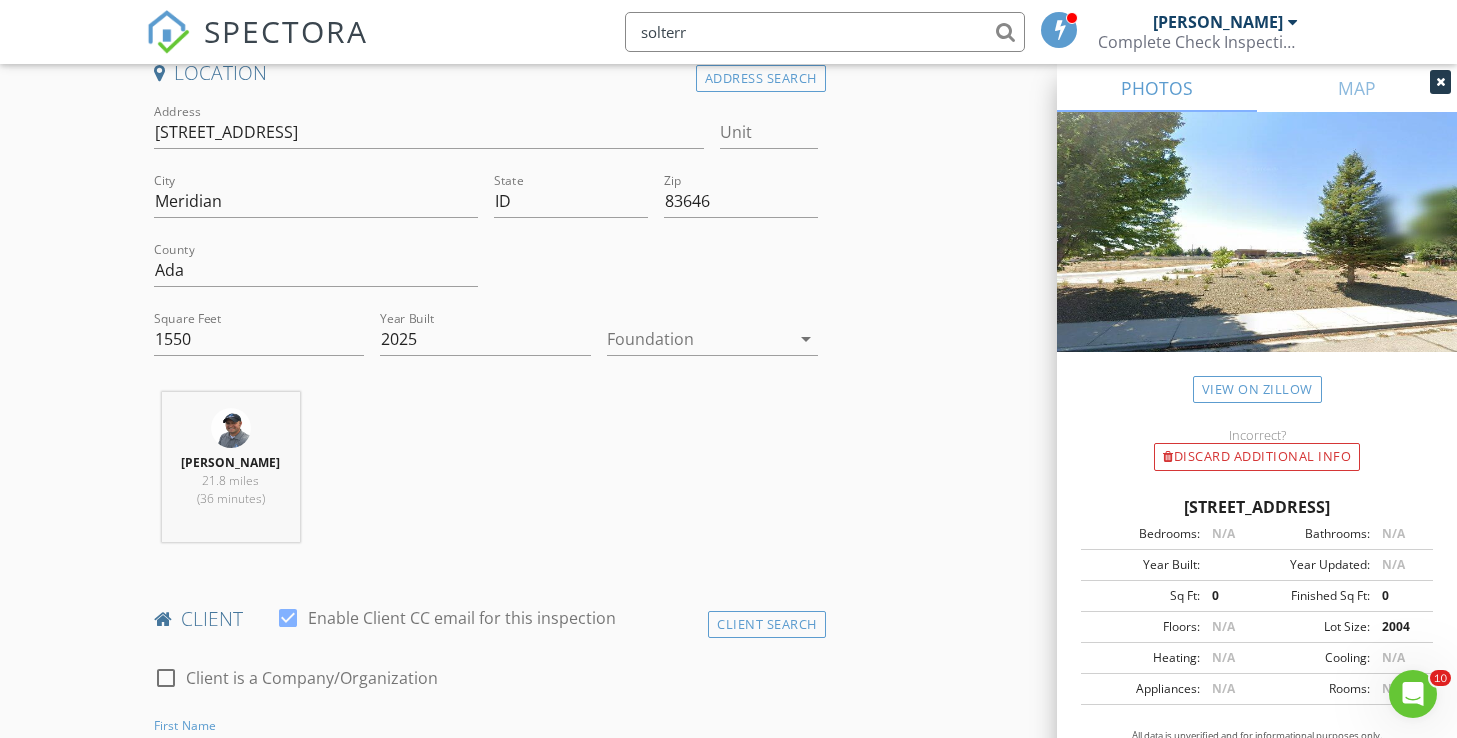 scroll, scrollTop: 484, scrollLeft: 0, axis: vertical 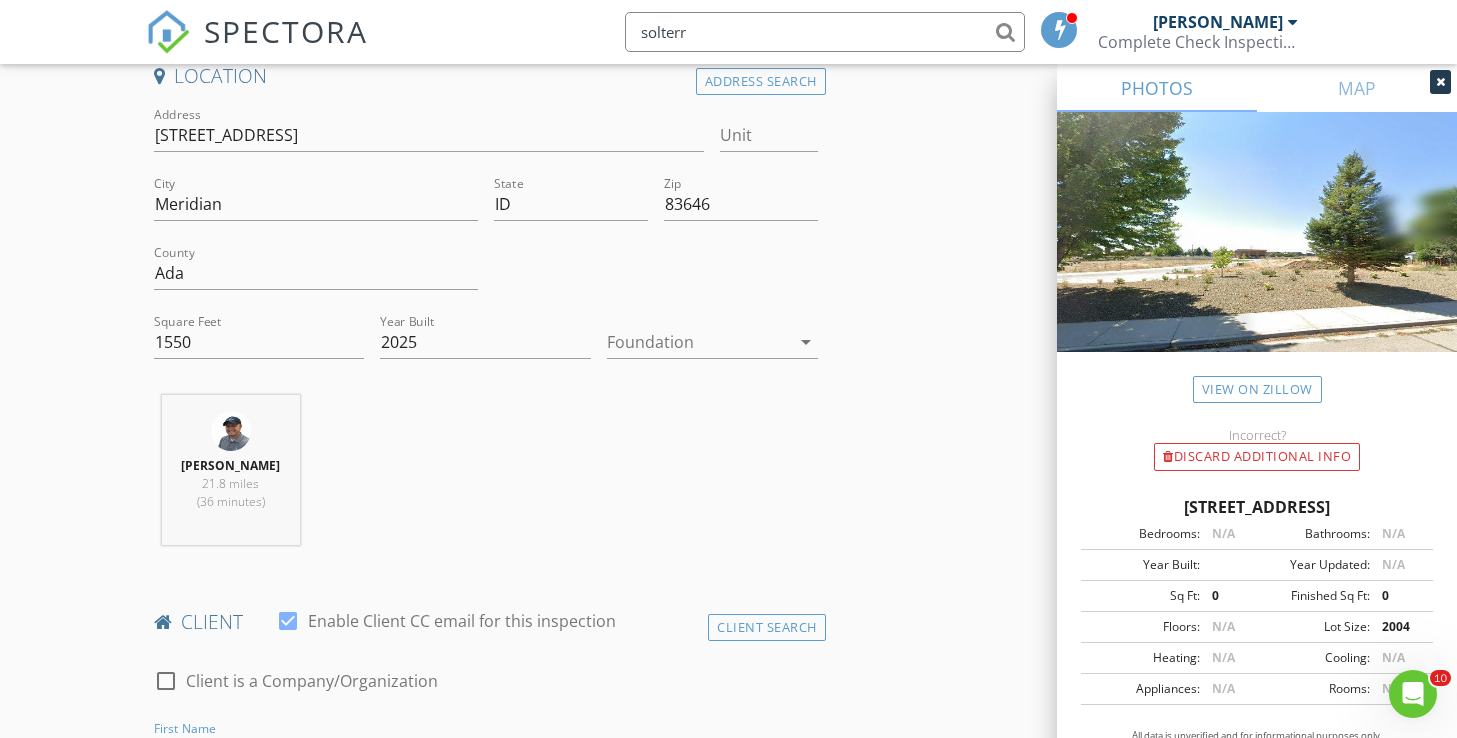 click on "INSPECTOR(S)
check_box   Michael Hasson   PRIMARY   check_box_outline_blank   Steve Taylor     Michael Hasson arrow_drop_down   check_box_outline_blank Michael Hasson specifically requested
Date/Time
08/01/2025 9:00 AM
Location
Address Search       Address 1757 N Solterra Way   Unit   City Meridian   State ID   Zip 83646   County Ada     Square Feet 1550   Year Built 2025   Foundation arrow_drop_down     Michael Hasson     21.8 miles     (36 minutes)
client
check_box Enable Client CC email for this inspection   Client Search     check_box_outline_blank Client is a Company/Organization     First Name   Last Name   Email   CC Email   Phone           Notes   Private Notes
ADD ADDITIONAL client
SERVICES
check_box   Full Service Home Inspection   check_box_outline_blank" at bounding box center (729, 1489) 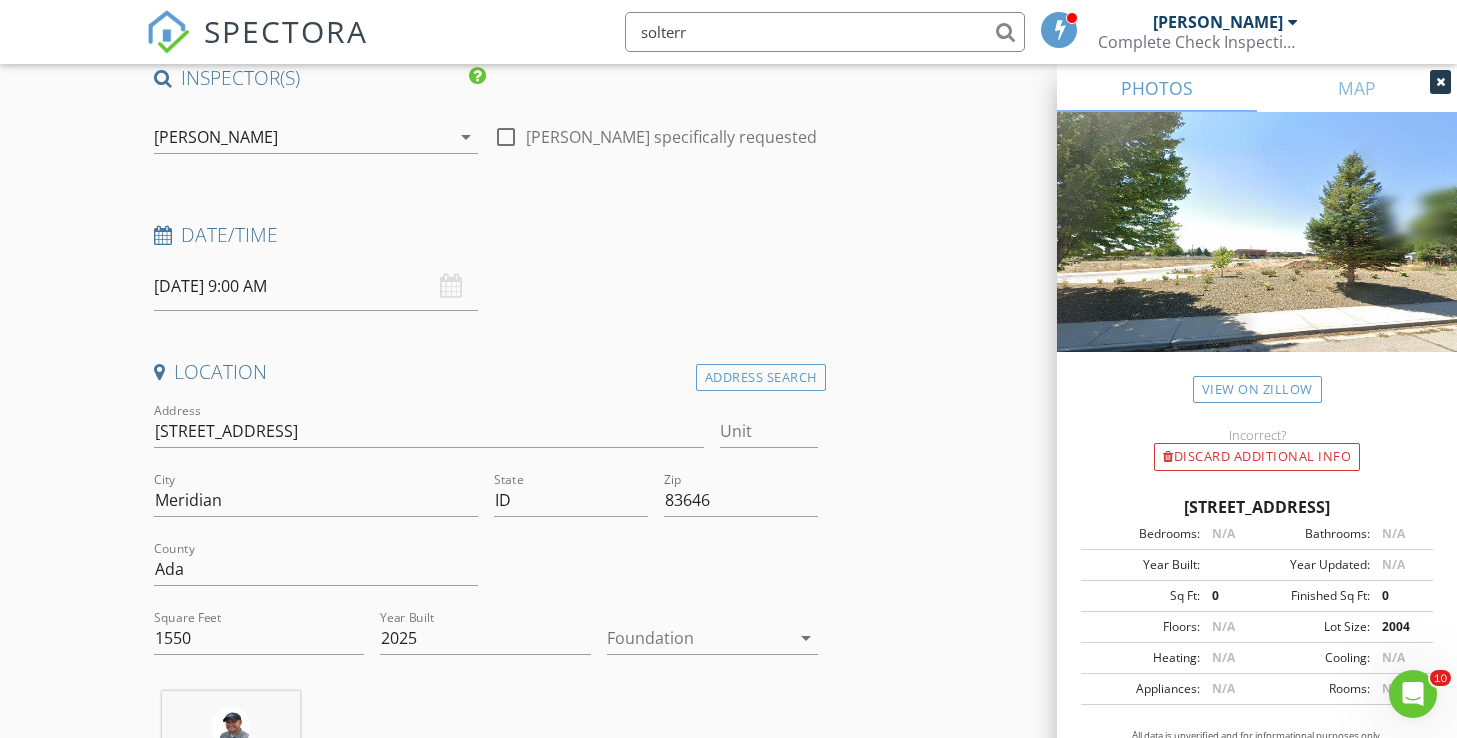 scroll, scrollTop: 190, scrollLeft: 0, axis: vertical 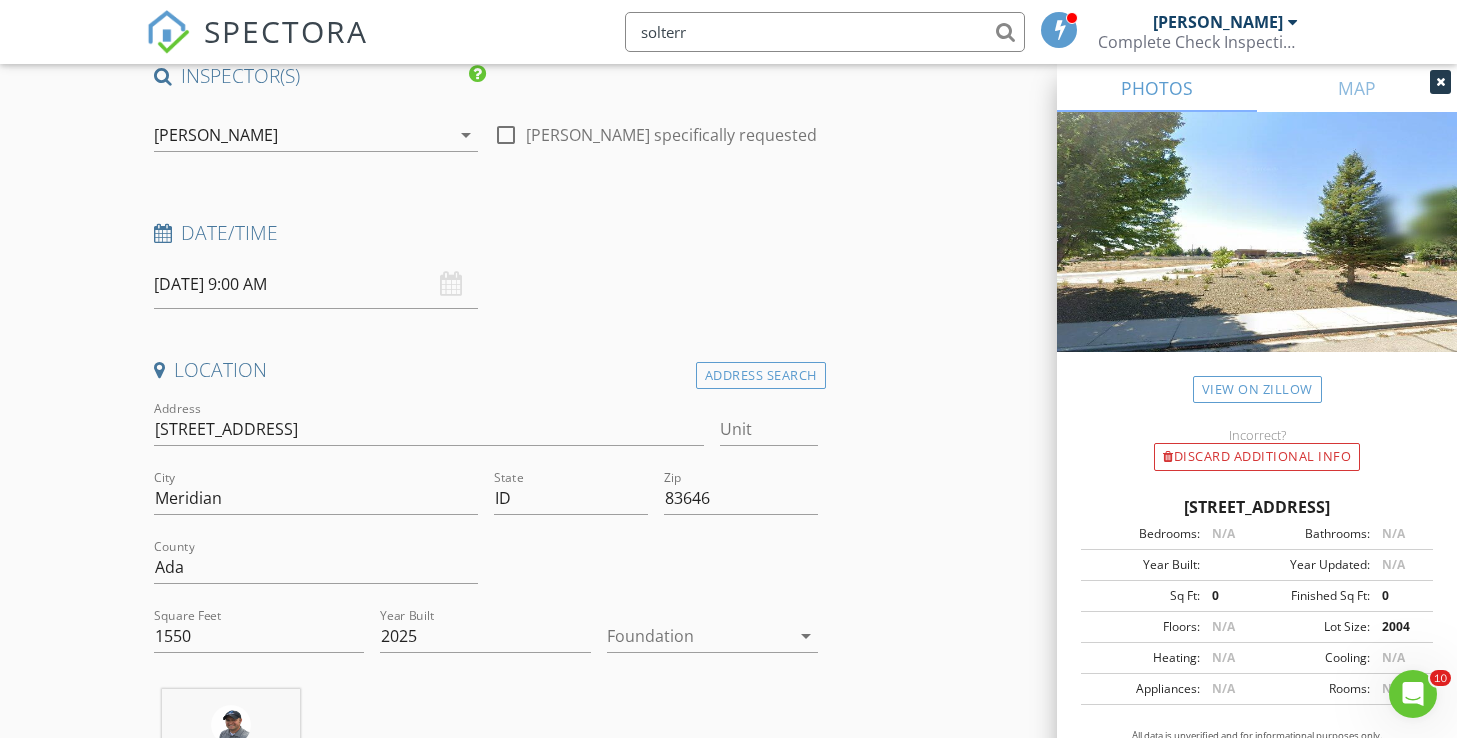 click on "08/01/2025 9:00 AM" at bounding box center (316, 284) 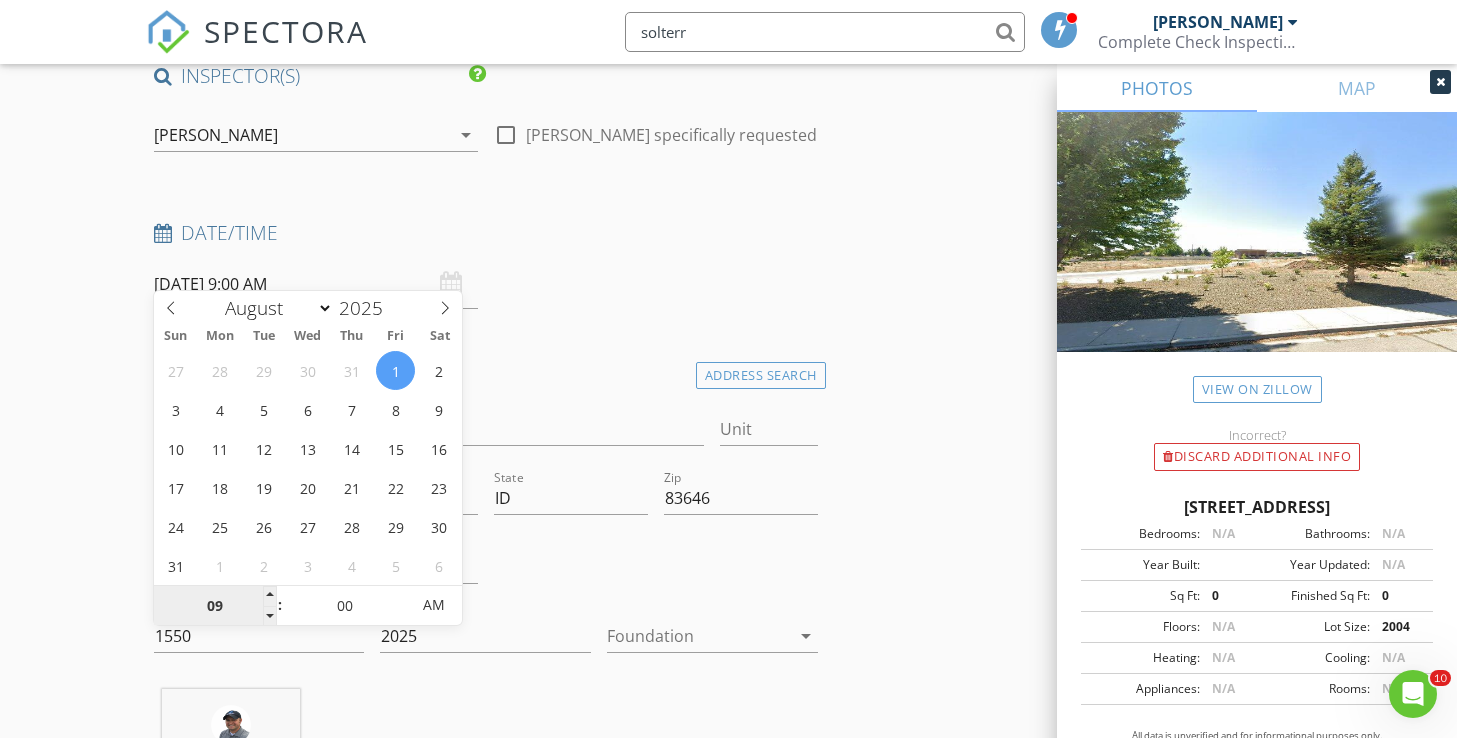 click on "09" at bounding box center [215, 606] 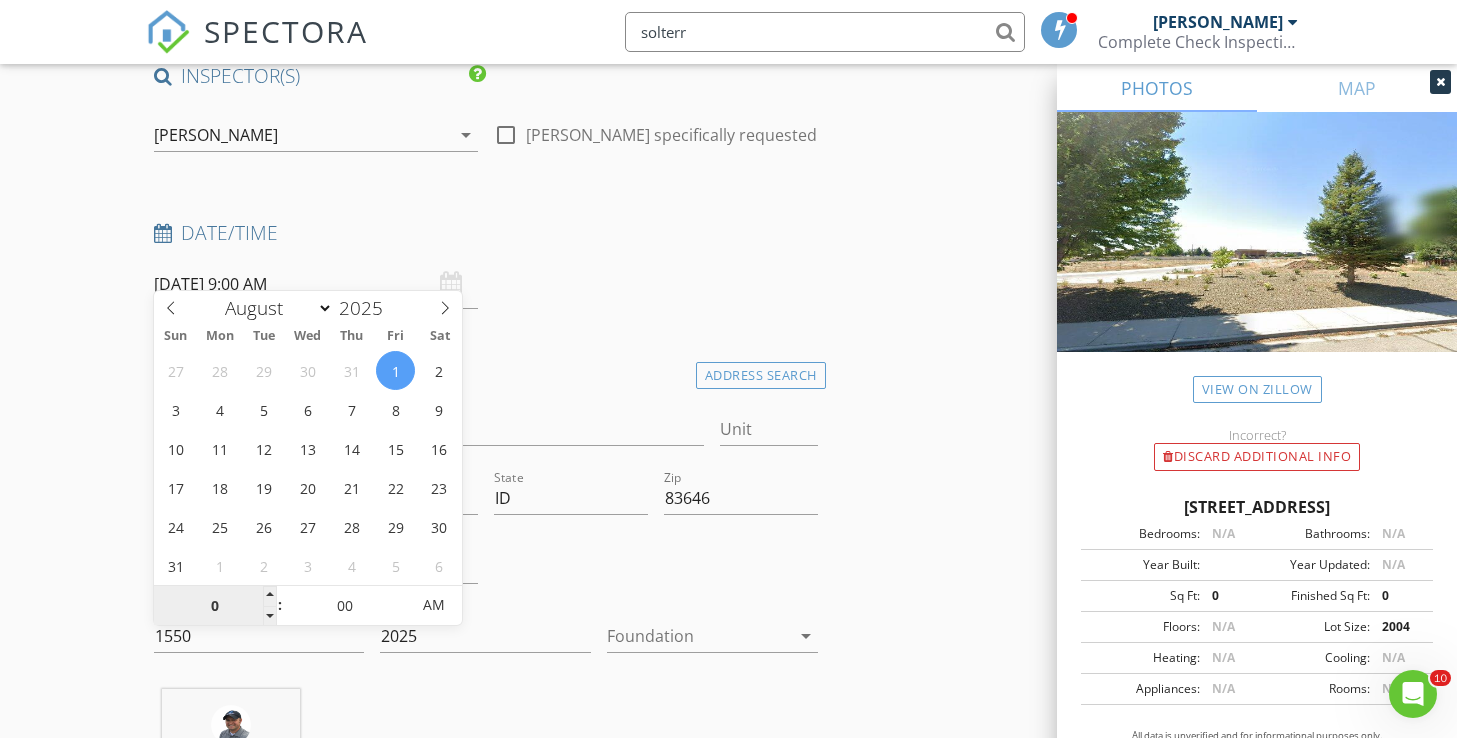 type on "08" 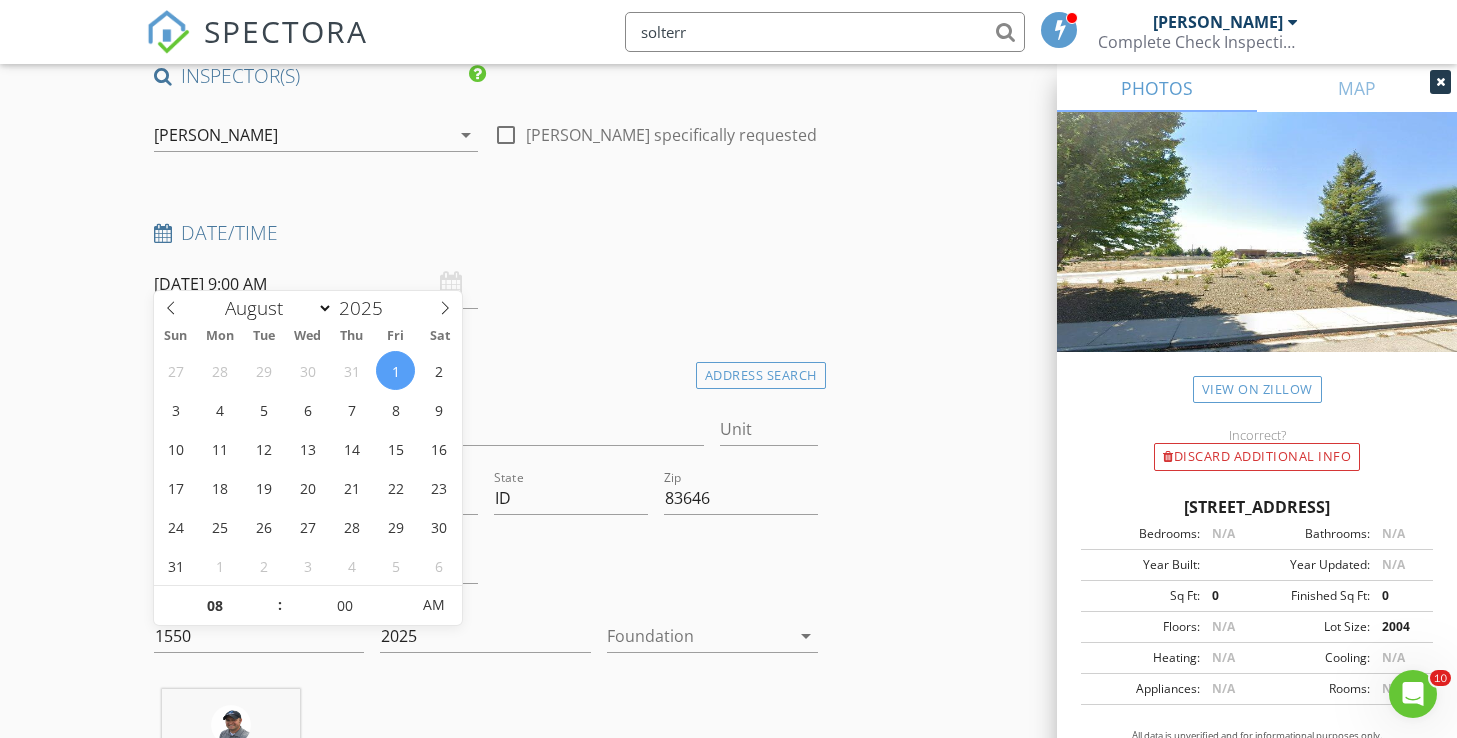 type on "08/01/2025 8:00 AM" 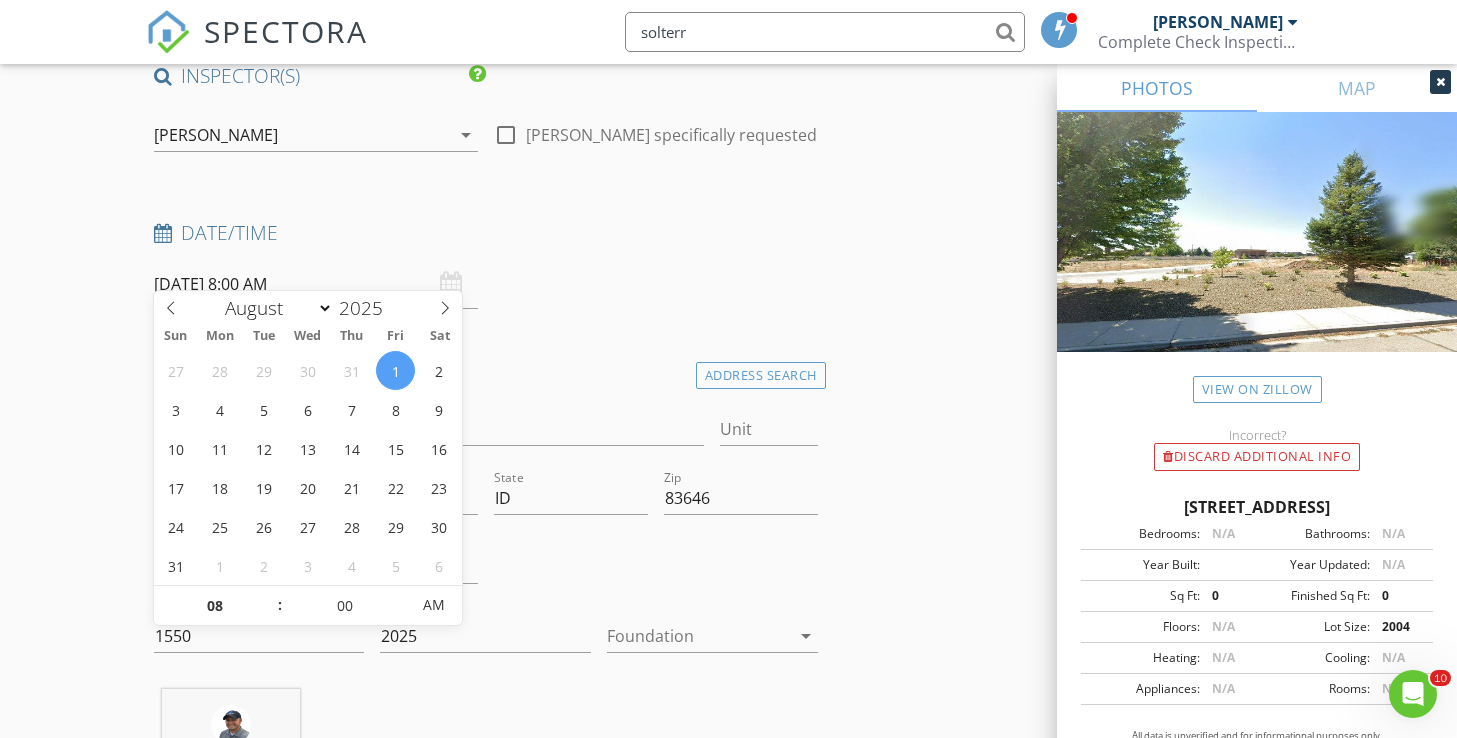 click on "New Inspection
Click here to use the New Order Form
INSPECTOR(S)
check_box   Michael Hasson   PRIMARY   check_box_outline_blank   Steve Taylor     Michael Hasson arrow_drop_down   check_box_outline_blank Michael Hasson specifically requested
Date/Time
08/01/2025 8:00 AM
Location
Address Search       Address 1757 N Solterra Way   Unit   City Meridian   State ID   Zip 83646   County Ada     Square Feet 1550   Year Built 2025   Foundation arrow_drop_down     Michael Hasson     21.8 miles     (36 minutes)
client
check_box Enable Client CC email for this inspection   Client Search     check_box_outline_blank Client is a Company/Organization     First Name   Last Name   Email   CC Email   Phone           Notes   Private Notes
ADD ADDITIONAL client
SERVICES
check_box" at bounding box center [728, 1749] 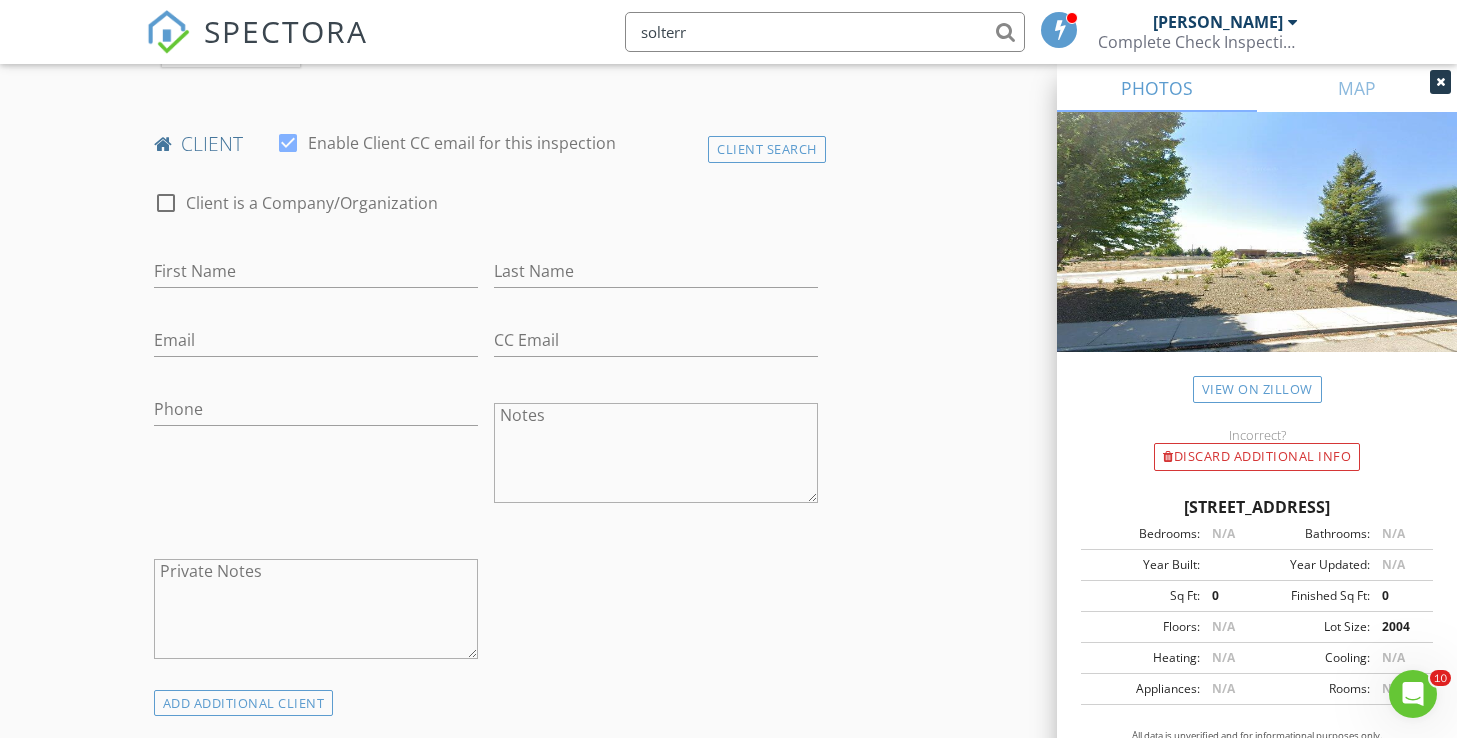 scroll, scrollTop: 971, scrollLeft: 0, axis: vertical 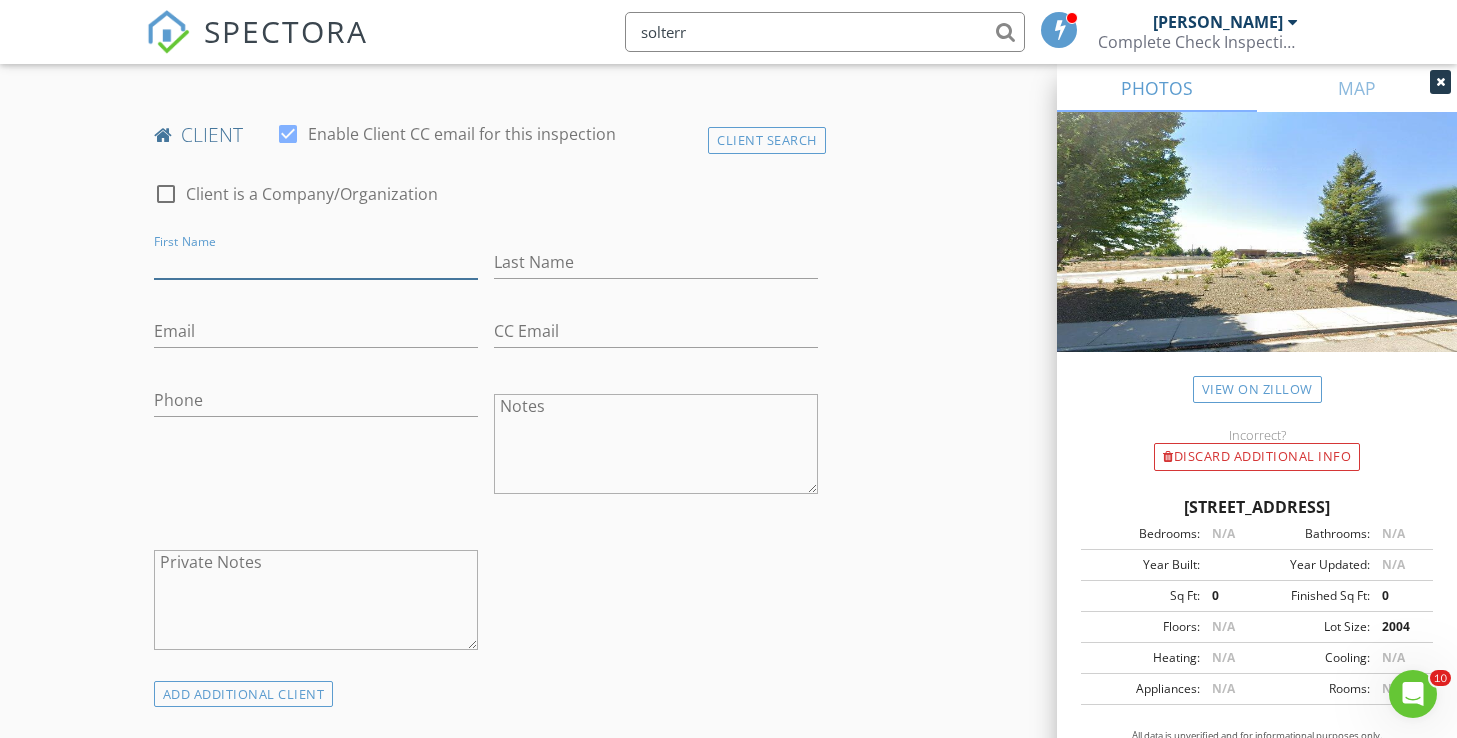 click on "First Name" at bounding box center [316, 262] 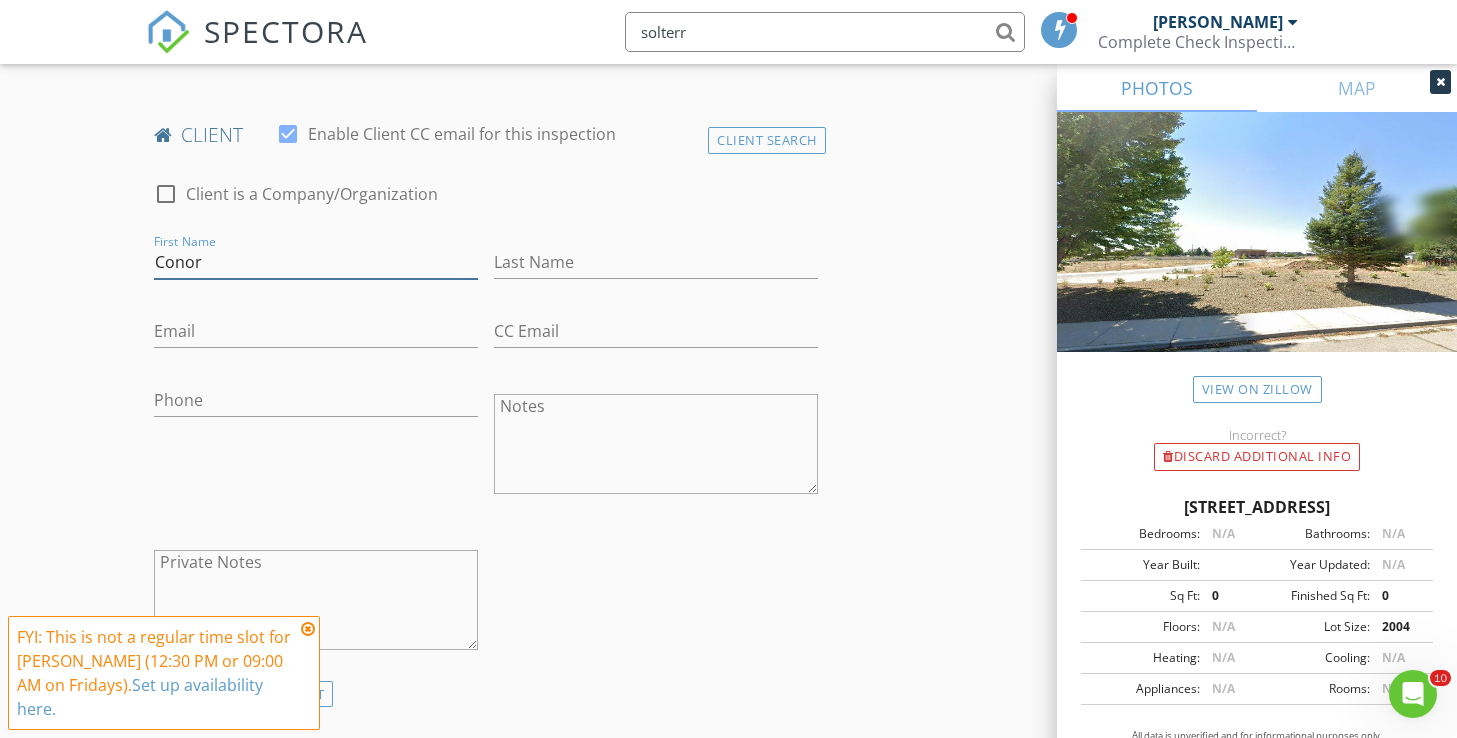 type on "Conor" 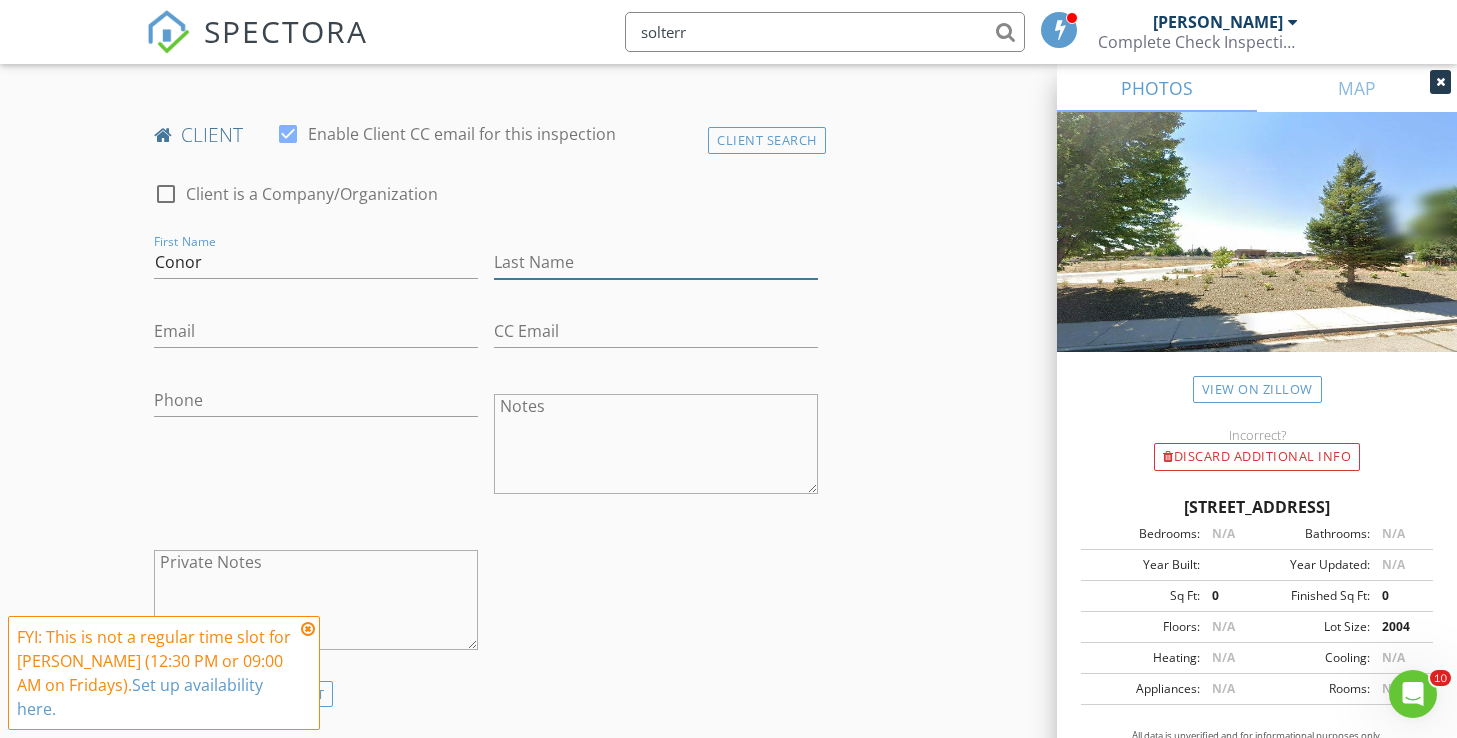 click on "Last Name" at bounding box center [656, 262] 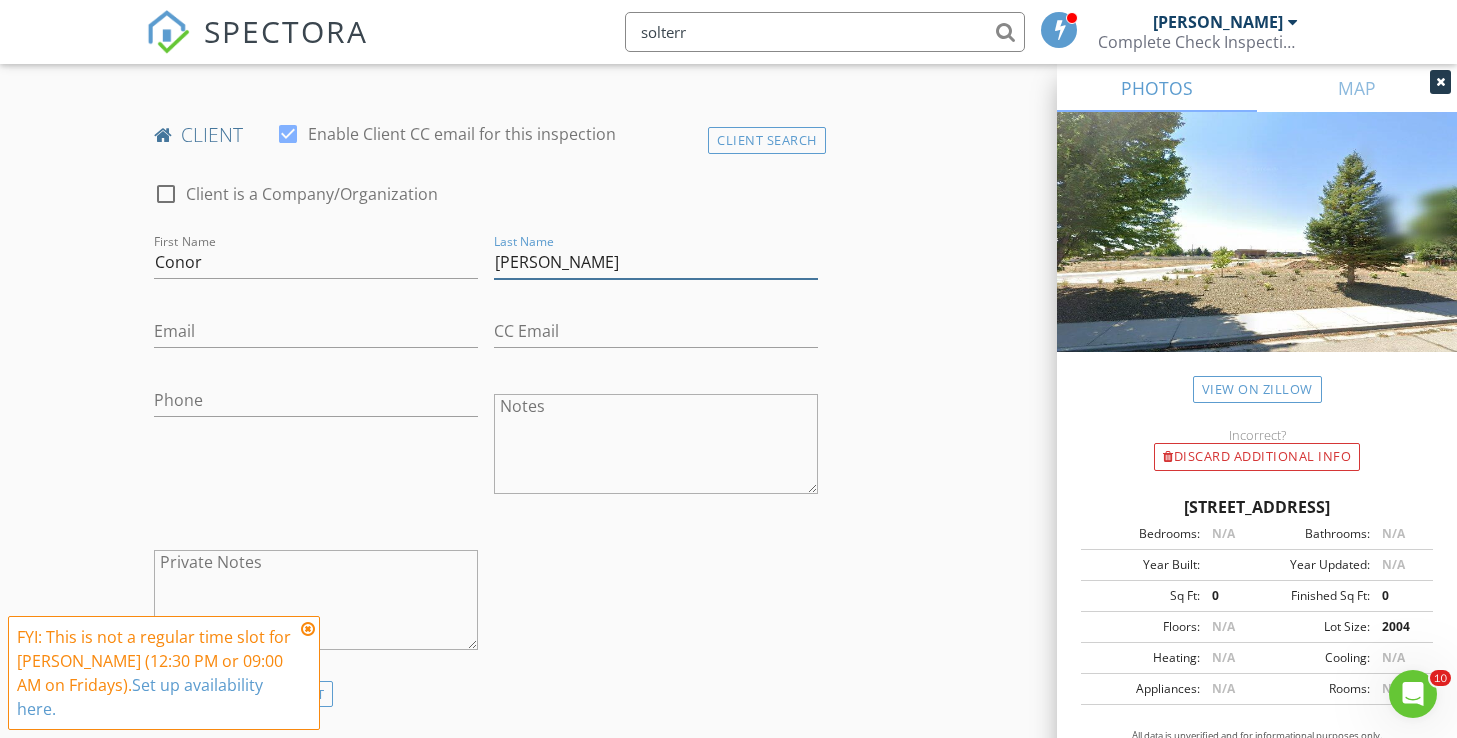 type on "Mooney" 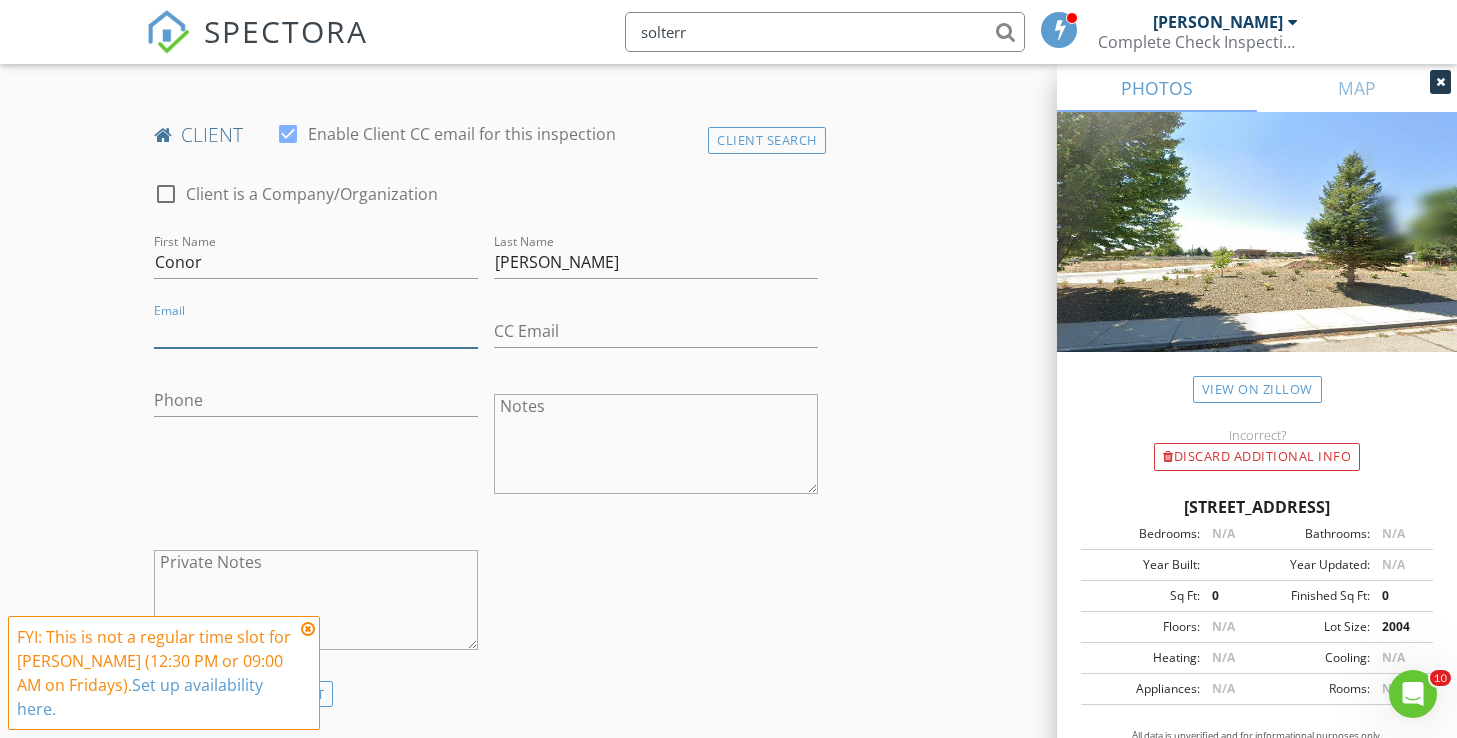 click on "Email" at bounding box center (316, 331) 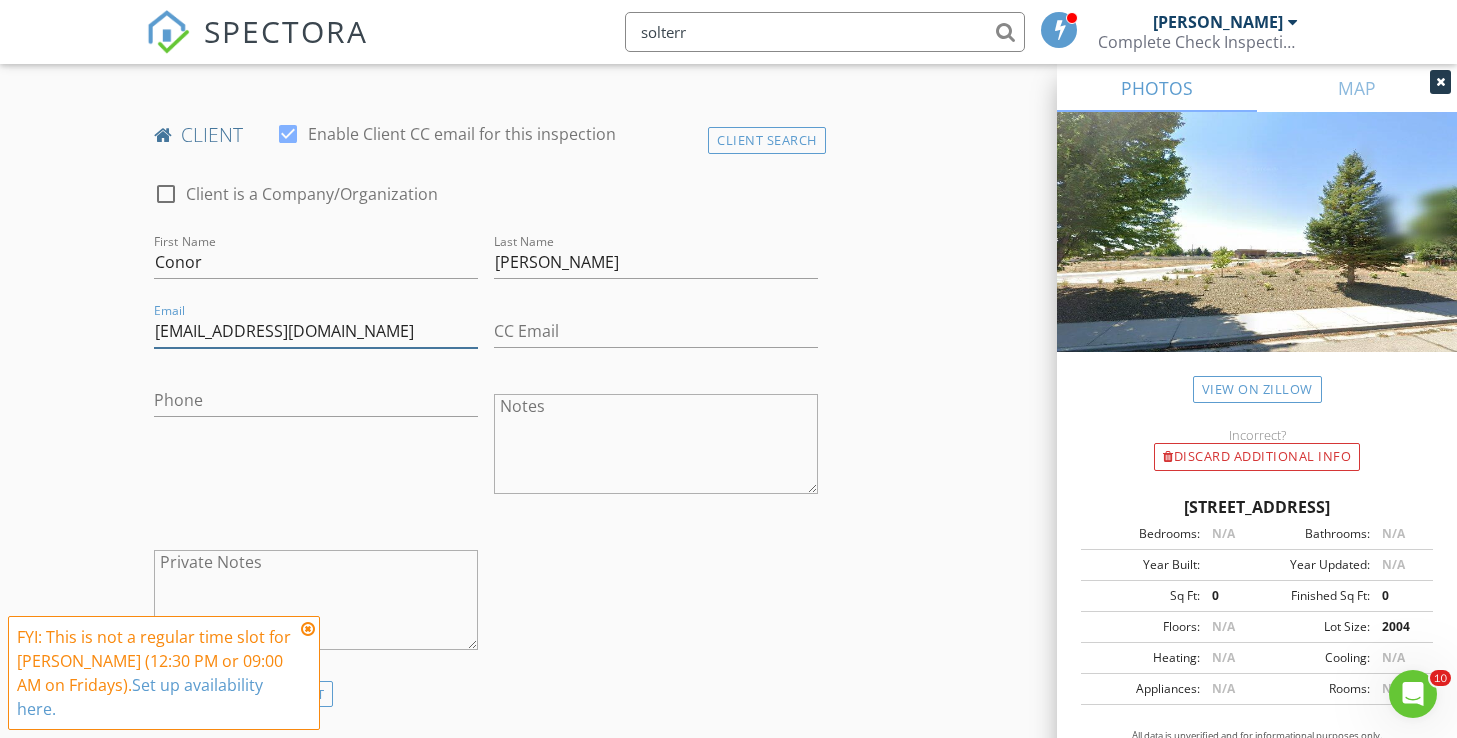 type on "[EMAIL_ADDRESS][DOMAIN_NAME]" 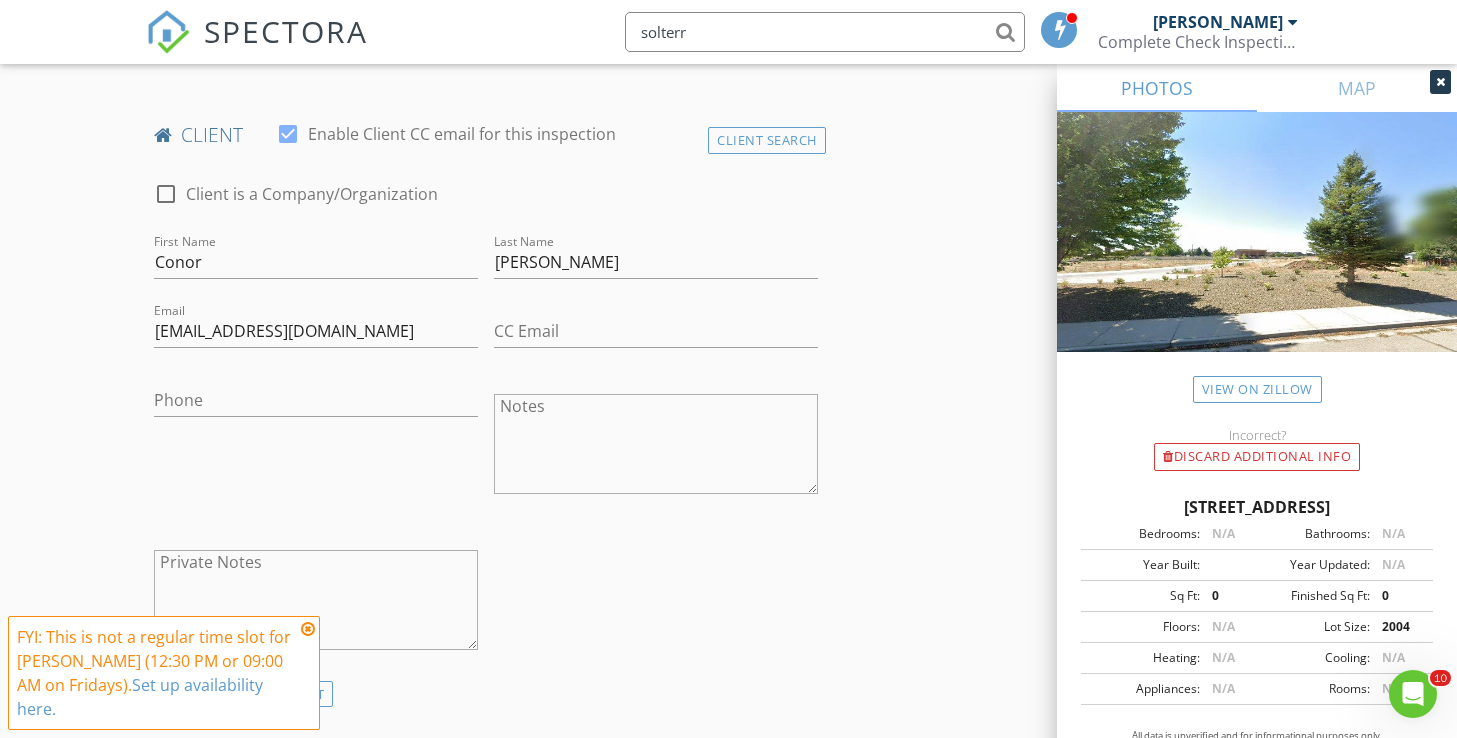 click on "New Inspection
Click here to use the New Order Form
INSPECTOR(S)
check_box   Michael Hasson   PRIMARY   check_box_outline_blank   Steve Taylor     Michael Hasson arrow_drop_down   check_box_outline_blank Michael Hasson specifically requested
Date/Time
08/01/2025 8:00 AM
Location
Address Search       Address 1757 N Solterra Way   Unit   City Meridian   State ID   Zip 83646   County Ada     Square Feet 1550   Year Built 2025   Foundation arrow_drop_down     Michael Hasson     21.8 miles     (36 minutes)
client
check_box Enable Client CC email for this inspection   Client Search     check_box_outline_blank Client is a Company/Organization     First Name Conor   Last Name Mooney   Email conordmooney@gmail.com   CC Email   Phone           Notes   Private Notes
ADD ADDITIONAL client
check_box" at bounding box center (728, 968) 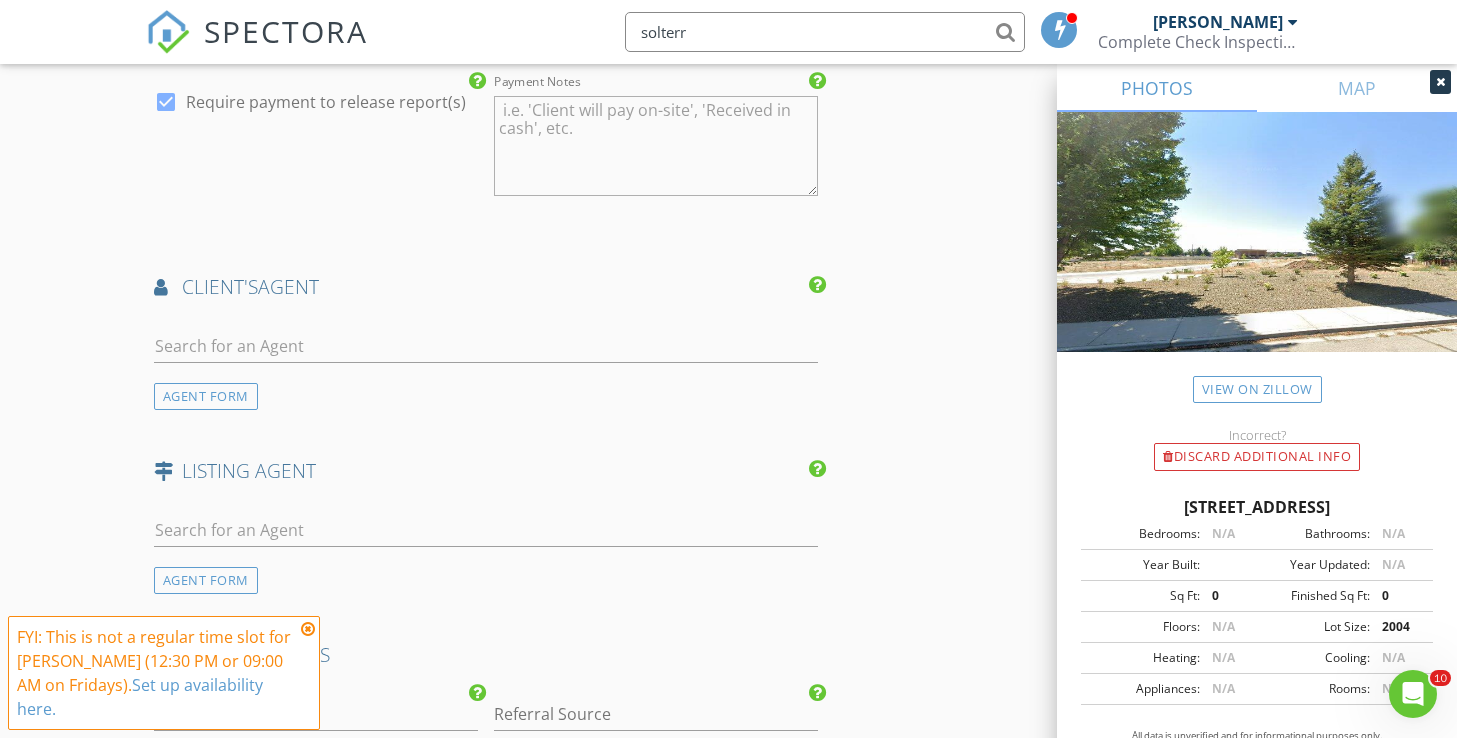 scroll, scrollTop: 2339, scrollLeft: 0, axis: vertical 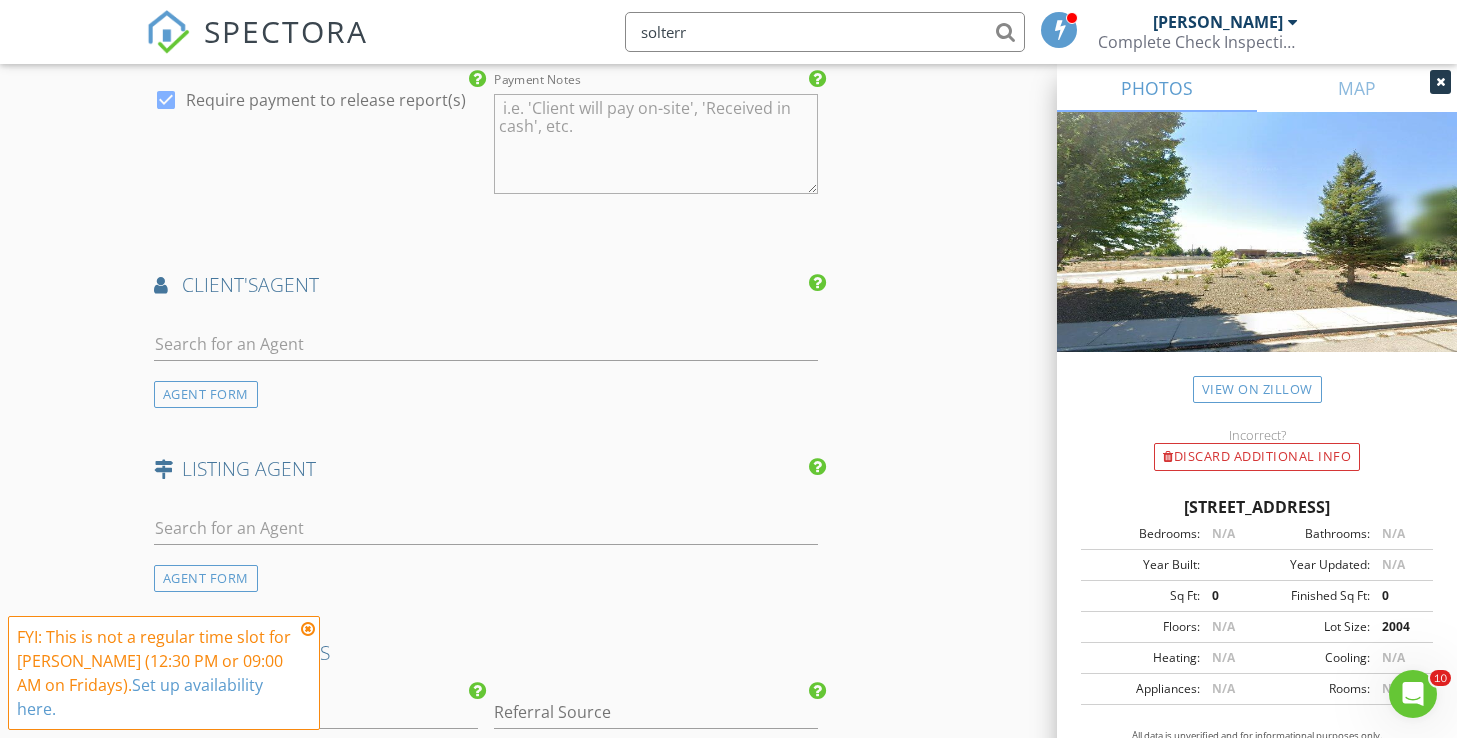 click on "INSPECTOR(S)
check_box   Michael Hasson   PRIMARY   check_box_outline_blank   Steve Taylor     Michael Hasson arrow_drop_down   check_box_outline_blank Michael Hasson specifically requested
Date/Time
08/01/2025 8:00 AM
Location
Address Search       Address 1757 N Solterra Way   Unit   City Meridian   State ID   Zip 83646   County Ada     Square Feet 1550   Year Built 2025   Foundation arrow_drop_down     Michael Hasson     21.8 miles     (36 minutes)
client
check_box Enable Client CC email for this inspection   Client Search     check_box_outline_blank Client is a Company/Organization     First Name Conor   Last Name Mooney   Email conordmooney@gmail.com   CC Email   Phone           Notes   Private Notes
ADD ADDITIONAL client
SERVICES
check_box     check_box_outline_blank" at bounding box center (729, -366) 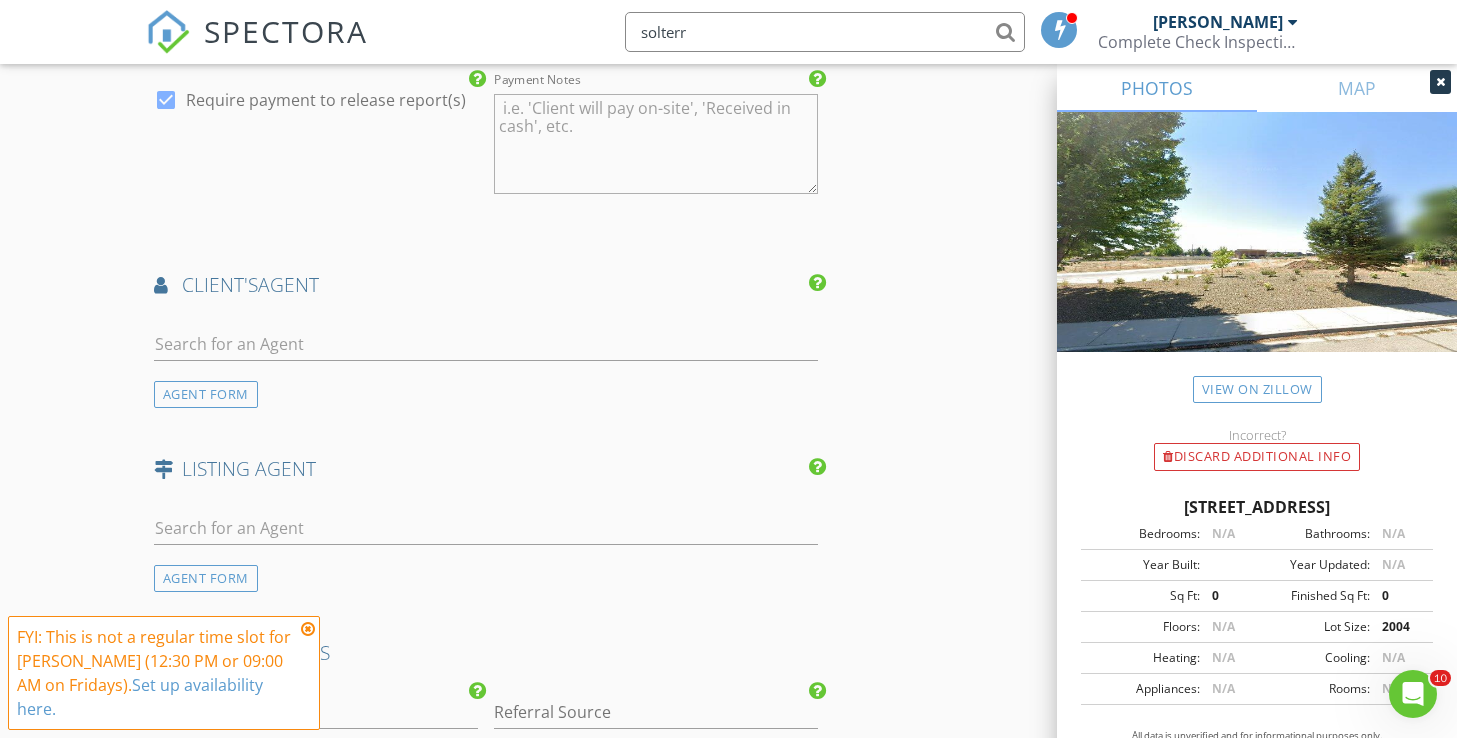 click on "INSPECTOR(S)
check_box   Michael Hasson   PRIMARY   check_box_outline_blank   Steve Taylor     Michael Hasson arrow_drop_down   check_box_outline_blank Michael Hasson specifically requested
Date/Time
08/01/2025 8:00 AM
Location
Address Search       Address 1757 N Solterra Way   Unit   City Meridian   State ID   Zip 83646   County Ada     Square Feet 1550   Year Built 2025   Foundation arrow_drop_down     Michael Hasson     21.8 miles     (36 minutes)
client
check_box Enable Client CC email for this inspection   Client Search     check_box_outline_blank Client is a Company/Organization     First Name Conor   Last Name Mooney   Email conordmooney@gmail.com   CC Email   Phone           Notes   Private Notes
ADD ADDITIONAL client
SERVICES
check_box     check_box_outline_blank" at bounding box center [729, -366] 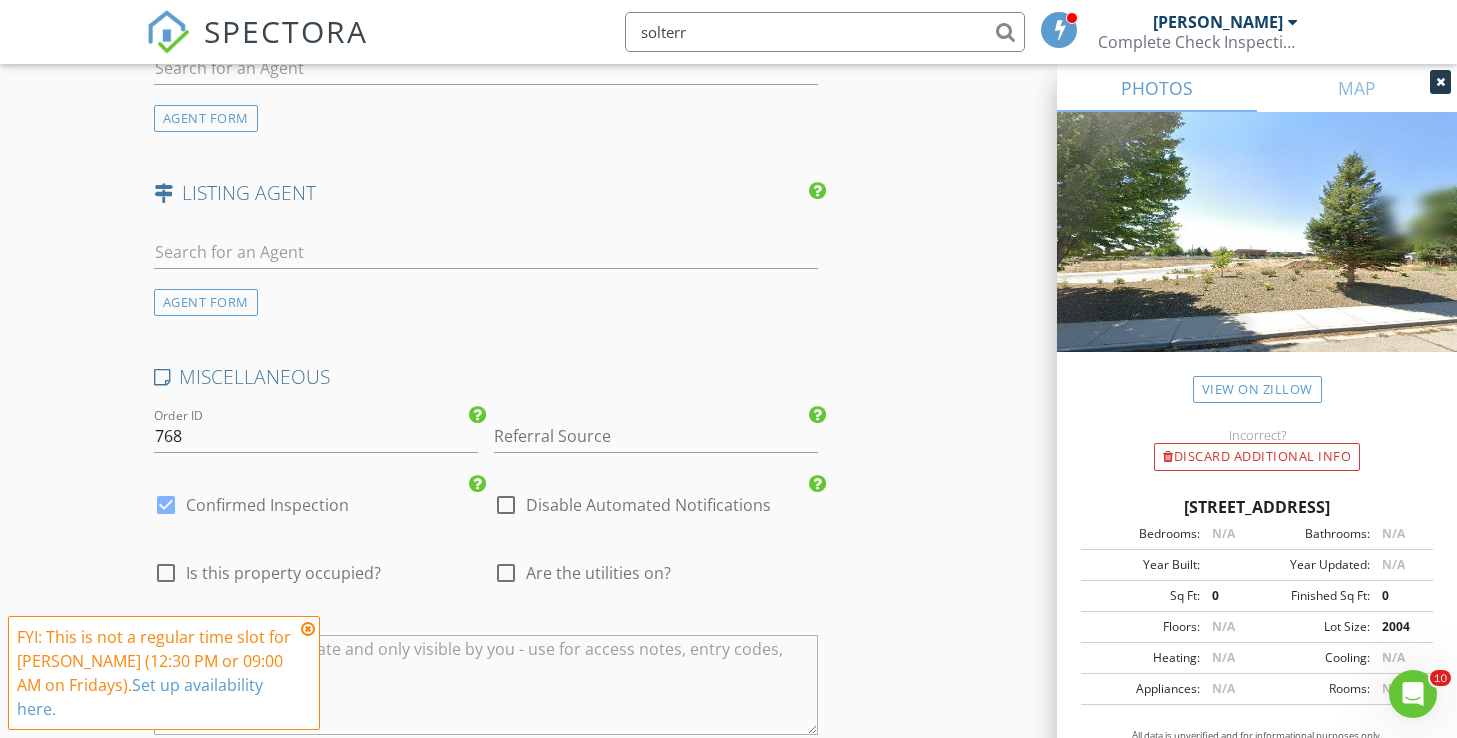 scroll, scrollTop: 2658, scrollLeft: 0, axis: vertical 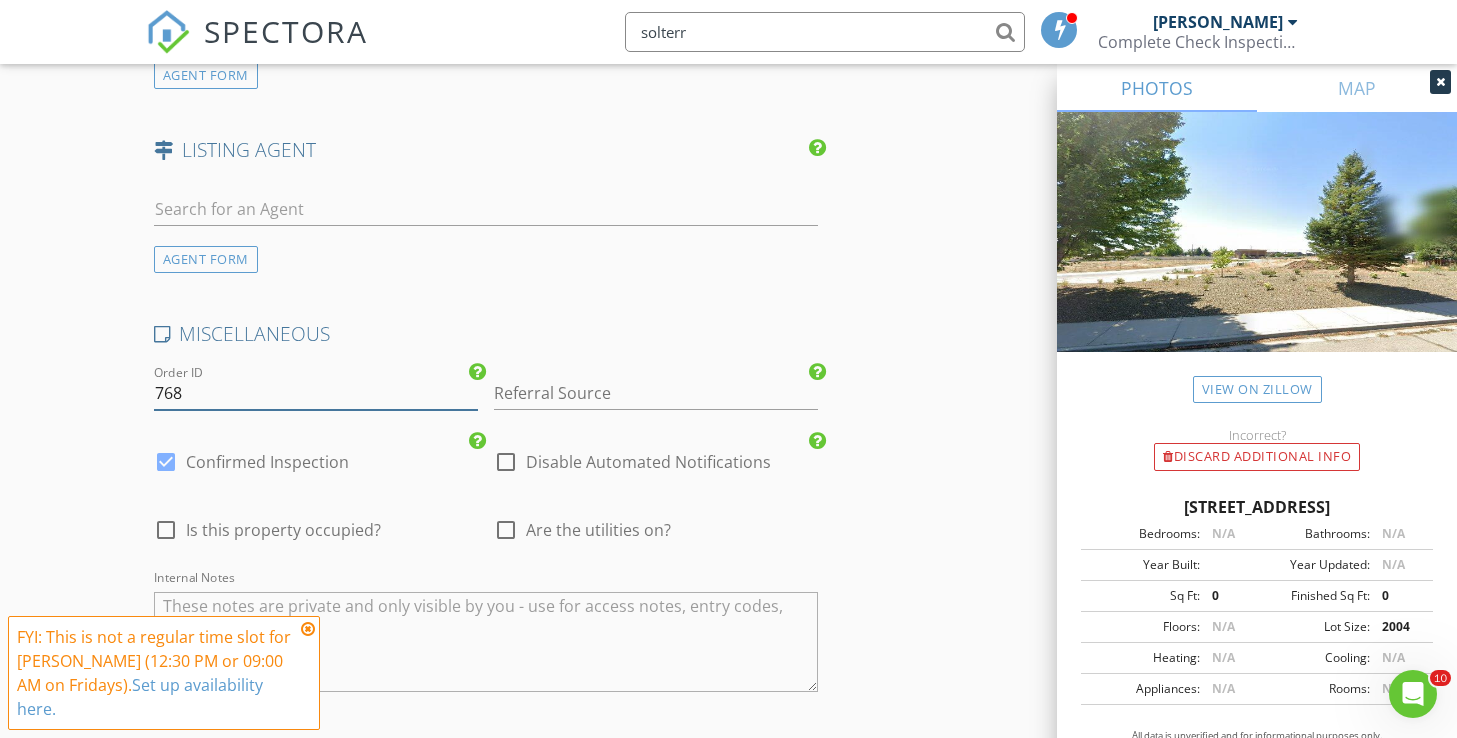 click on "768" at bounding box center [316, 393] 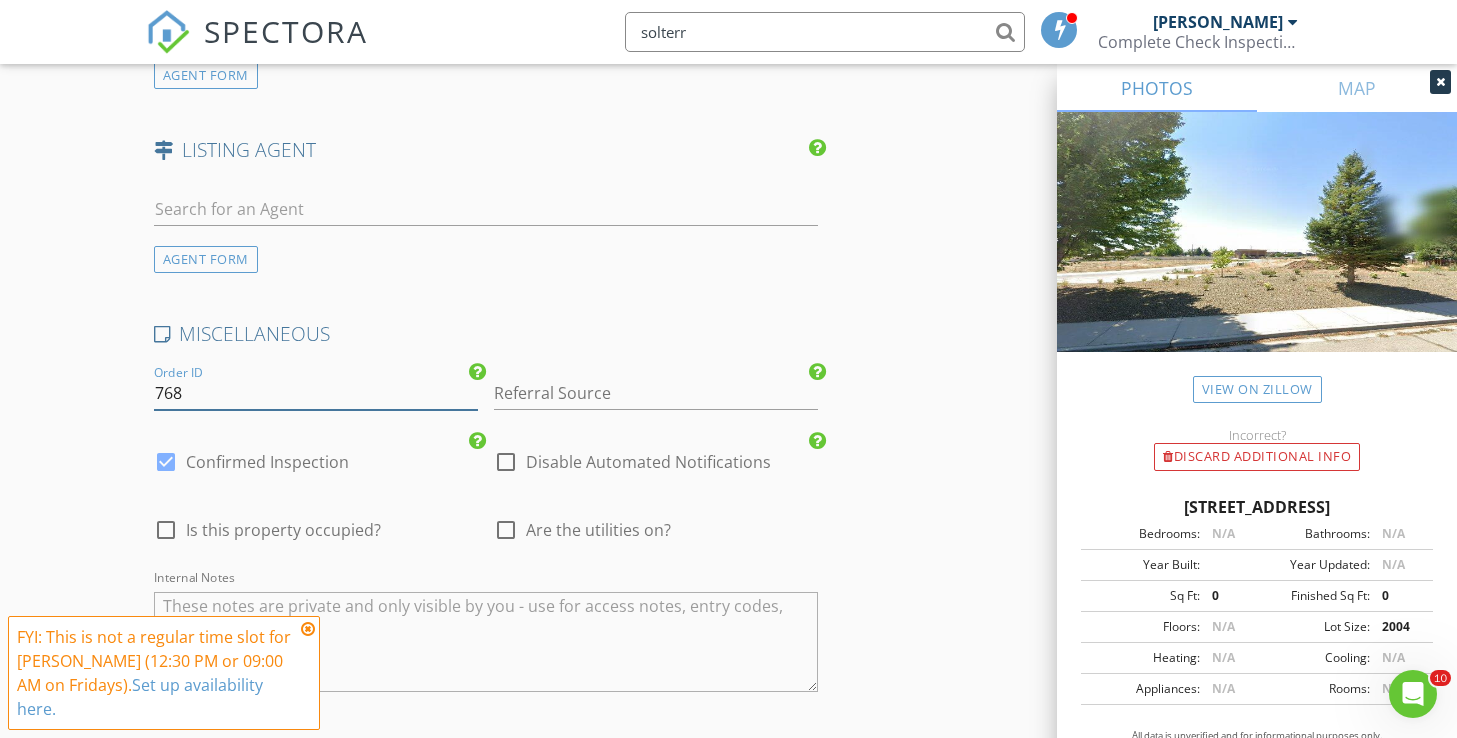 click on "768" at bounding box center (316, 393) 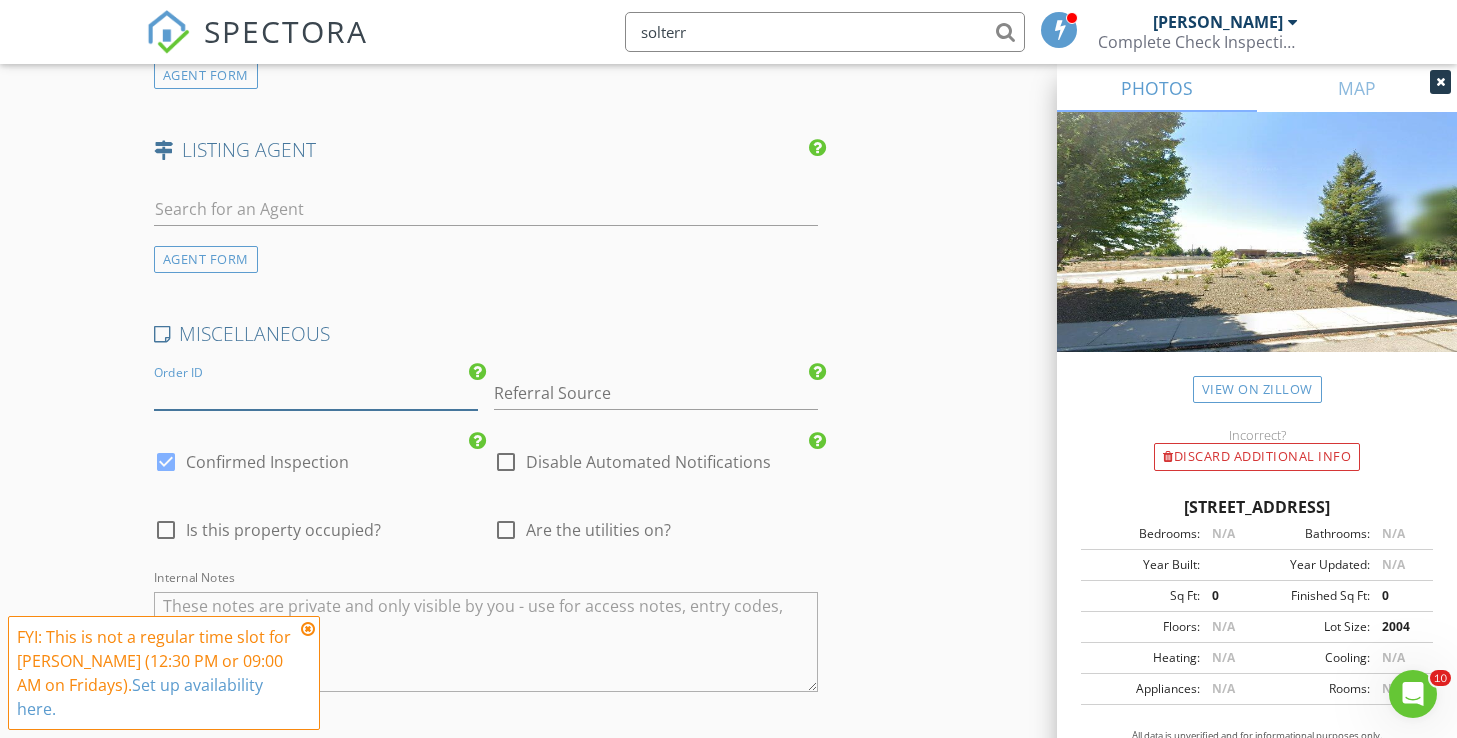 type 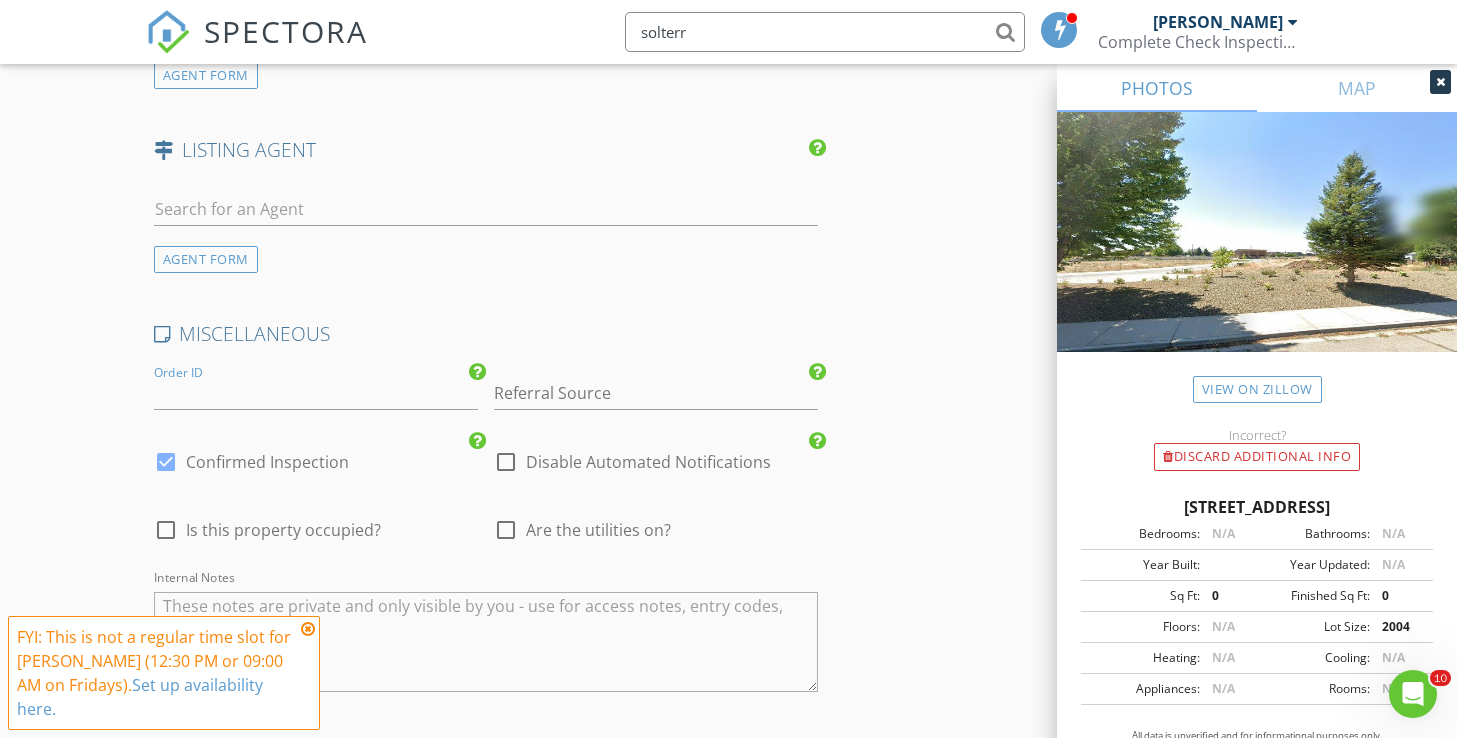 click on "INSPECTOR(S)
check_box   Michael Hasson   PRIMARY   check_box_outline_blank   Steve Taylor     Michael Hasson arrow_drop_down   check_box_outline_blank Michael Hasson specifically requested
Date/Time
08/01/2025 8:00 AM
Location
Address Search       Address 1757 N Solterra Way   Unit   City Meridian   State ID   Zip 83646   County Ada     Square Feet 1550   Year Built 2025   Foundation arrow_drop_down     Michael Hasson     21.8 miles     (36 minutes)
client
check_box Enable Client CC email for this inspection   Client Search     check_box_outline_blank Client is a Company/Organization     First Name Conor   Last Name Mooney   Email conordmooney@gmail.com   CC Email   Phone           Notes   Private Notes
ADD ADDITIONAL client
SERVICES
check_box     check_box_outline_blank" at bounding box center (729, -685) 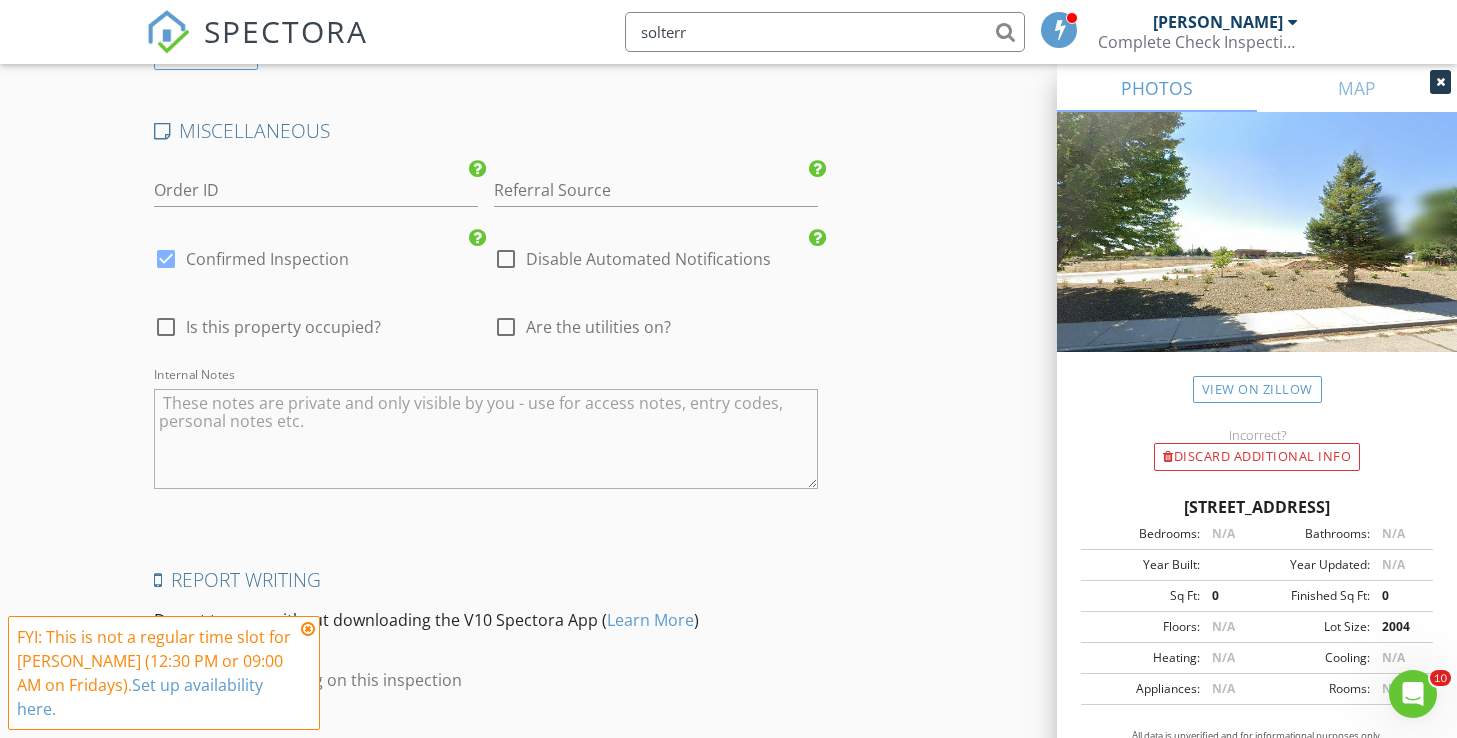scroll, scrollTop: 2891, scrollLeft: 0, axis: vertical 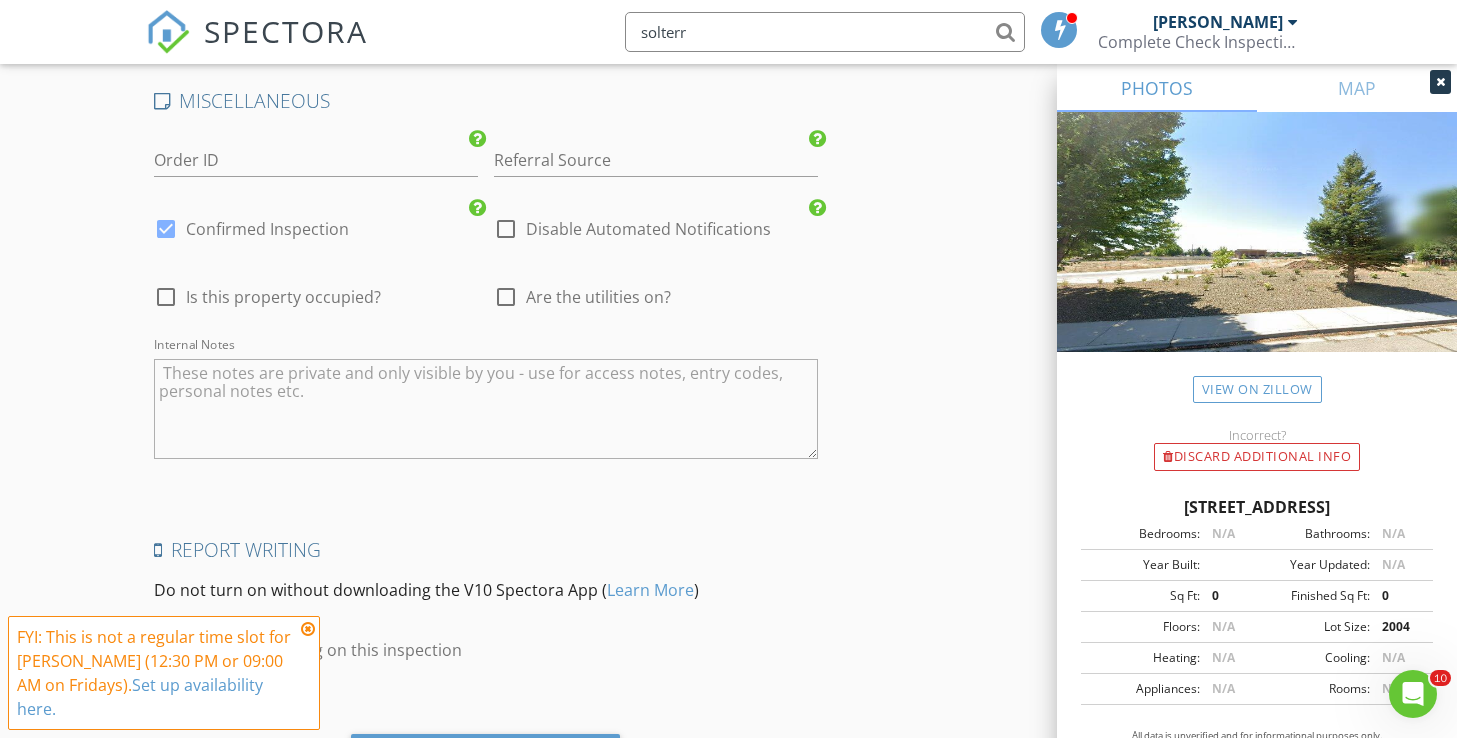 click at bounding box center [308, 629] 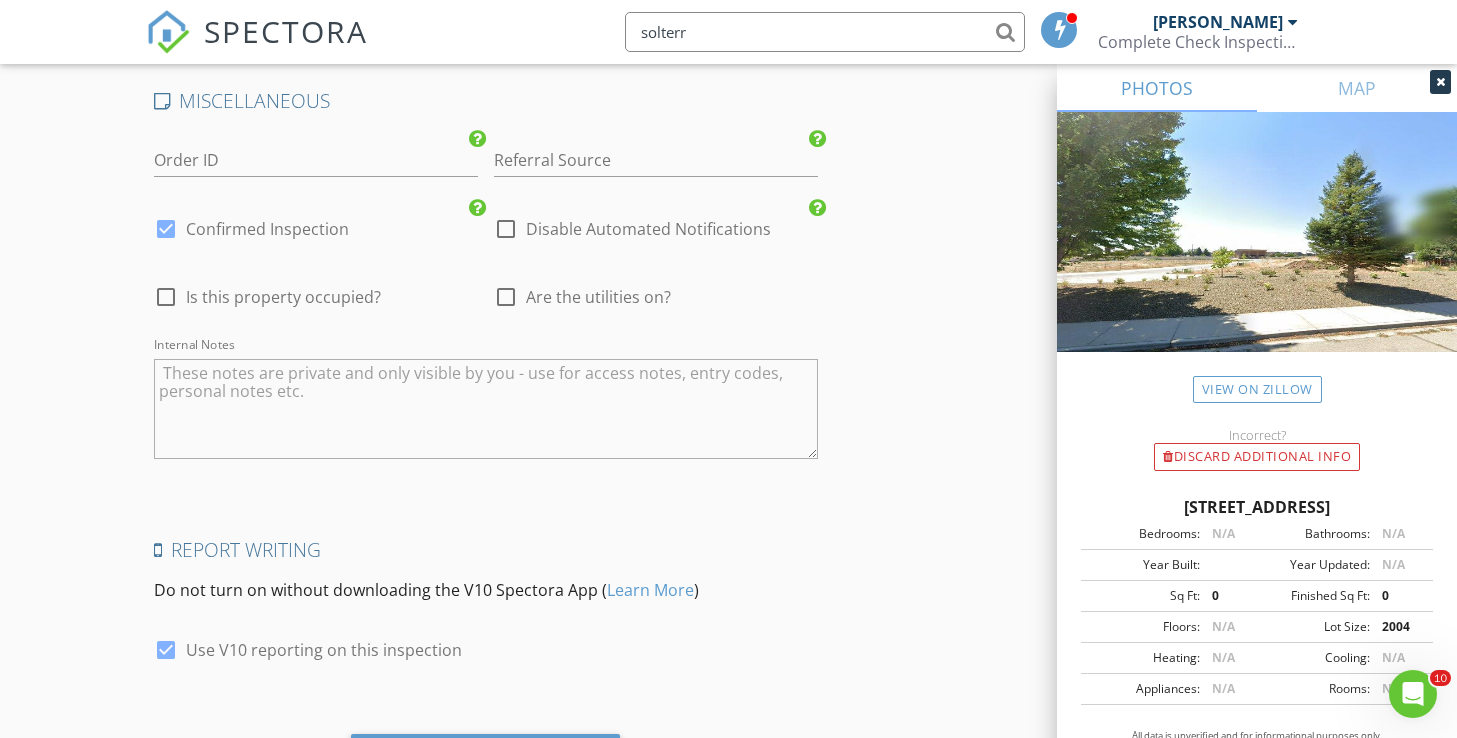 click on "INSPECTOR(S)
check_box   Michael Hasson   PRIMARY   check_box_outline_blank   Steve Taylor     Michael Hasson arrow_drop_down   check_box_outline_blank Michael Hasson specifically requested
Date/Time
08/01/2025 8:00 AM
Location
Address Search       Address 1757 N Solterra Way   Unit   City Meridian   State ID   Zip 83646   County Ada     Square Feet 1550   Year Built 2025   Foundation arrow_drop_down     Michael Hasson     21.8 miles     (36 minutes)
client
check_box Enable Client CC email for this inspection   Client Search     check_box_outline_blank Client is a Company/Organization     First Name Conor   Last Name Mooney   Email conordmooney@gmail.com   CC Email   Phone           Notes   Private Notes
ADD ADDITIONAL client
SERVICES
check_box     check_box_outline_blank" at bounding box center (729, -918) 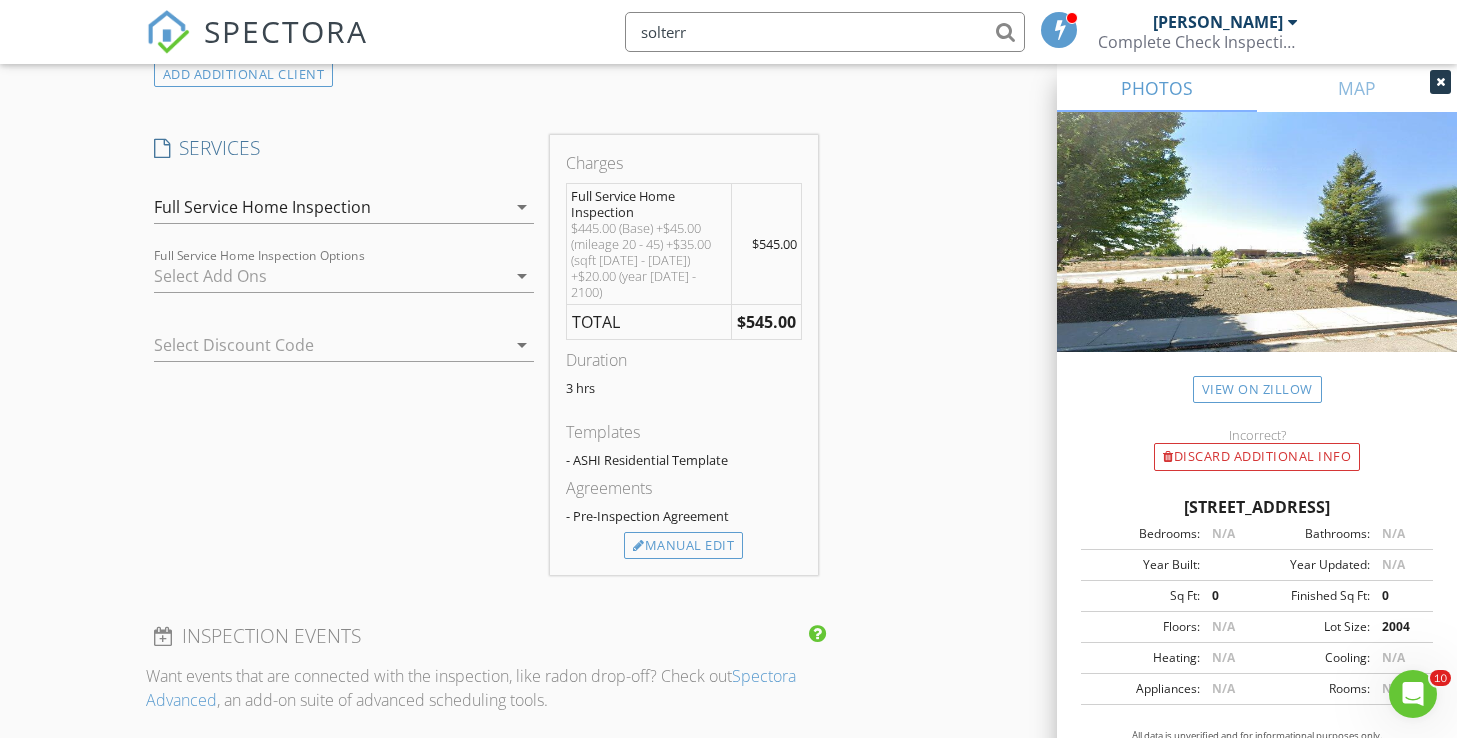 scroll, scrollTop: 1581, scrollLeft: 0, axis: vertical 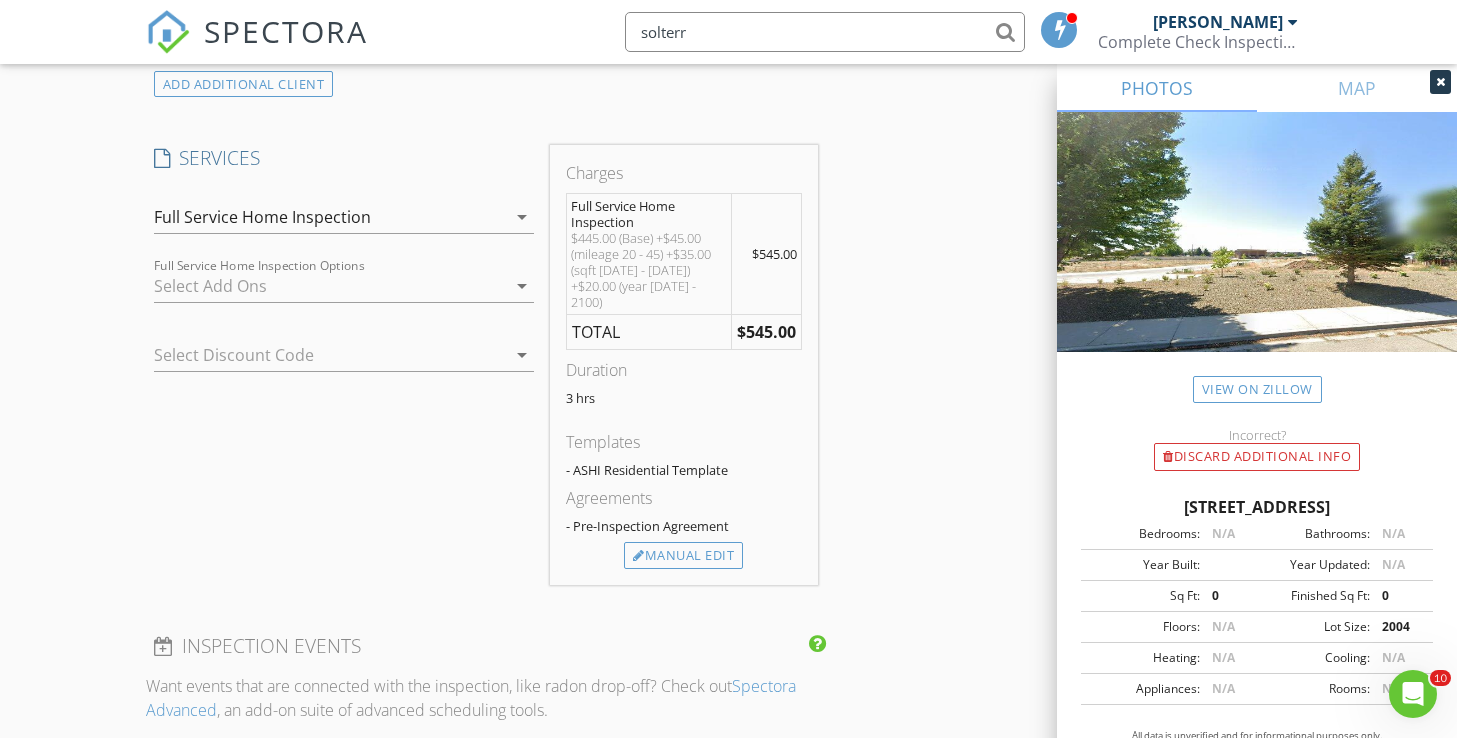 click on "INSPECTOR(S)
check_box   Michael Hasson   PRIMARY   check_box_outline_blank   Steve Taylor     Michael Hasson arrow_drop_down   check_box_outline_blank Michael Hasson specifically requested
Date/Time
08/01/2025 8:00 AM
Location
Address Search       Address 1757 N Solterra Way   Unit   City Meridian   State ID   Zip 83646   County Ada     Square Feet 1550   Year Built 2025   Foundation arrow_drop_down     Michael Hasson     21.8 miles     (36 minutes)
client
check_box Enable Client CC email for this inspection   Client Search     check_box_outline_blank Client is a Company/Organization     First Name Conor   Last Name Mooney   Email conordmooney@gmail.com   CC Email   Phone           Notes   Private Notes
ADD ADDITIONAL client
SERVICES
check_box     check_box_outline_blank" at bounding box center [729, 392] 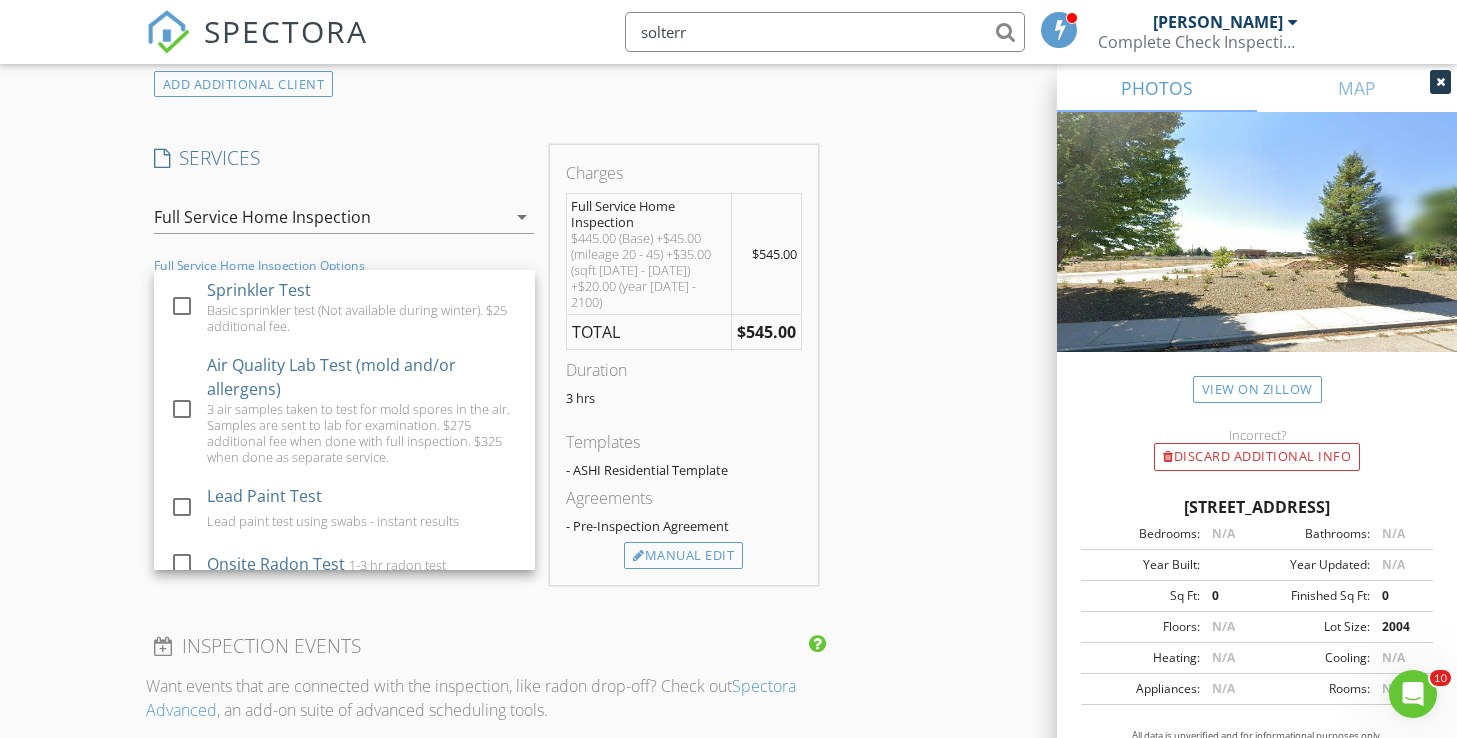 click on "New Inspection
Click here to use the New Order Form
INSPECTOR(S)
check_box   Michael Hasson   PRIMARY   check_box_outline_blank   Steve Taylor     Michael Hasson arrow_drop_down   check_box_outline_blank Michael Hasson specifically requested
Date/Time
08/01/2025 8:00 AM
Location
Address Search       Address 1757 N Solterra Way   Unit   City Meridian   State ID   Zip 83646   County Ada     Square Feet 1550   Year Built 2025   Foundation arrow_drop_down     Michael Hasson     21.8 miles     (36 minutes)
client
check_box Enable Client CC email for this inspection   Client Search     check_box_outline_blank Client is a Company/Organization     First Name Conor   Last Name Mooney   Email conordmooney@gmail.com   CC Email   Phone           Notes   Private Notes
ADD ADDITIONAL client
check_box" at bounding box center [728, 358] 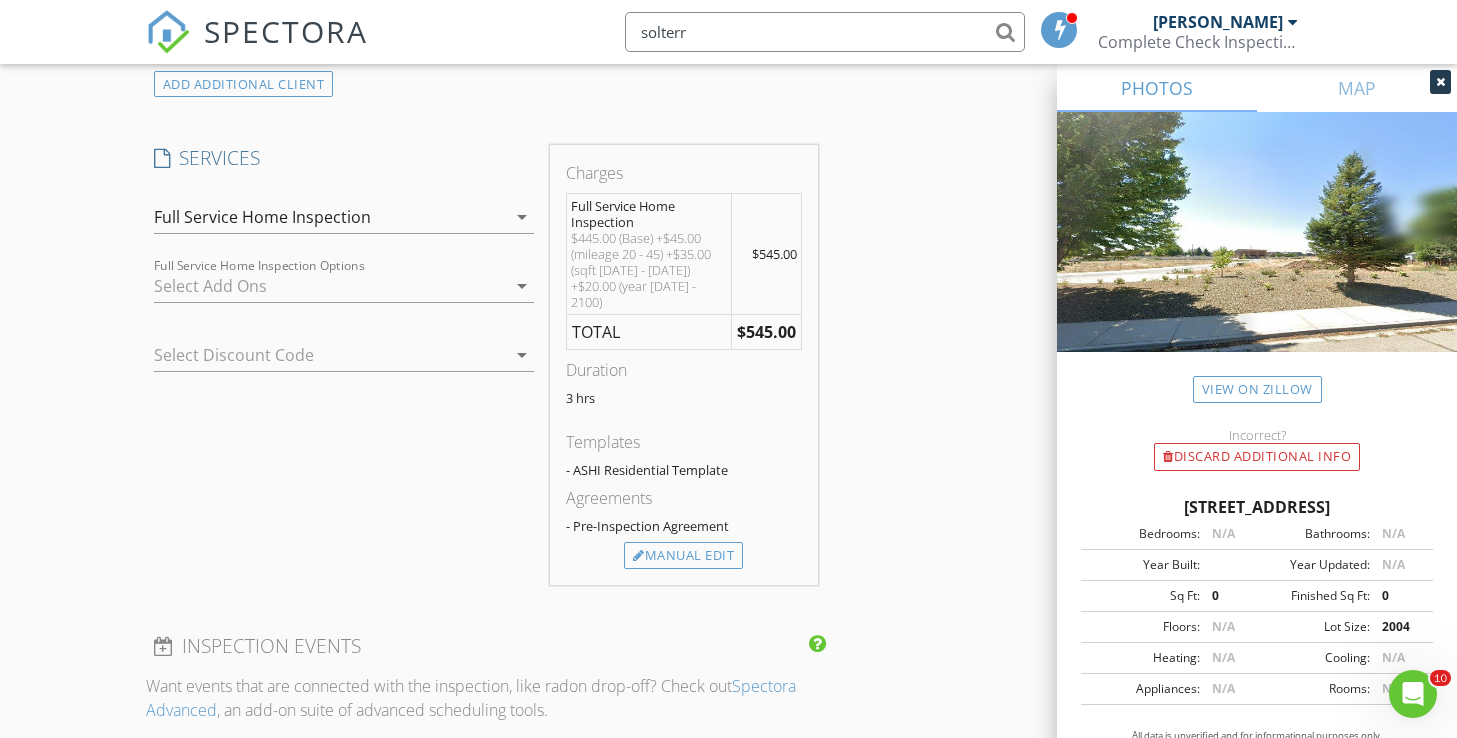 click on "INSPECTOR(S)
check_box   Michael Hasson   PRIMARY   check_box_outline_blank   Steve Taylor     Michael Hasson arrow_drop_down   check_box_outline_blank Michael Hasson specifically requested
Date/Time
08/01/2025 8:00 AM
Location
Address Search       Address 1757 N Solterra Way   Unit   City Meridian   State ID   Zip 83646   County Ada     Square Feet 1550   Year Built 2025   Foundation arrow_drop_down     Michael Hasson     21.8 miles     (36 minutes)
client
check_box Enable Client CC email for this inspection   Client Search     check_box_outline_blank Client is a Company/Organization     First Name Conor   Last Name Mooney   Email conordmooney@gmail.com   CC Email   Phone           Notes   Private Notes
ADD ADDITIONAL client
SERVICES
check_box     check_box_outline_blank" at bounding box center [729, 392] 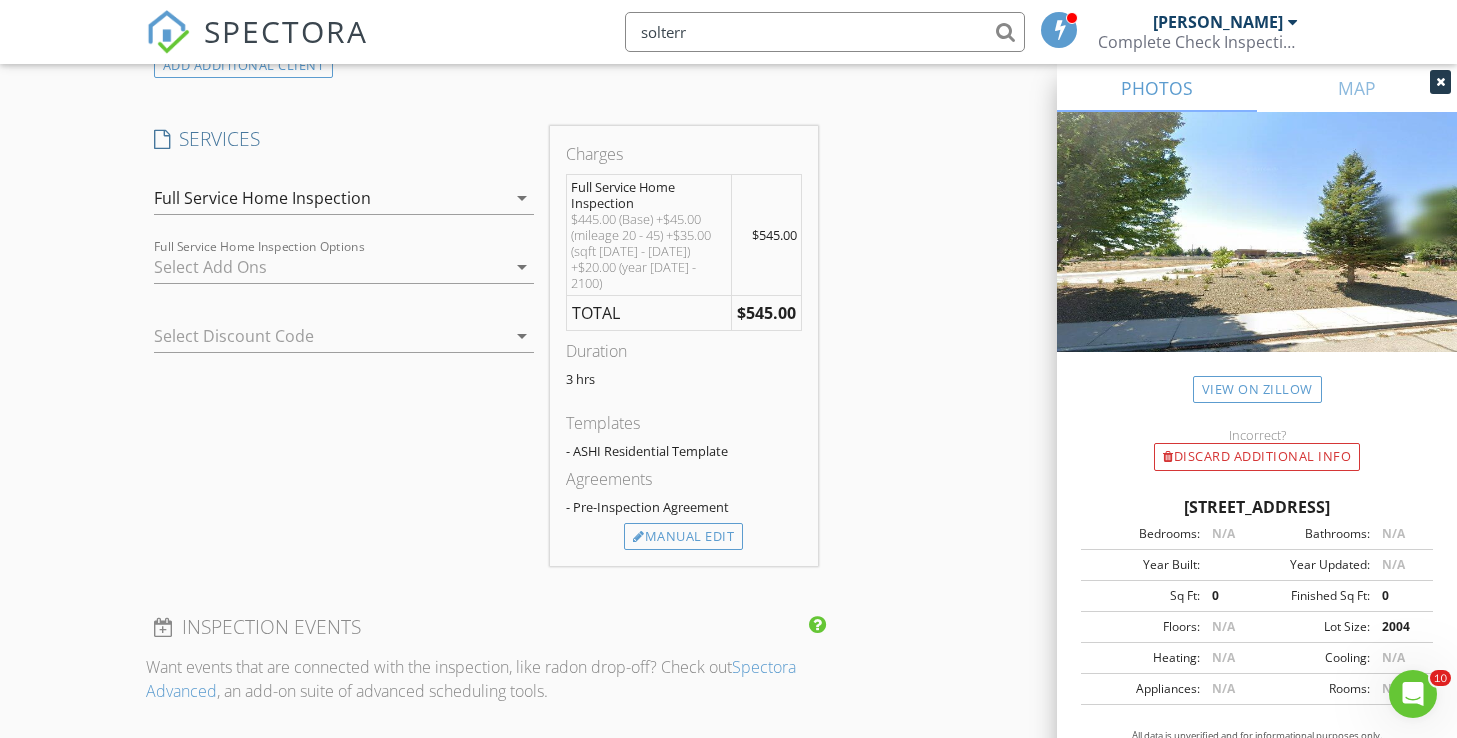 scroll, scrollTop: 1609, scrollLeft: 0, axis: vertical 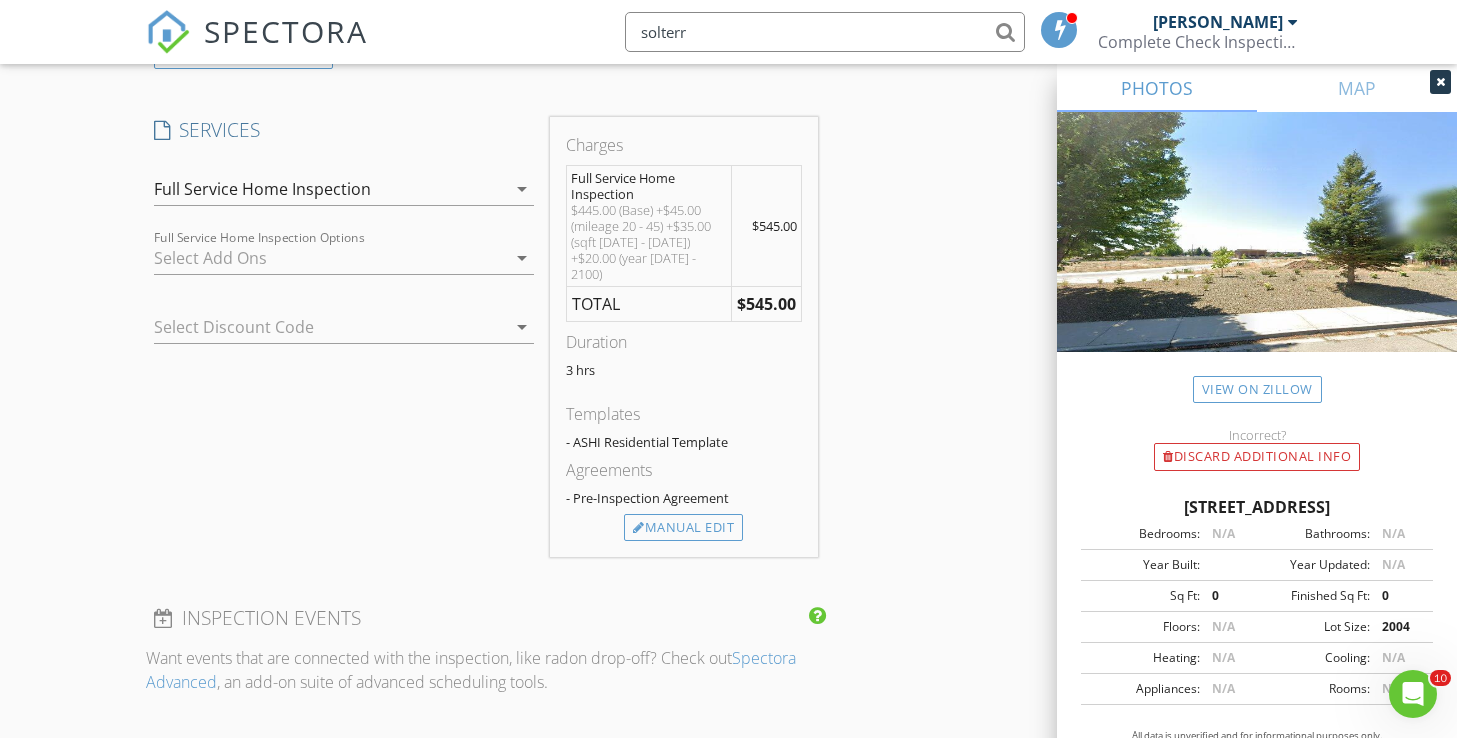 click on "INSPECTOR(S)
check_box   Michael Hasson   PRIMARY   check_box_outline_blank   Steve Taylor     Michael Hasson arrow_drop_down   check_box_outline_blank Michael Hasson specifically requested
Date/Time
08/01/2025 8:00 AM
Location
Address Search       Address 1757 N Solterra Way   Unit   City Meridian   State ID   Zip 83646   County Ada     Square Feet 1550   Year Built 2025   Foundation arrow_drop_down     Michael Hasson     21.8 miles     (36 minutes)
client
check_box Enable Client CC email for this inspection   Client Search     check_box_outline_blank Client is a Company/Organization     First Name Conor   Last Name Mooney   Email conordmooney@gmail.com   CC Email   Phone           Notes   Private Notes
ADD ADDITIONAL client
SERVICES
check_box     check_box_outline_blank" at bounding box center [729, 364] 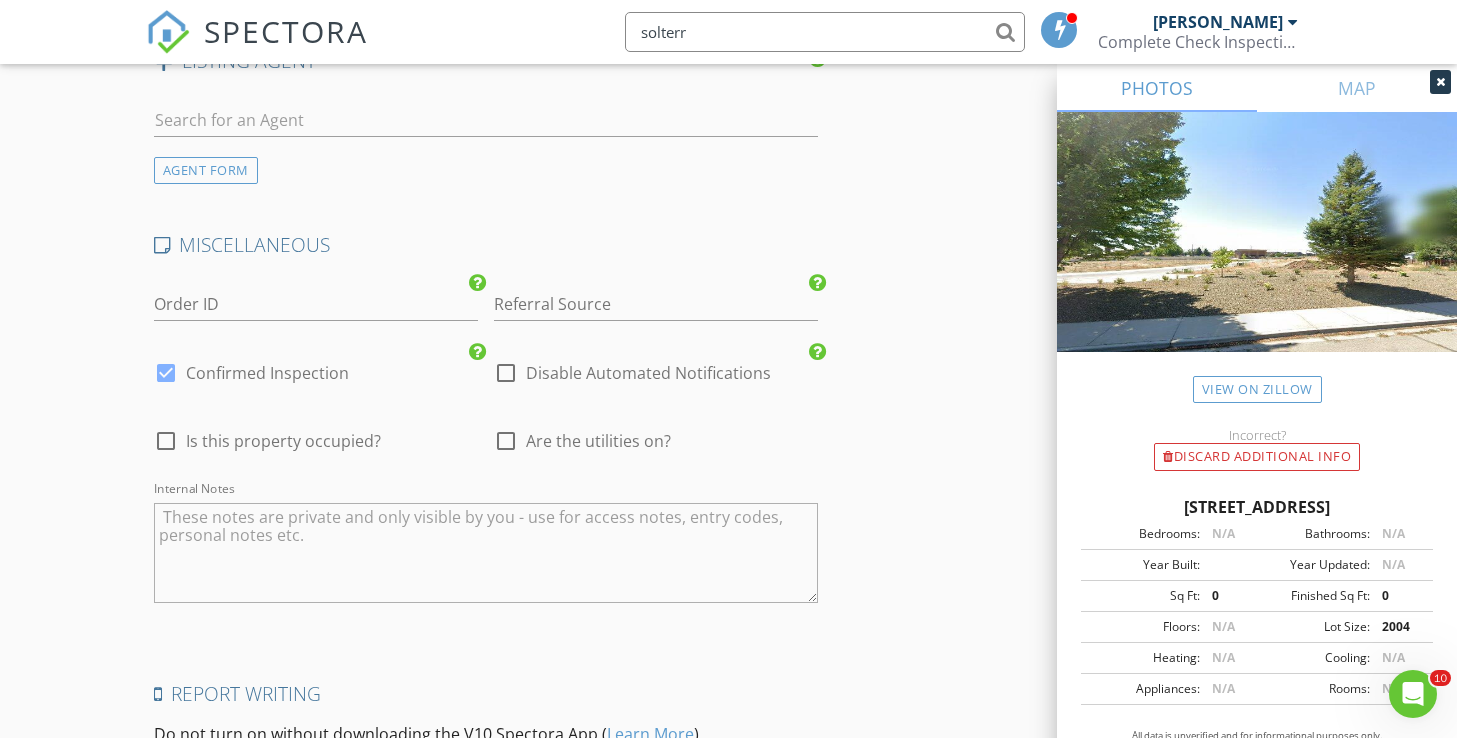scroll, scrollTop: 2748, scrollLeft: 0, axis: vertical 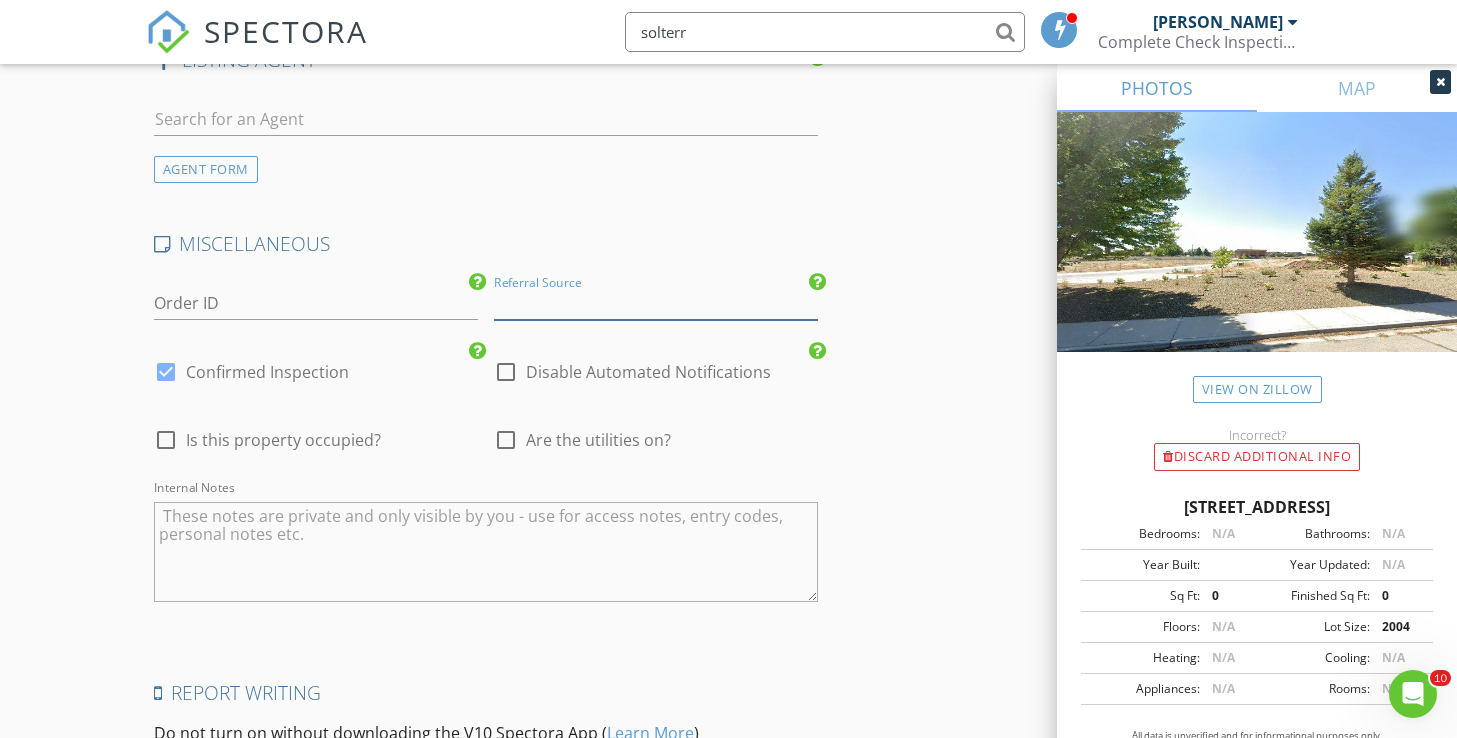 click at bounding box center (656, 303) 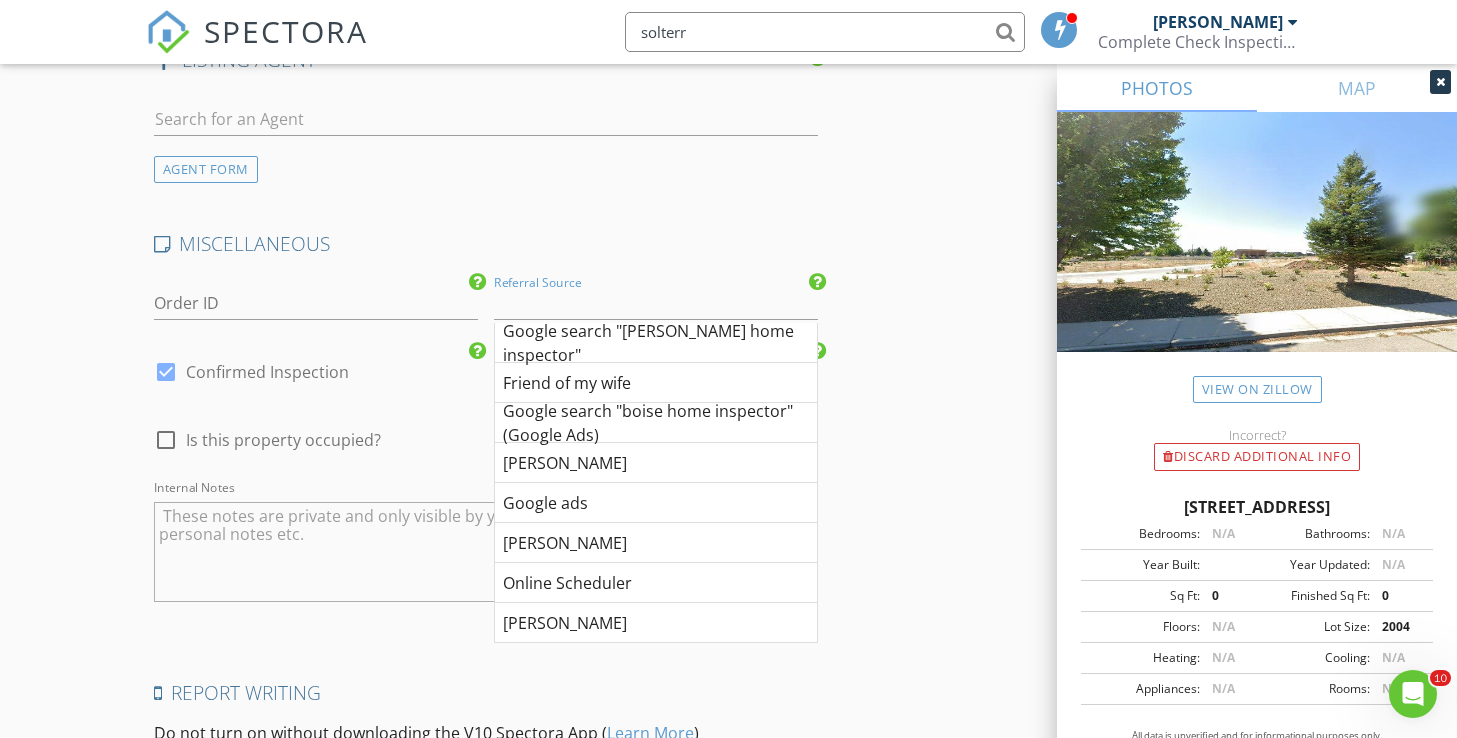 click on "INSPECTOR(S)
check_box   Michael Hasson   PRIMARY   check_box_outline_blank   Steve Taylor     Michael Hasson arrow_drop_down   check_box_outline_blank Michael Hasson specifically requested
Date/Time
08/01/2025 8:00 AM
Location
Address Search       Address 1757 N Solterra Way   Unit   City Meridian   State ID   Zip 83646   County Ada     Square Feet 1550   Year Built 2025   Foundation arrow_drop_down     Michael Hasson     21.8 miles     (36 minutes)
client
check_box Enable Client CC email for this inspection   Client Search     check_box_outline_blank Client is a Company/Organization     First Name Conor   Last Name Mooney   Email conordmooney@gmail.com   CC Email   Phone           Notes   Private Notes
ADD ADDITIONAL client
SERVICES
check_box     check_box_outline_blank" at bounding box center [729, -775] 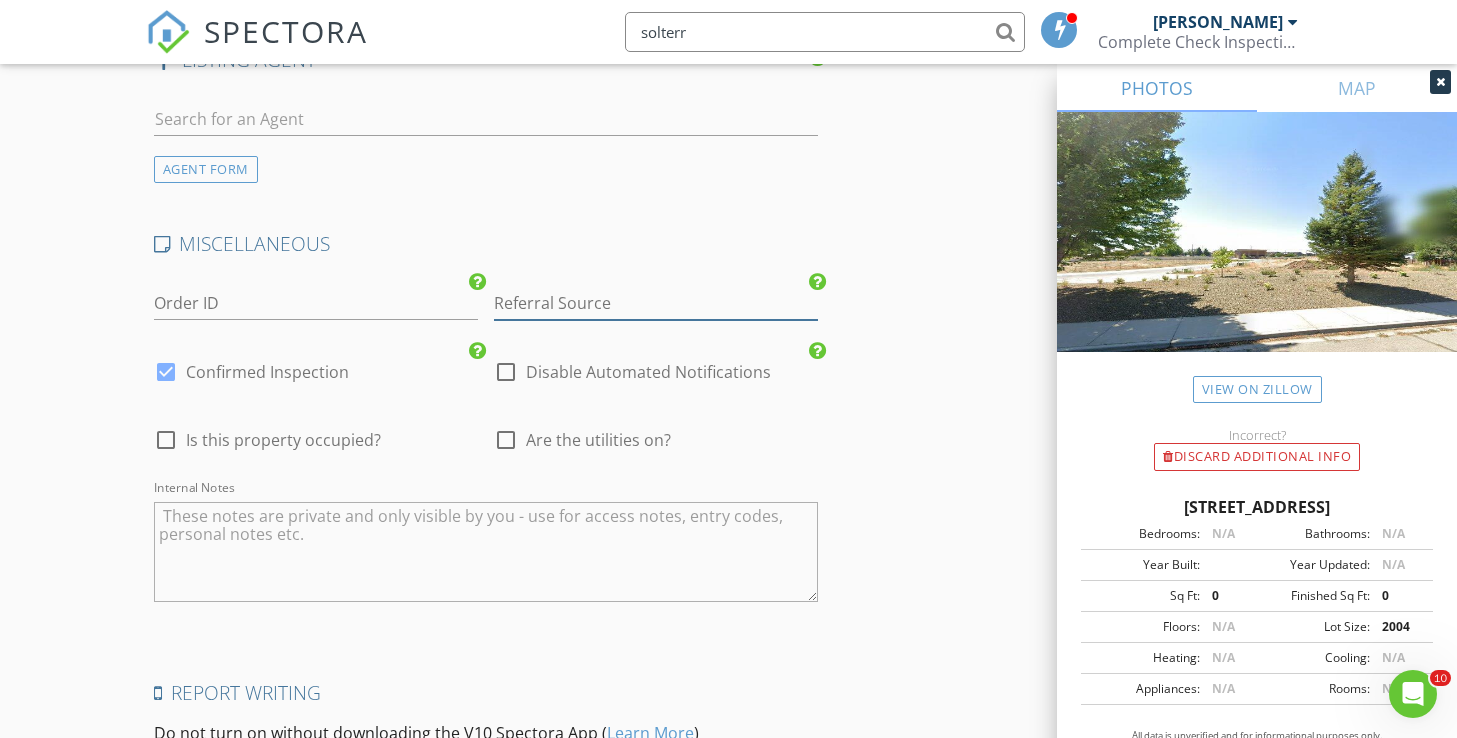 click at bounding box center (656, 303) 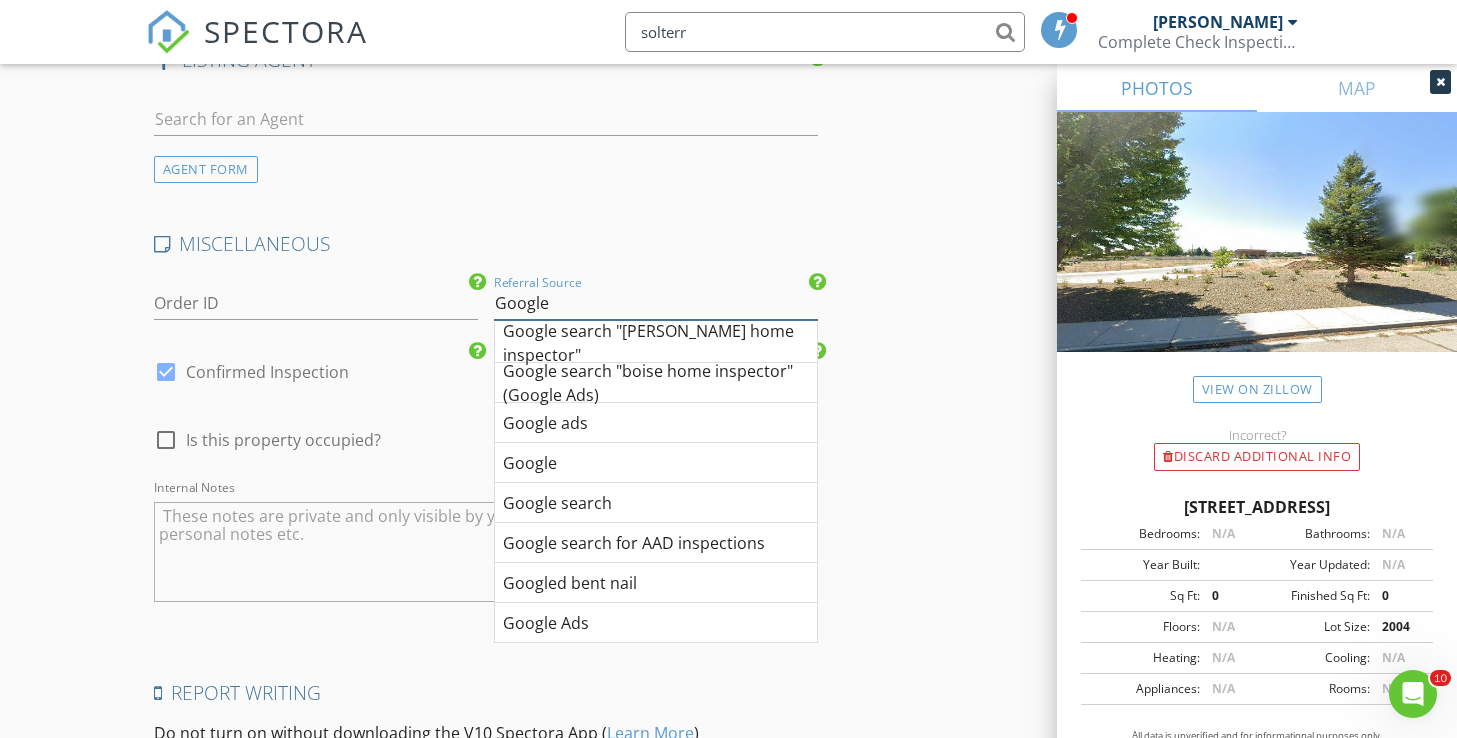 type on "Google" 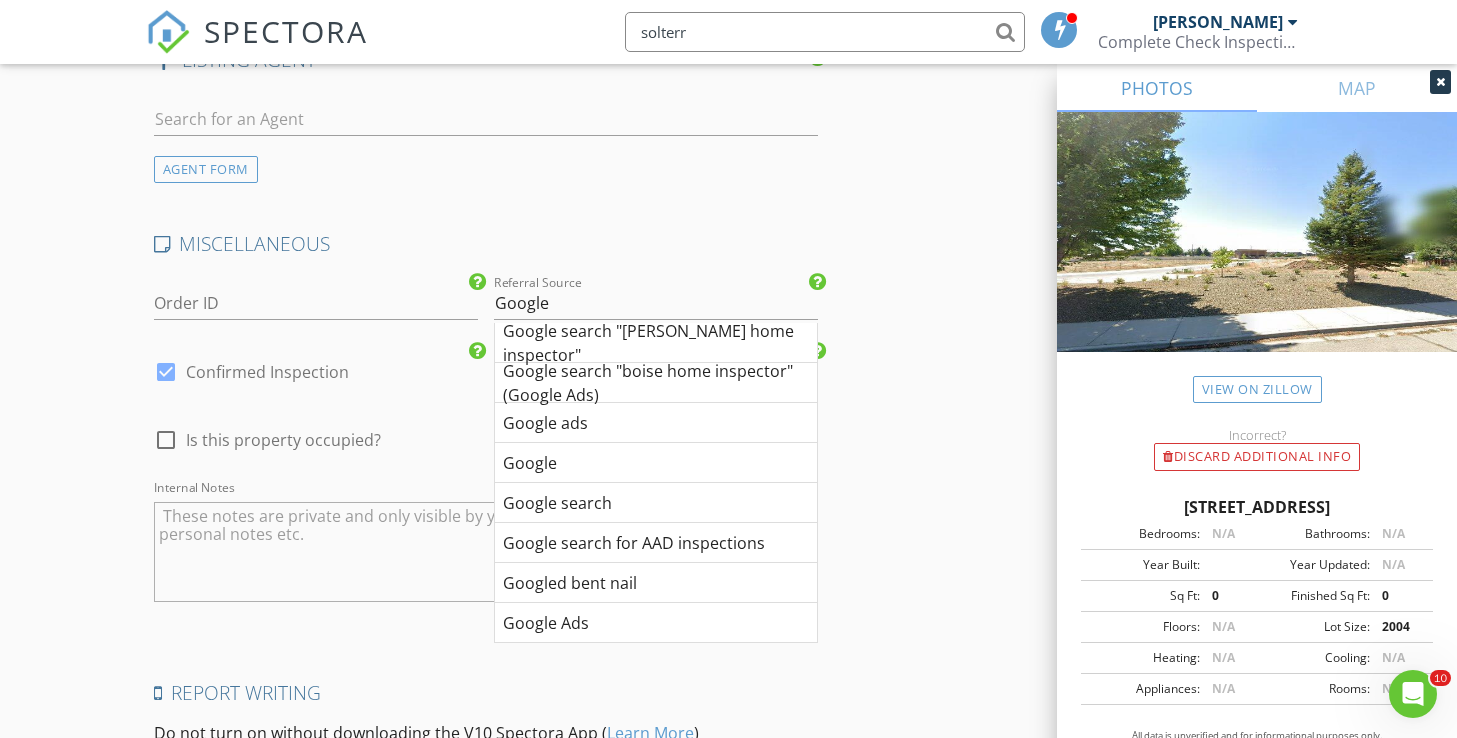 click on "INSPECTOR(S)
check_box   Michael Hasson   PRIMARY   check_box_outline_blank   Steve Taylor     Michael Hasson arrow_drop_down   check_box_outline_blank Michael Hasson specifically requested
Date/Time
08/01/2025 8:00 AM
Location
Address Search       Address 1757 N Solterra Way   Unit   City Meridian   State ID   Zip 83646   County Ada     Square Feet 1550   Year Built 2025   Foundation arrow_drop_down     Michael Hasson     21.8 miles     (36 minutes)
client
check_box Enable Client CC email for this inspection   Client Search     check_box_outline_blank Client is a Company/Organization     First Name Conor   Last Name Mooney   Email conordmooney@gmail.com   CC Email   Phone           Notes   Private Notes
ADD ADDITIONAL client
SERVICES
check_box     check_box_outline_blank" at bounding box center (729, -775) 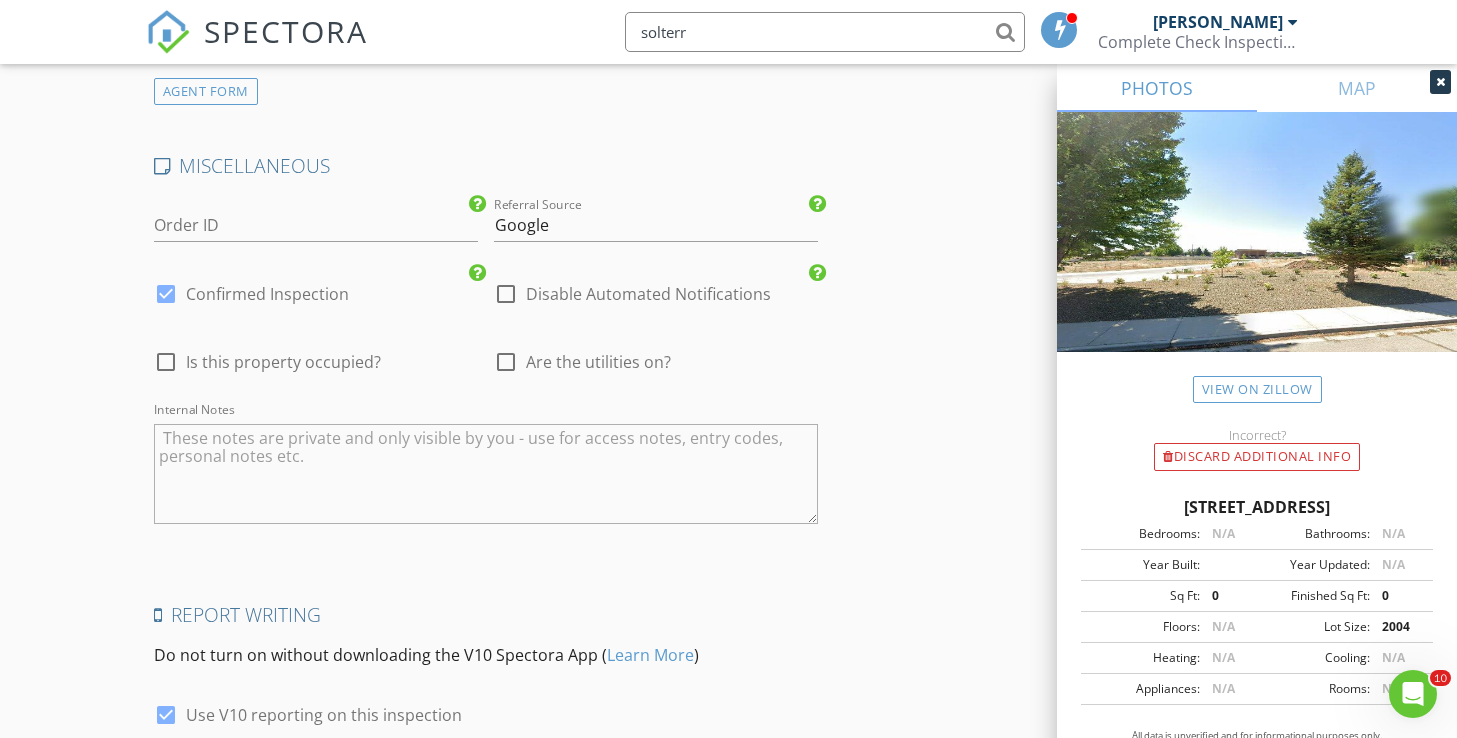 scroll, scrollTop: 2841, scrollLeft: 0, axis: vertical 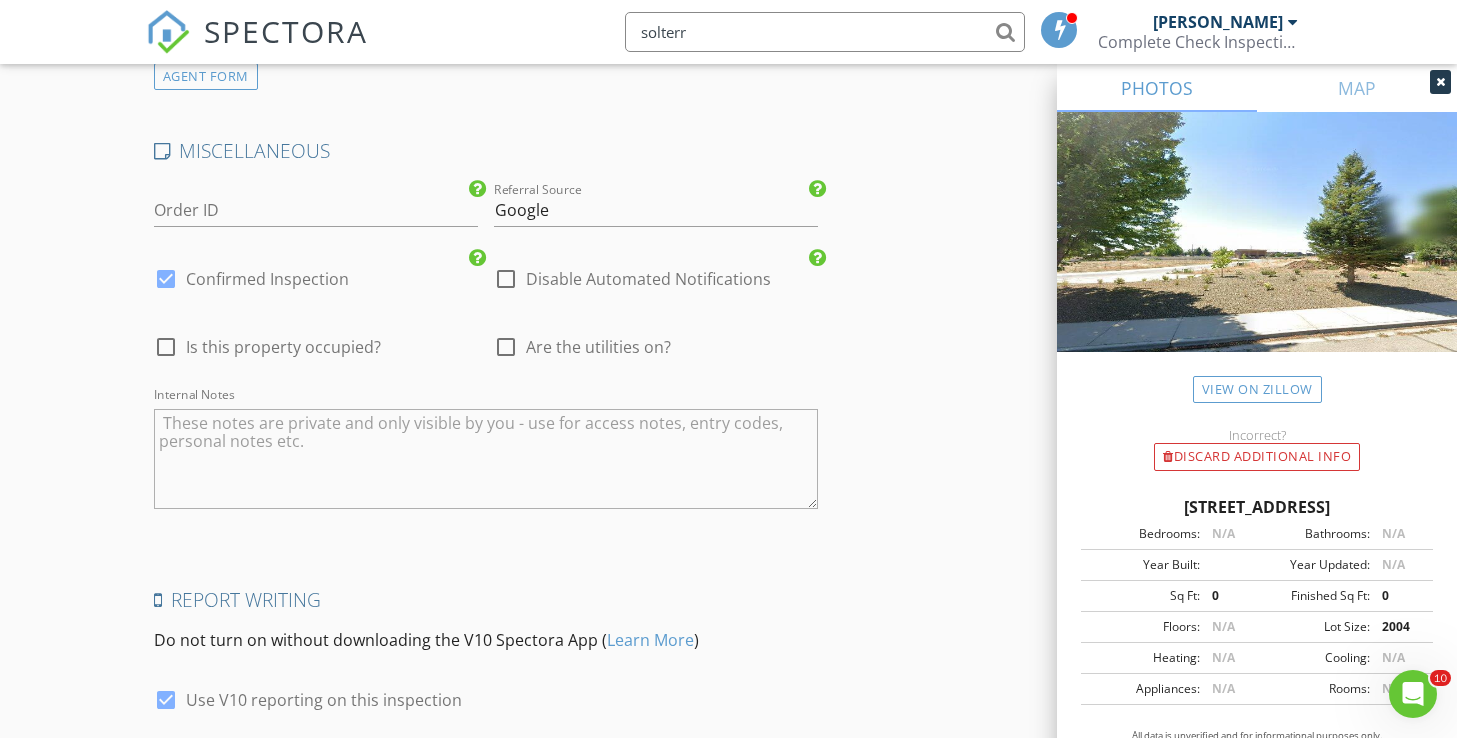 click on "solterr" at bounding box center (825, 32) 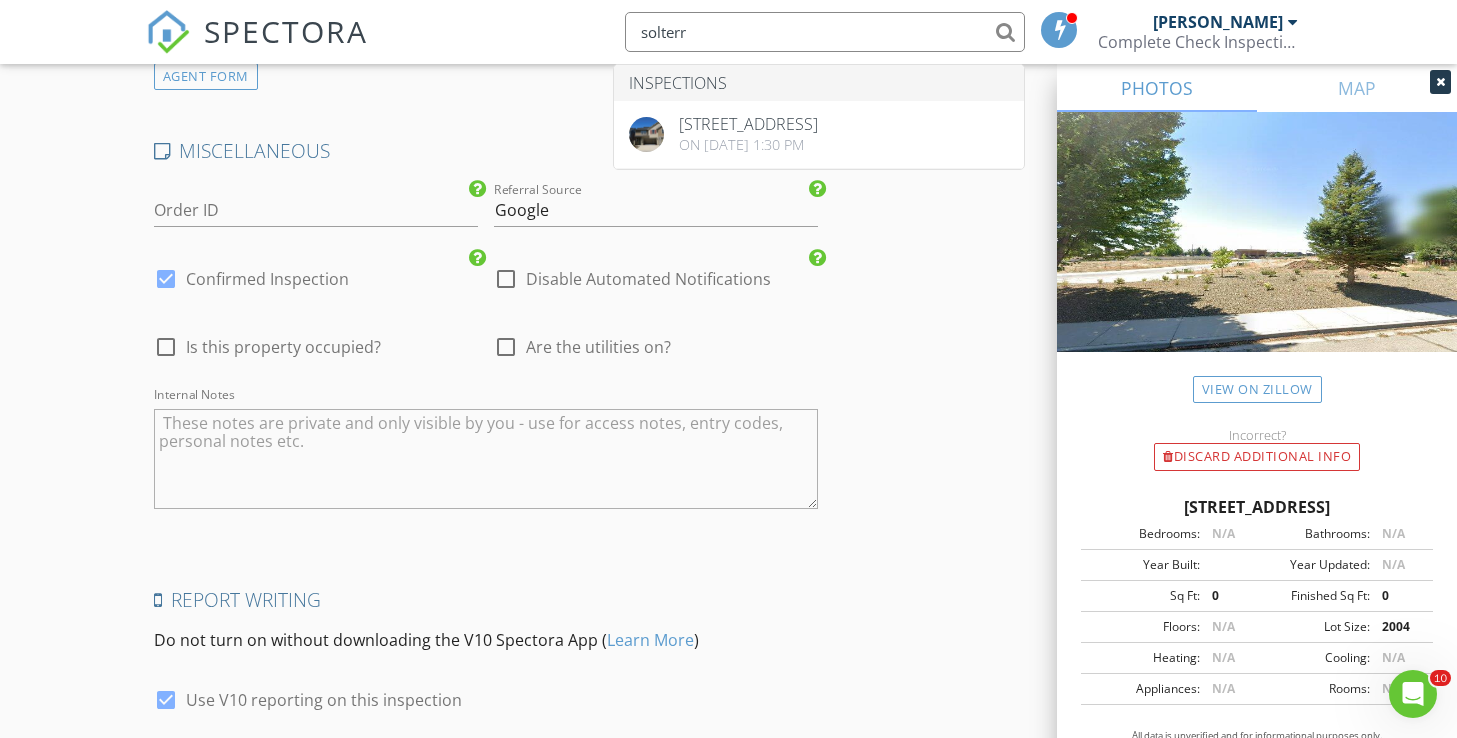 click on "solterr" at bounding box center (825, 32) 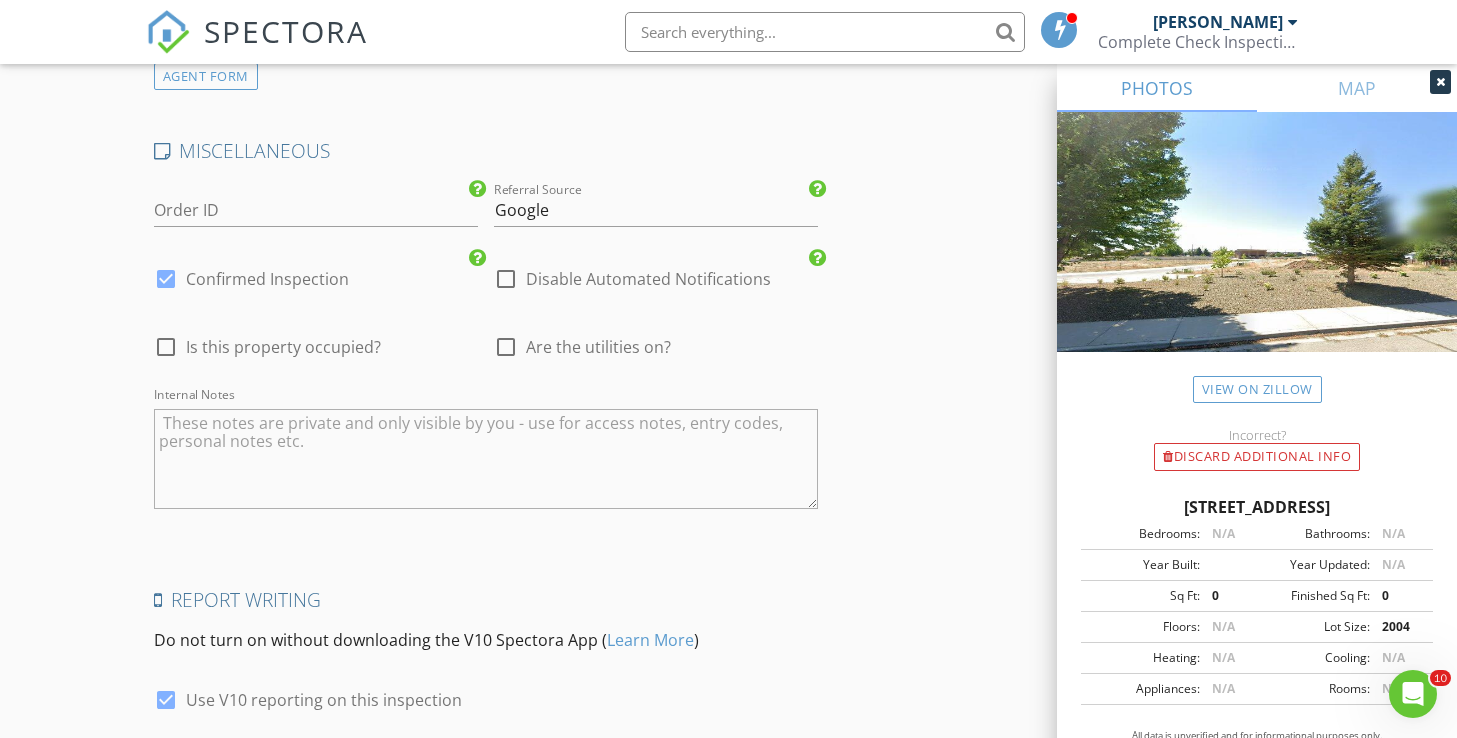 type 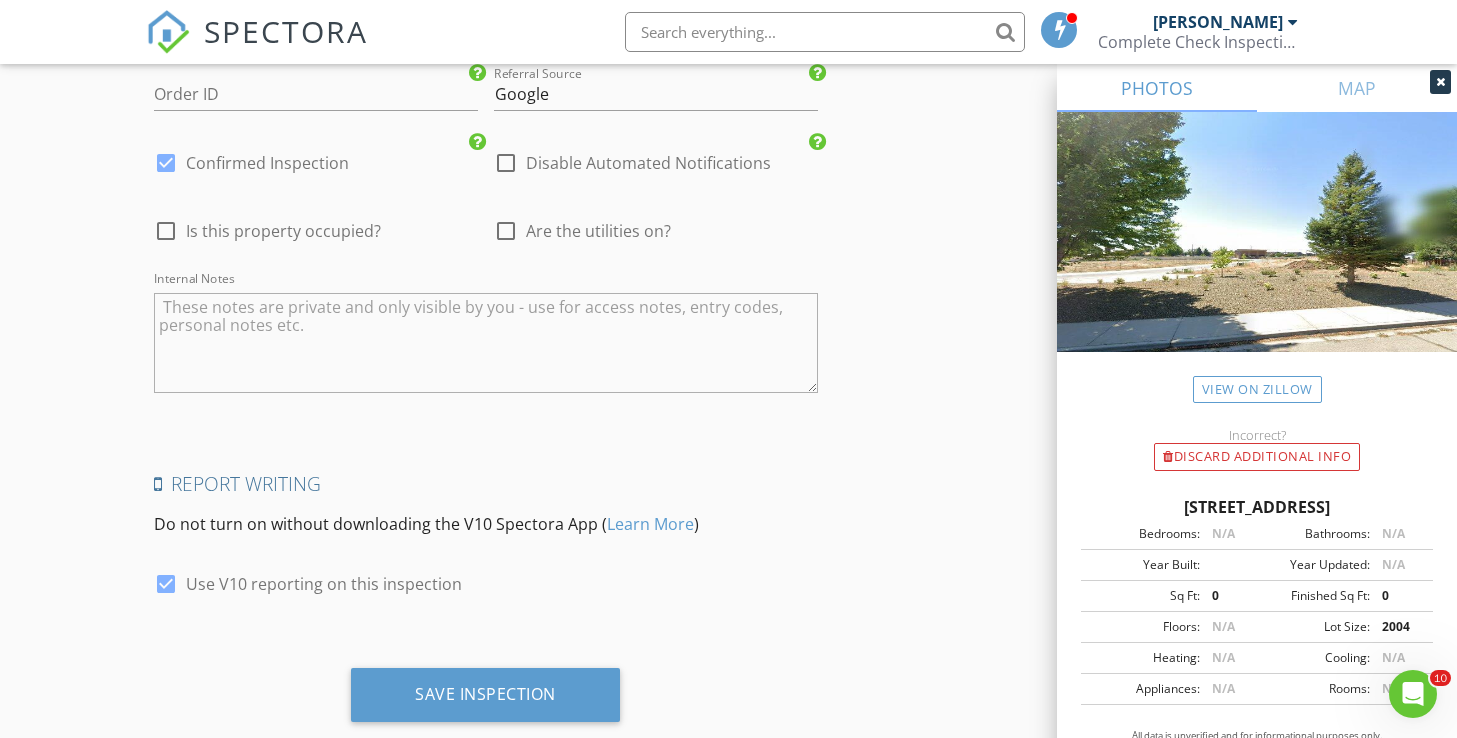 scroll, scrollTop: 2960, scrollLeft: 0, axis: vertical 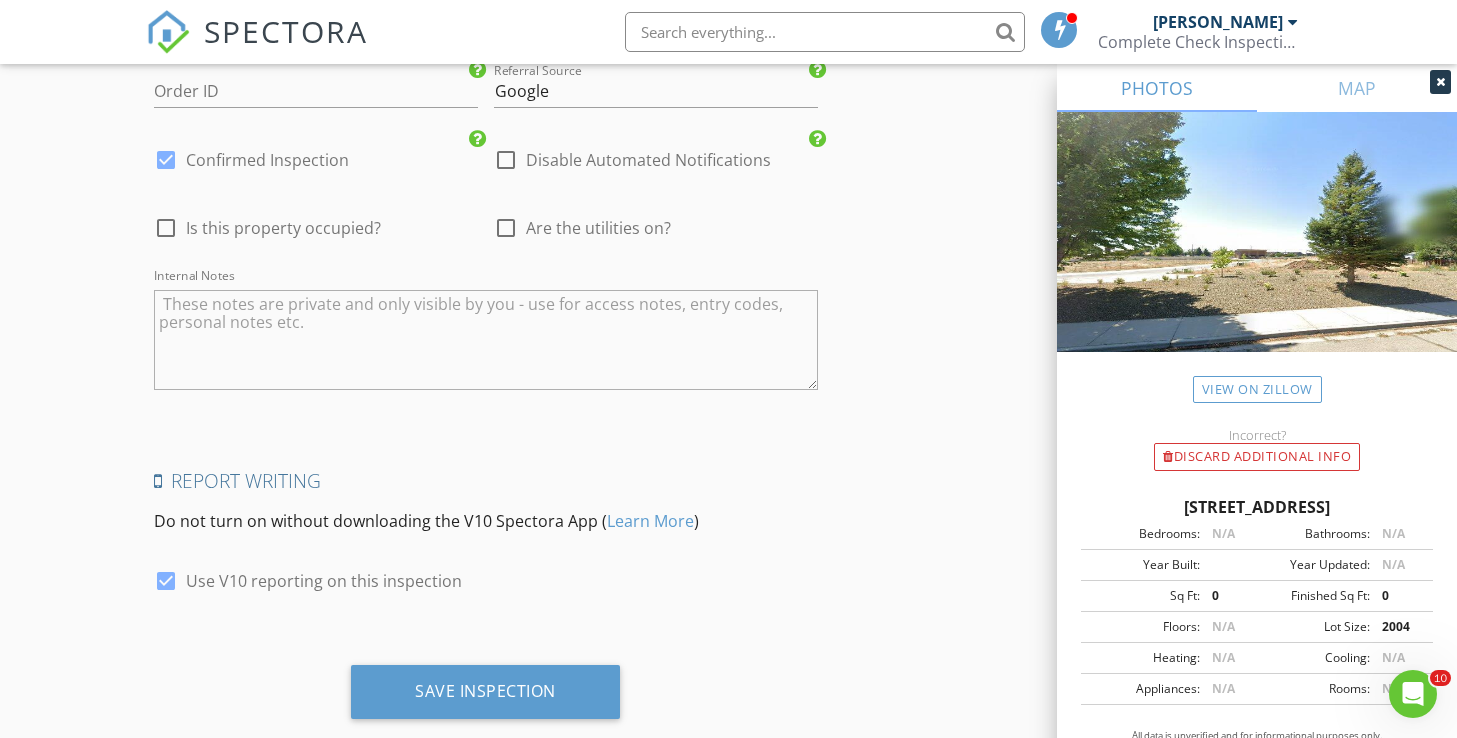 click on "INSPECTOR(S)
check_box   Michael Hasson   PRIMARY   check_box_outline_blank   Steve Taylor     Michael Hasson arrow_drop_down   check_box_outline_blank Michael Hasson specifically requested
Date/Time
08/01/2025 8:00 AM
Location
Address Search       Address 1757 N Solterra Way   Unit   City Meridian   State ID   Zip 83646   County Ada     Square Feet 1550   Year Built 2025   Foundation arrow_drop_down     Michael Hasson     21.8 miles     (36 minutes)
client
check_box Enable Client CC email for this inspection   Client Search     check_box_outline_blank Client is a Company/Organization     First Name Conor   Last Name Mooney   Email conordmooney@gmail.com   CC Email   Phone           Notes   Private Notes
ADD ADDITIONAL client
SERVICES
check_box     check_box_outline_blank" at bounding box center (729, -987) 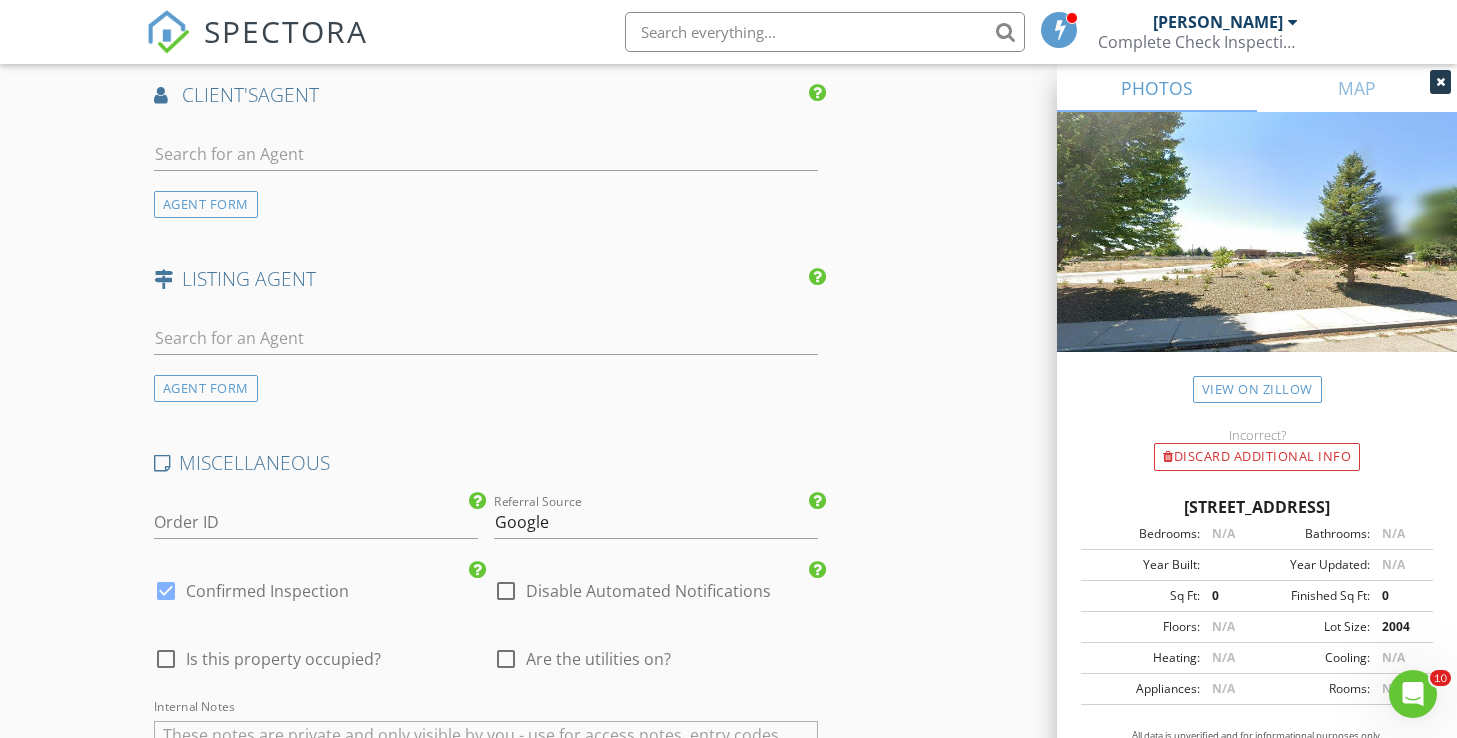 scroll, scrollTop: 2528, scrollLeft: 0, axis: vertical 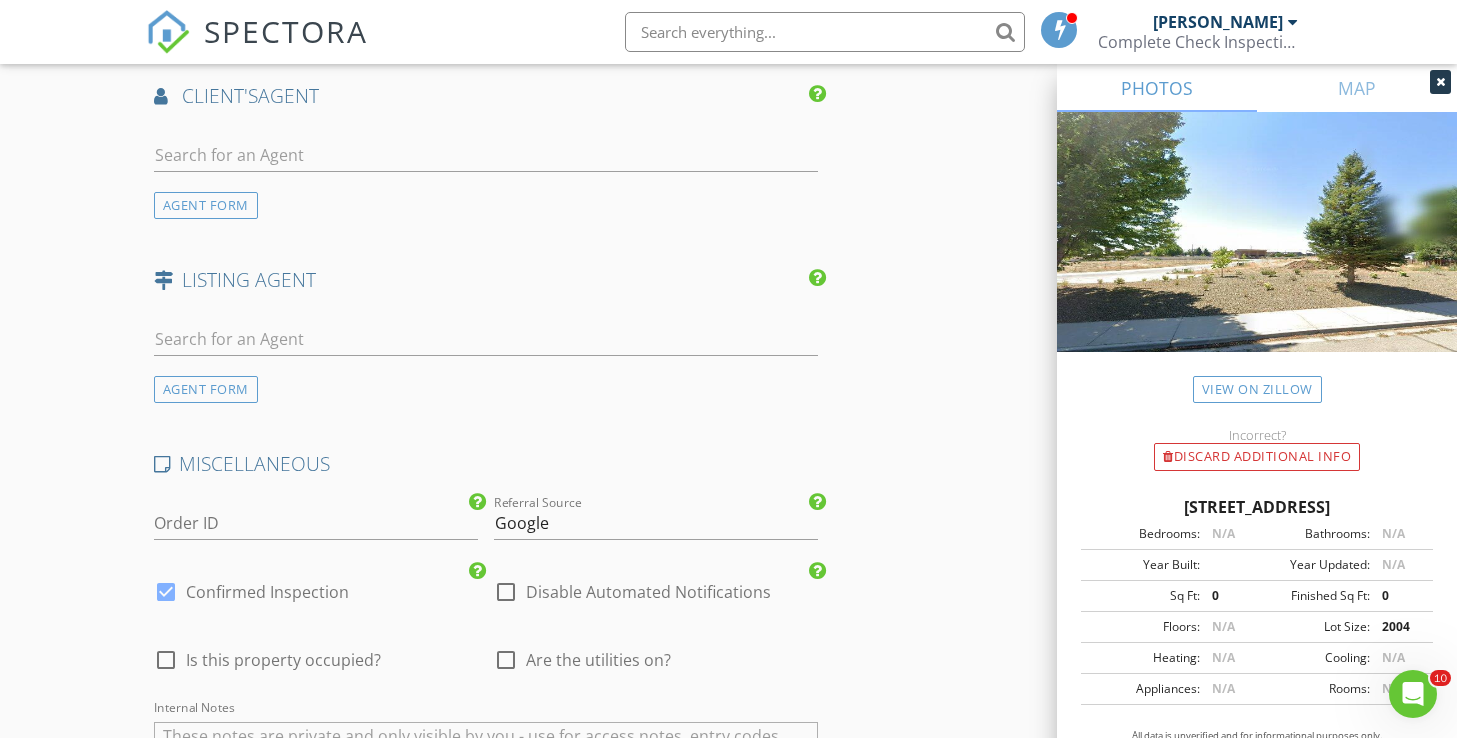 click at bounding box center [506, 660] 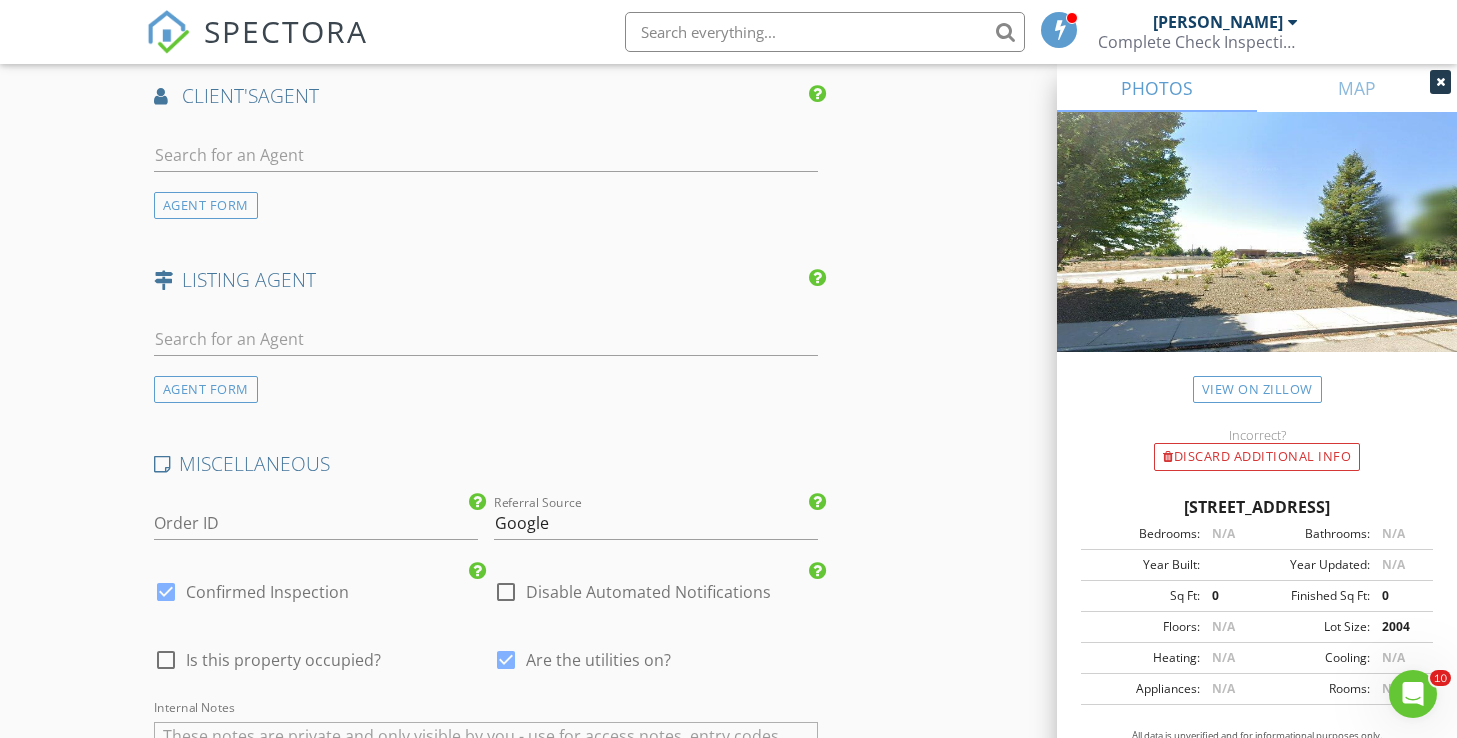 click on "INSPECTOR(S)
check_box   Michael Hasson   PRIMARY   check_box_outline_blank   Steve Taylor     Michael Hasson arrow_drop_down   check_box_outline_blank Michael Hasson specifically requested
Date/Time
08/01/2025 8:00 AM
Location
Address Search       Address 1757 N Solterra Way   Unit   City Meridian   State ID   Zip 83646   County Ada     Square Feet 1550   Year Built 2025   Foundation arrow_drop_down     Michael Hasson     21.8 miles     (36 minutes)
client
check_box Enable Client CC email for this inspection   Client Search     check_box_outline_blank Client is a Company/Organization     First Name Conor   Last Name Mooney   Email conordmooney@gmail.com   CC Email   Phone           Notes   Private Notes
ADD ADDITIONAL client
SERVICES
check_box     check_box_outline_blank" at bounding box center [729, -555] 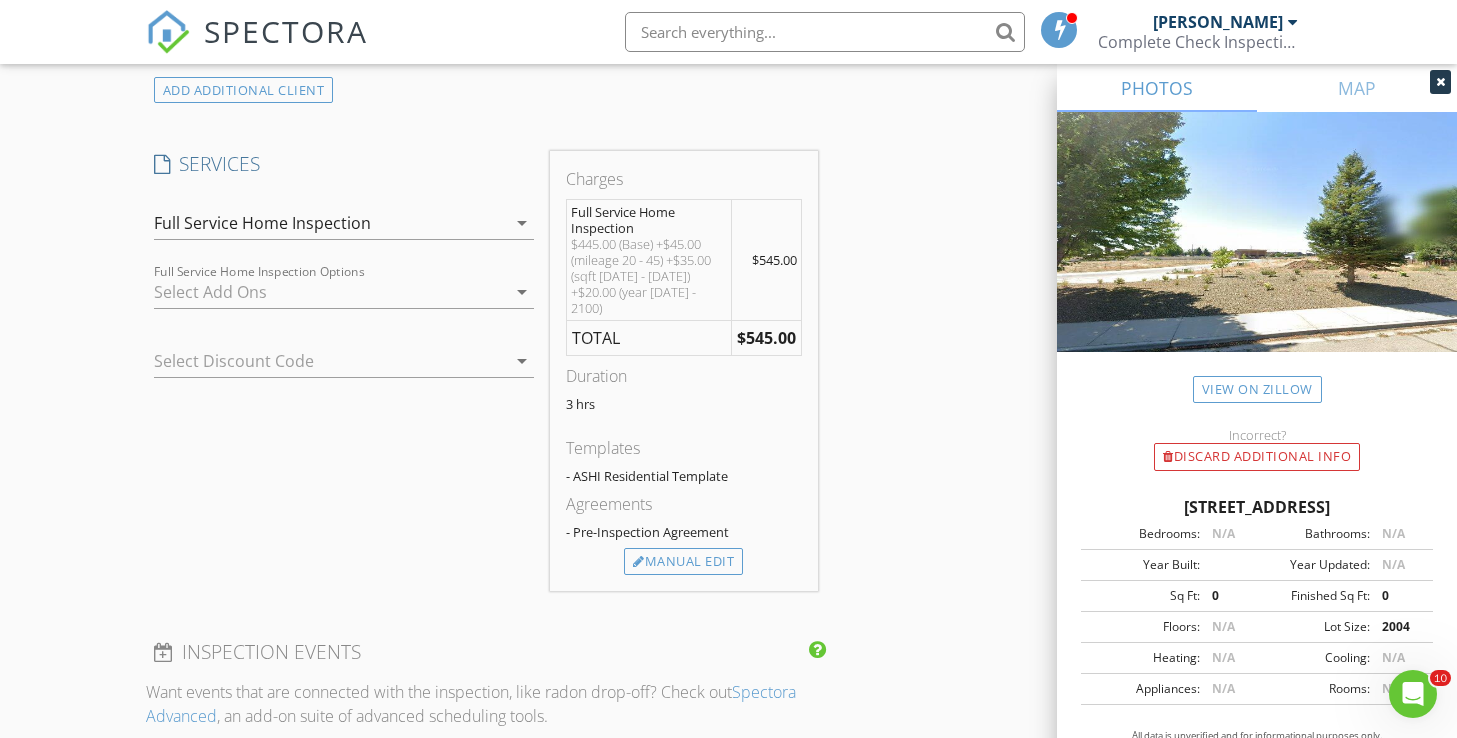 scroll, scrollTop: 1596, scrollLeft: 0, axis: vertical 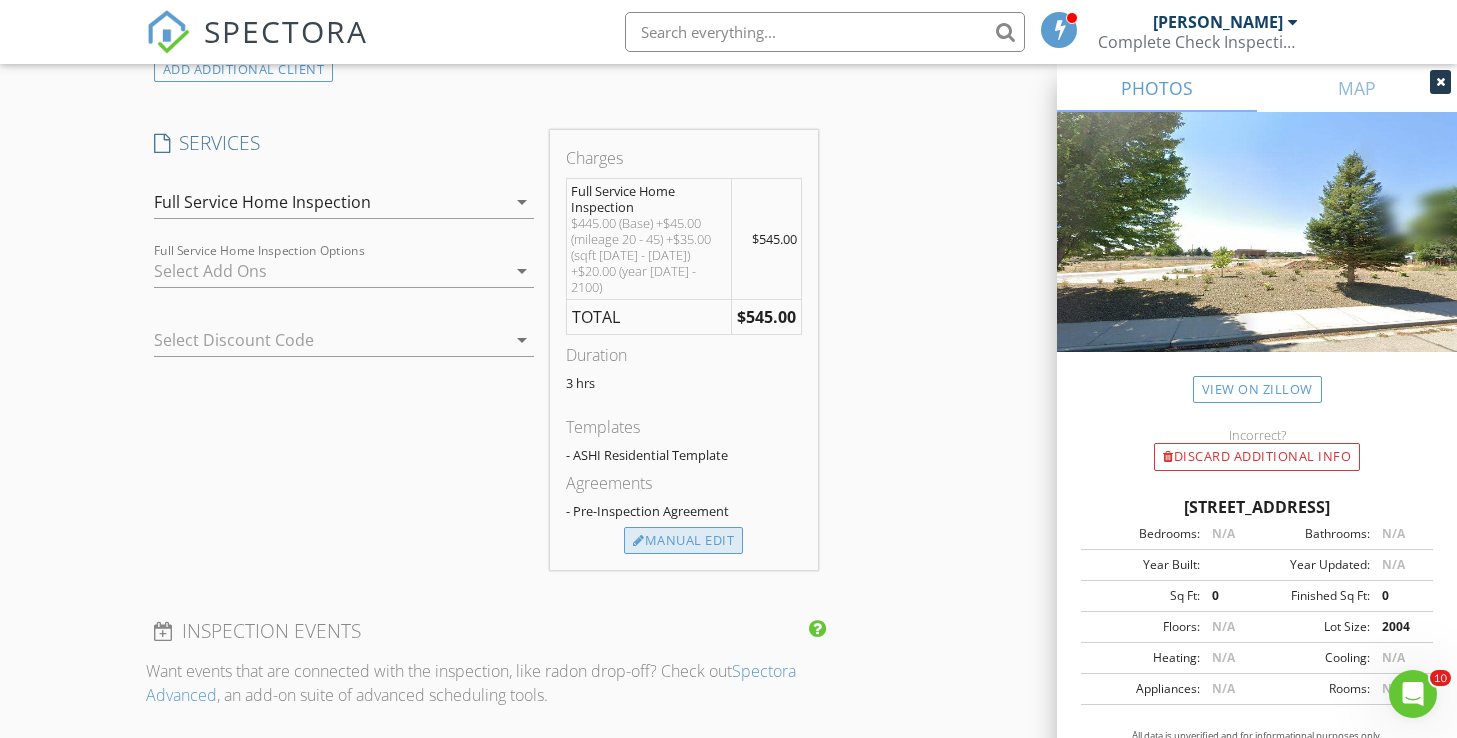 click on "Manual Edit" at bounding box center [683, 541] 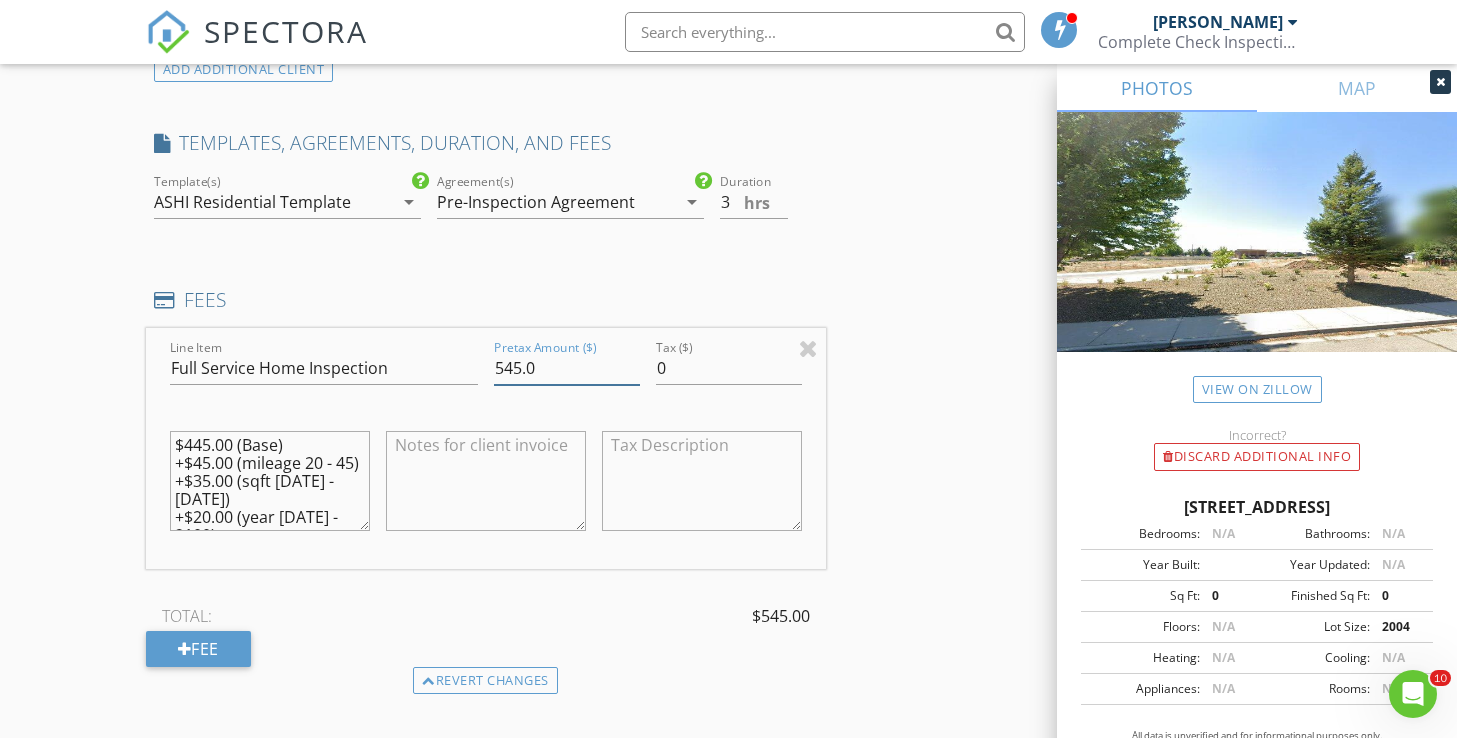 click on "545.0" at bounding box center [567, 368] 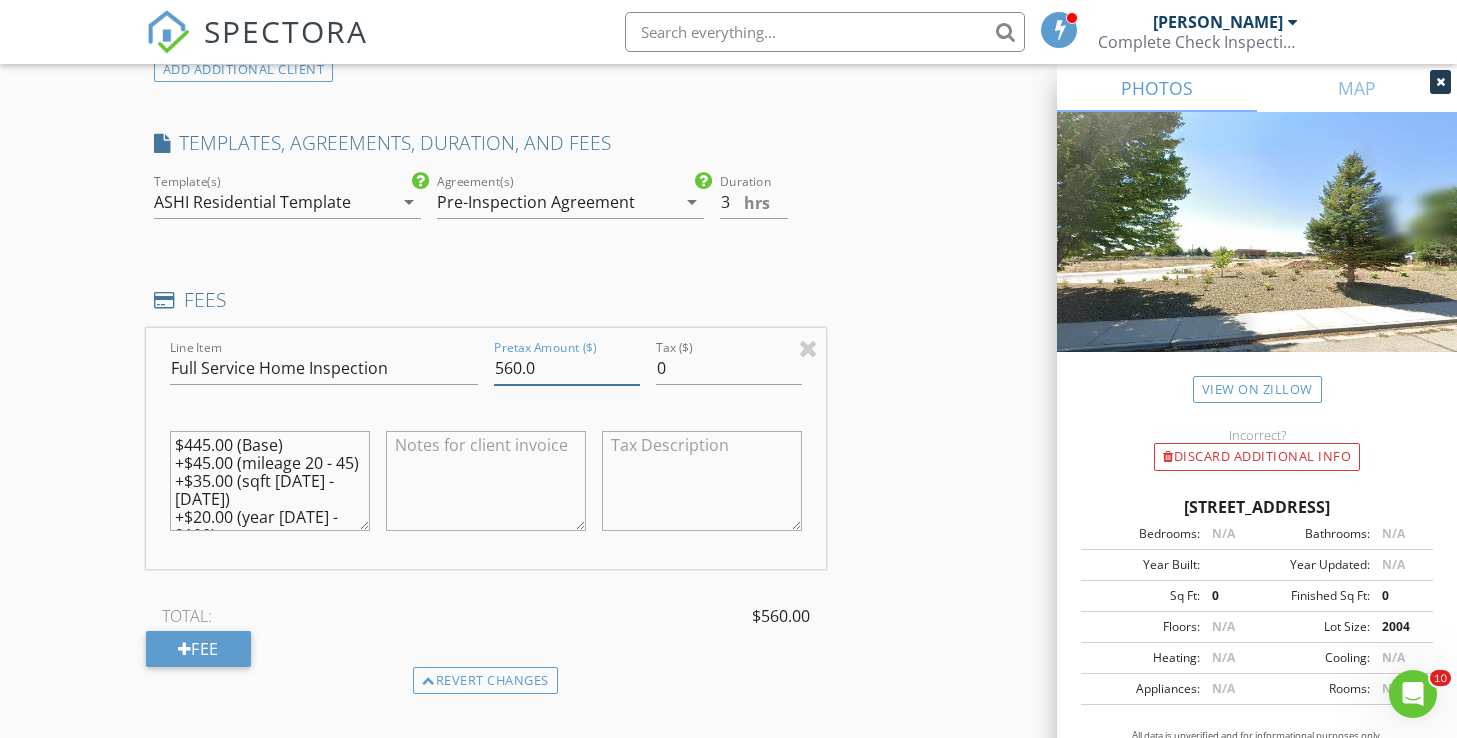 type on "560.0" 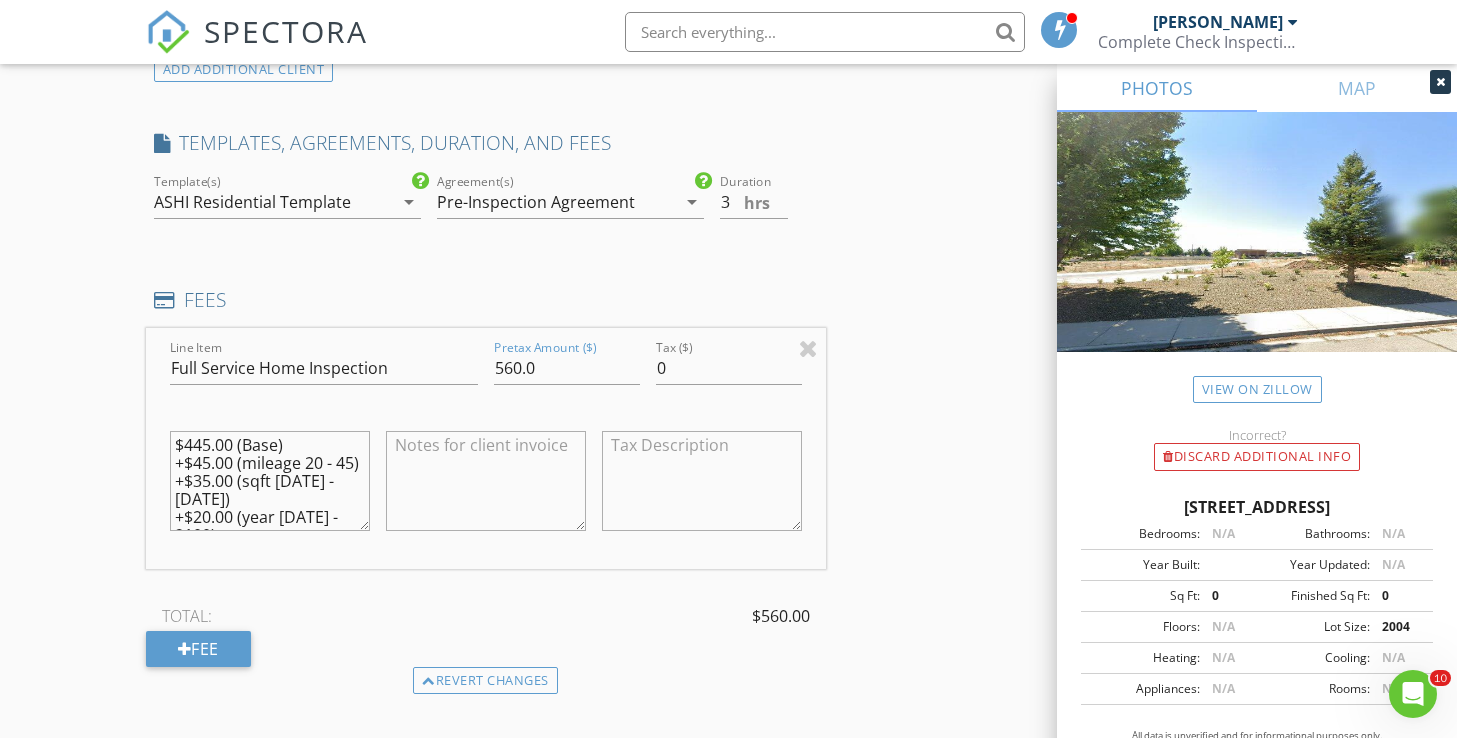 click on "$445.00 (Base)
+$45.00 (mileage 20 - 45)
+$35.00 (sqft 1500 - 1999)
+$20.00 (year 2017 - 2100)" at bounding box center [270, 481] 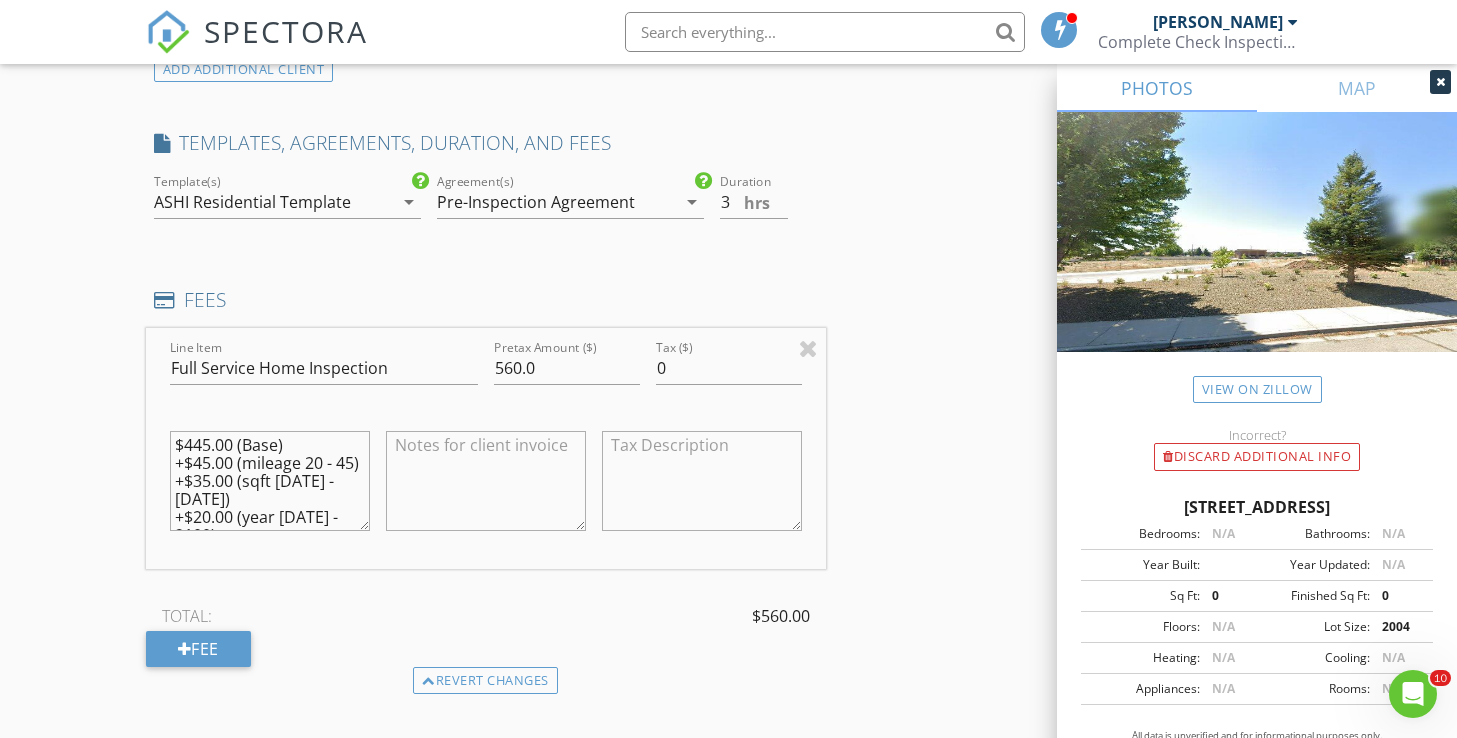click on "$445.00 (Base)
+$45.00 (mileage 20 - 45)
+$35.00 (sqft 1500 - 1999)
+$20.00 (year 2017 - 2100)" at bounding box center [270, 481] 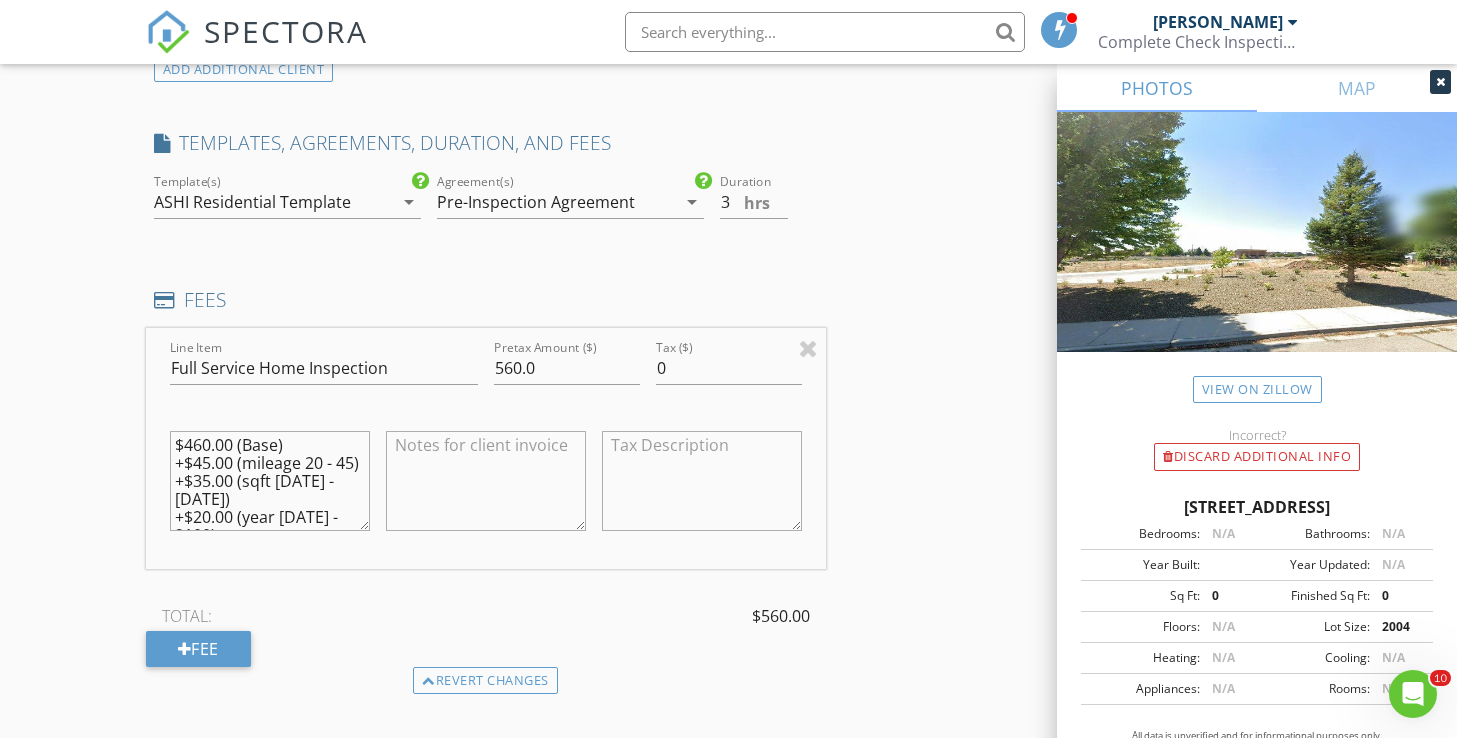 type on "$460.00 (Base)
+$45.00 (mileage 20 - 45)
+$35.00 (sqft 1500 - 1999)
+$20.00 (year 2017 - 2100)" 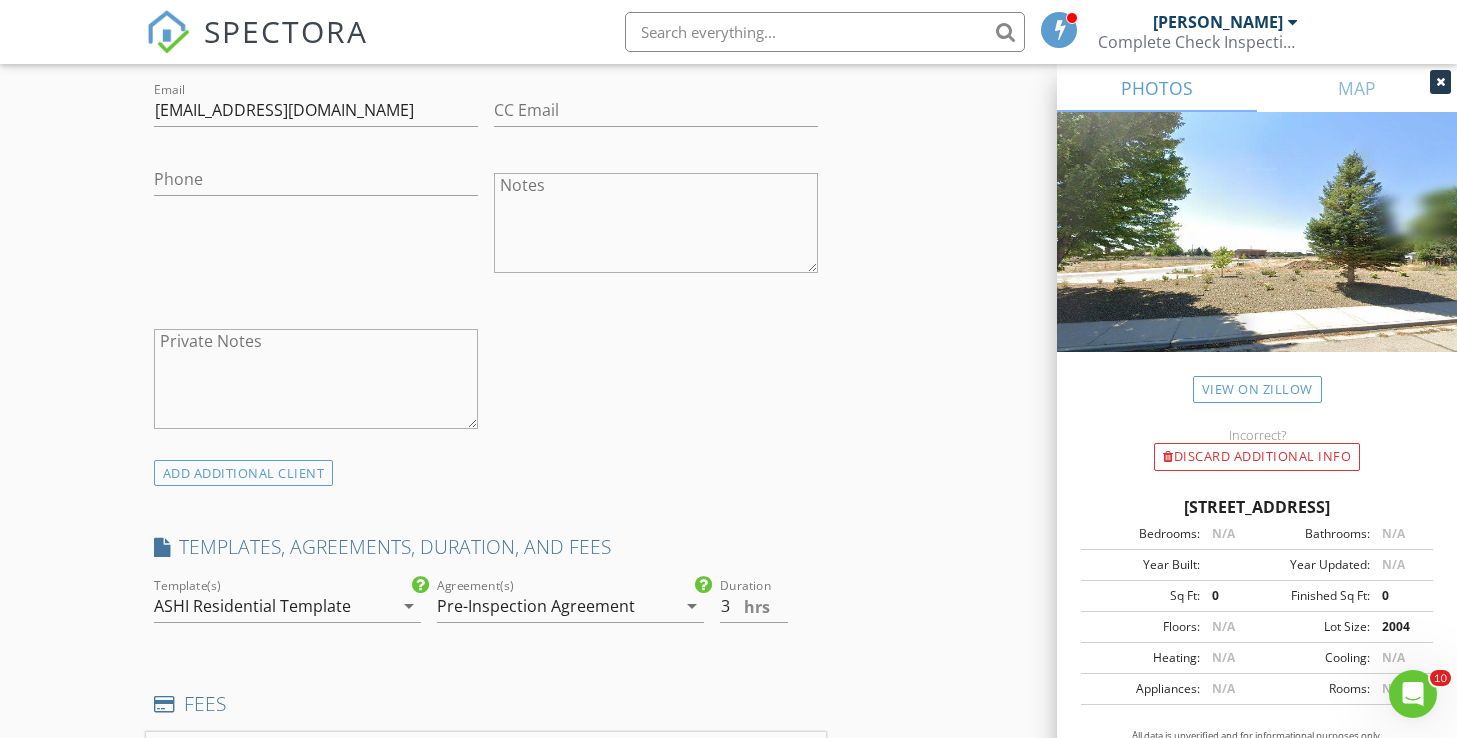 scroll, scrollTop: 1193, scrollLeft: 0, axis: vertical 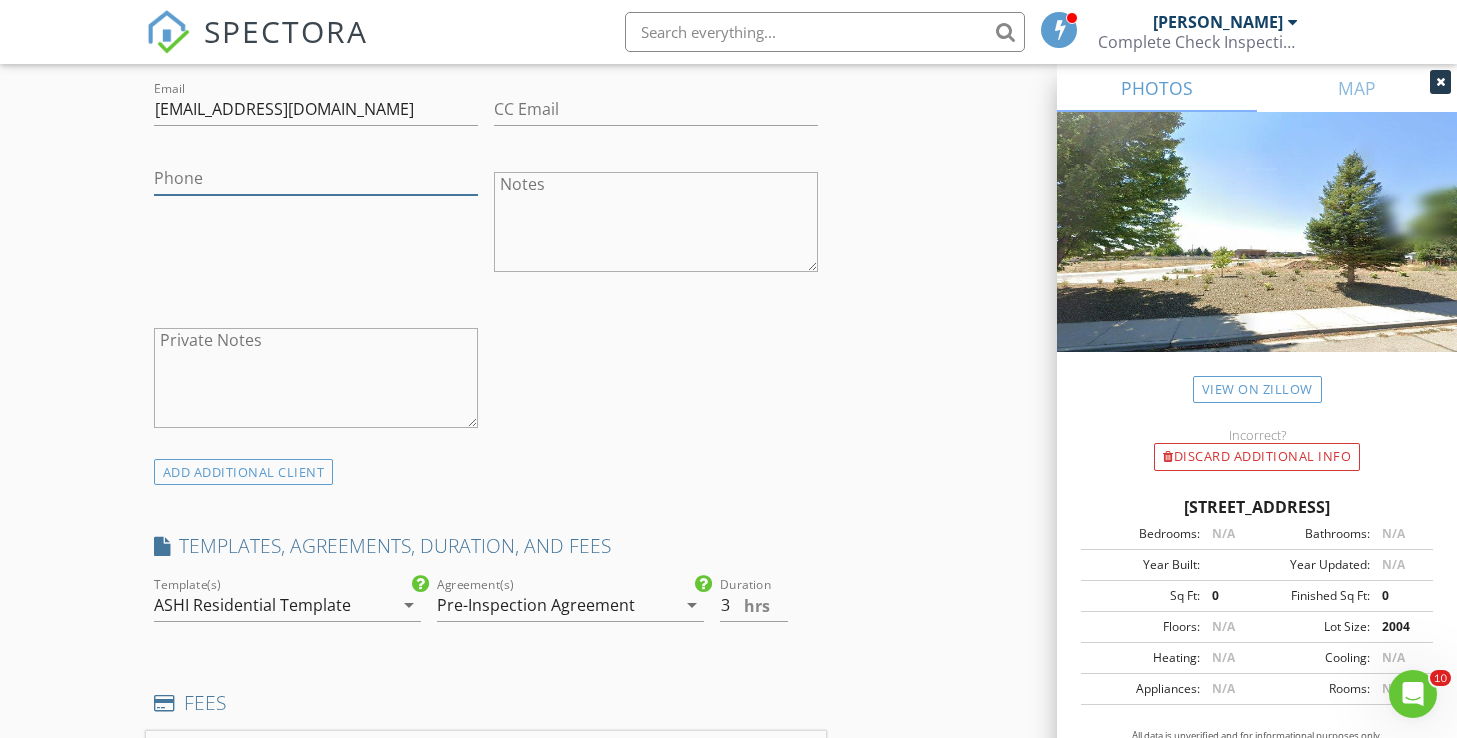 click on "Phone" at bounding box center [316, 178] 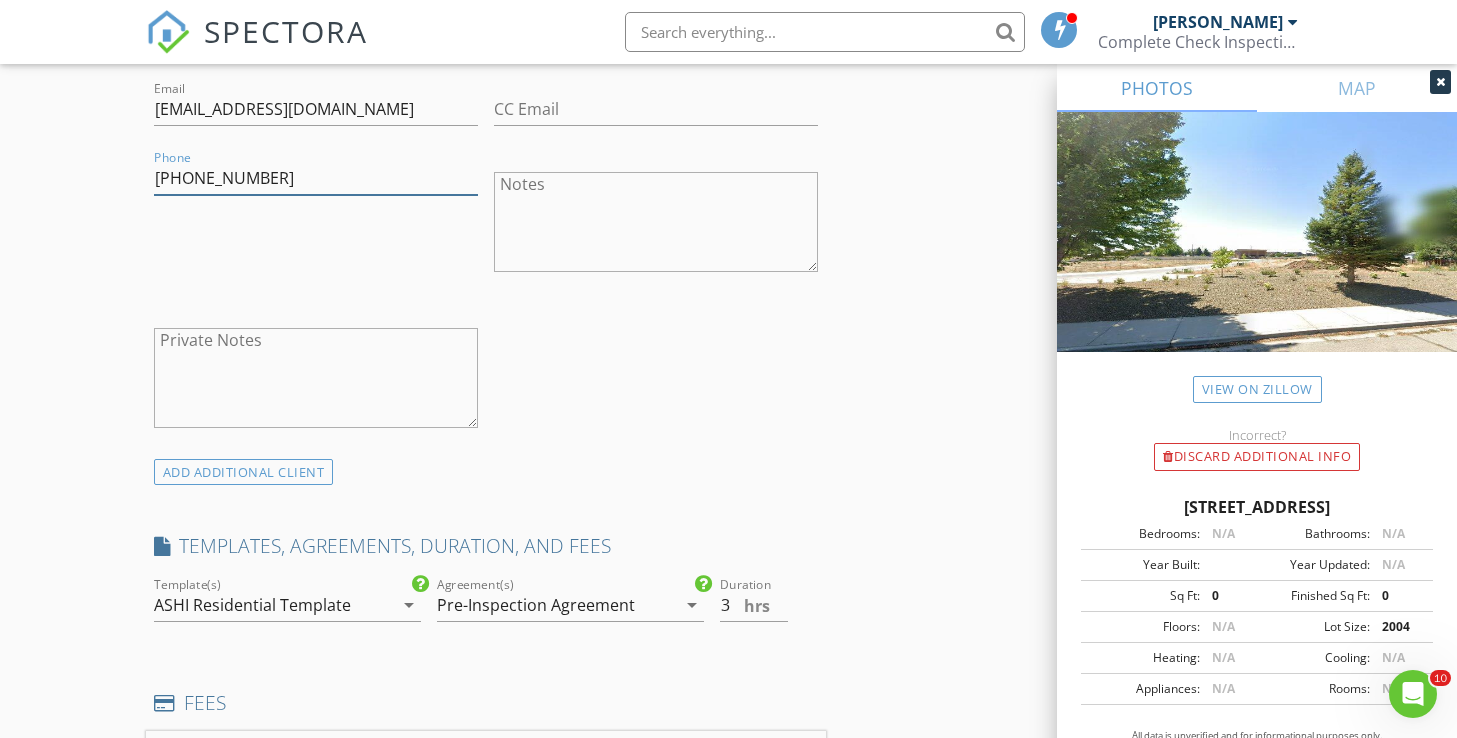type on "208-283-8910" 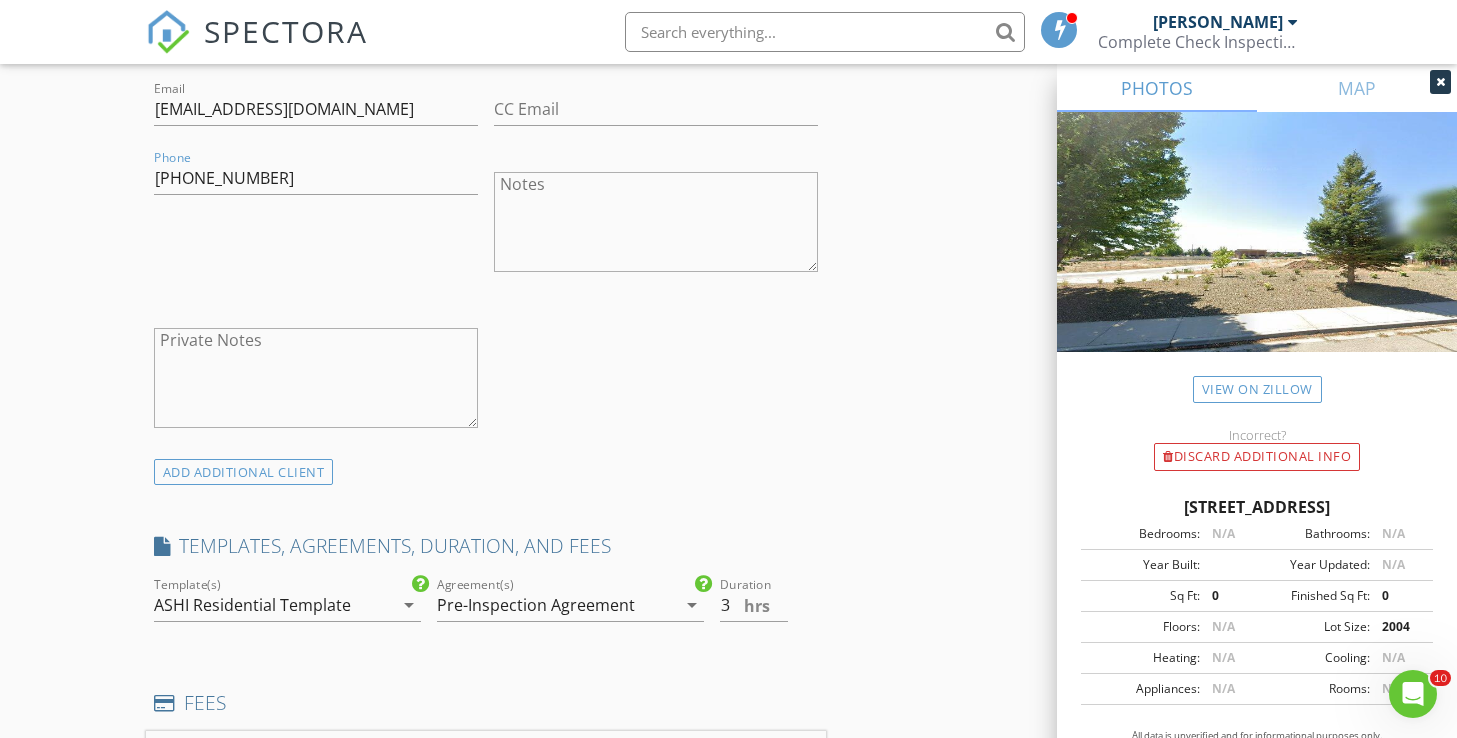 click on "New Inspection
Click here to use the New Order Form
INSPECTOR(S)
check_box   Michael Hasson   PRIMARY   check_box_outline_blank   Steve Taylor     Michael Hasson arrow_drop_down   check_box_outline_blank Michael Hasson specifically requested
Date/Time
08/01/2025 8:00 AM
Location
Address Search       Address 1757 N Solterra Way   Unit   City Meridian   State ID   Zip 83646   County Ada     Square Feet 1550   Year Built 2025   Foundation arrow_drop_down     Michael Hasson     21.8 miles     (36 minutes)
client
check_box Enable Client CC email for this inspection   Client Search     check_box_outline_blank Client is a Company/Organization     First Name Conor   Last Name Mooney   Email conordmooney@gmail.com   CC Email   Phone 208-283-8910           Notes   Private Notes
ADD ADDITIONAL client" at bounding box center [728, 808] 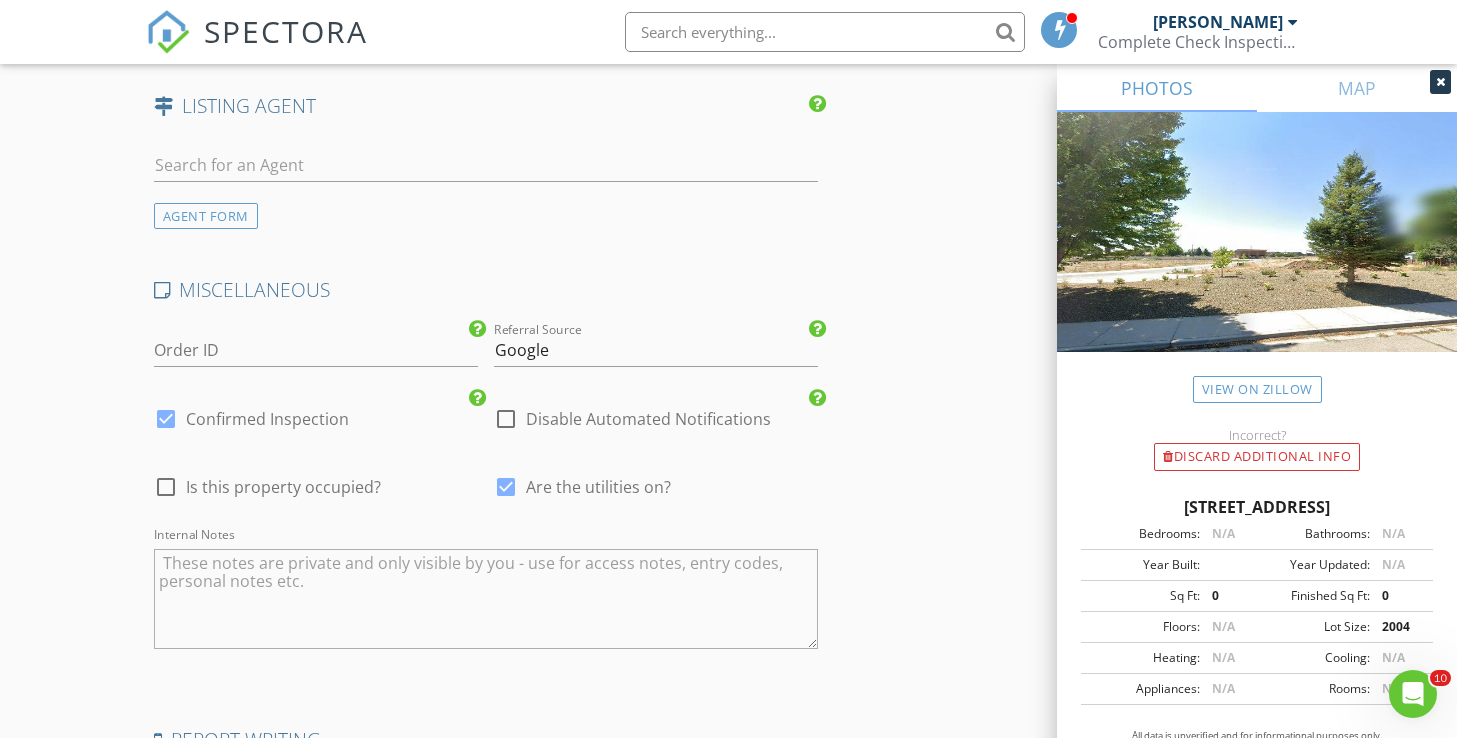 scroll, scrollTop: 2831, scrollLeft: 0, axis: vertical 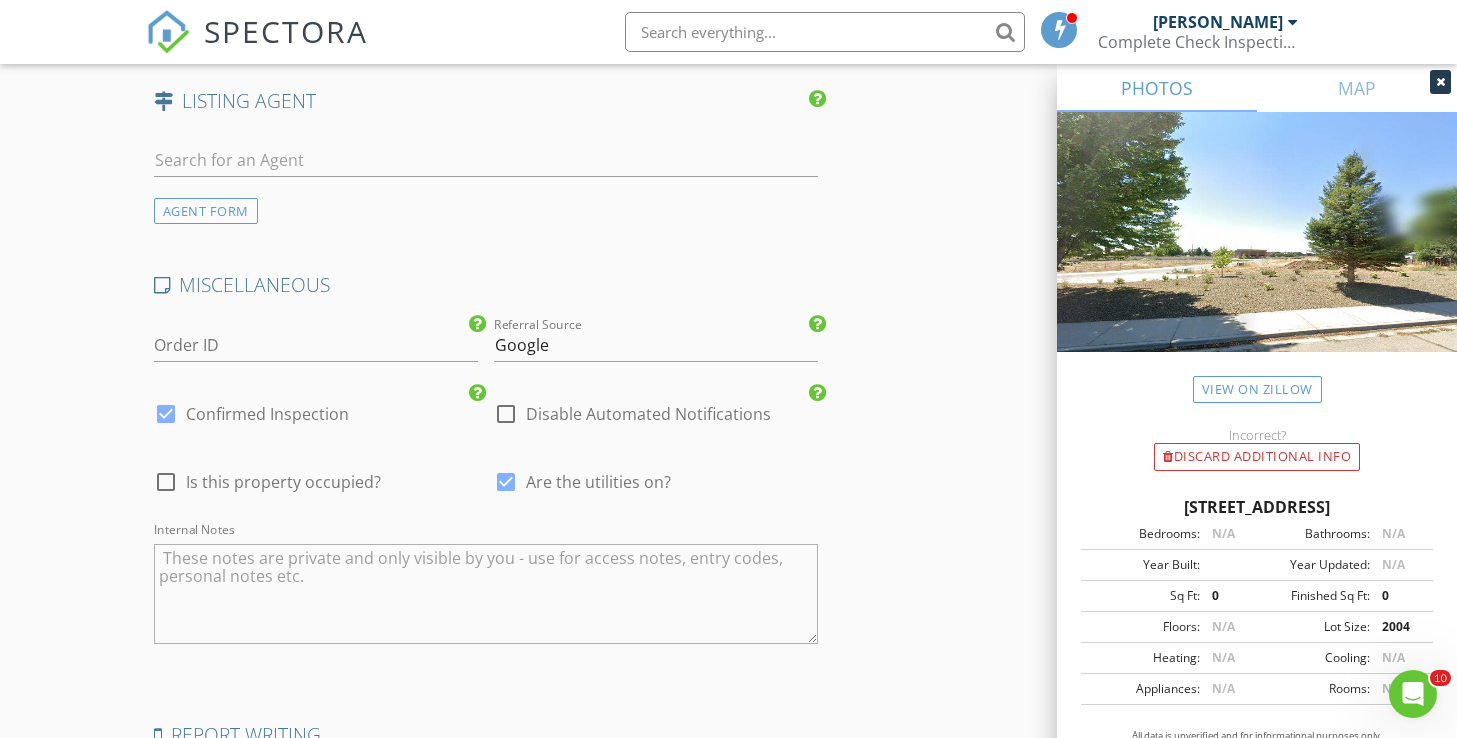 click at bounding box center (486, 594) 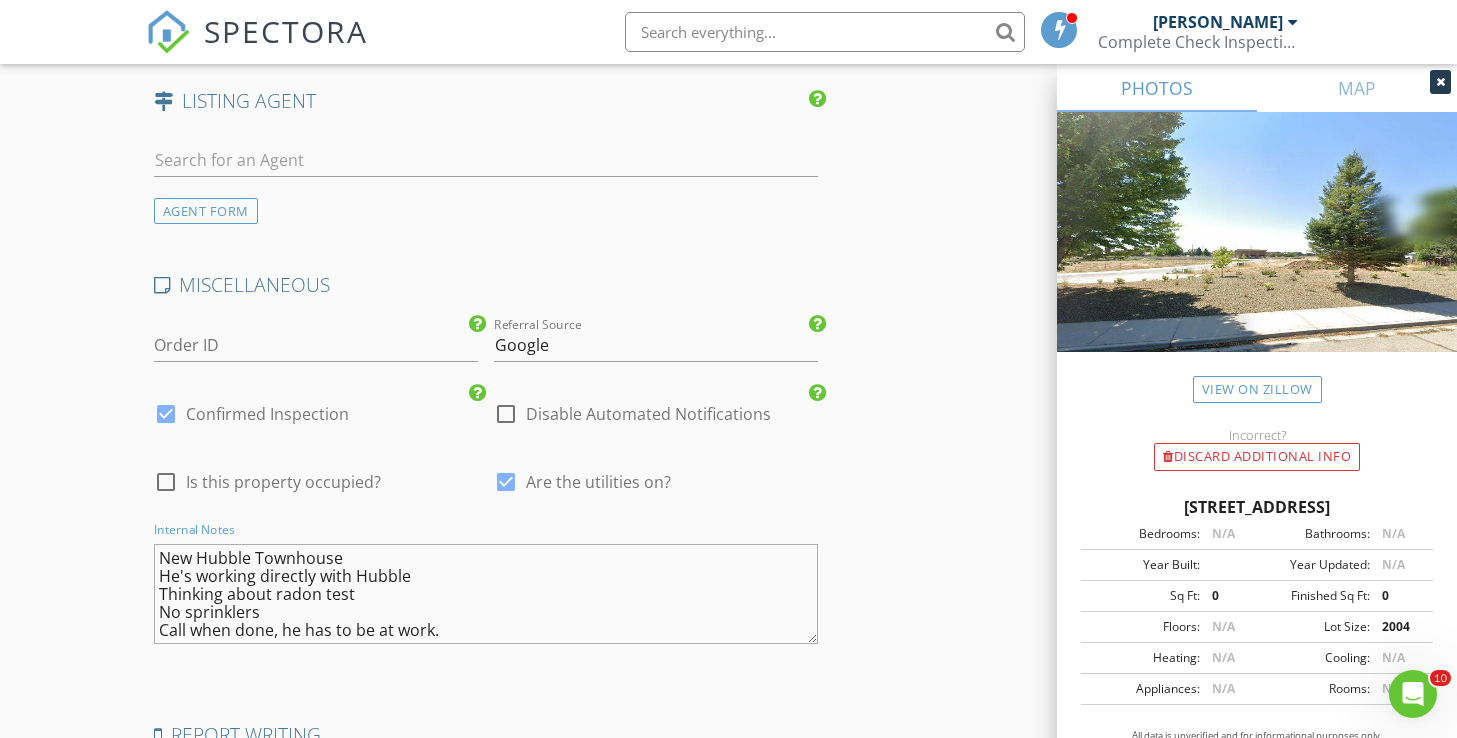 type on "New Hubble Townhouse
He's working directly with Hubble
Thinking about radon test
No sprinklers
Call when done, he has to be at work." 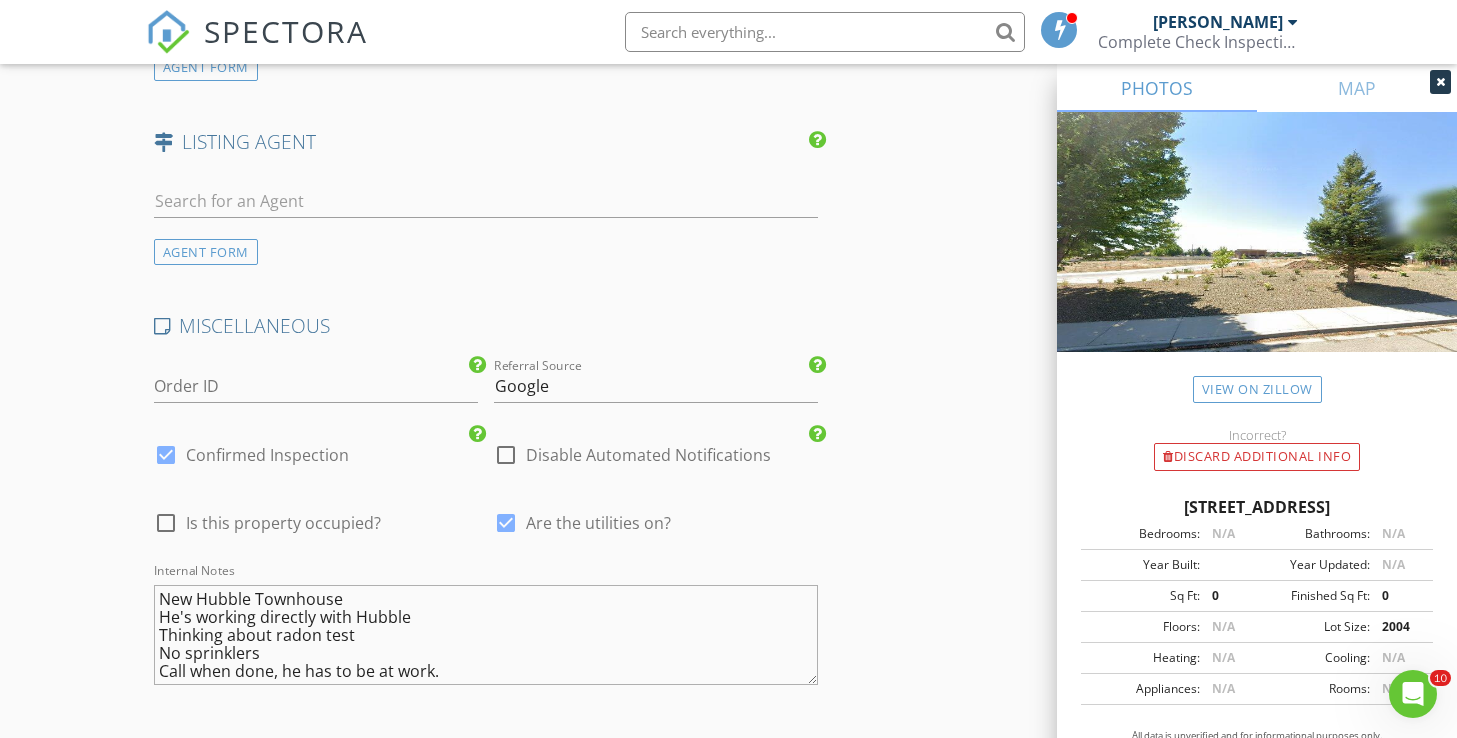 scroll, scrollTop: 2799, scrollLeft: 0, axis: vertical 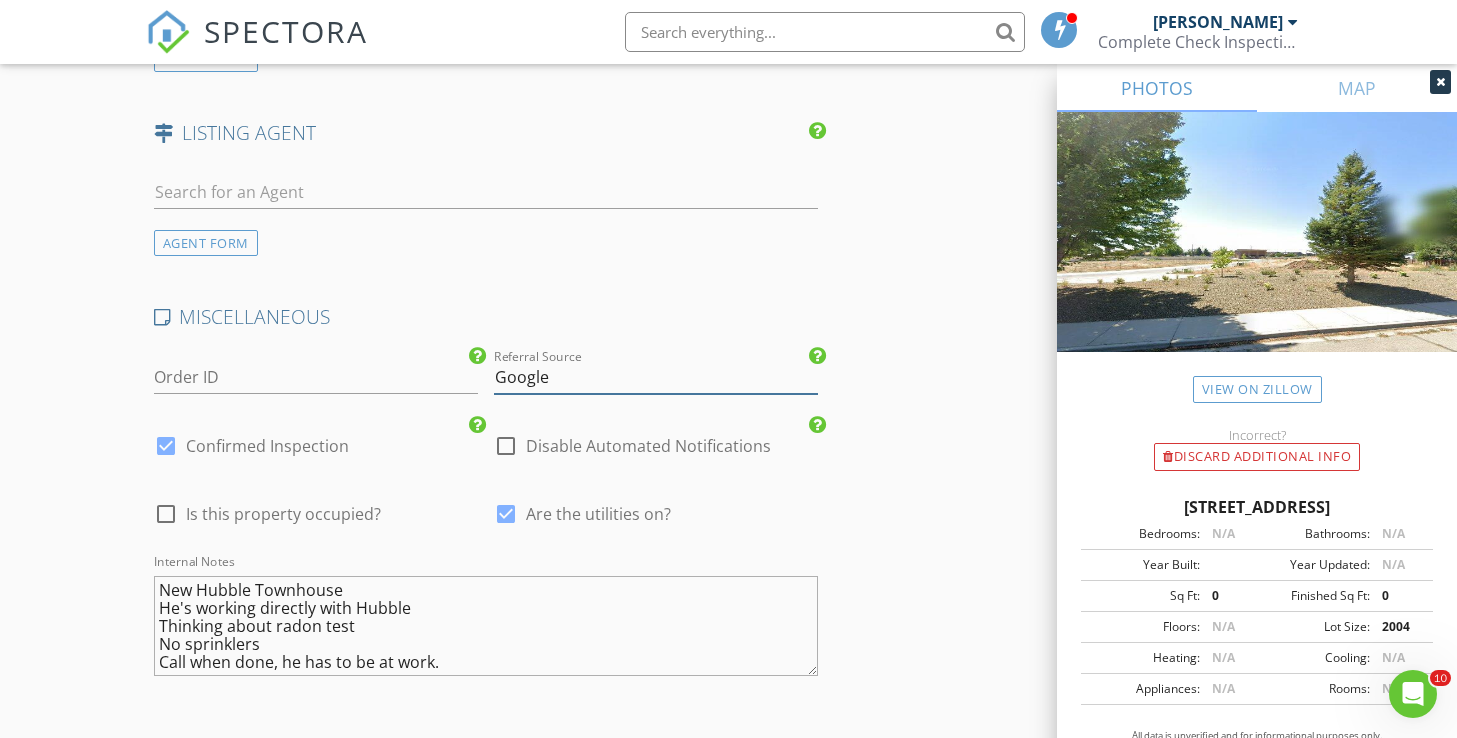 click on "Google" at bounding box center [656, 377] 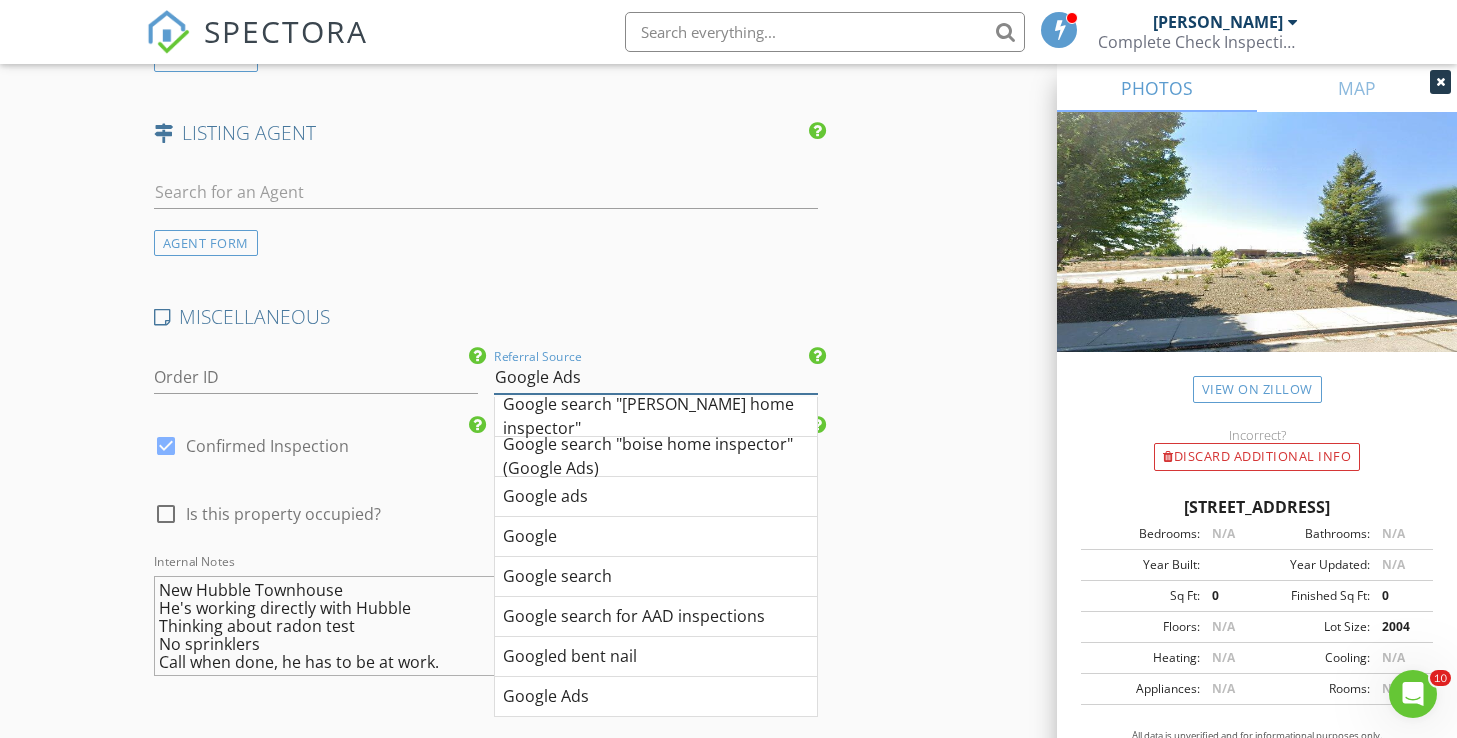 type on "Google Ads" 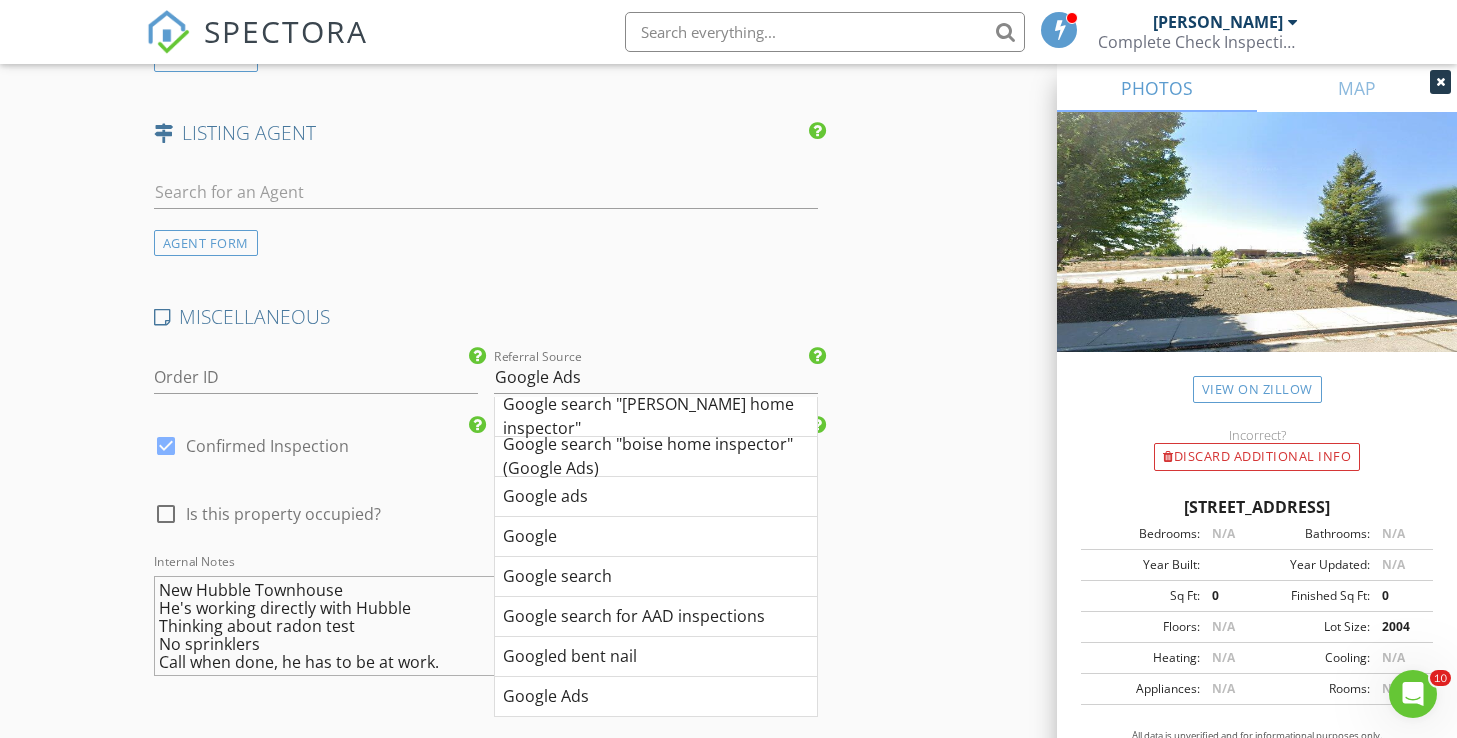 click on "INSPECTOR(S)
check_box   Michael Hasson   PRIMARY   check_box_outline_blank   Steve Taylor     Michael Hasson arrow_drop_down   check_box_outline_blank Michael Hasson specifically requested
Date/Time
08/01/2025 8:00 AM
Location
Address Search       Address 1757 N Solterra Way   Unit   City Meridian   State ID   Zip 83646   County Ada     Square Feet 1550   Year Built 2025   Foundation arrow_drop_down     Michael Hasson     21.8 miles     (36 minutes)
client
check_box Enable Client CC email for this inspection   Client Search     check_box_outline_blank Client is a Company/Organization     First Name Conor   Last Name Mooney   Email conordmooney@gmail.com   CC Email   Phone 208-283-8910           Notes   Private Notes
ADD ADDITIONAL client
SERVICES
check_box" at bounding box center [729, -764] 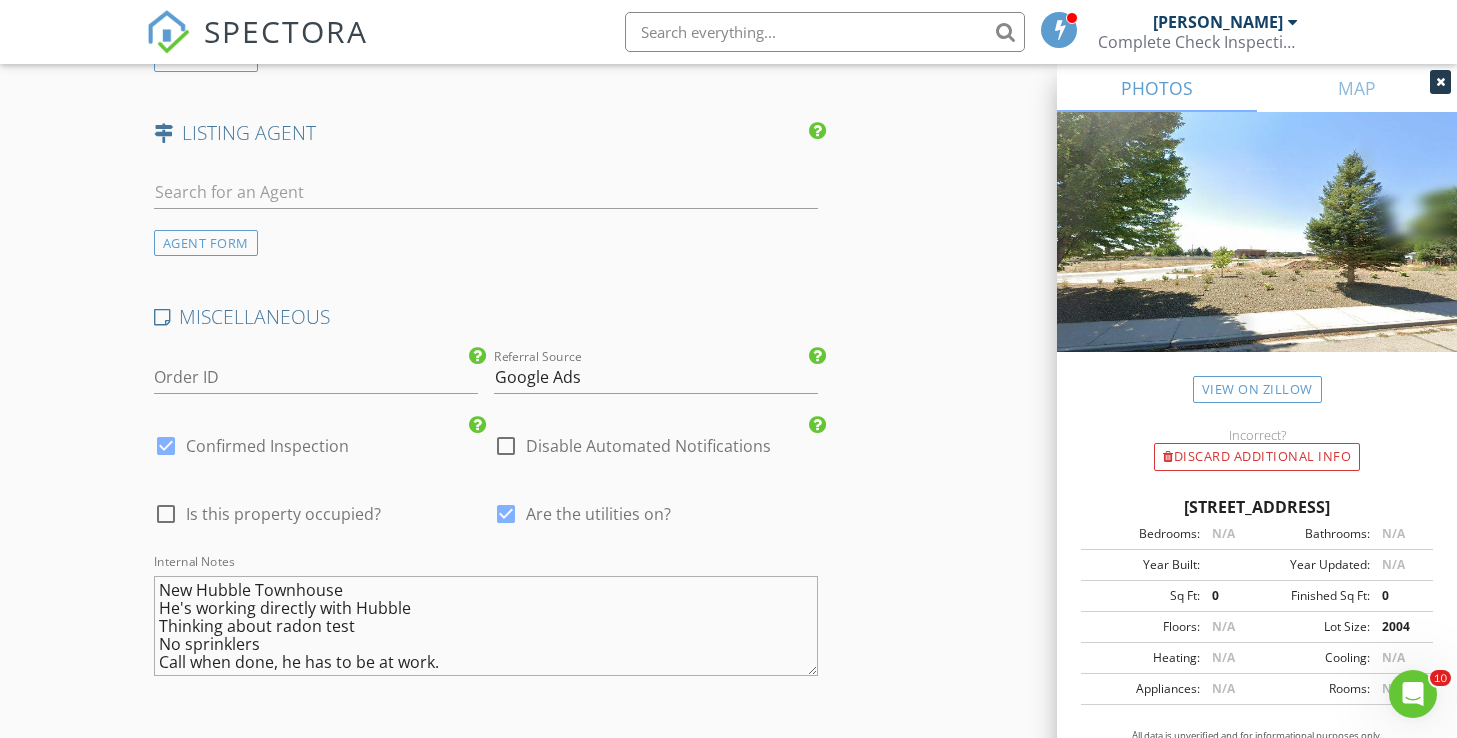 click on "New Inspection
Click here to use the New Order Form
INSPECTOR(S)
check_box   Michael Hasson   PRIMARY   check_box_outline_blank   Steve Taylor     Michael Hasson arrow_drop_down   check_box_outline_blank Michael Hasson specifically requested
Date/Time
08/01/2025 8:00 AM
Location
Address Search       Address 1757 N Solterra Way   Unit   City Meridian   State ID   Zip 83646   County Ada     Square Feet 1550   Year Built 2025   Foundation arrow_drop_down     Michael Hasson     21.8 miles     (36 minutes)
client
check_box Enable Client CC email for this inspection   Client Search     check_box_outline_blank Client is a Company/Organization     First Name Conor   Last Name Mooney   Email conordmooney@gmail.com   CC Email   Phone 208-283-8910           Notes   Private Notes
ADD ADDITIONAL client" at bounding box center [728, -798] 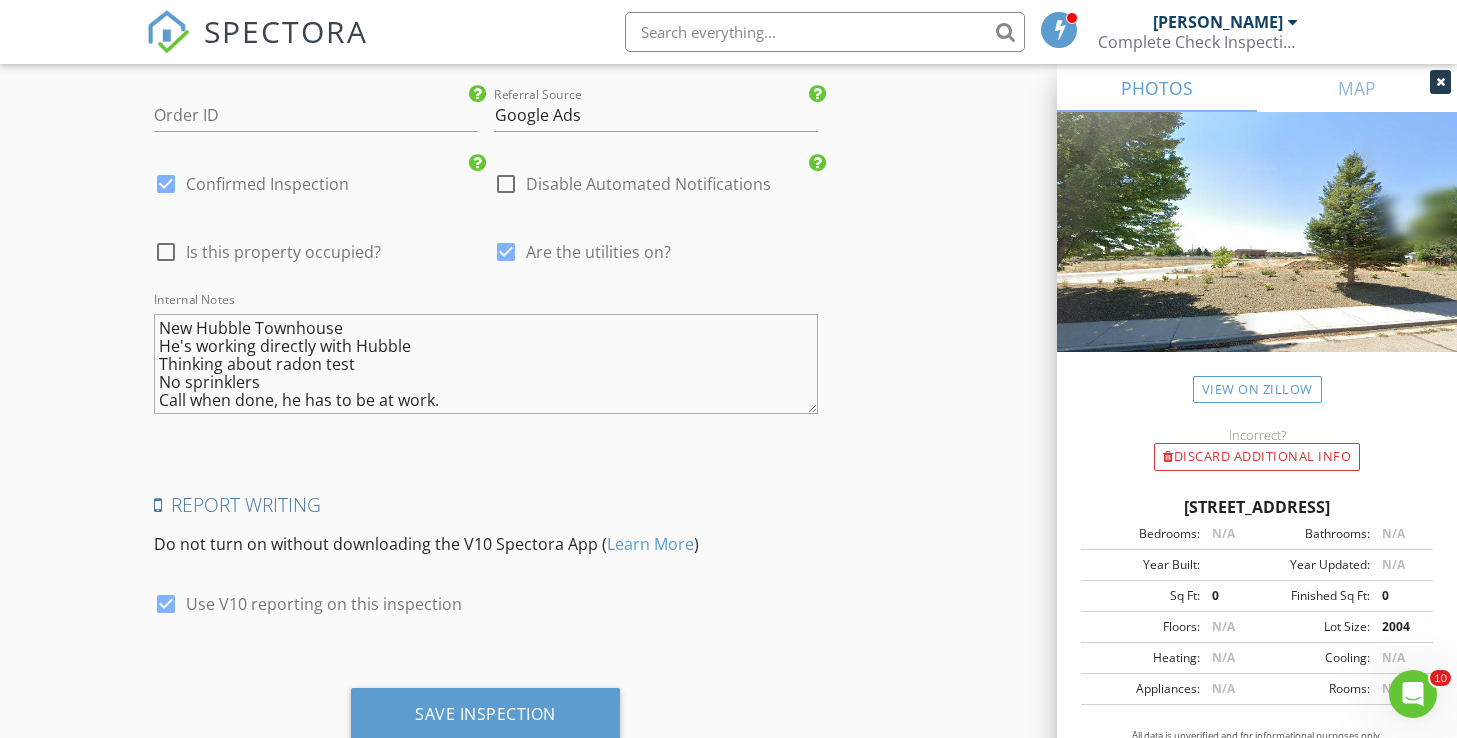 scroll, scrollTop: 3107, scrollLeft: 0, axis: vertical 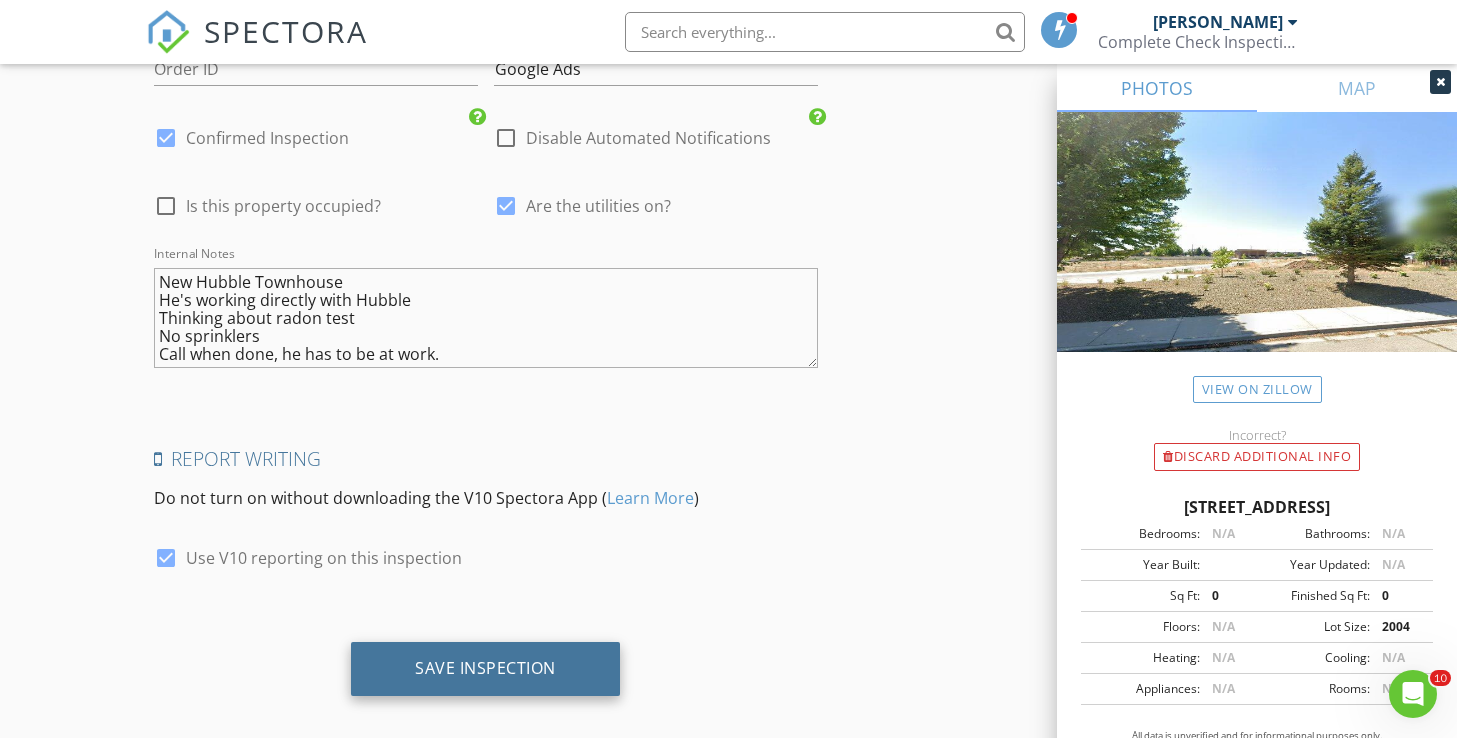 click on "Save Inspection" at bounding box center [485, 669] 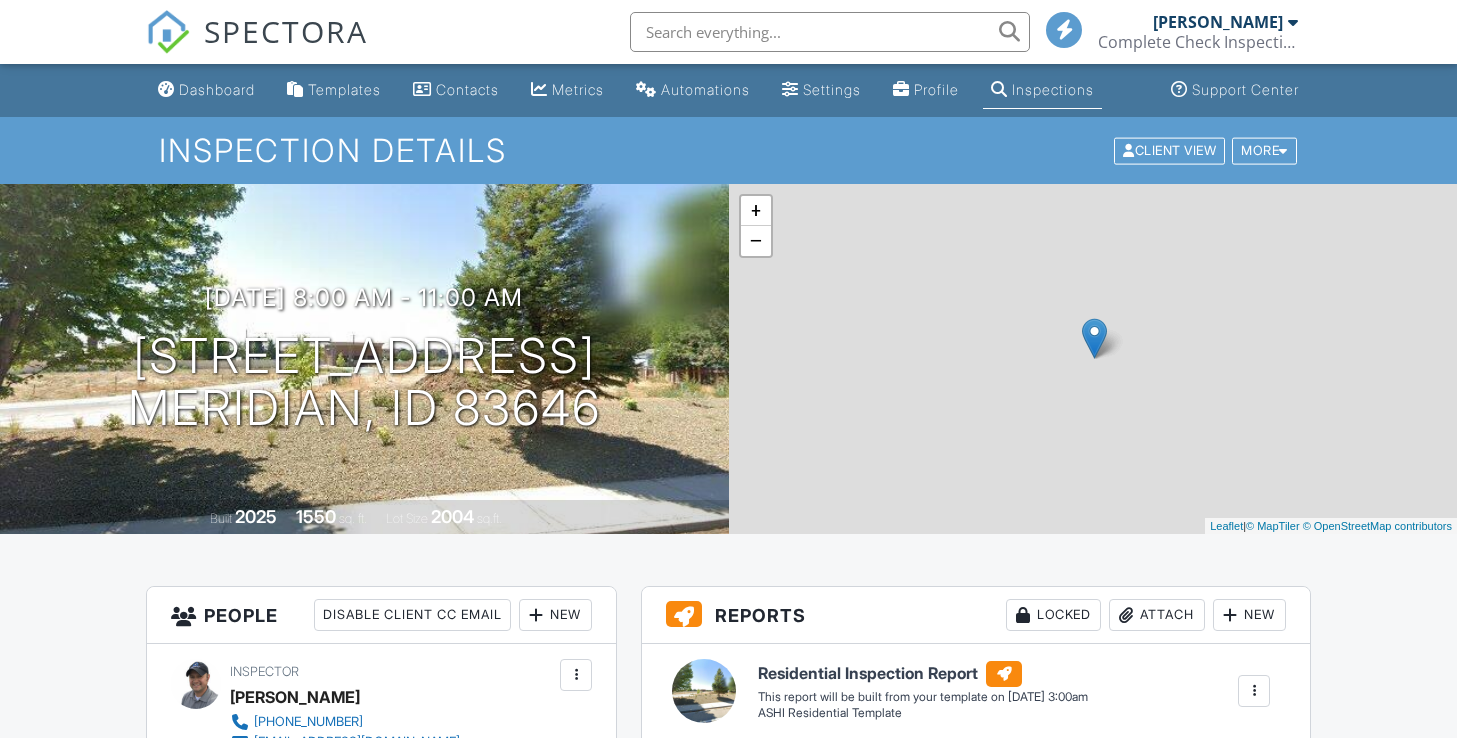 scroll, scrollTop: 0, scrollLeft: 0, axis: both 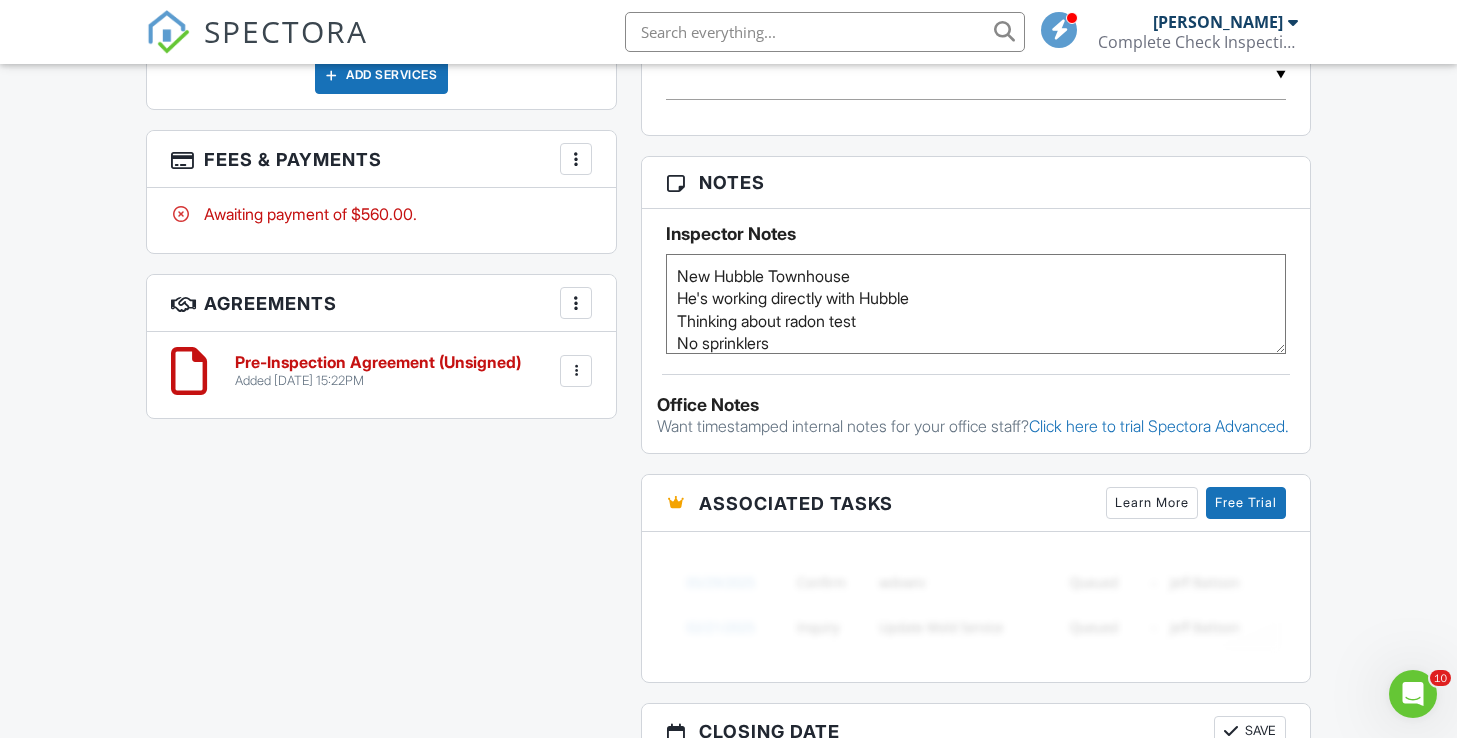 click on "New Hubble Townhouse
He's working directly with Hubble
Thinking about radon test
No sprinklers
Call when done, he has to be at work." at bounding box center (976, 304) 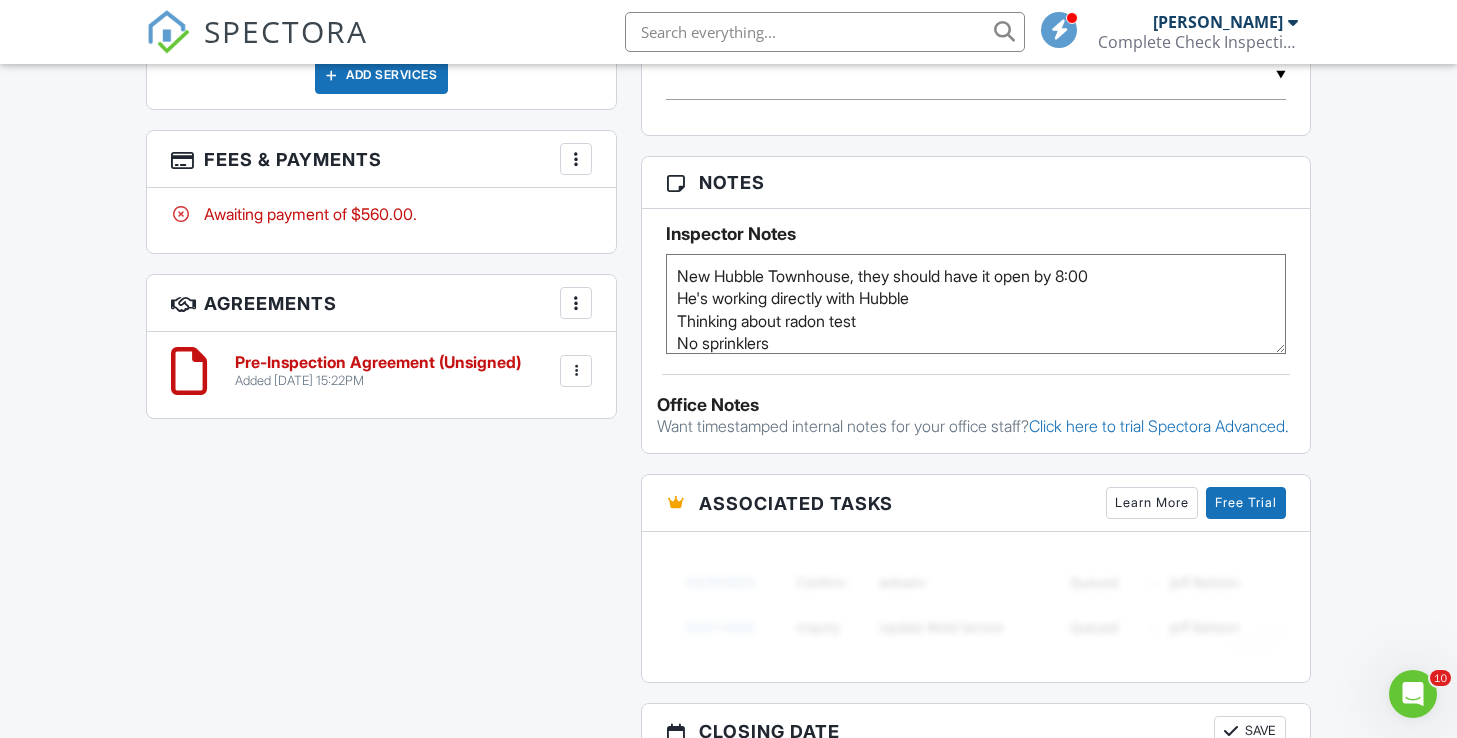 type on "New Hubble Townhouse, they should have it open by 8:00
He's working directly with Hubble
Thinking about radon test
No sprinklers
Call when done, he has to be at work." 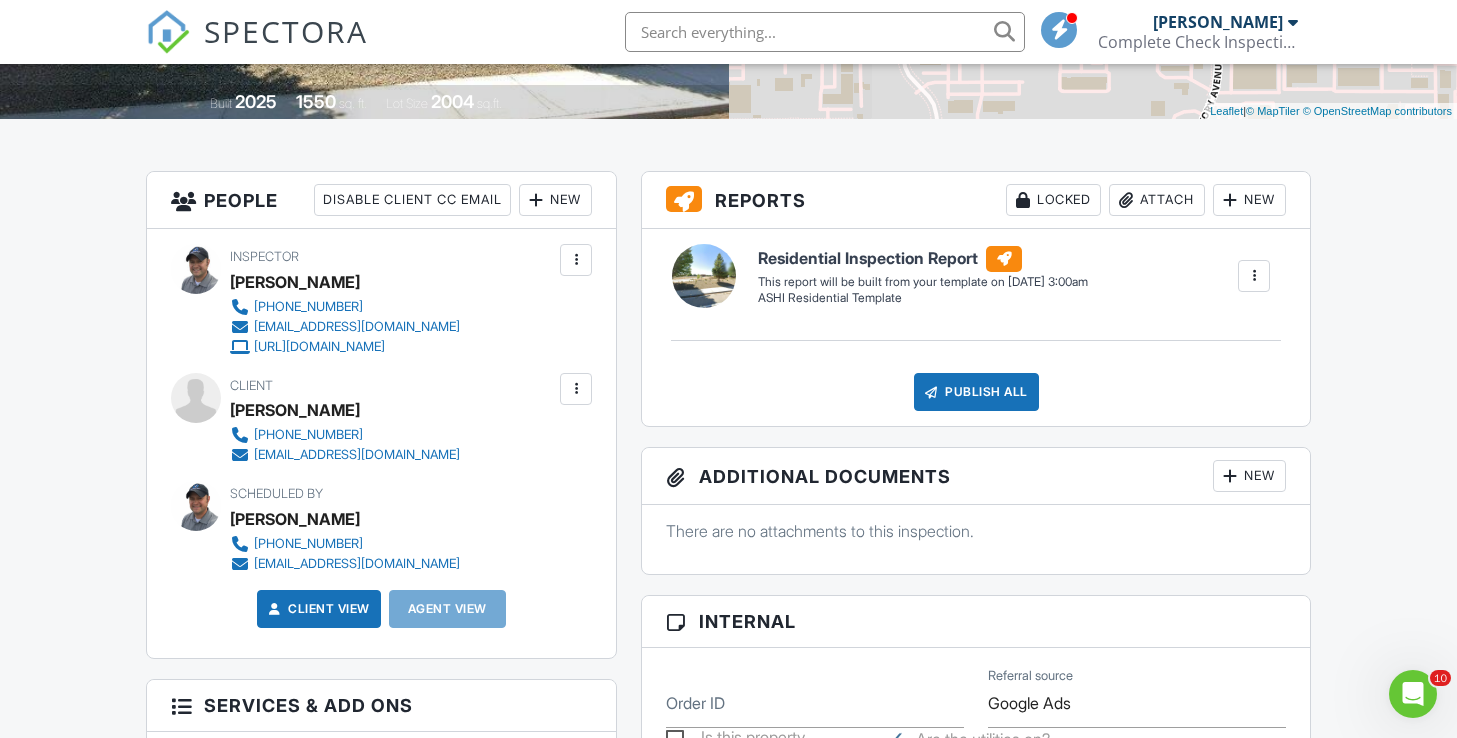 scroll, scrollTop: 0, scrollLeft: 0, axis: both 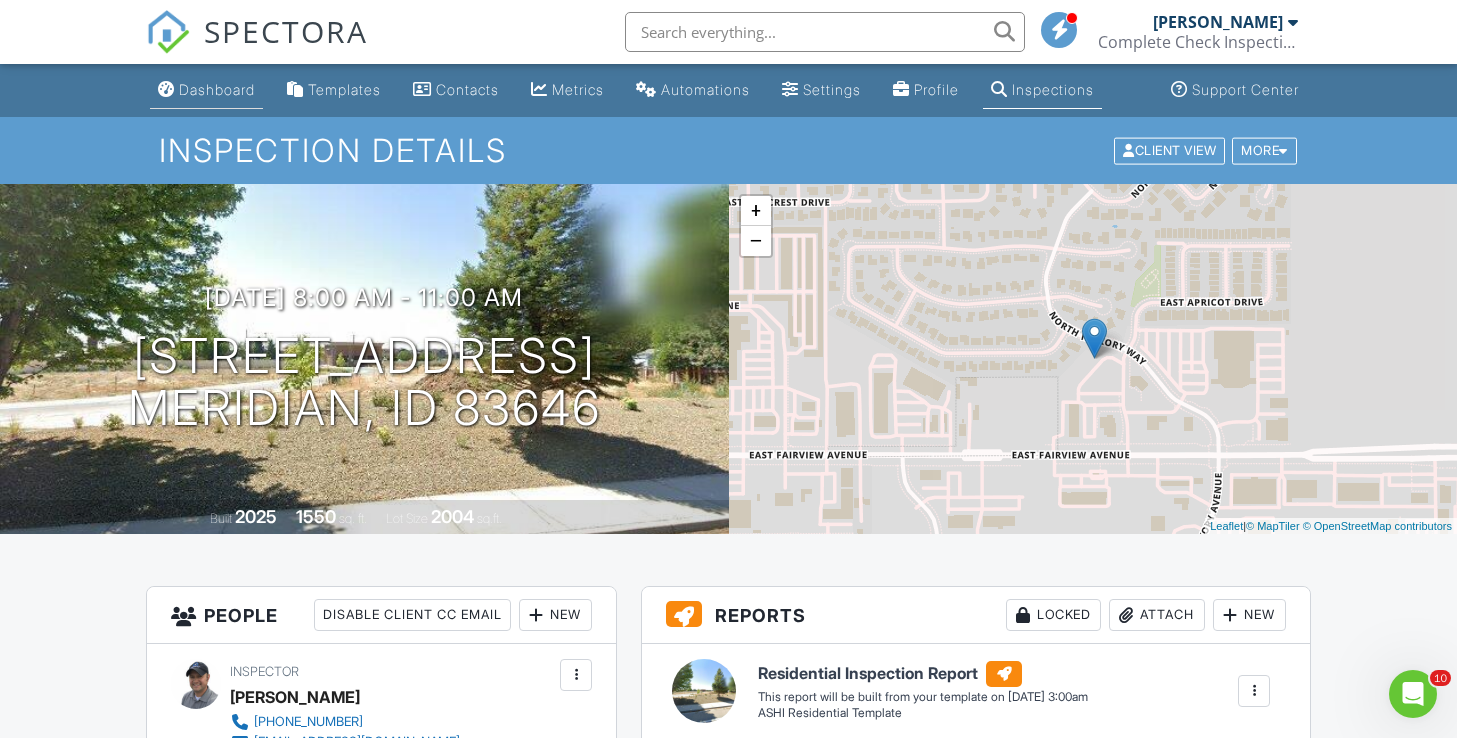 click on "Dashboard" at bounding box center [217, 89] 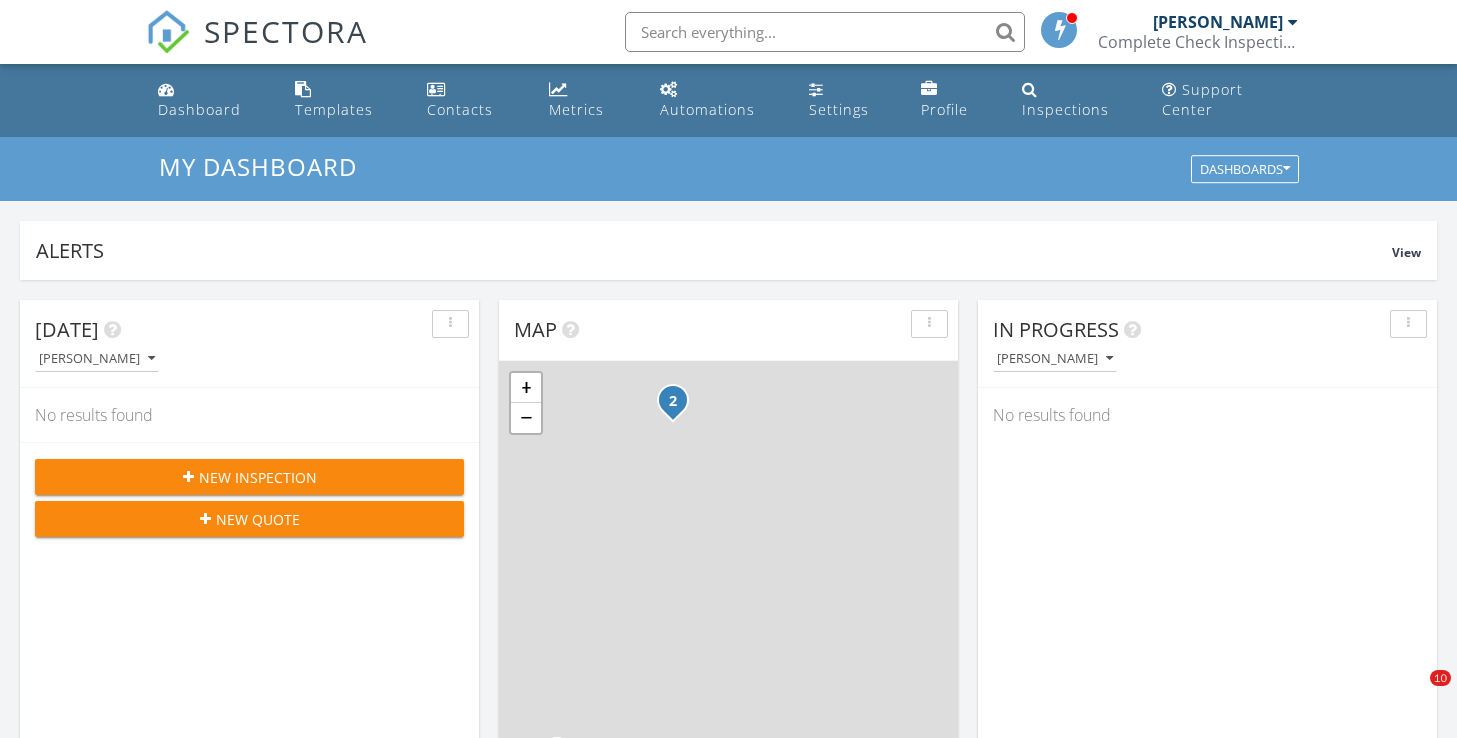 scroll, scrollTop: 0, scrollLeft: 0, axis: both 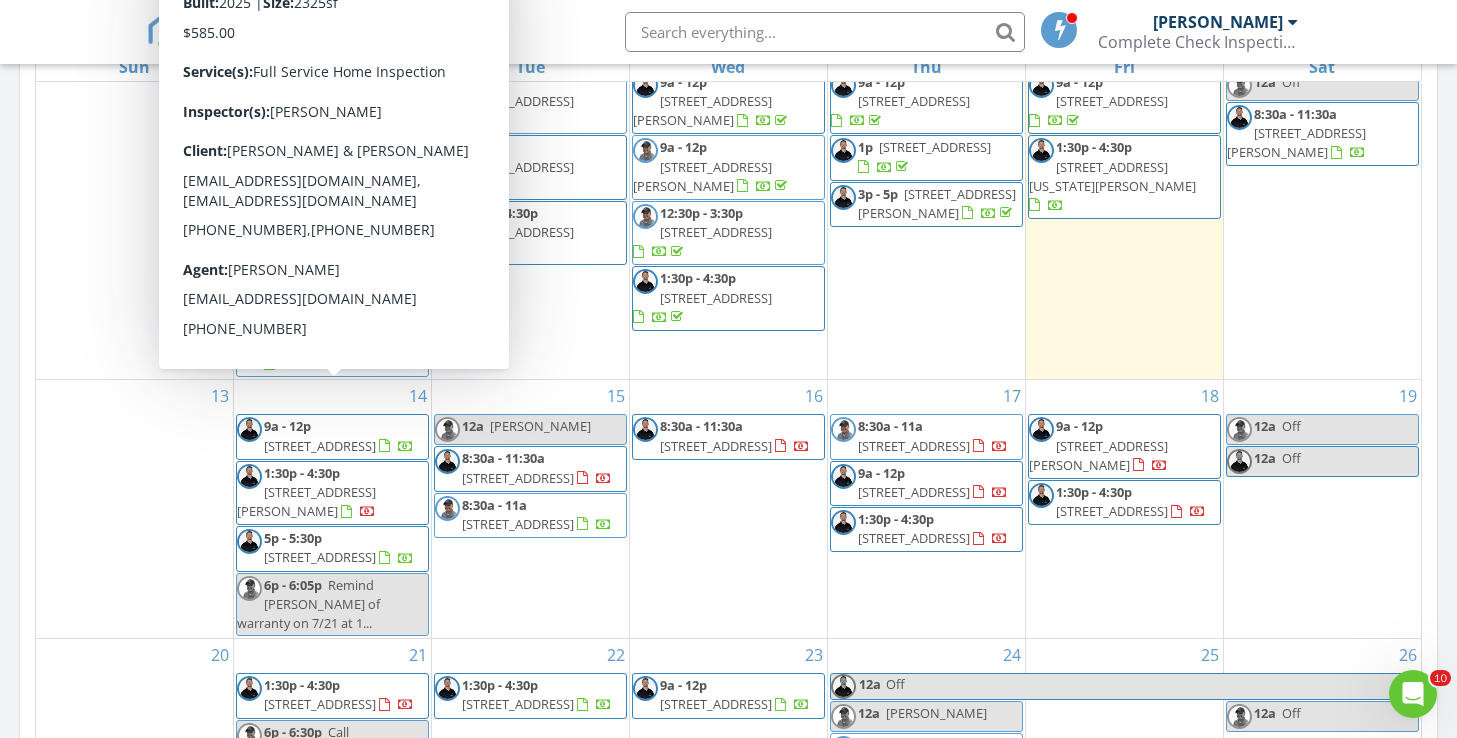 click on "9a - 12p
[STREET_ADDRESS]" at bounding box center (332, 436) 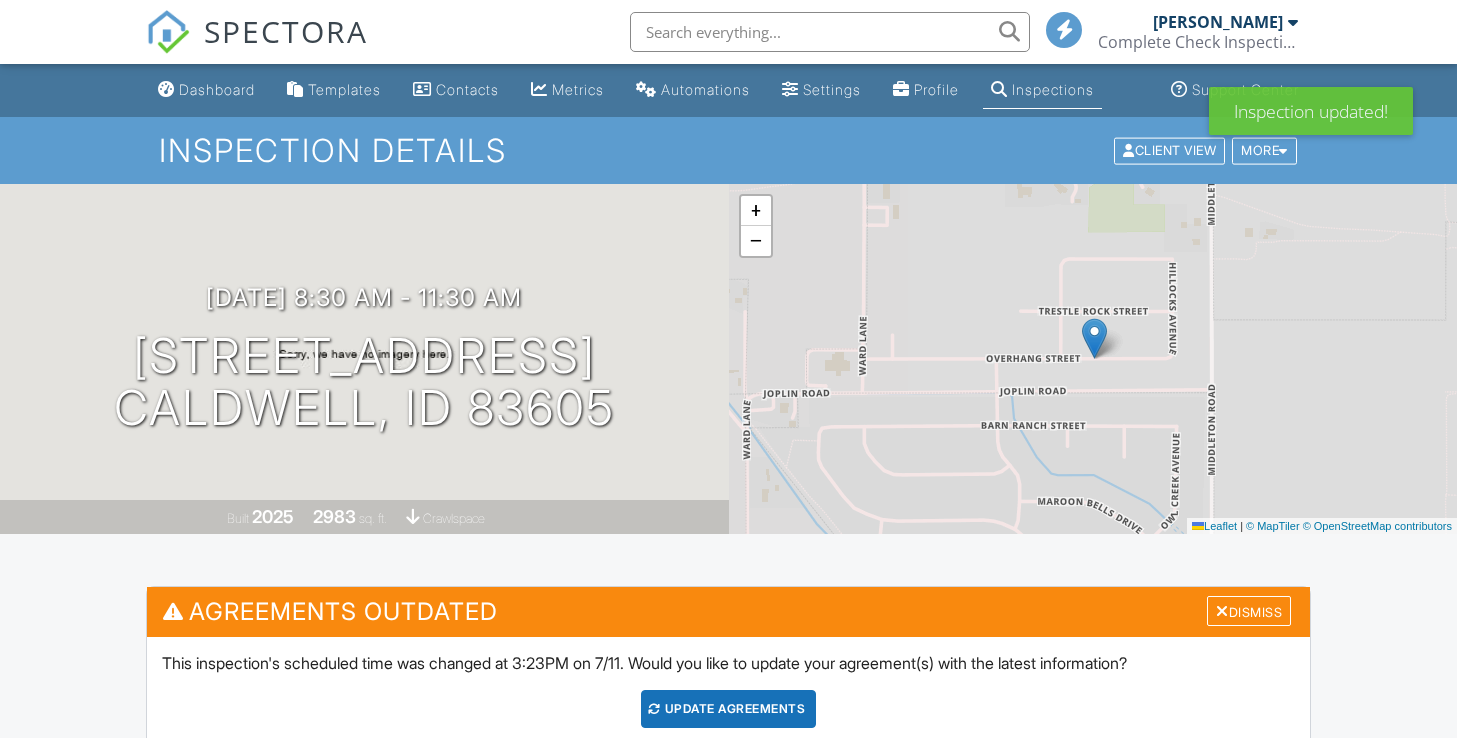 scroll, scrollTop: 0, scrollLeft: 0, axis: both 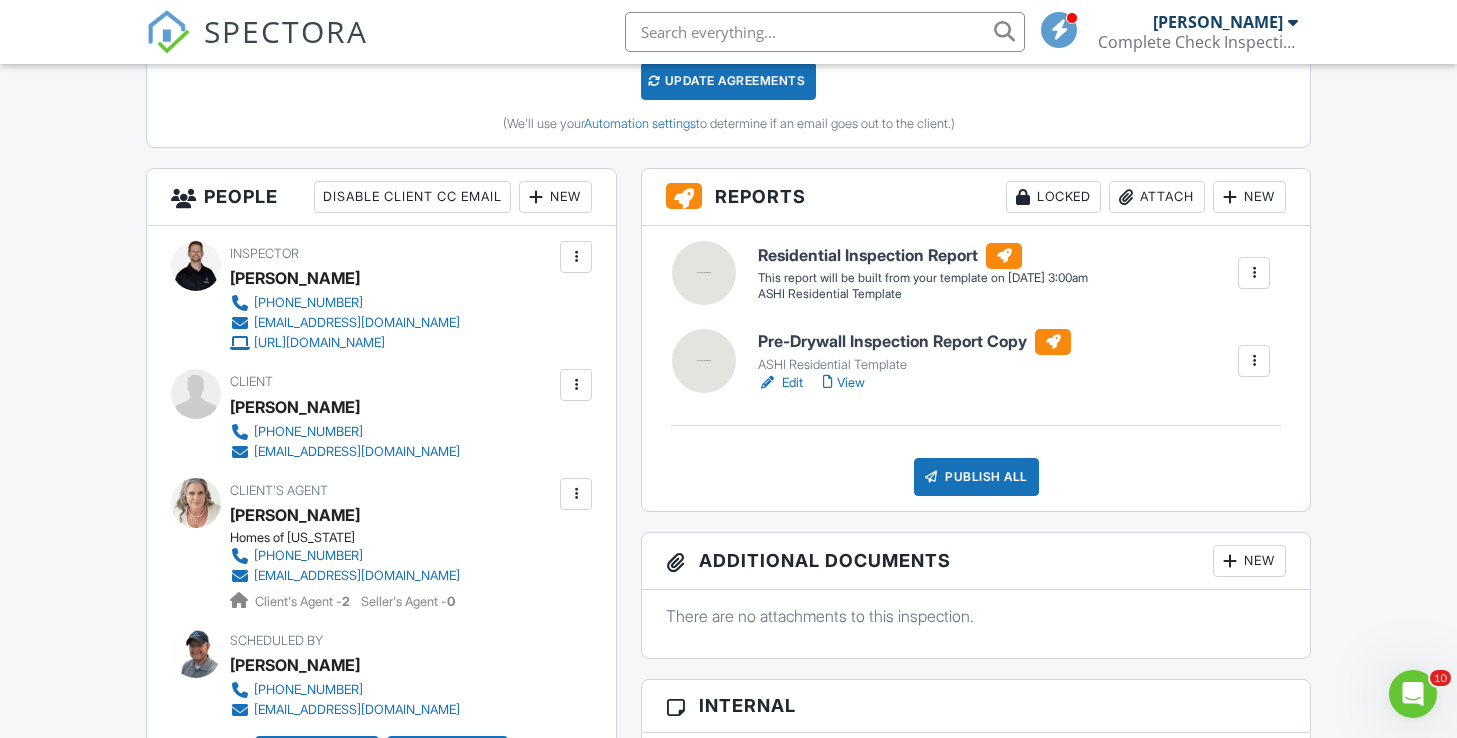 click on "New" at bounding box center (555, 197) 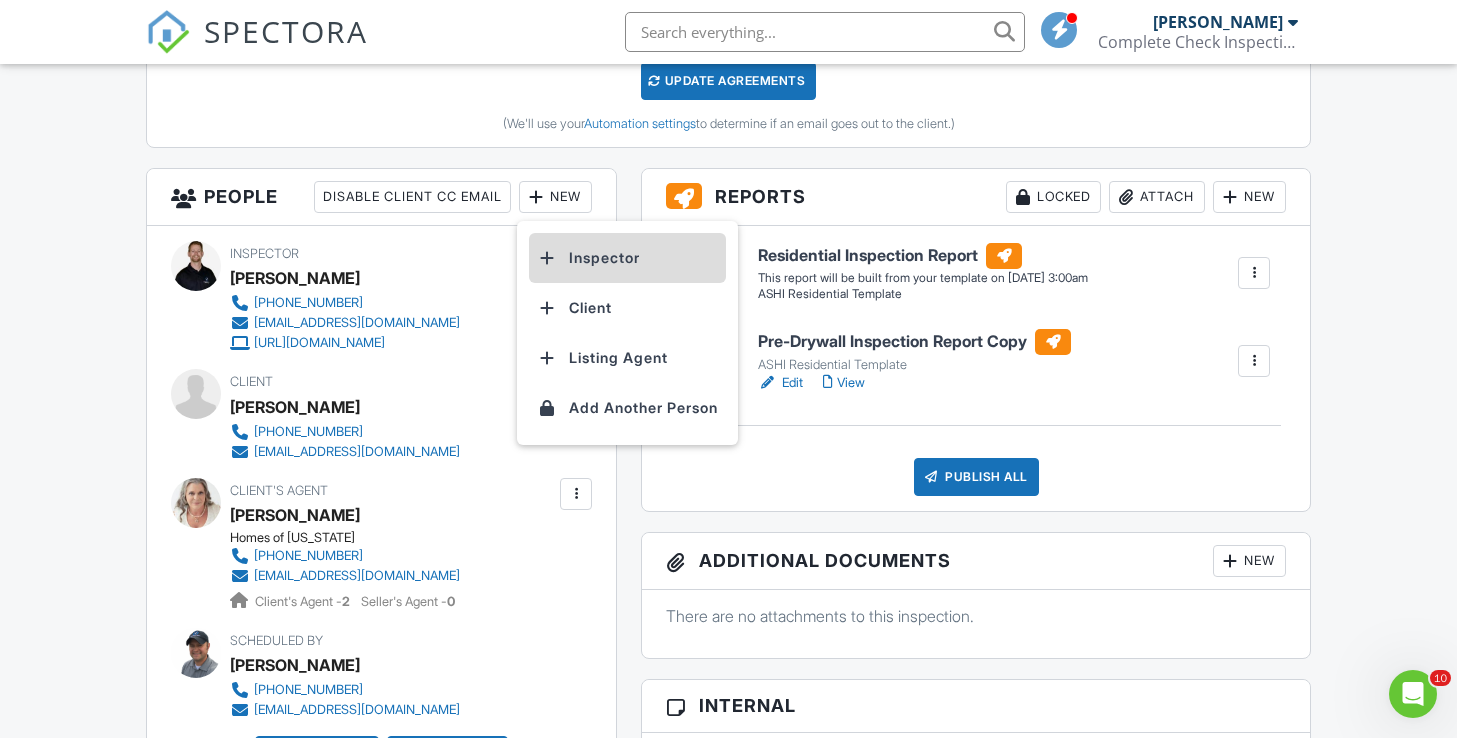 click on "Inspector" at bounding box center [627, 258] 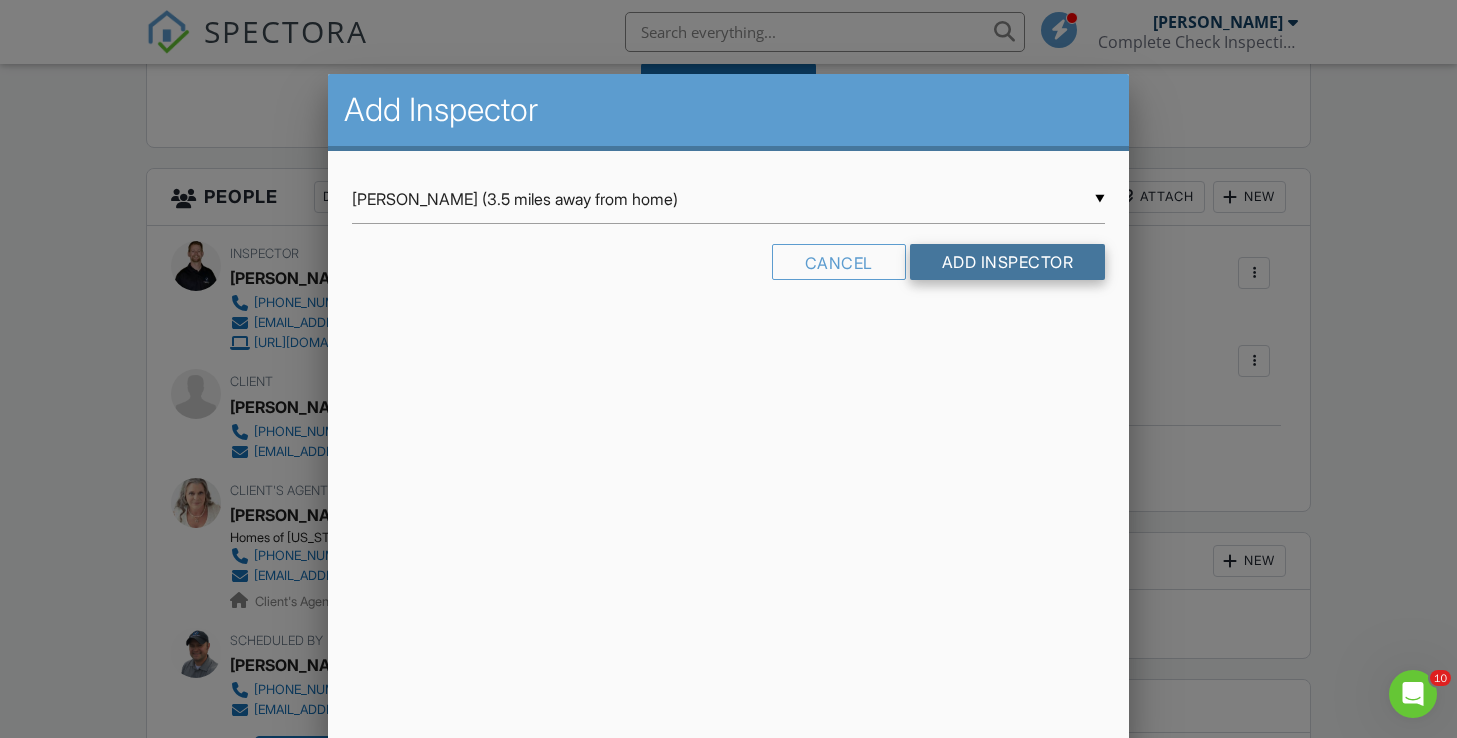 click on "Add Inspector" at bounding box center [1008, 262] 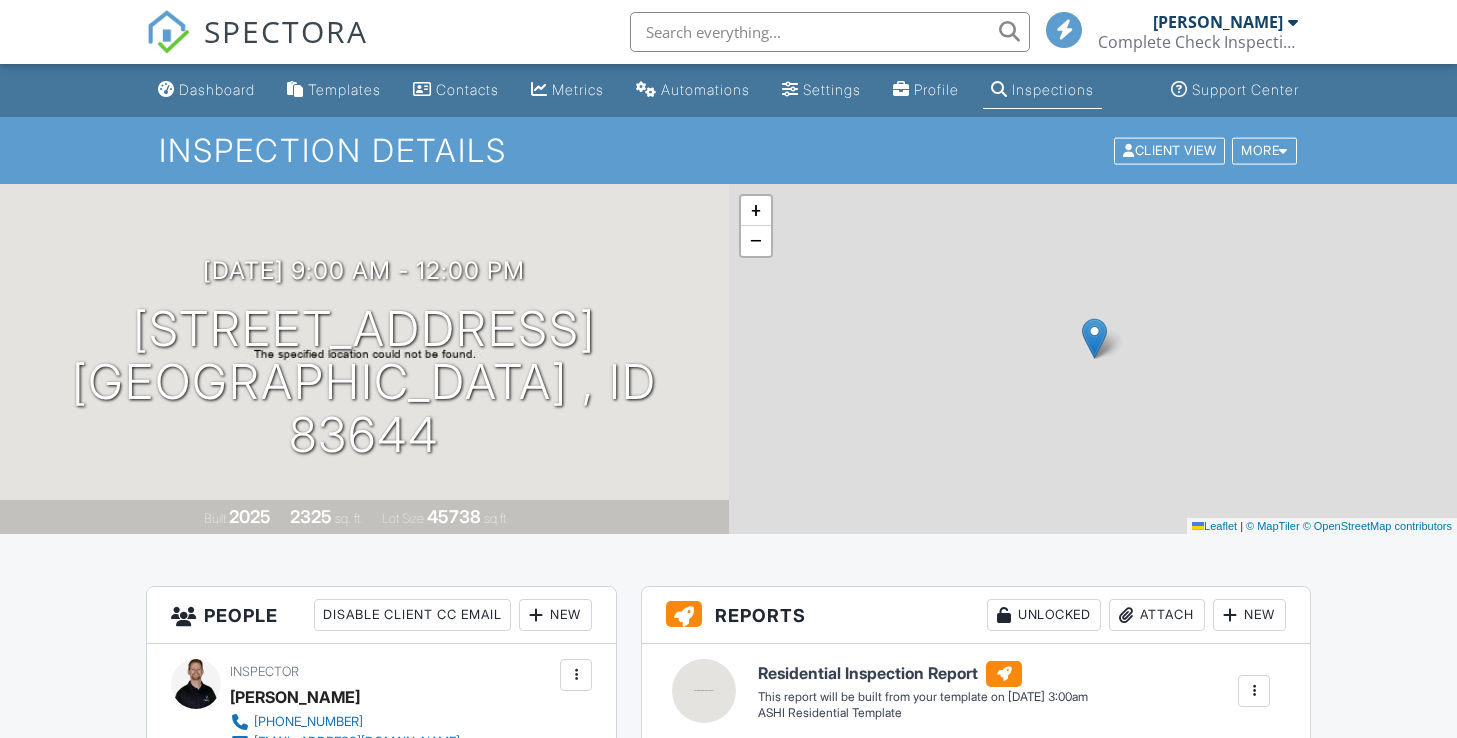 scroll, scrollTop: 0, scrollLeft: 0, axis: both 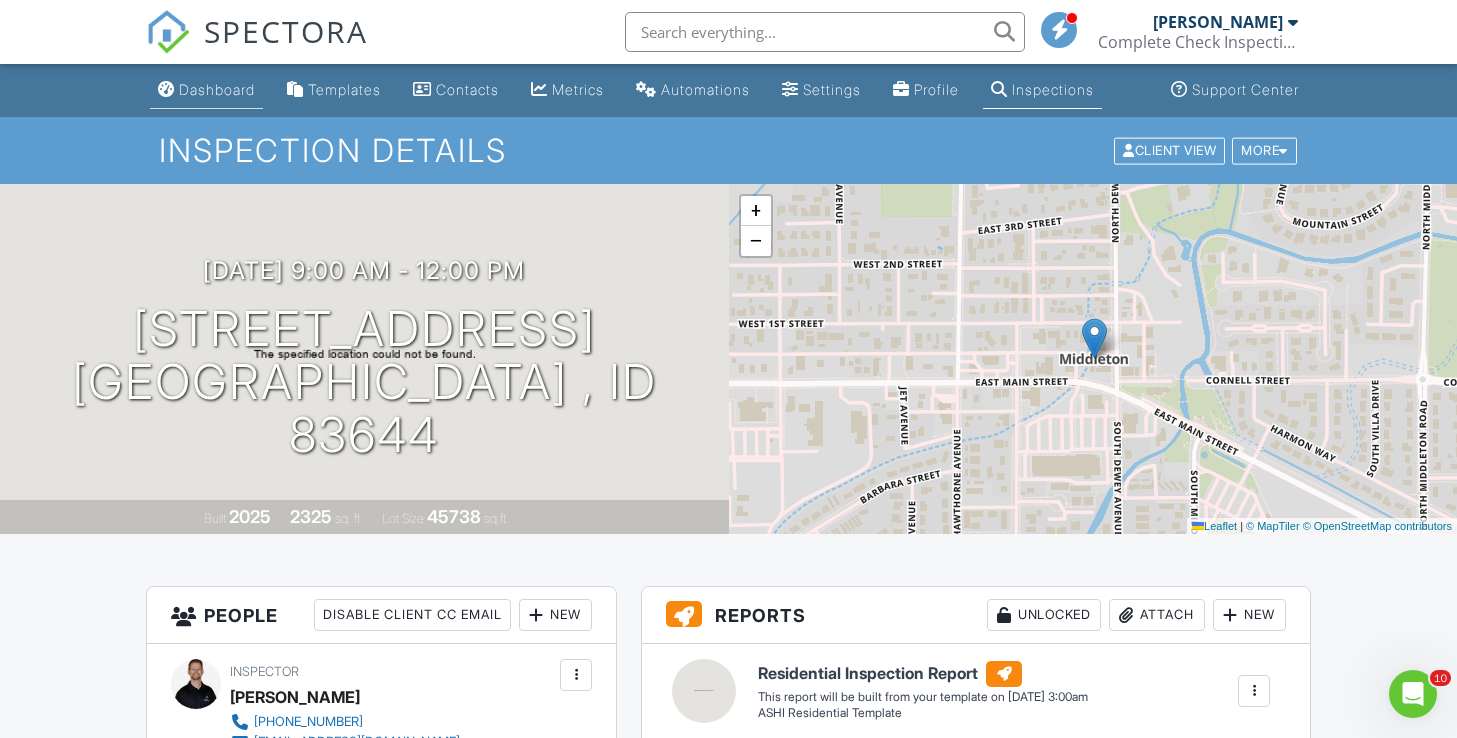 click on "Dashboard" at bounding box center (217, 89) 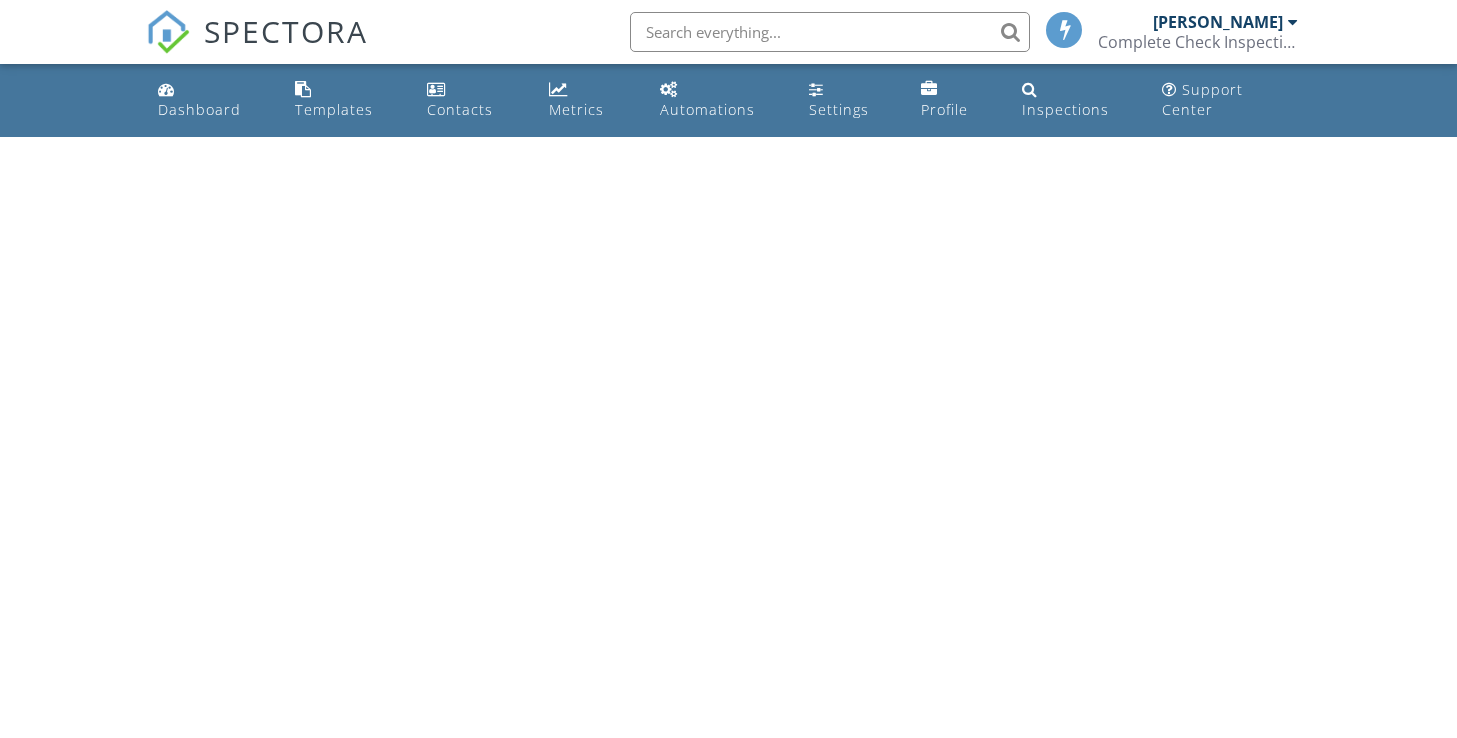 scroll, scrollTop: 0, scrollLeft: 0, axis: both 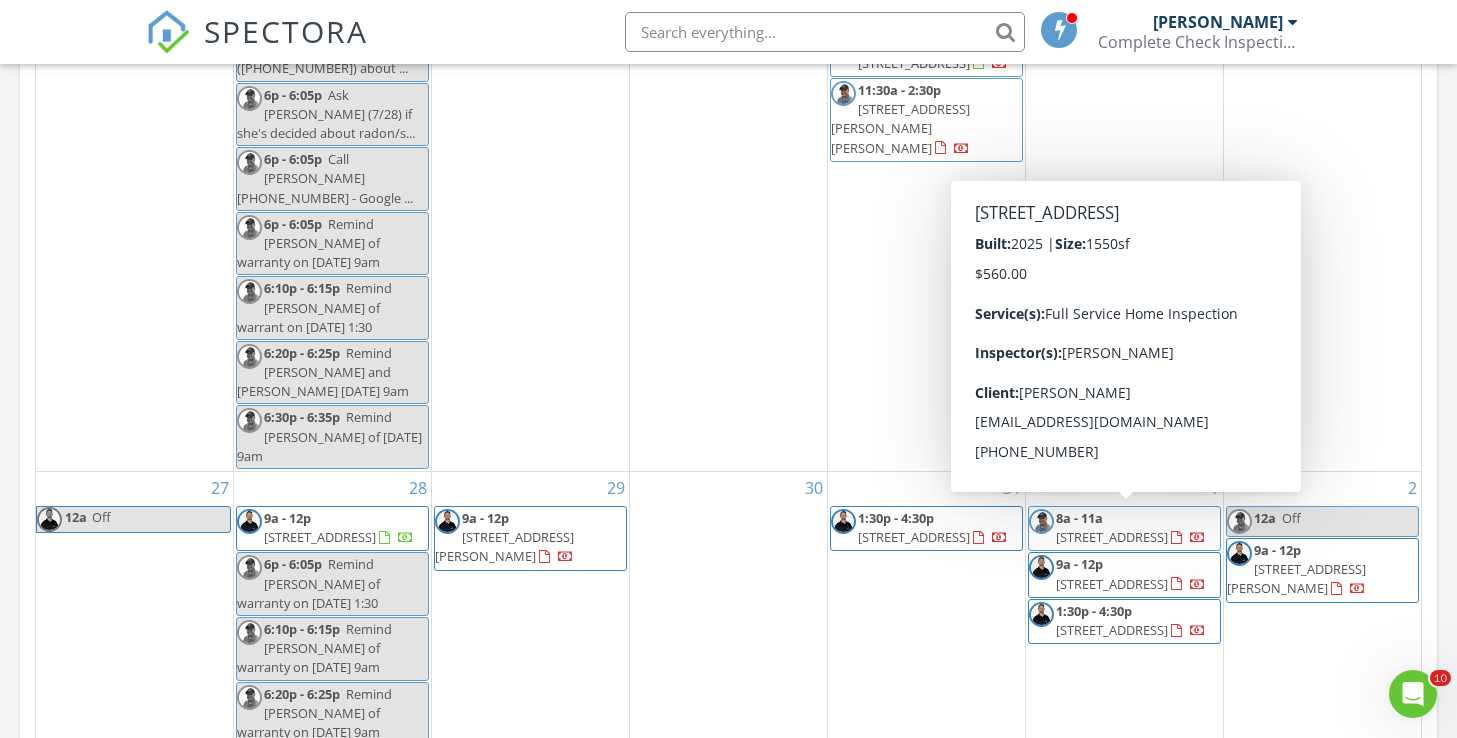 click on "8a - 11a
[STREET_ADDRESS]" at bounding box center [1124, 528] 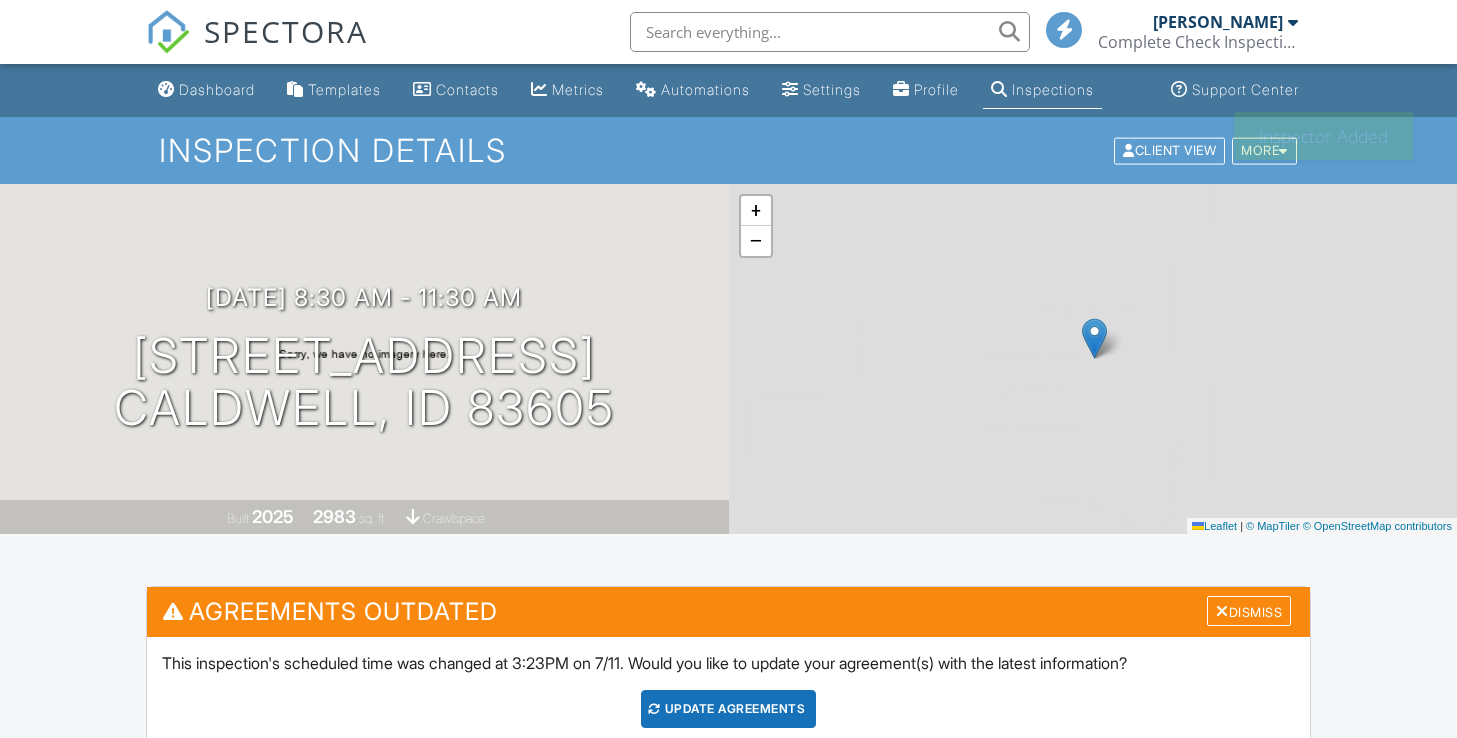 scroll, scrollTop: 0, scrollLeft: 0, axis: both 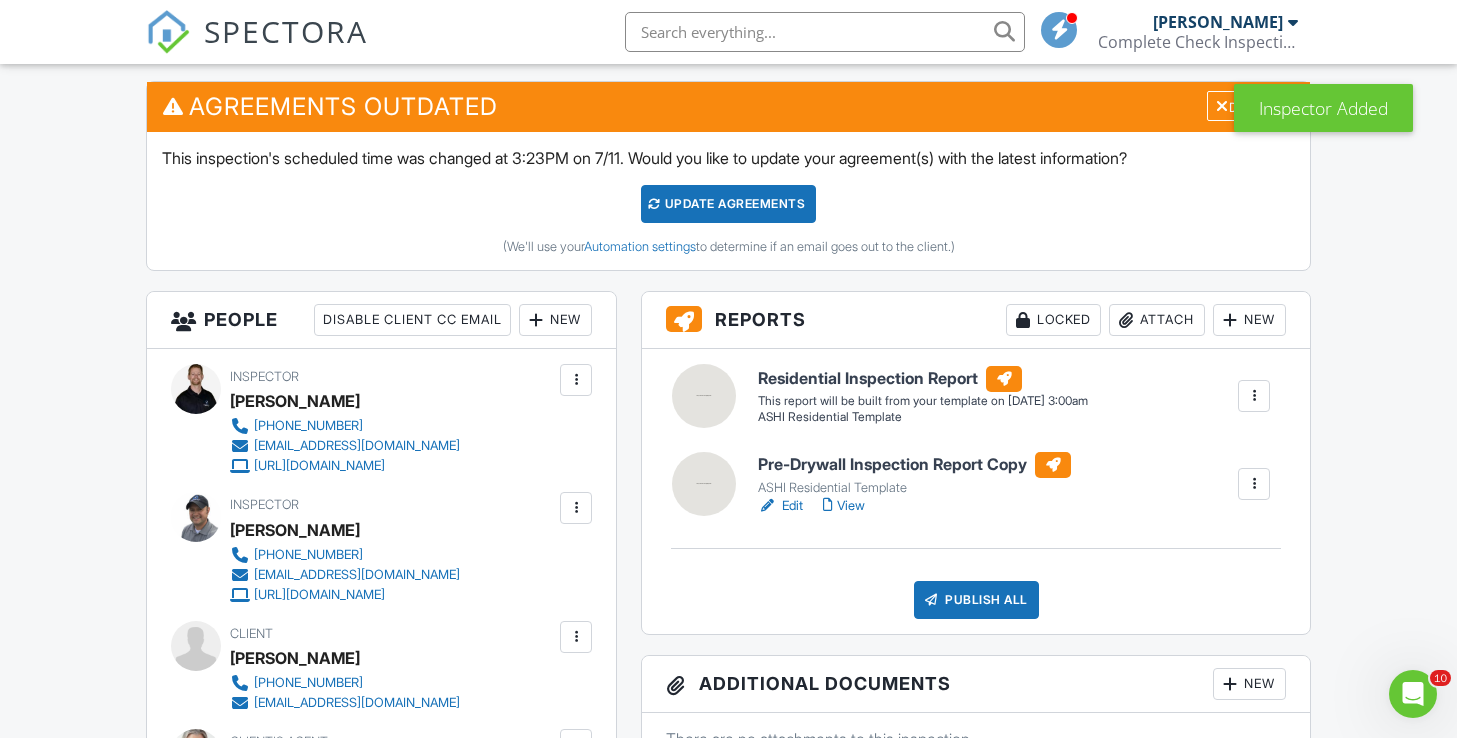 click at bounding box center [576, 380] 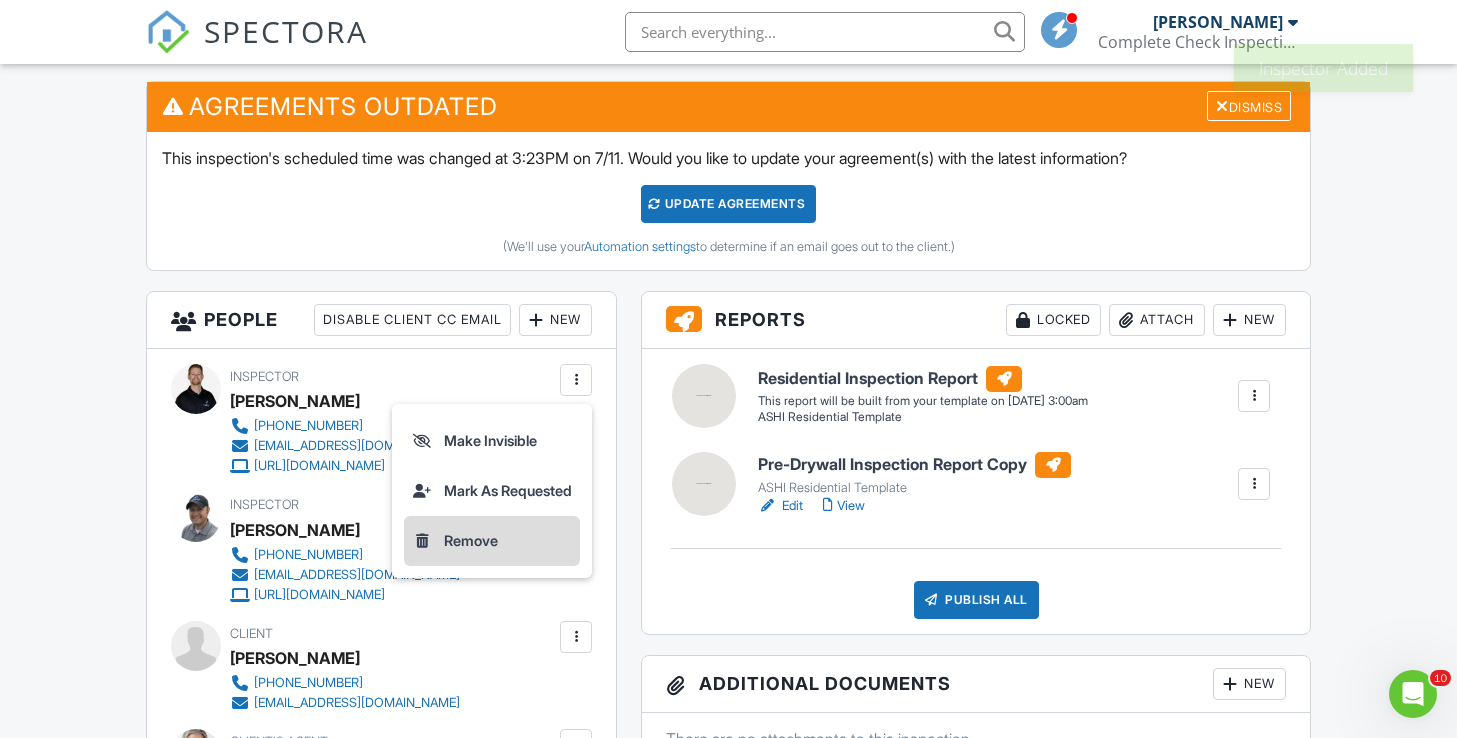 click on "Remove" at bounding box center [492, 541] 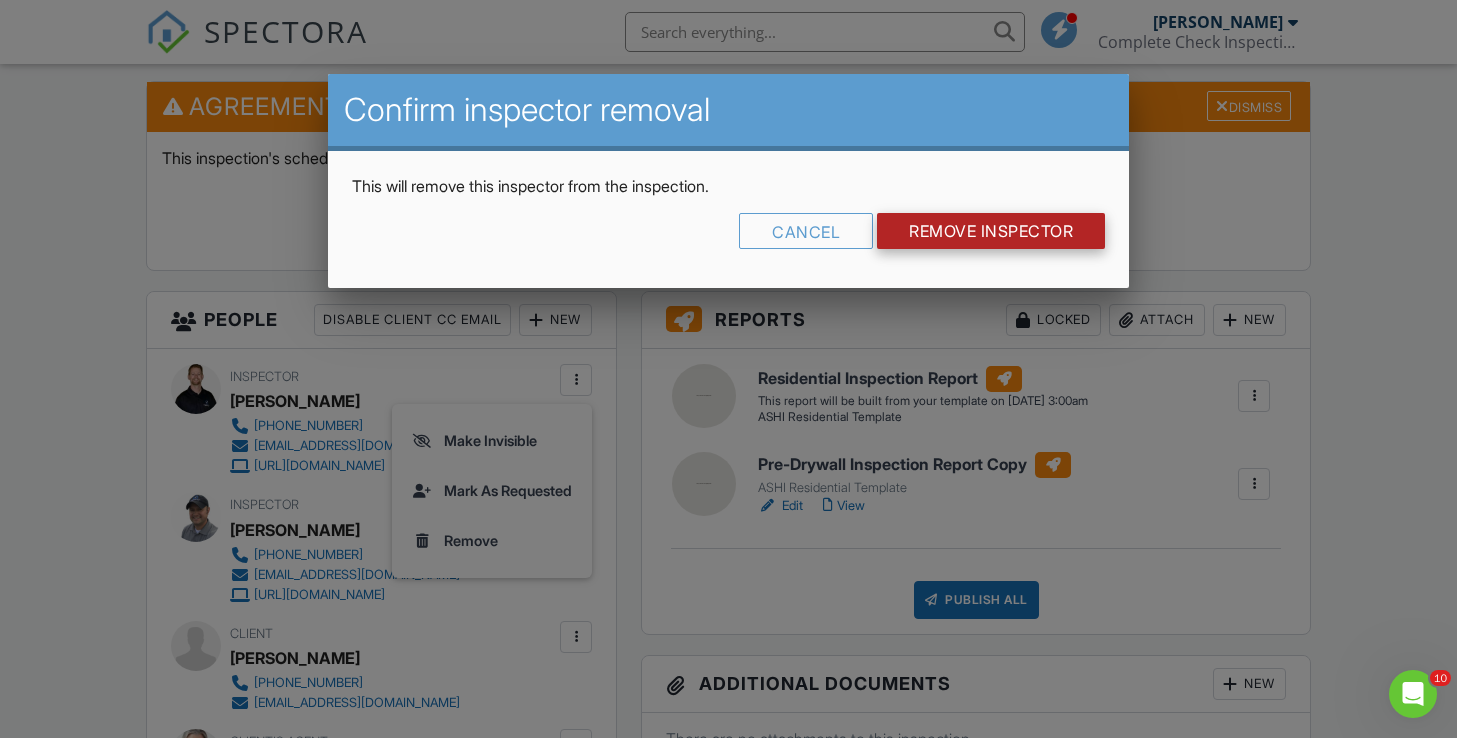 click on "Remove Inspector" at bounding box center [991, 231] 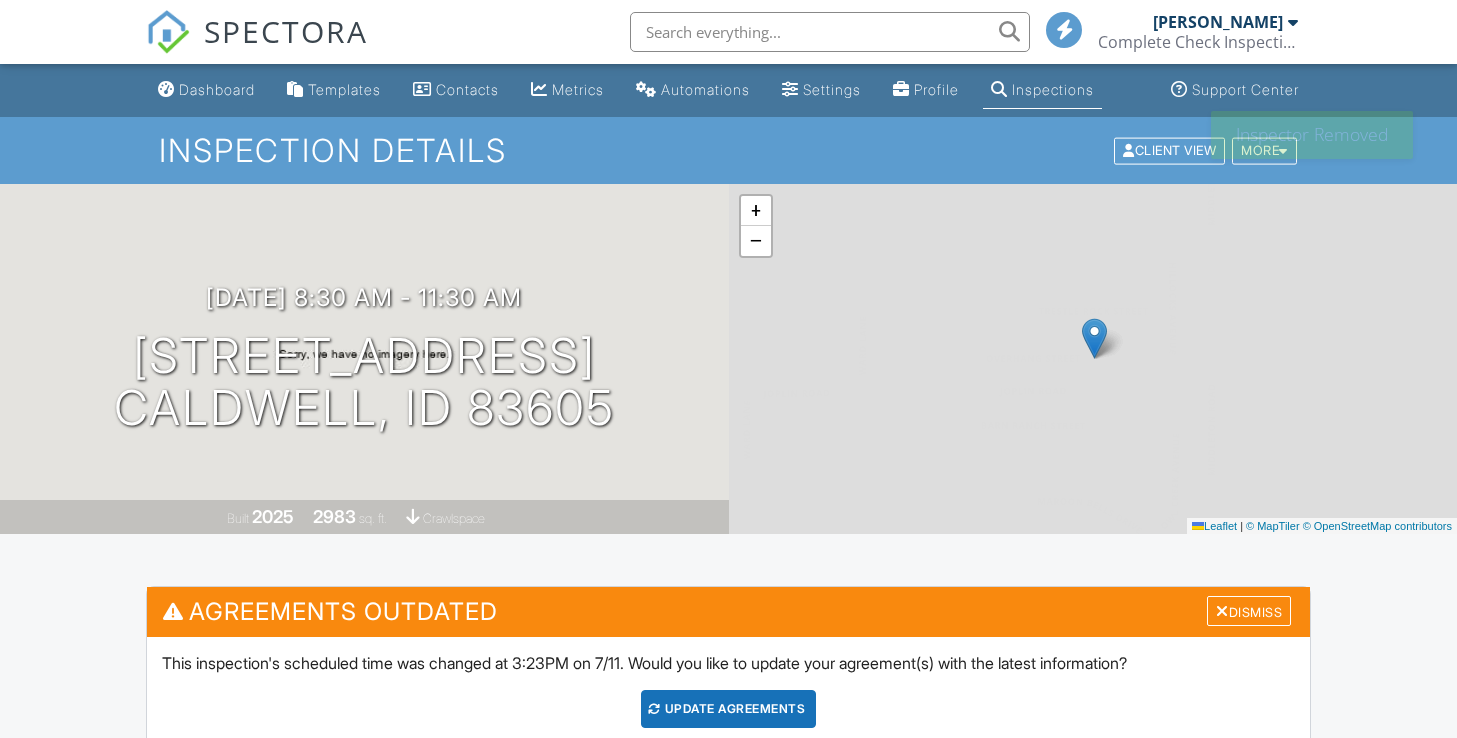 scroll, scrollTop: 0, scrollLeft: 0, axis: both 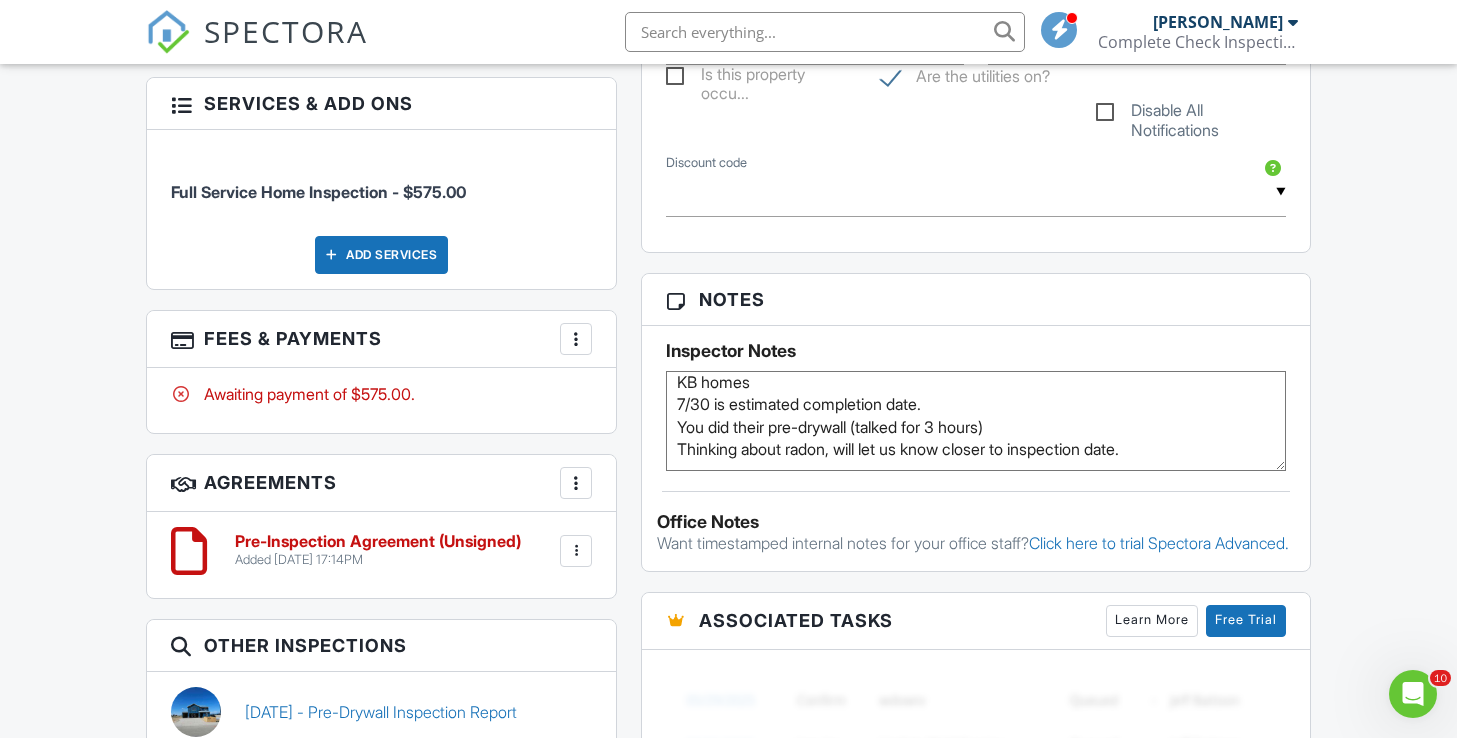 click on "[PERSON_NAME] needs to get CBS code
KB homes
7/30 is estimated completion date.
You did their pre-drywall (talked for 3 hours)
Thinking about radon, will let us know closer to inspection date." at bounding box center [976, 421] 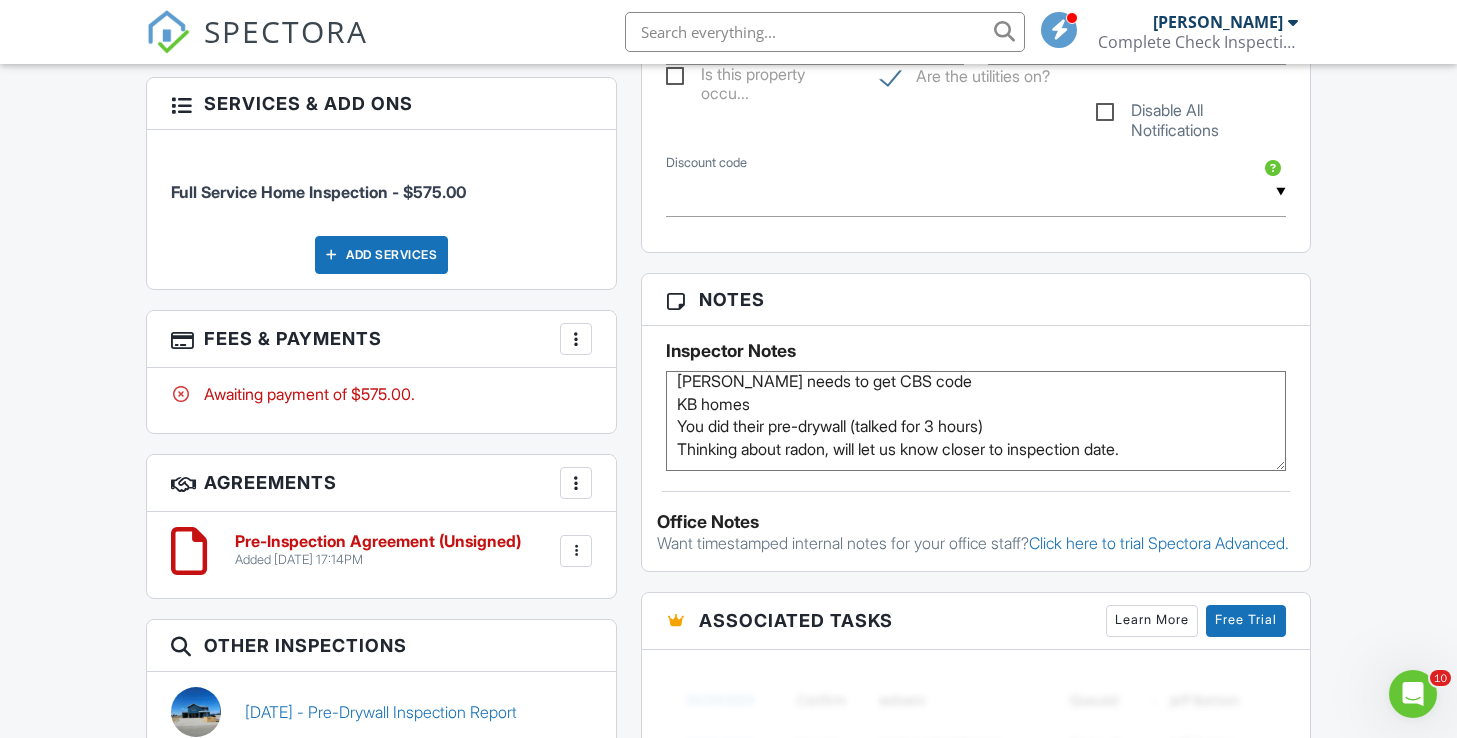 scroll, scrollTop: 11, scrollLeft: 0, axis: vertical 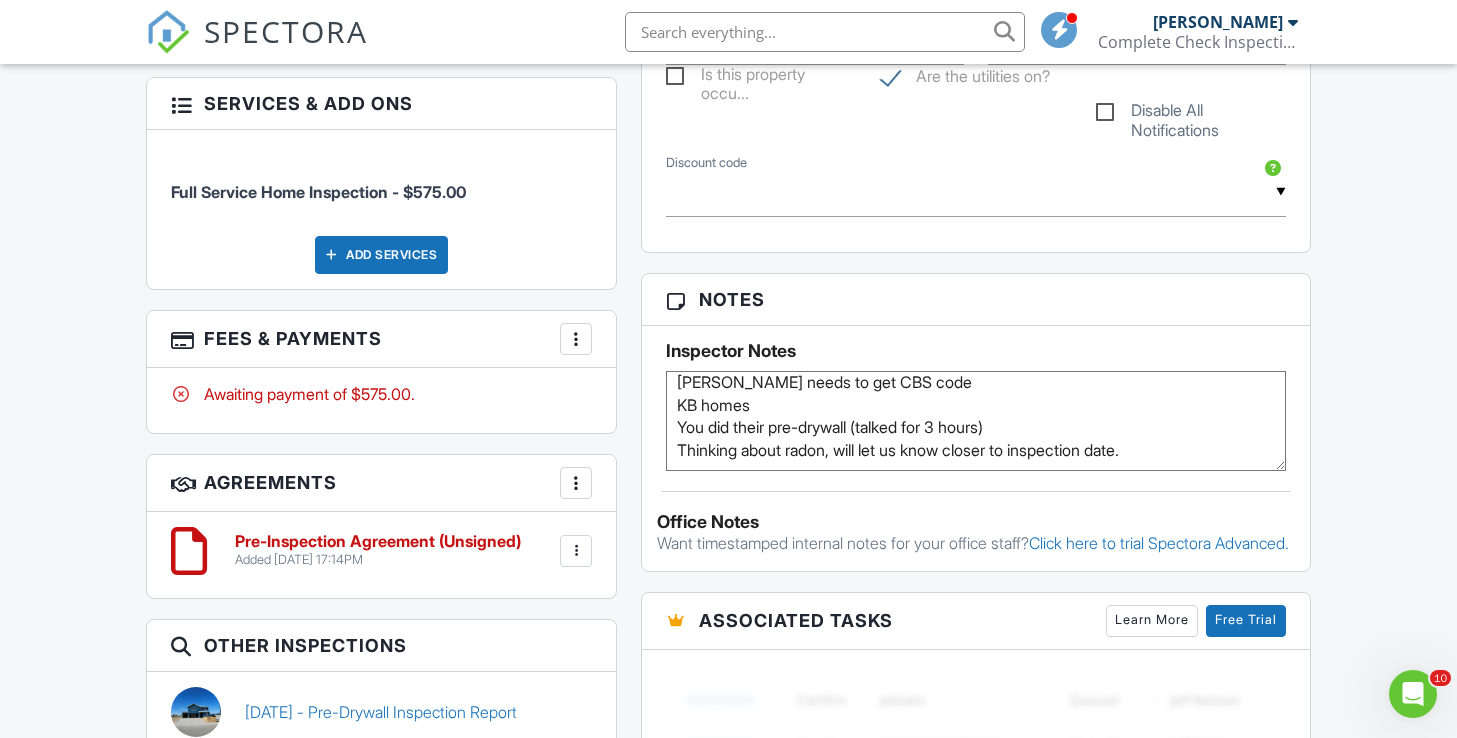 type on "[PERSON_NAME] needs to get CBS code
KB homes
You did their pre-drywall (talked for 3 hours)
Thinking about radon, will let us know closer to inspection date." 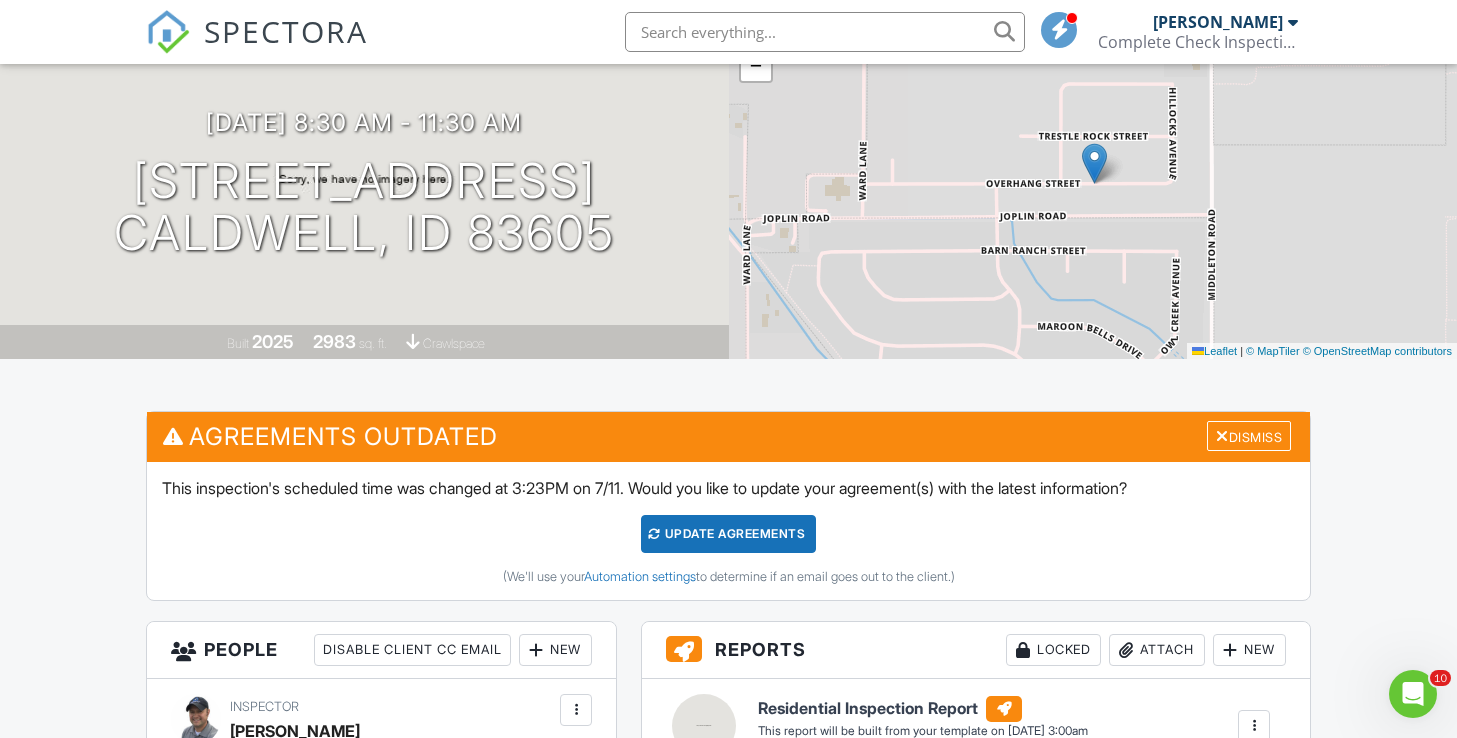 scroll, scrollTop: 160, scrollLeft: 0, axis: vertical 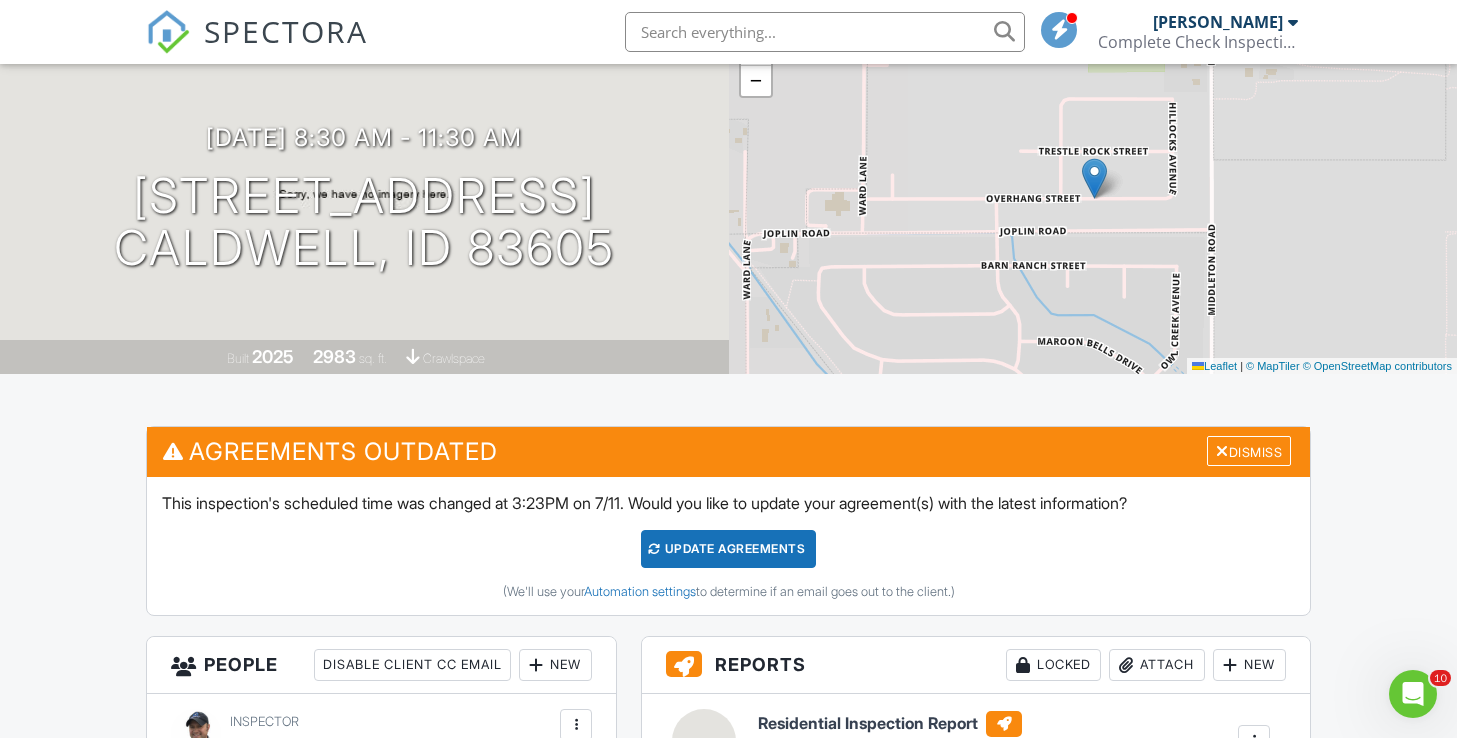 click on "Update Agreements" at bounding box center (728, 549) 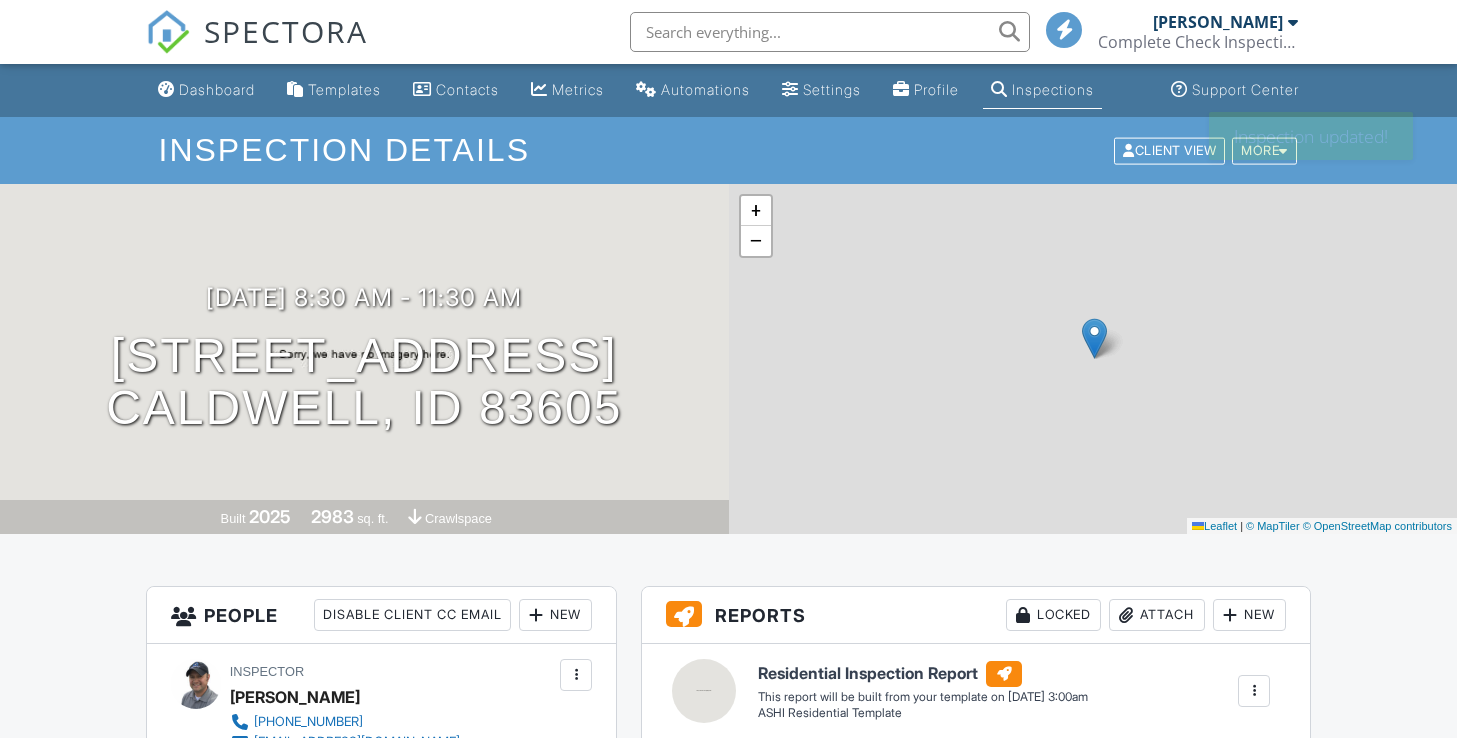 scroll, scrollTop: 0, scrollLeft: 0, axis: both 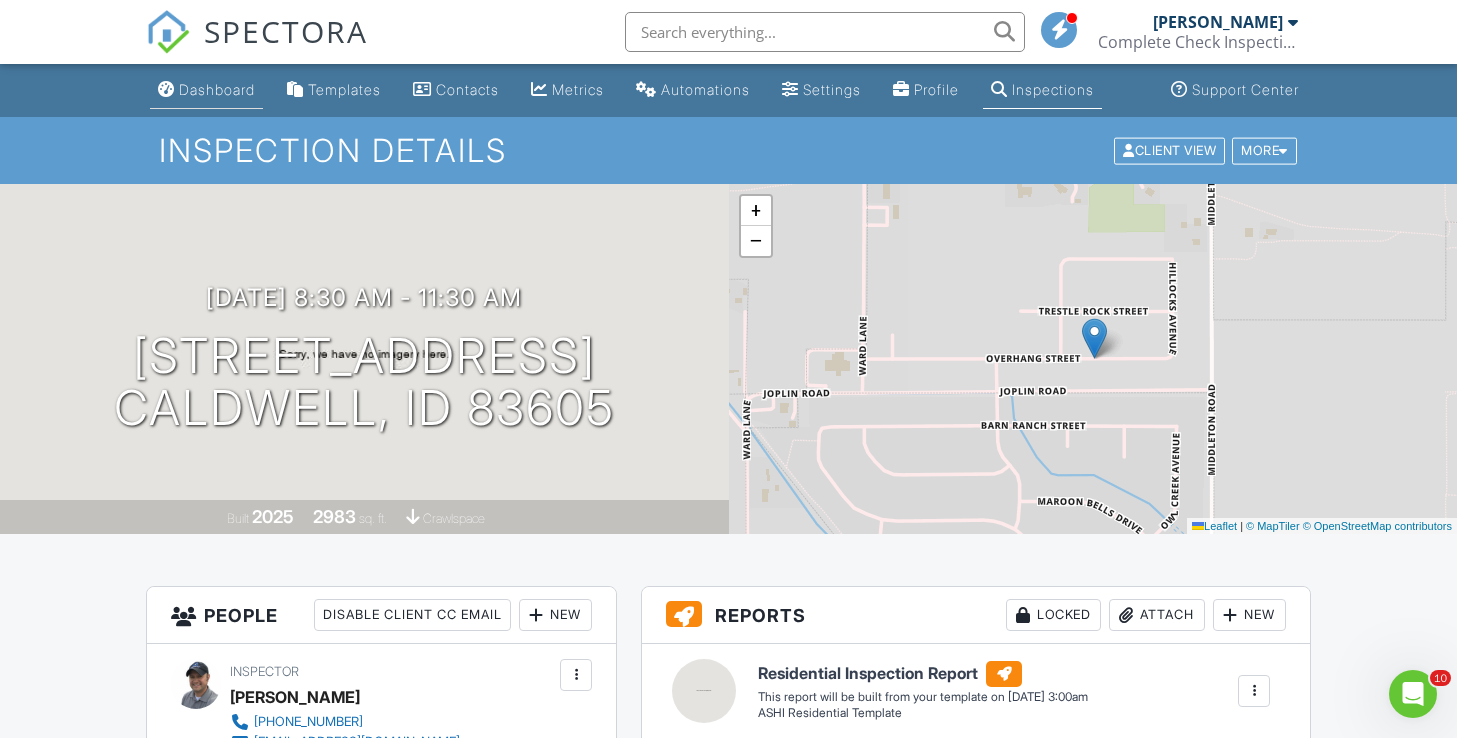 click on "Dashboard" at bounding box center [217, 89] 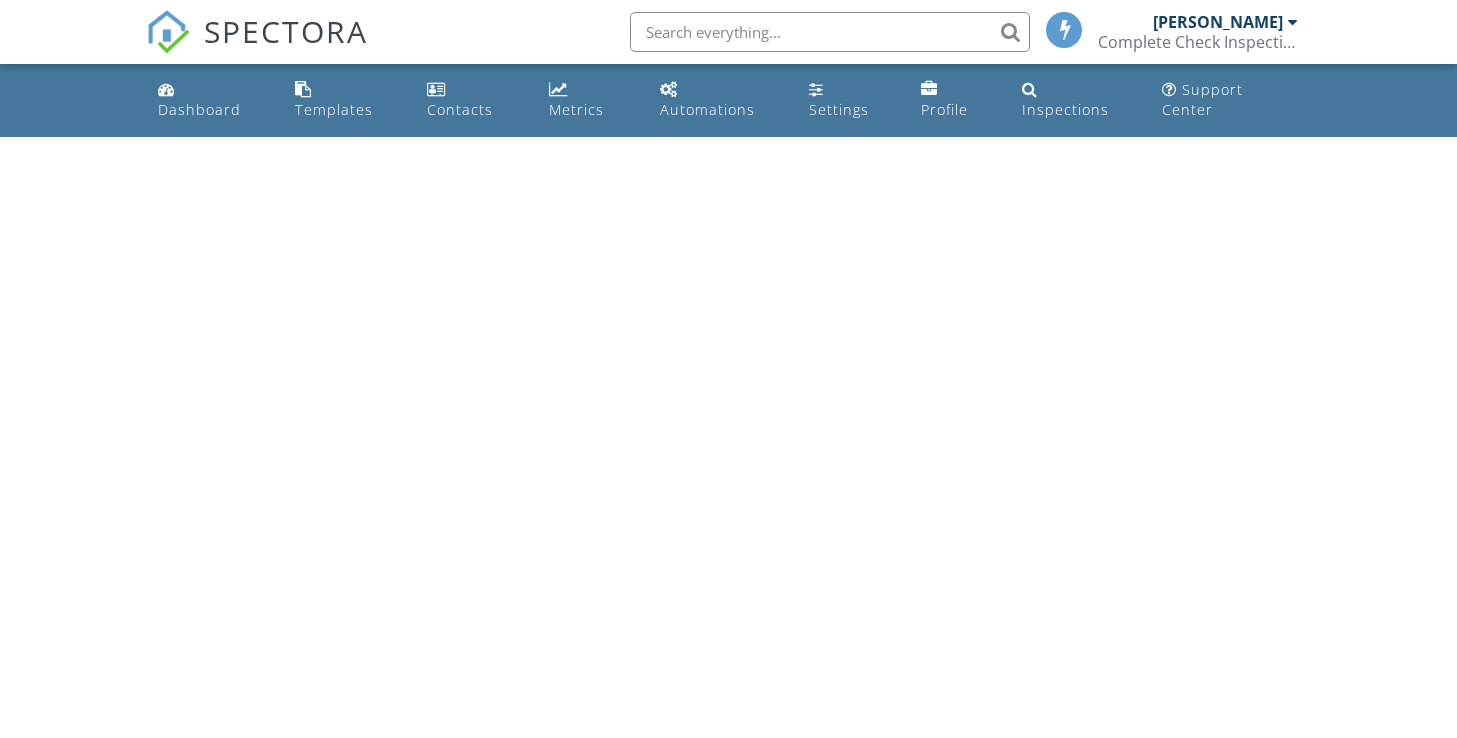 scroll, scrollTop: 0, scrollLeft: 0, axis: both 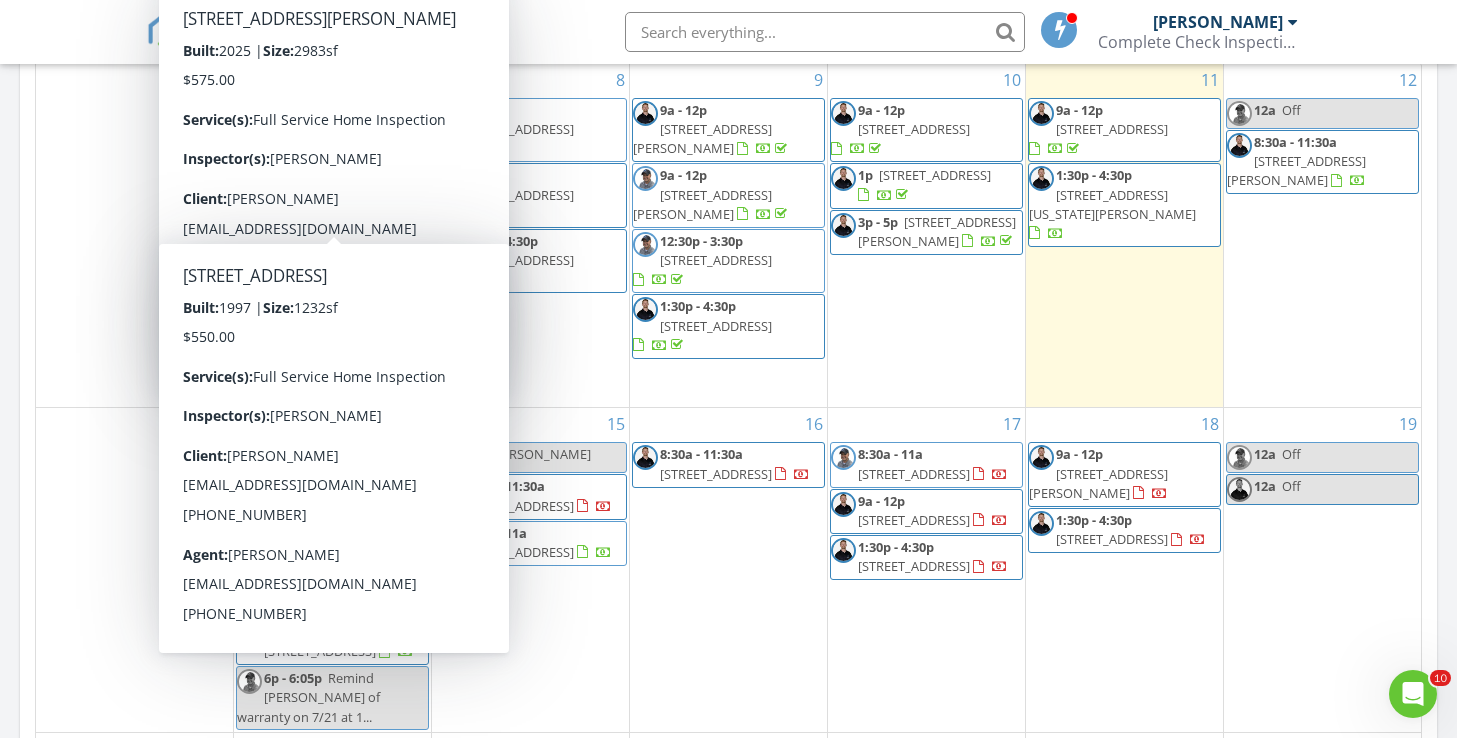 click on "6" at bounding box center [134, 236] 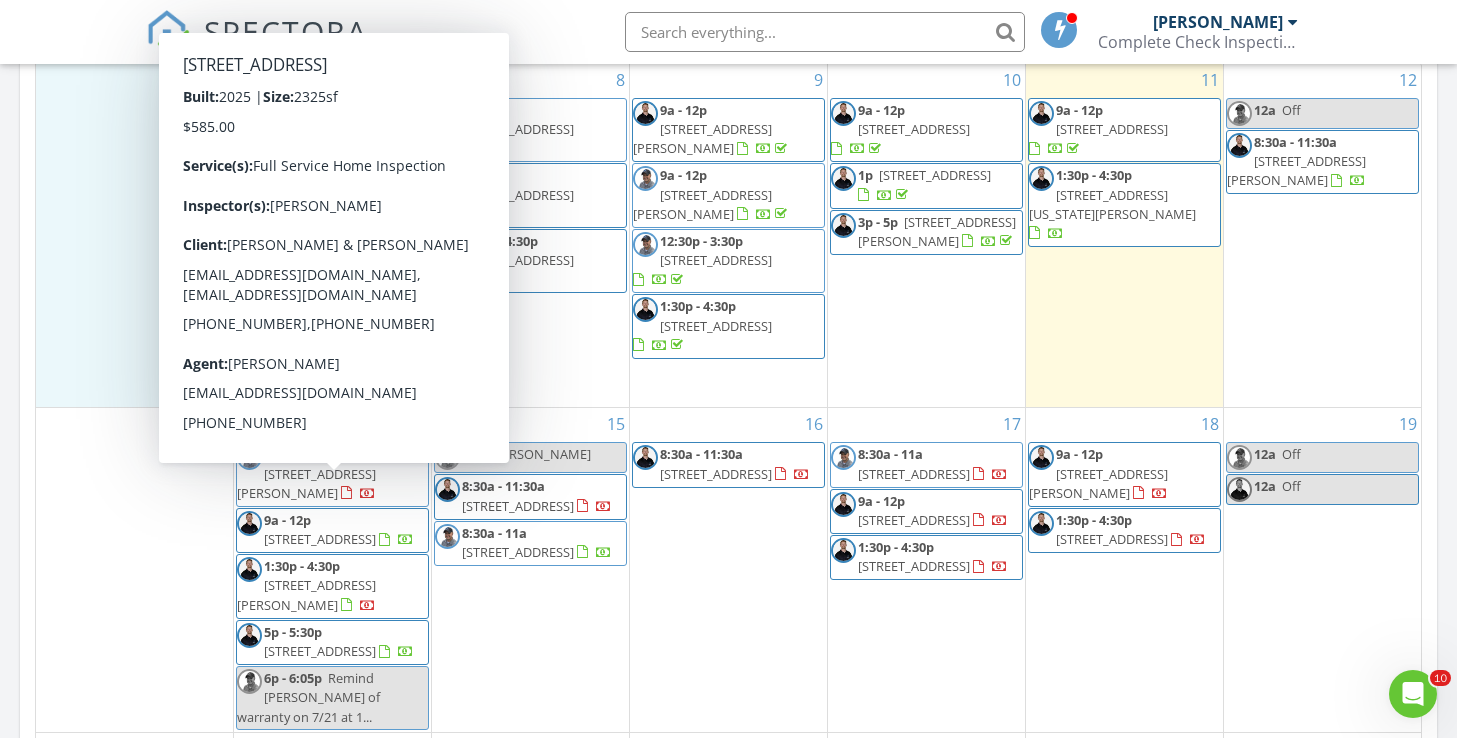 click on "[STREET_ADDRESS]" at bounding box center [320, 539] 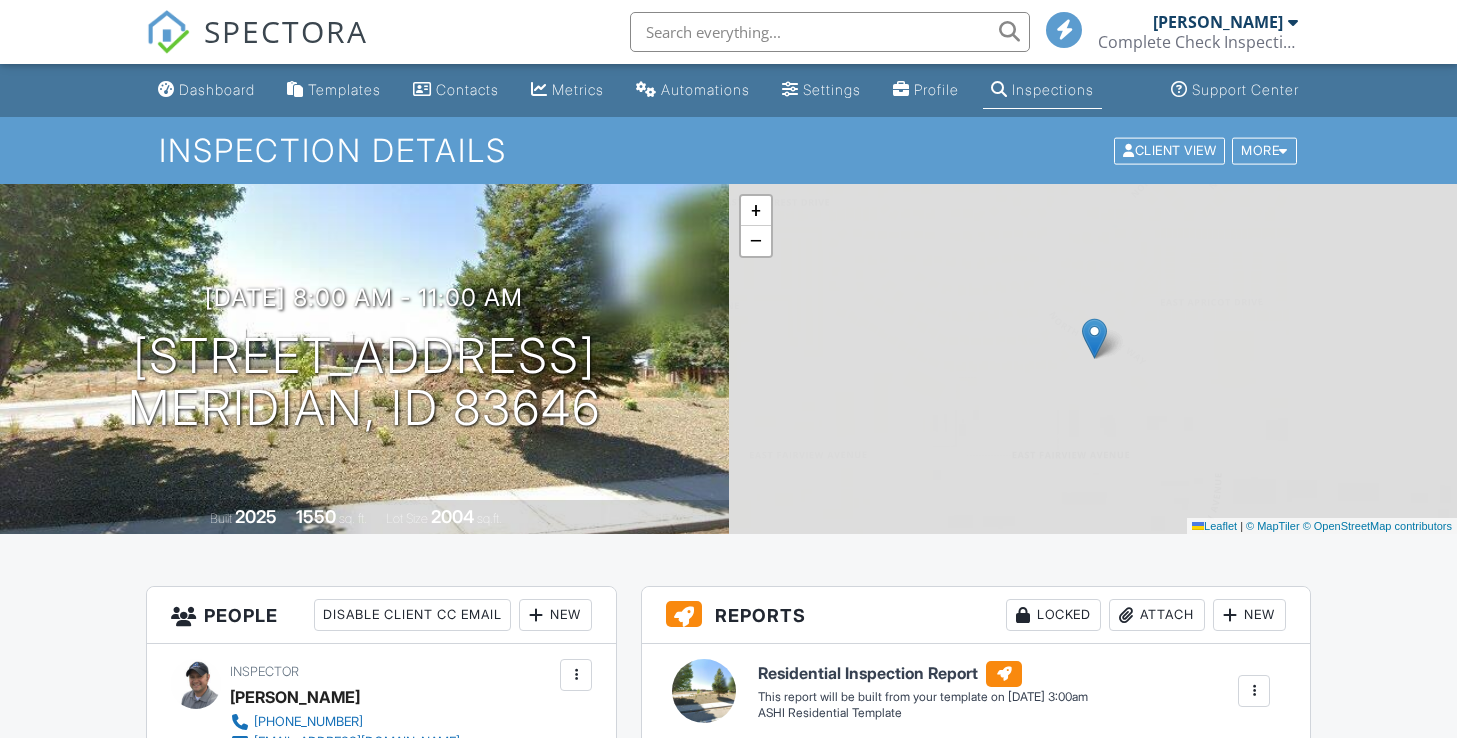 scroll, scrollTop: 0, scrollLeft: 0, axis: both 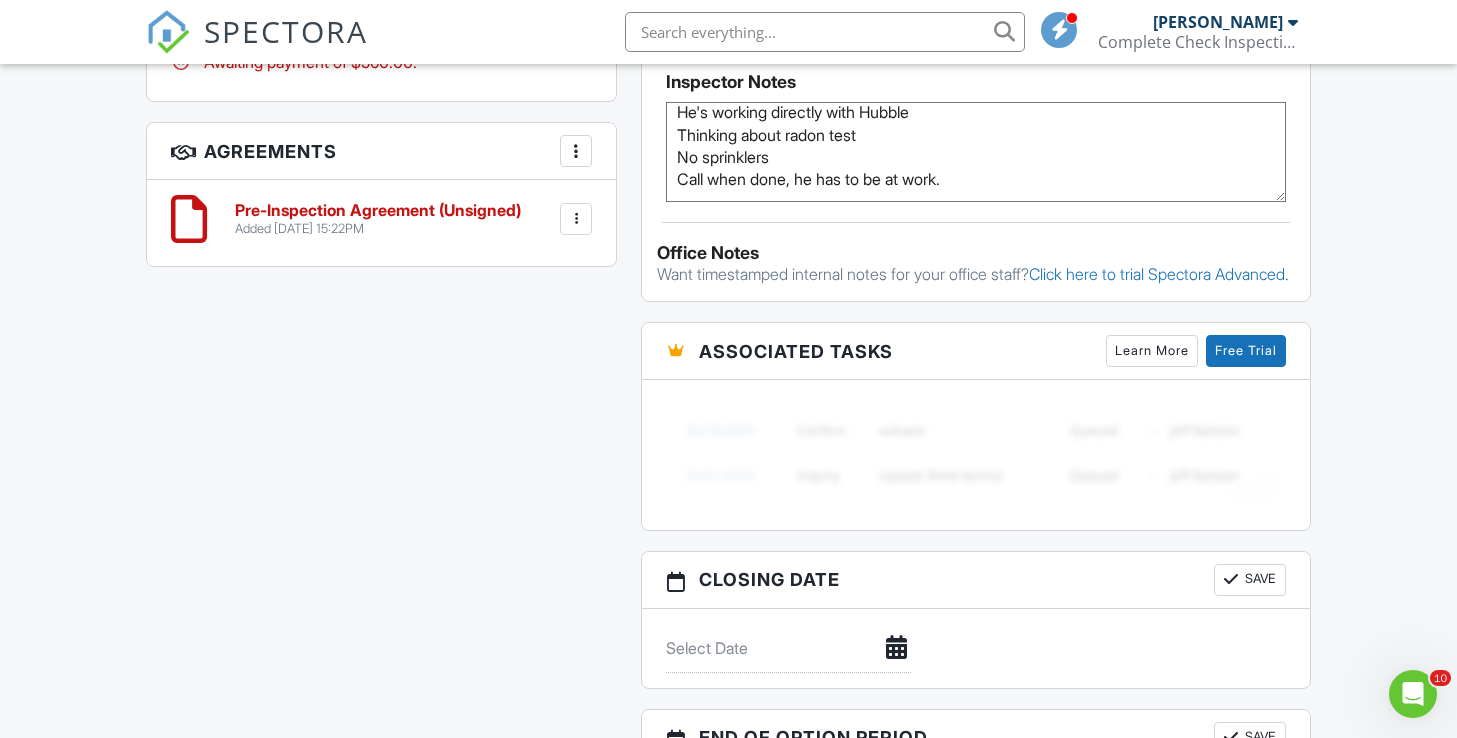 click on "New Hubble Townhouse, they should have it open by 8:00
He's working directly with Hubble
Thinking about radon test
No sprinklers
Call when done, he has to be at work." at bounding box center [976, 152] 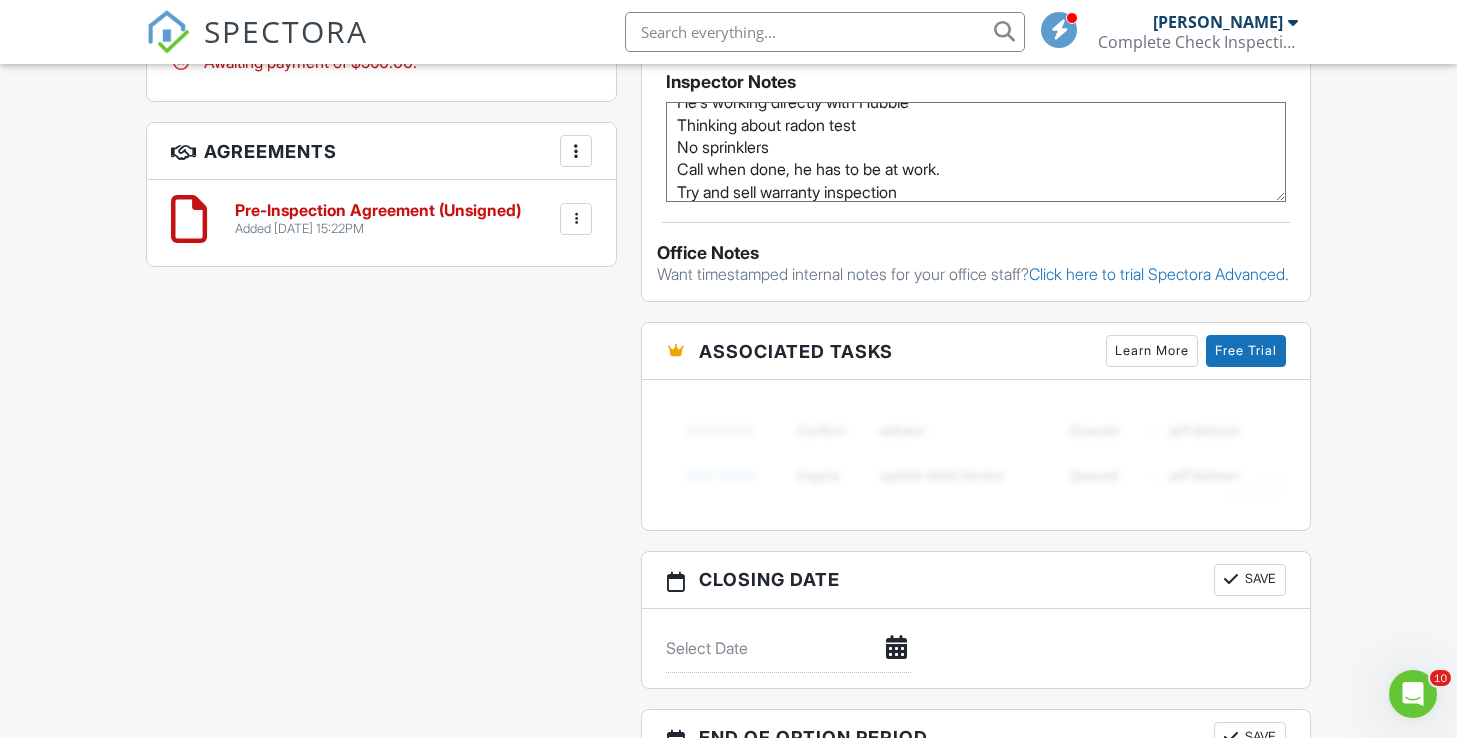 type on "New Hubble Townhouse, they should have it open by 8:00
He's working directly with Hubble
Thinking about radon test
No sprinklers
Call when done, he has to be at work.
Try and sell warranty inspection" 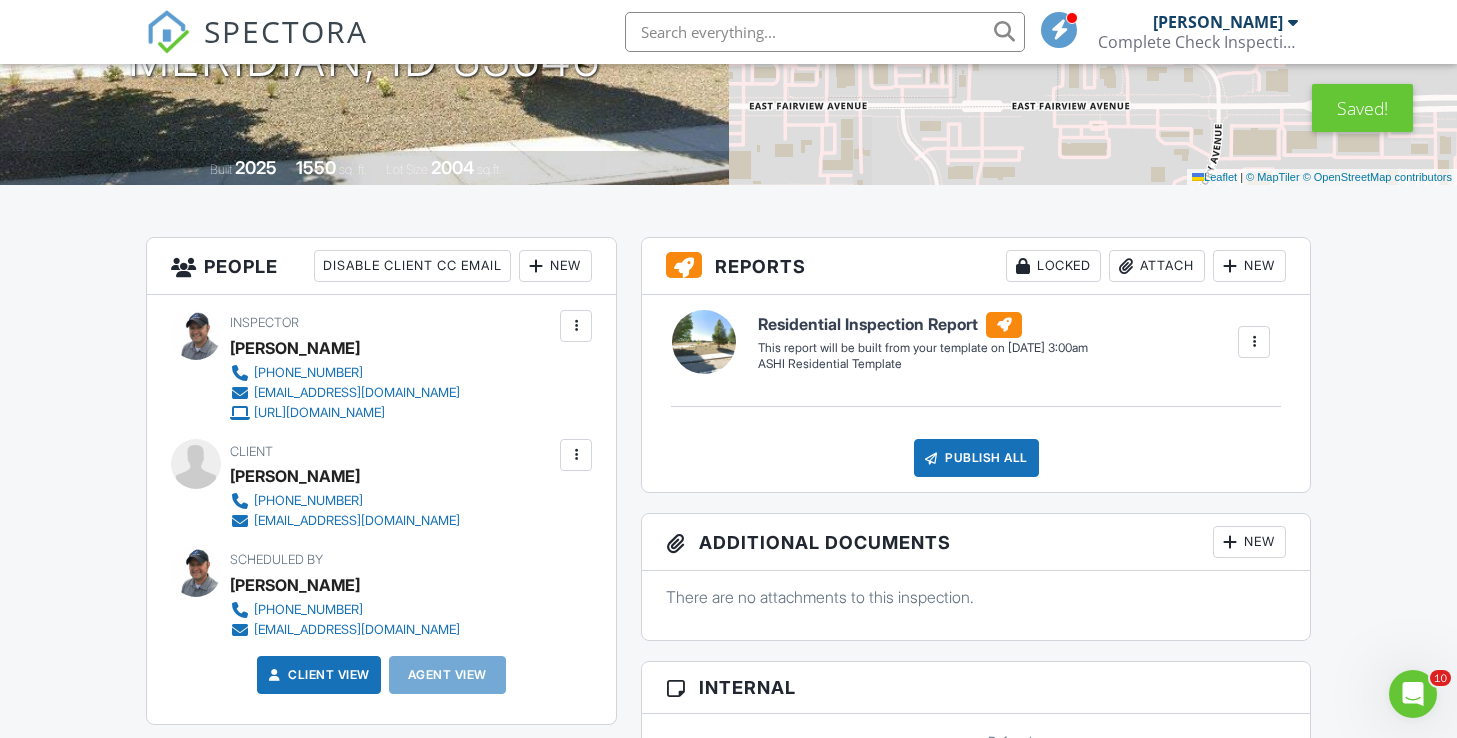 scroll, scrollTop: 0, scrollLeft: 0, axis: both 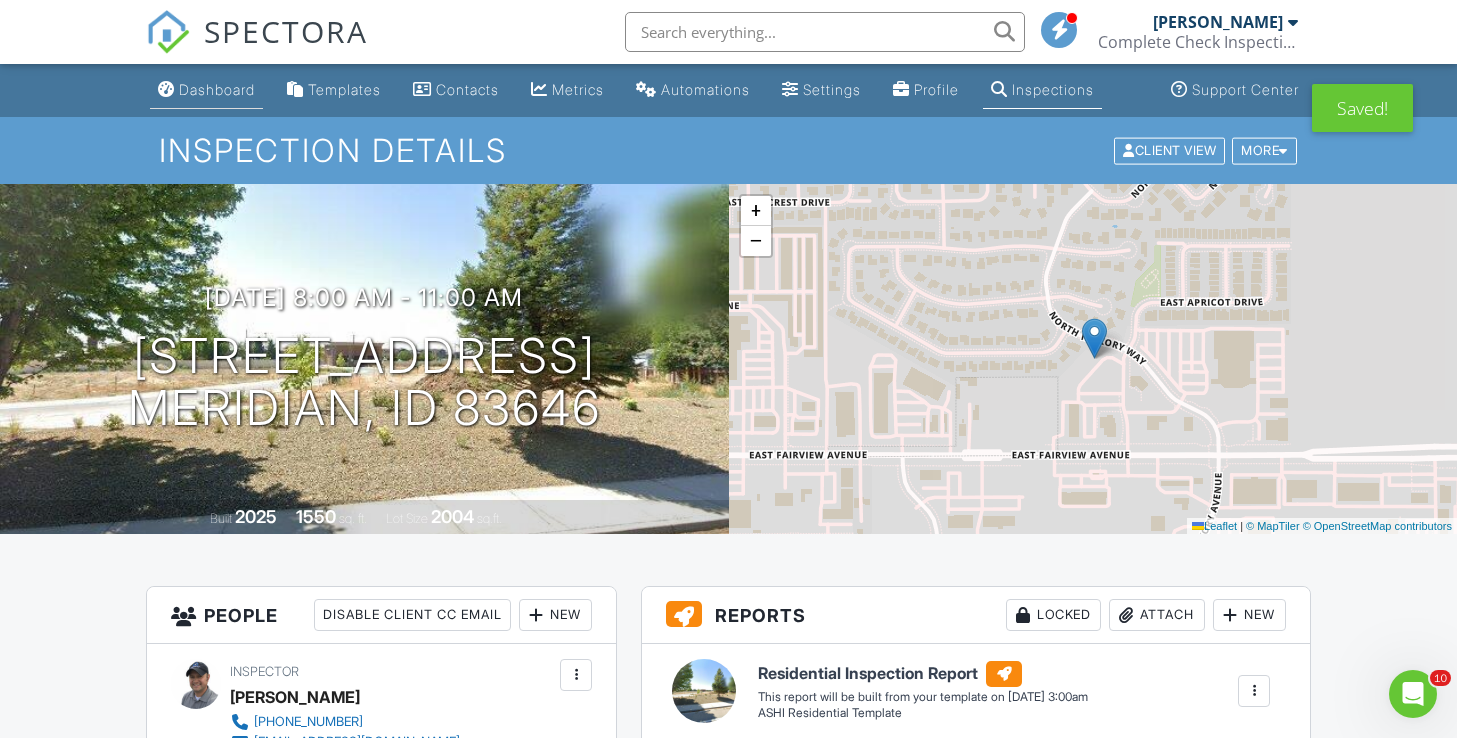 click on "Dashboard" at bounding box center [217, 89] 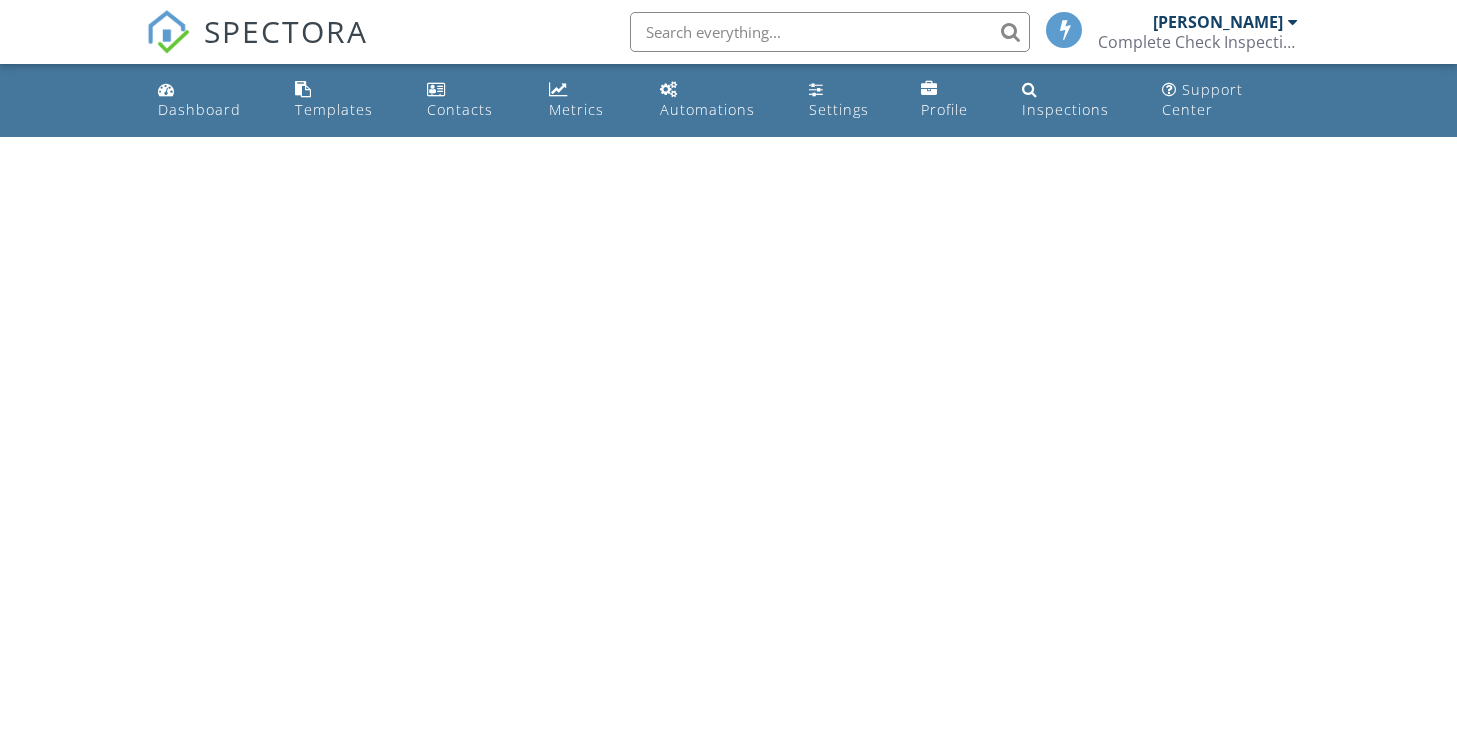 scroll, scrollTop: 0, scrollLeft: 0, axis: both 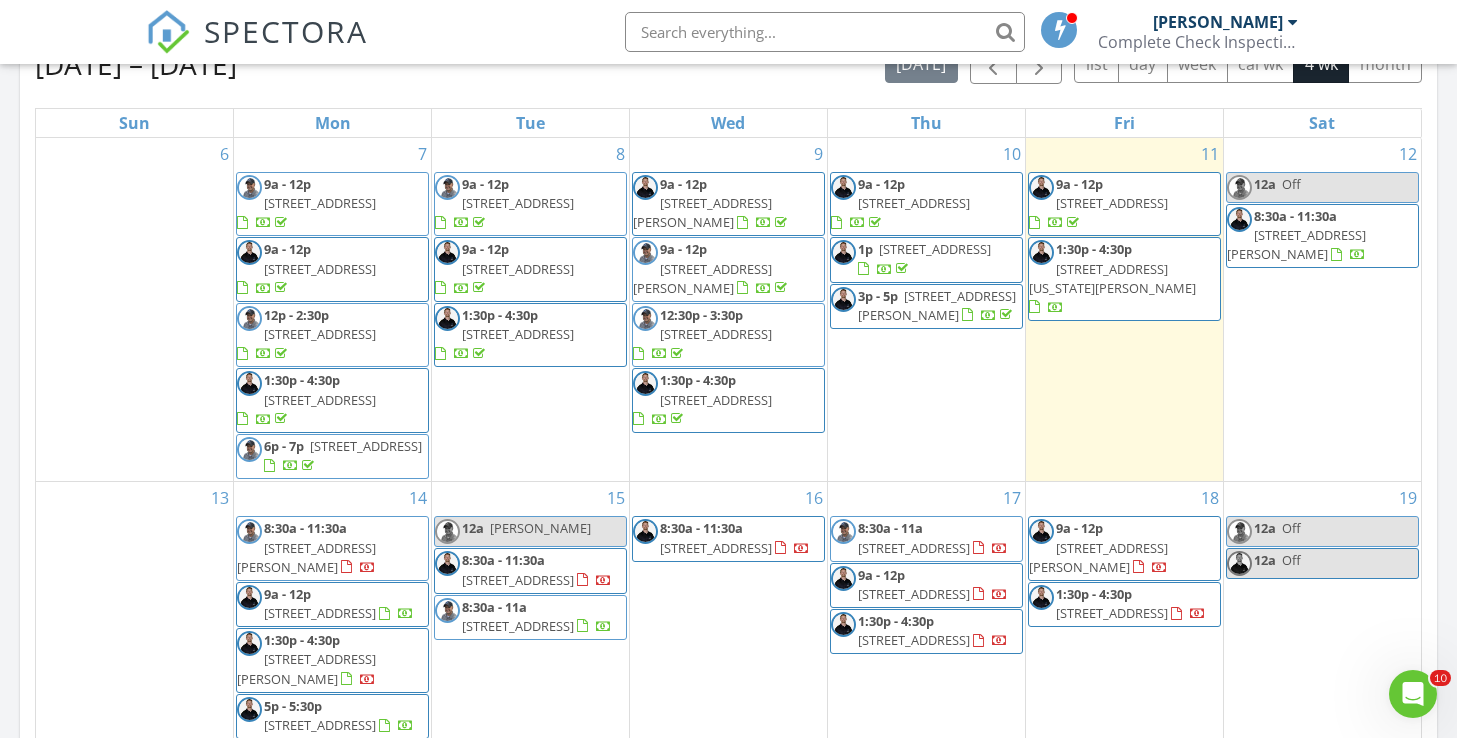 click on "11052 Overhang St, Caldwell 83605" at bounding box center (306, 557) 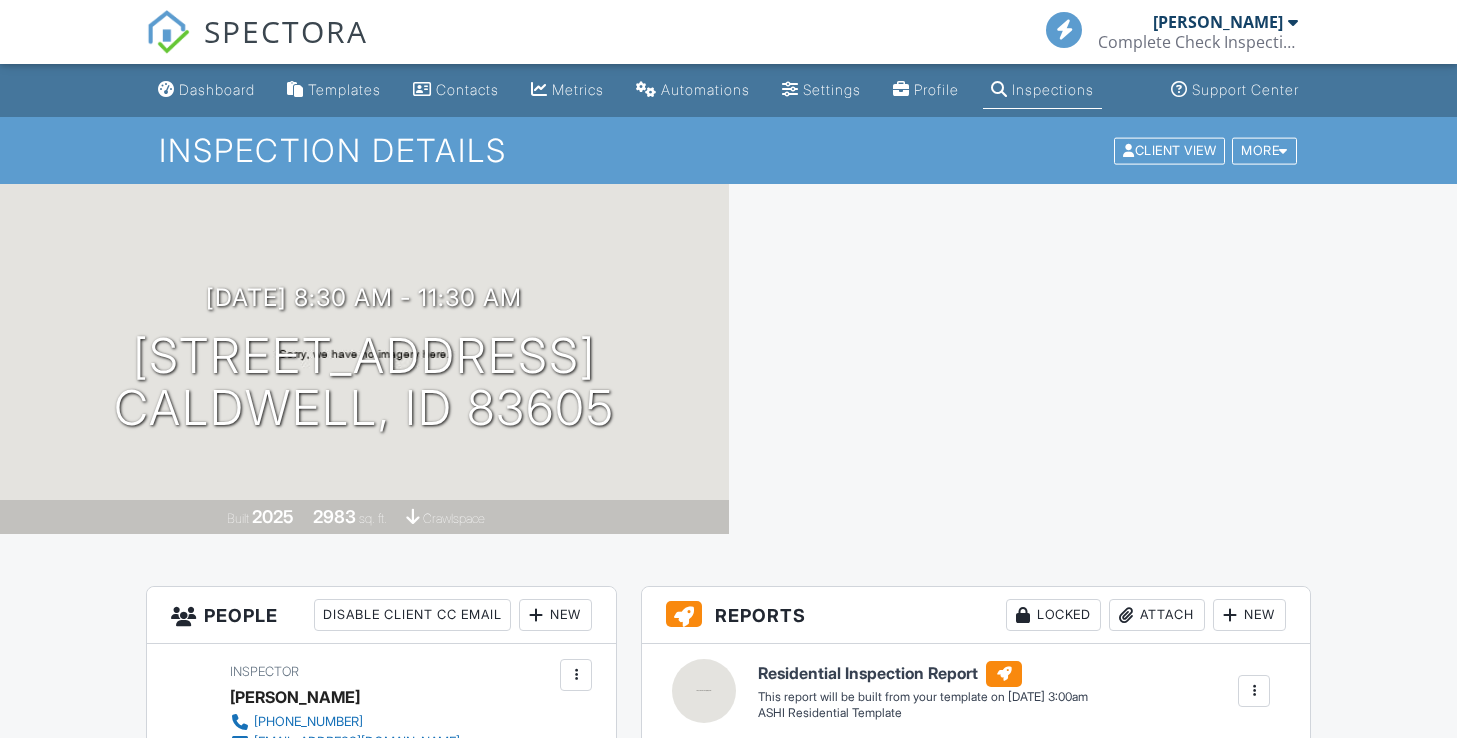 scroll, scrollTop: 0, scrollLeft: 0, axis: both 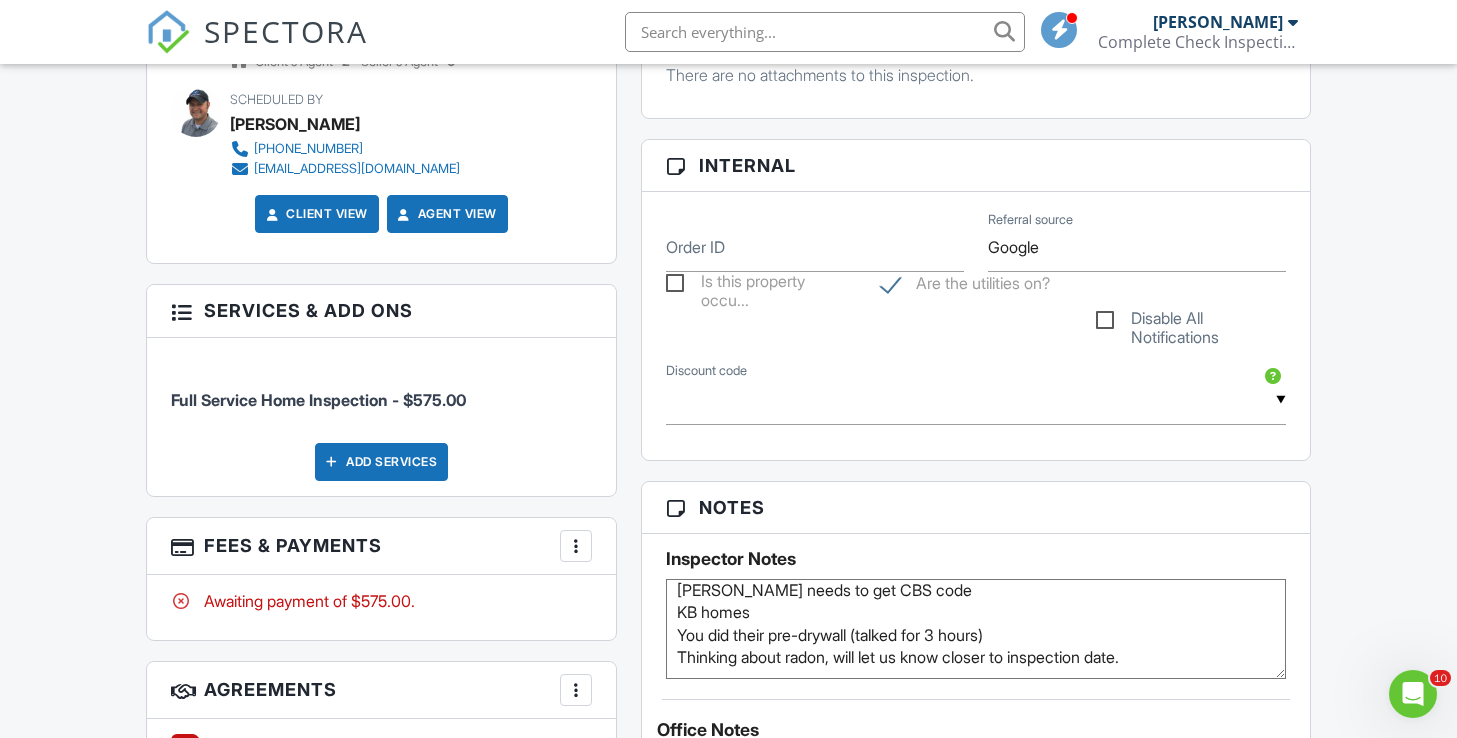 click on "[PERSON_NAME] needs to get CBS code
KB homes
You did their pre-drywall (talked for 3 hours)
Thinking about radon, will let us know closer to inspection date." at bounding box center [976, 629] 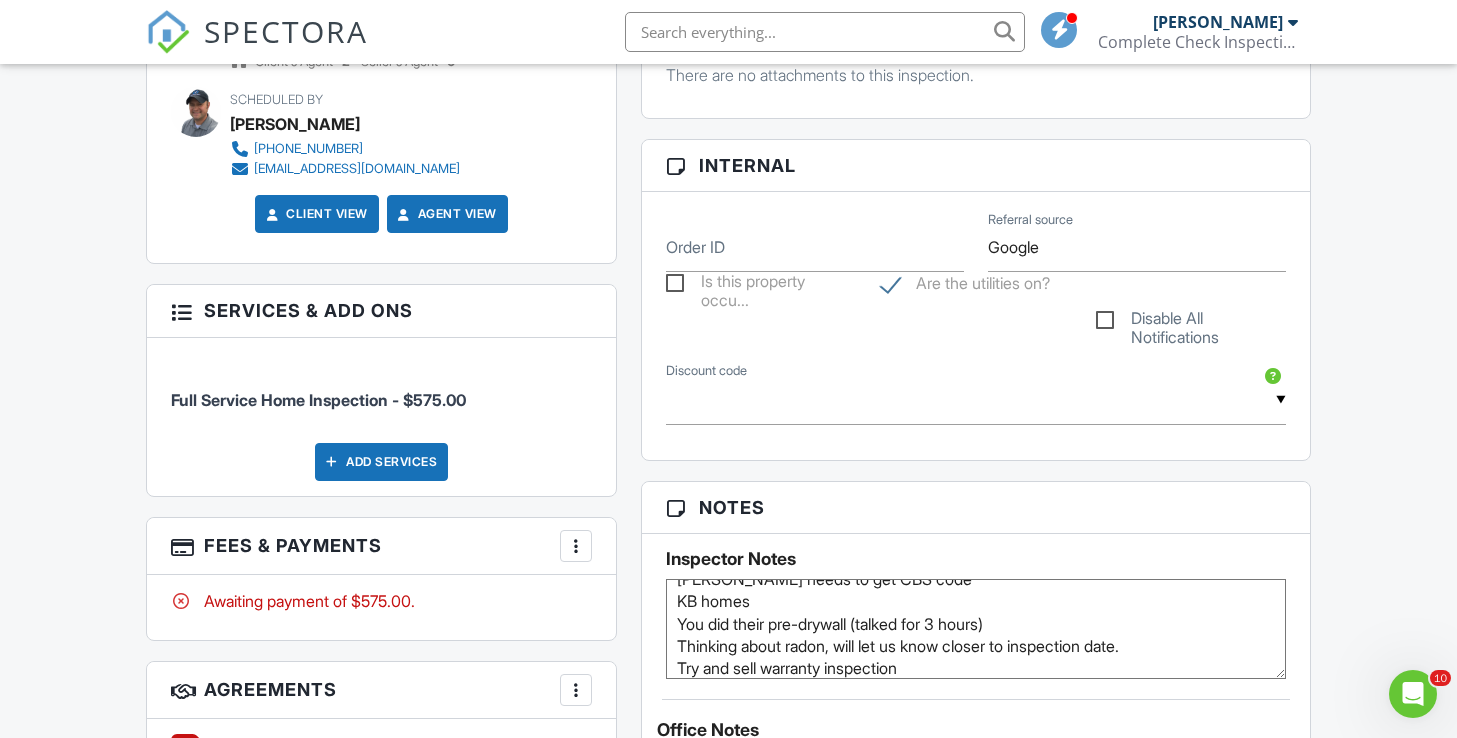 type on "Laura needs to get CBS code
KB homes
You did their pre-drywall (talked for 3 hours)
Thinking about radon, will let us know closer to inspection date.
Try and sell warranty inspection" 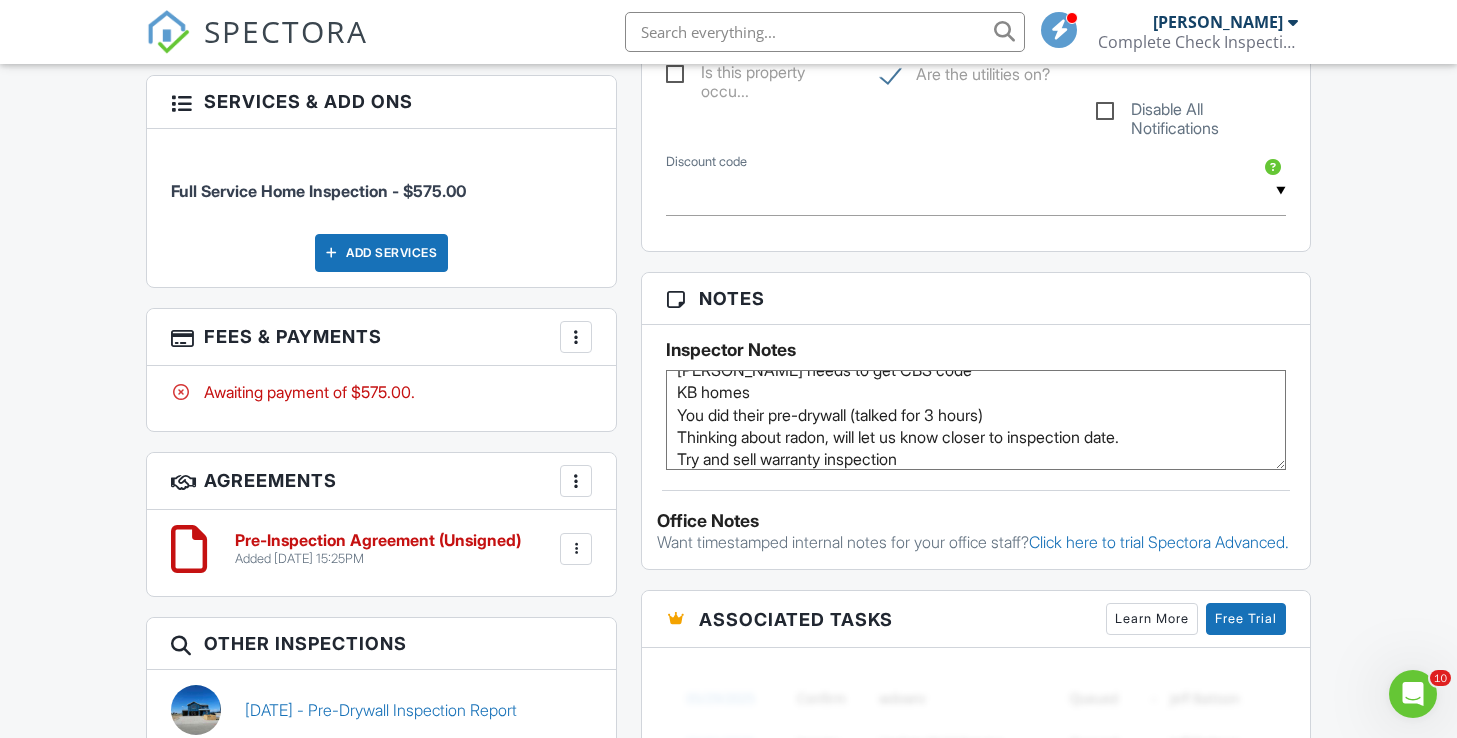 scroll, scrollTop: 1169, scrollLeft: 0, axis: vertical 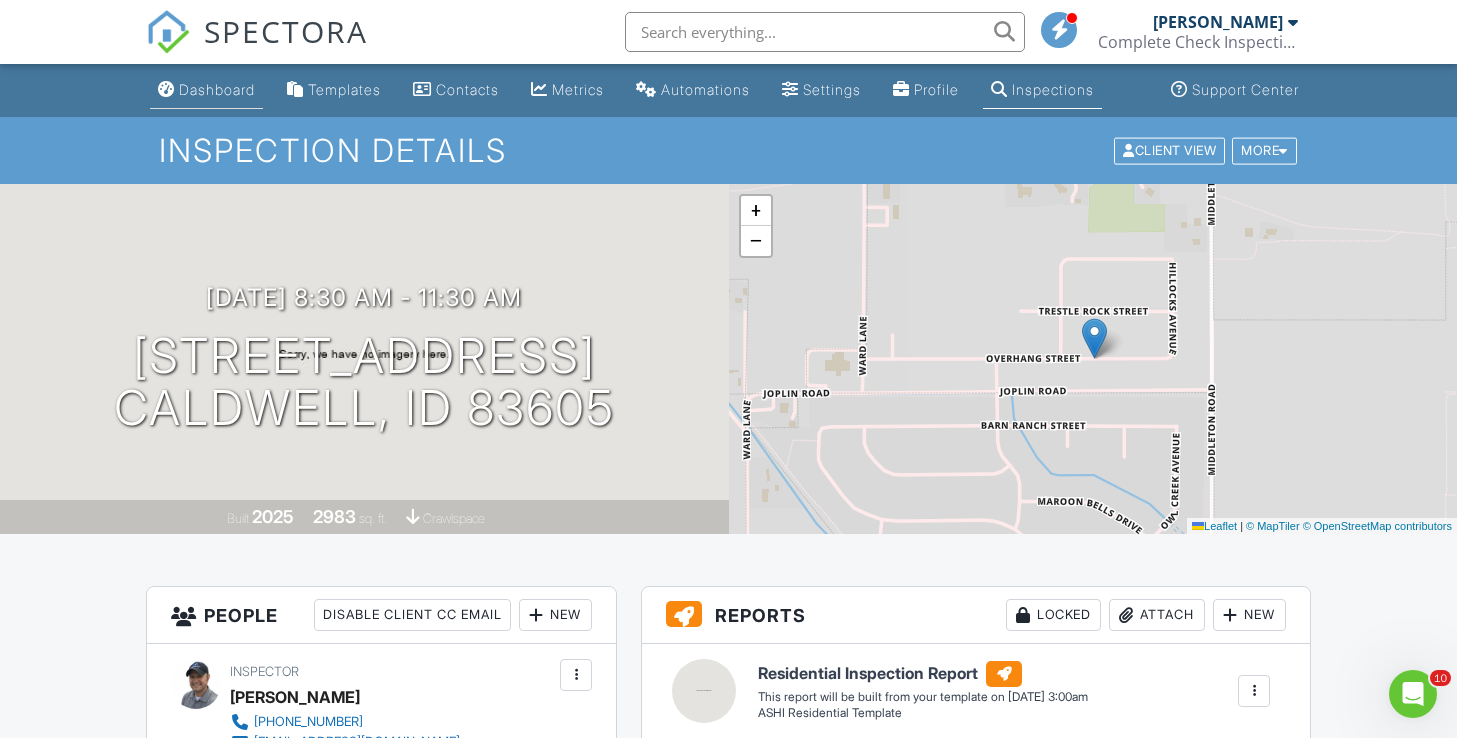 click on "Dashboard" at bounding box center (217, 89) 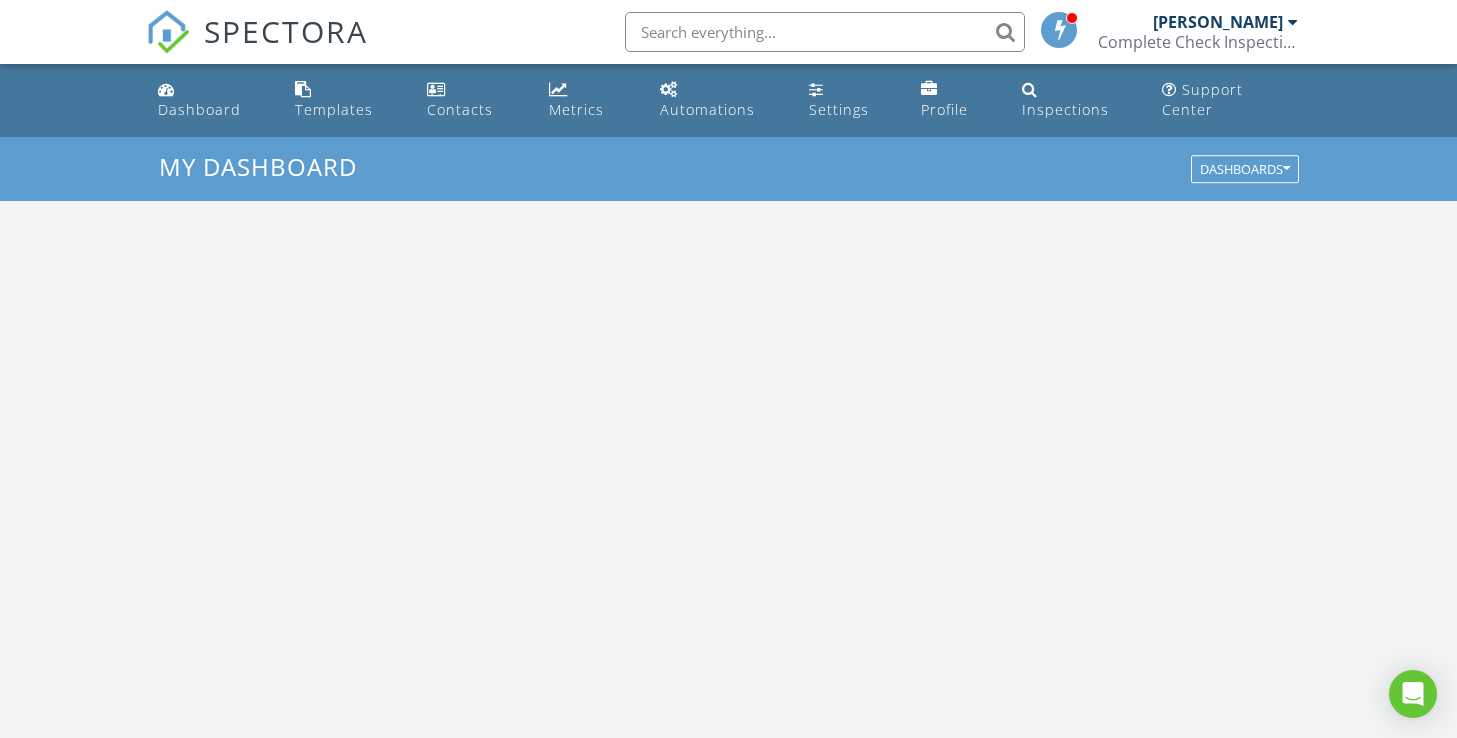 scroll, scrollTop: 0, scrollLeft: 0, axis: both 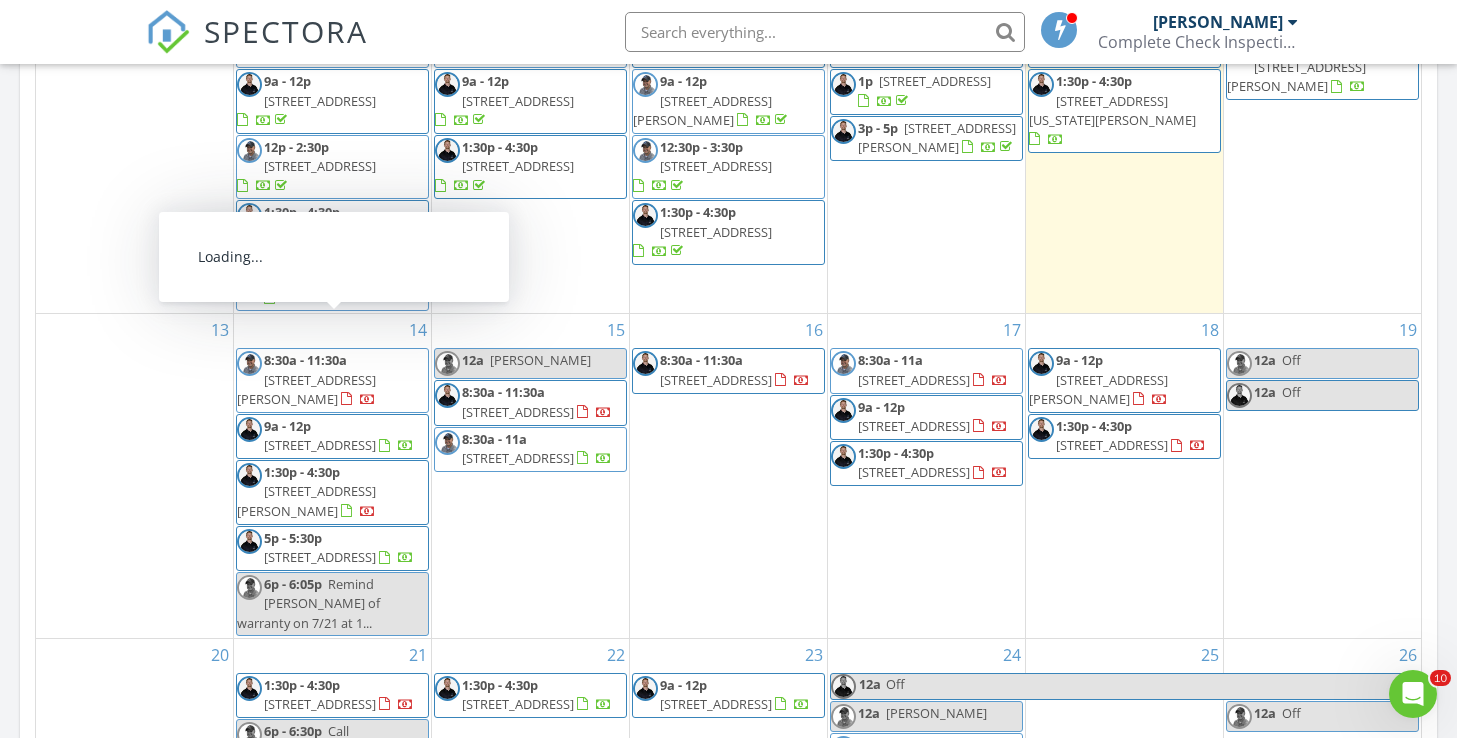 click on "[STREET_ADDRESS][PERSON_NAME]" at bounding box center [306, 389] 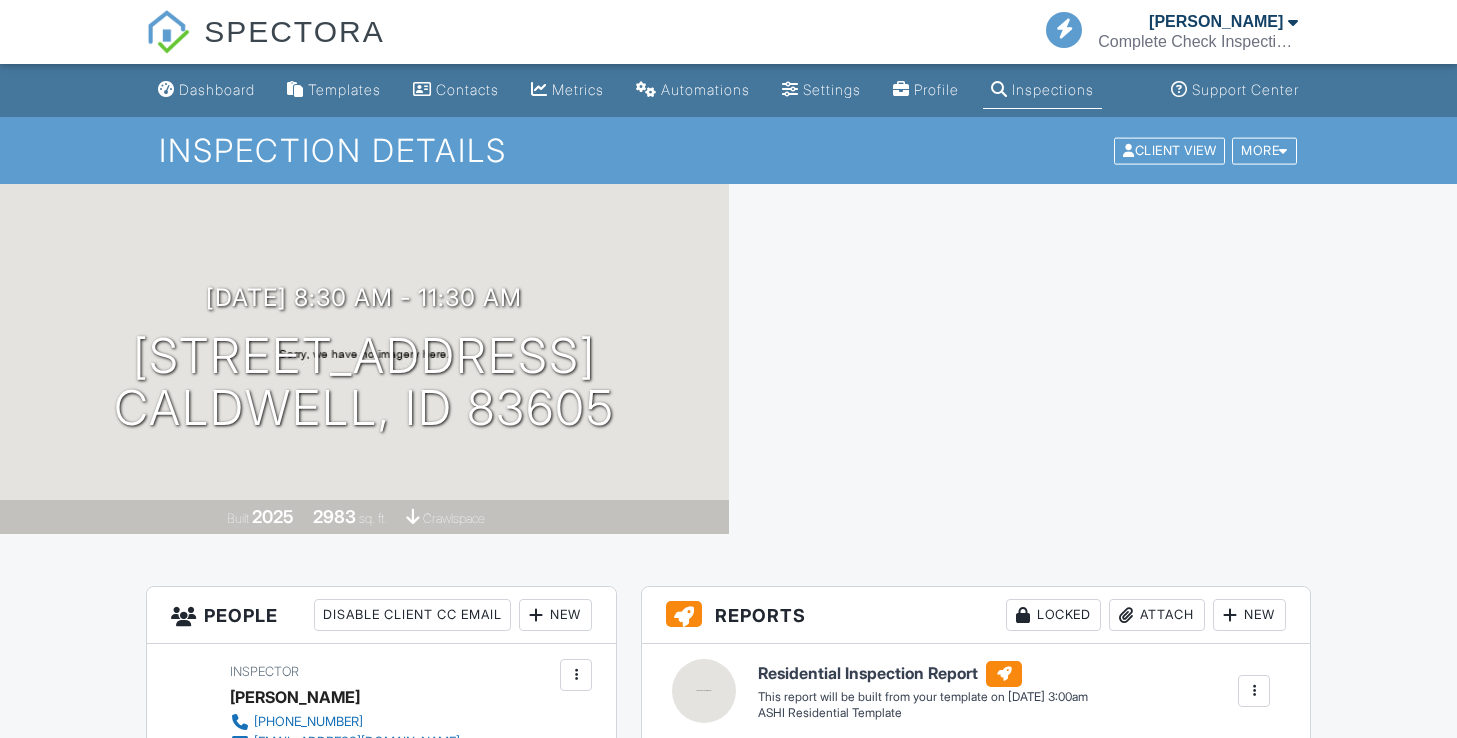 scroll, scrollTop: 0, scrollLeft: 0, axis: both 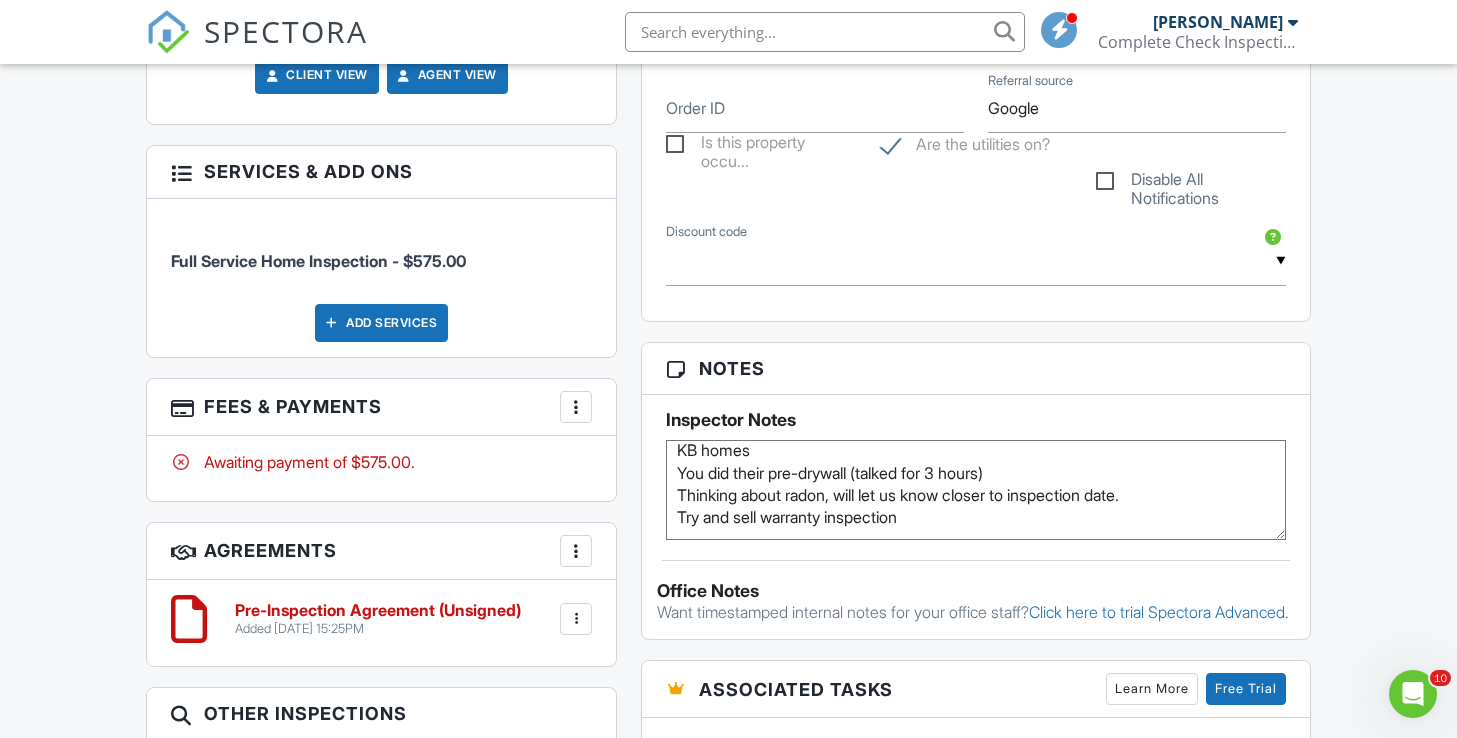 click on "Laura needs to get CBS code
KB homes
You did their pre-drywall (talked for 3 hours)
Thinking about radon, will let us know closer to inspection date.
Try and sell warranty inspection" at bounding box center (976, 490) 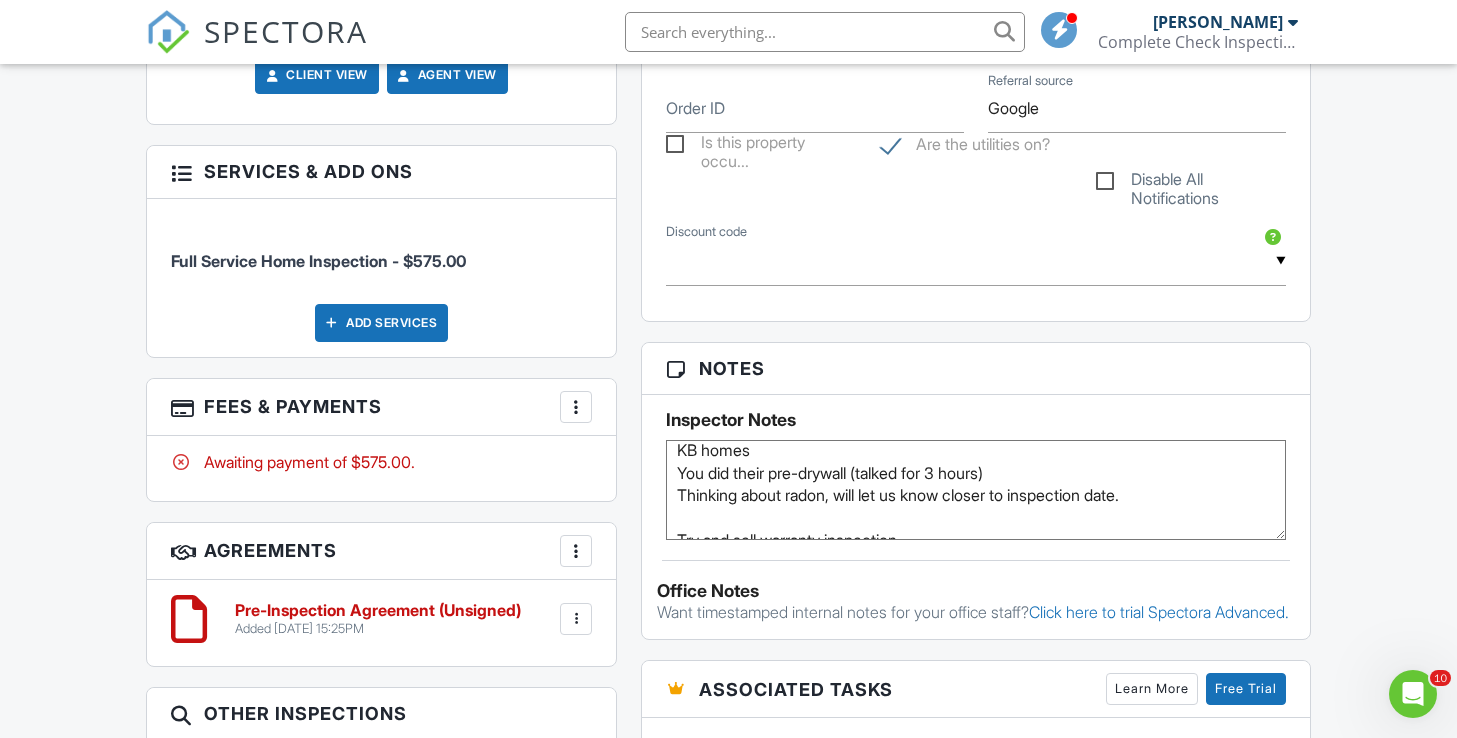 drag, startPoint x: 1164, startPoint y: 495, endPoint x: 834, endPoint y: 504, distance: 330.1227 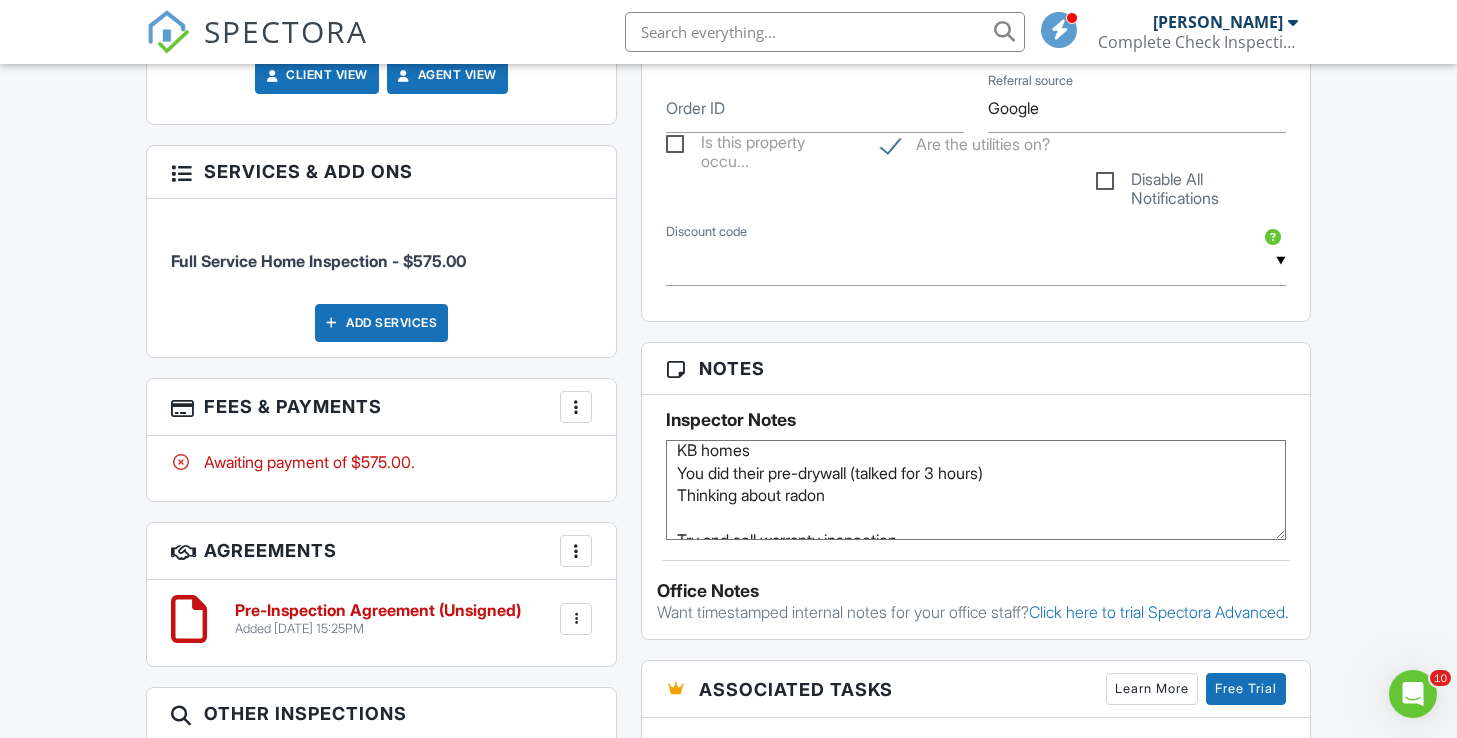 click on "Laura needs to get CBS code
KB homes
You did their pre-drywall (talked for 3 hours)
Thinking about radon, will let us know closer to inspection date.
Try and sell warranty inspection" at bounding box center (976, 490) 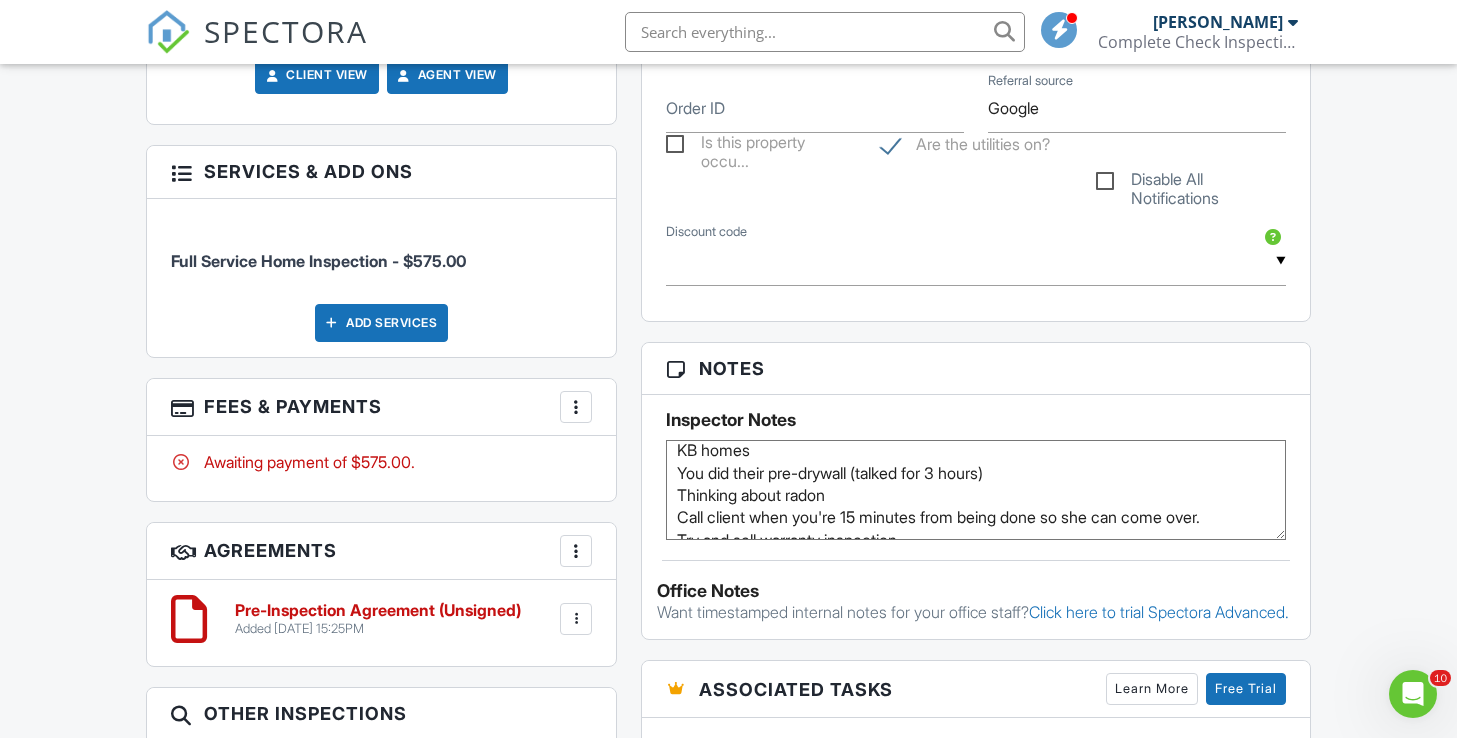 type on "[PERSON_NAME] needs to get CBS code
KB homes
You did their pre-drywall (talked for 3 hours)
Thinking about radon
Call client when you're 15 minutes from being done so she can come over.
Try and sell warranty inspection" 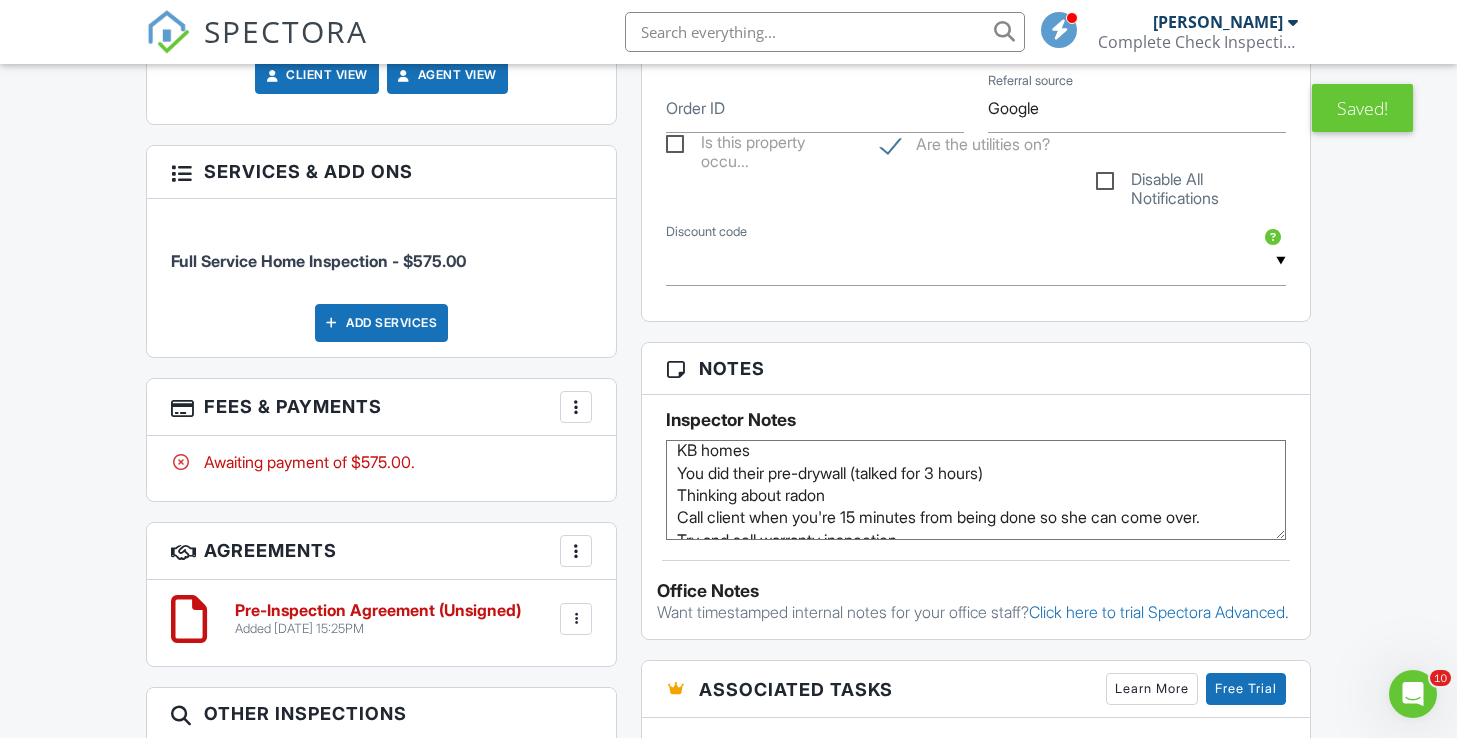 click on "Dashboard
Templates
Contacts
Metrics
Automations
Settings
Profile
Inspections
Support Center
Inspection Details
Client View
More
Property Details
Reschedule
Reorder / Copy
Share
Cancel
Delete
Print Order
Convert to V9
Enable Pass on CC Fees
View Change Log
07/14/2025  8:30 am
- 11:30 am
11052 Overhang St
Caldwell, ID 83605
Built
2025
2983
sq. ft.
crawlspace
+ −  Leaflet   |   © MapTiler   © OpenStreetMap contributors
All emails and texts are disabled for this inspection!
Turn on emails and texts
Turn on and Requeue Notifications
Reports
Locked
Attach
New
Residential Inspection Report
ASHI Residential Template
Edit" at bounding box center (728, 667) 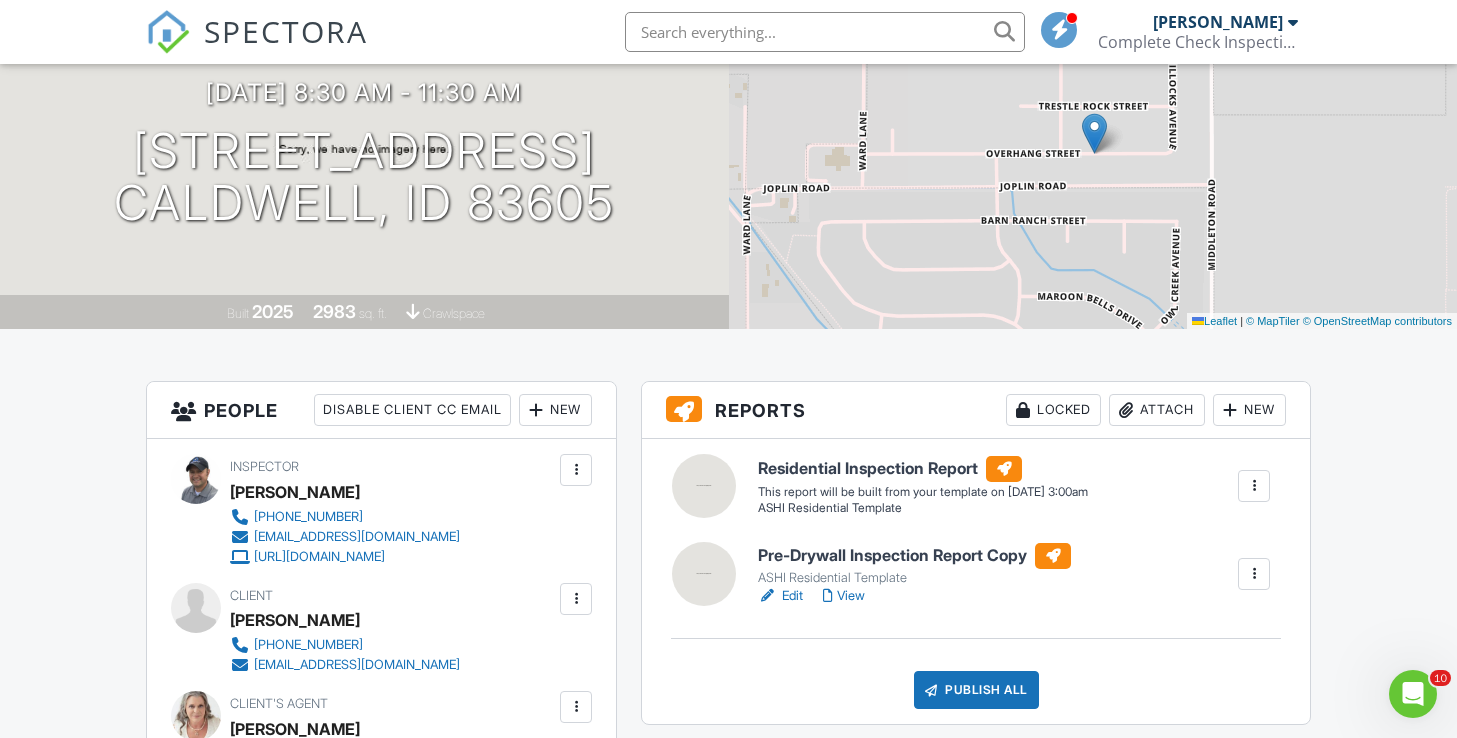 scroll, scrollTop: 215, scrollLeft: 0, axis: vertical 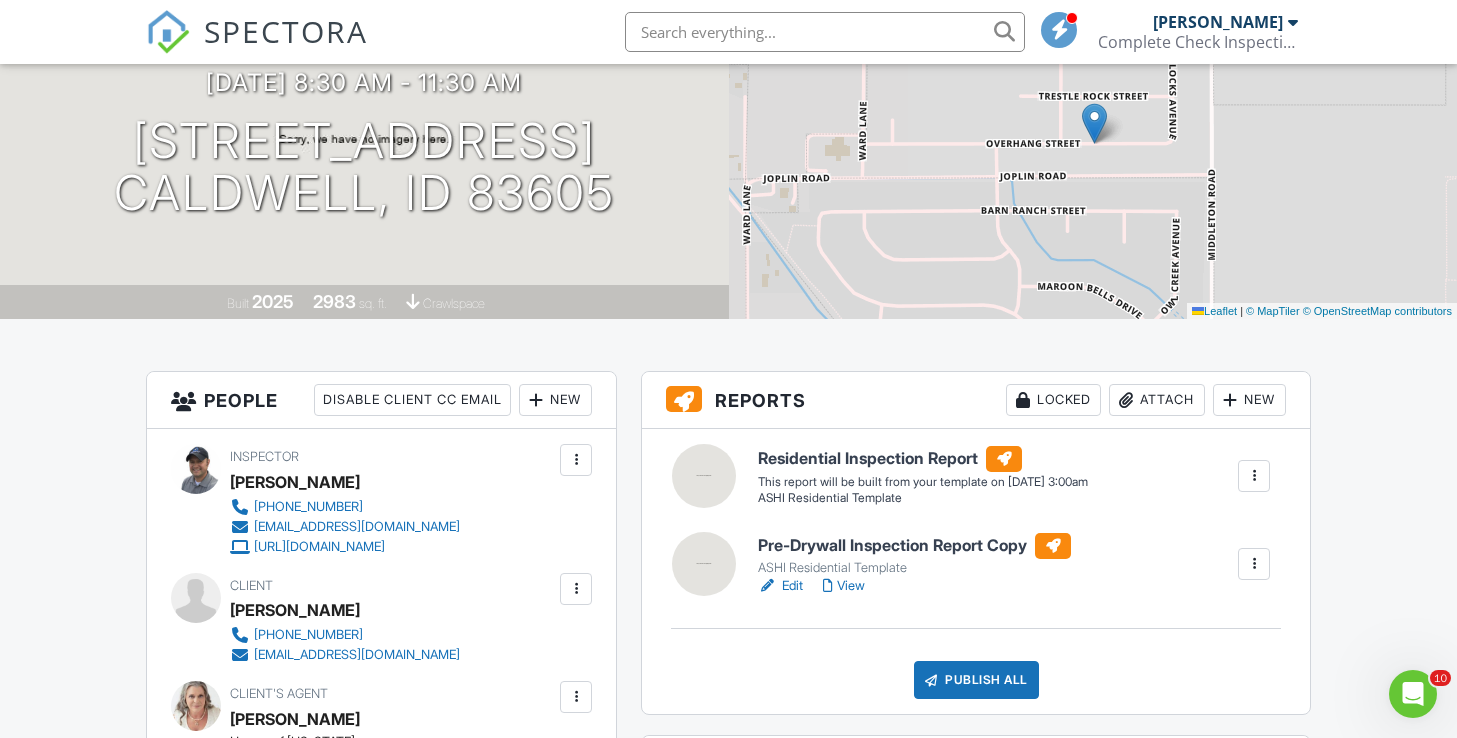 click on "New" at bounding box center (555, 400) 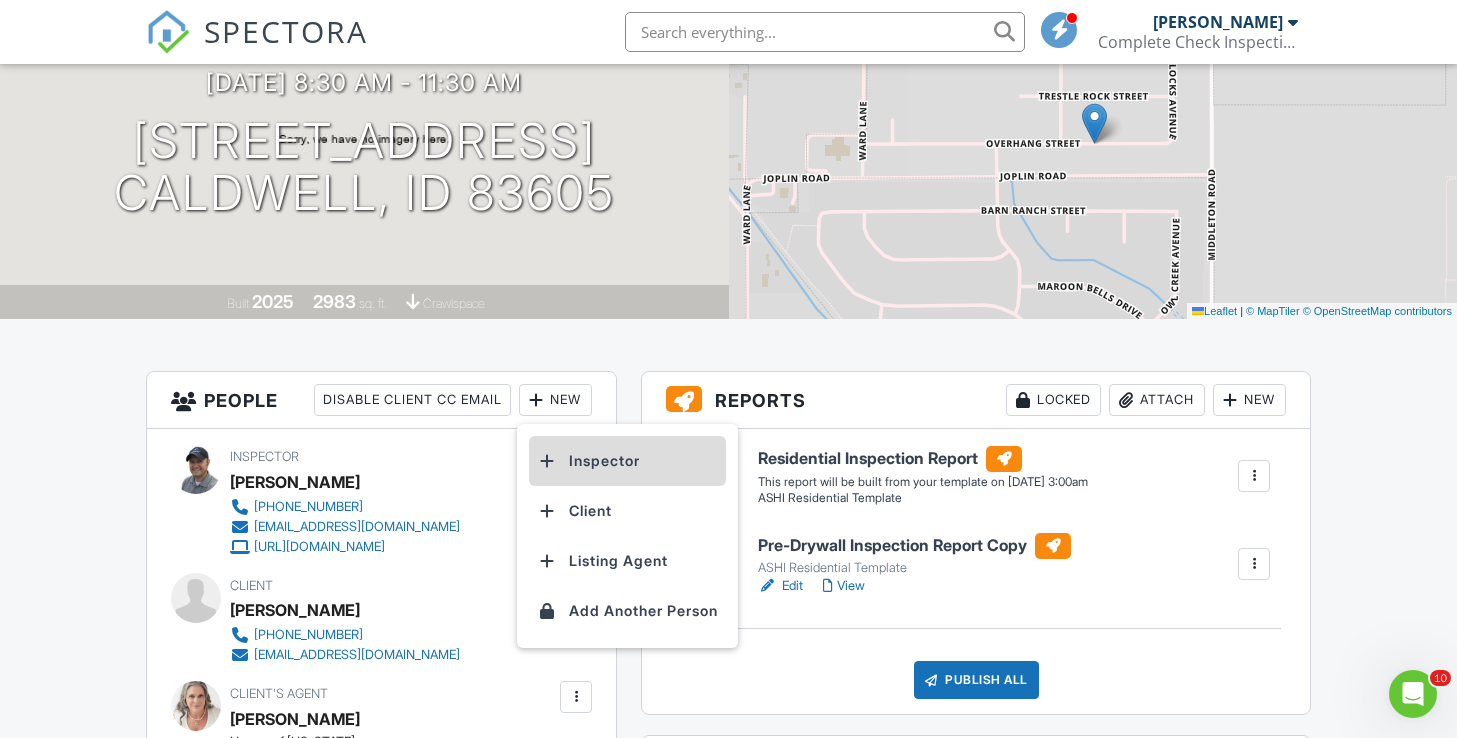 click on "Inspector" at bounding box center (627, 461) 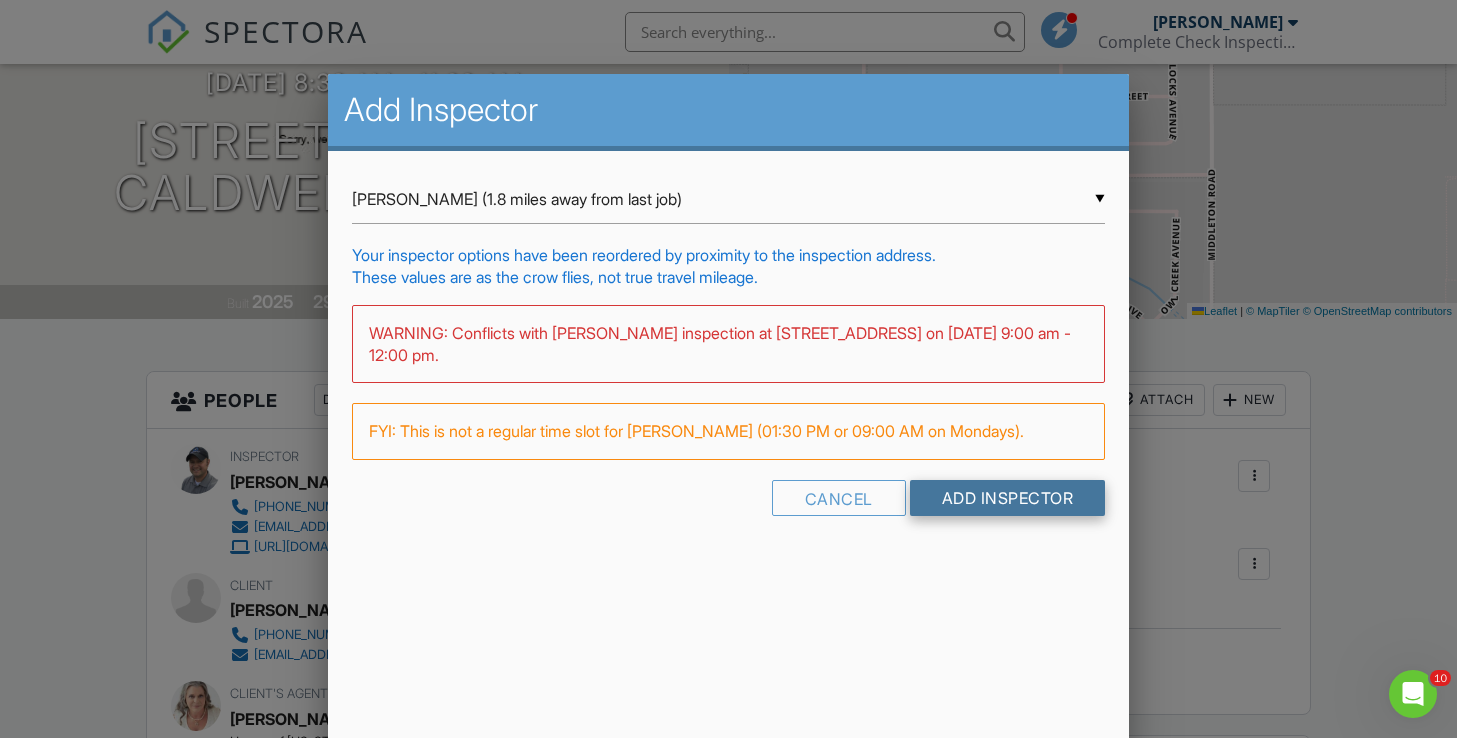click on "Add Inspector" at bounding box center [1008, 498] 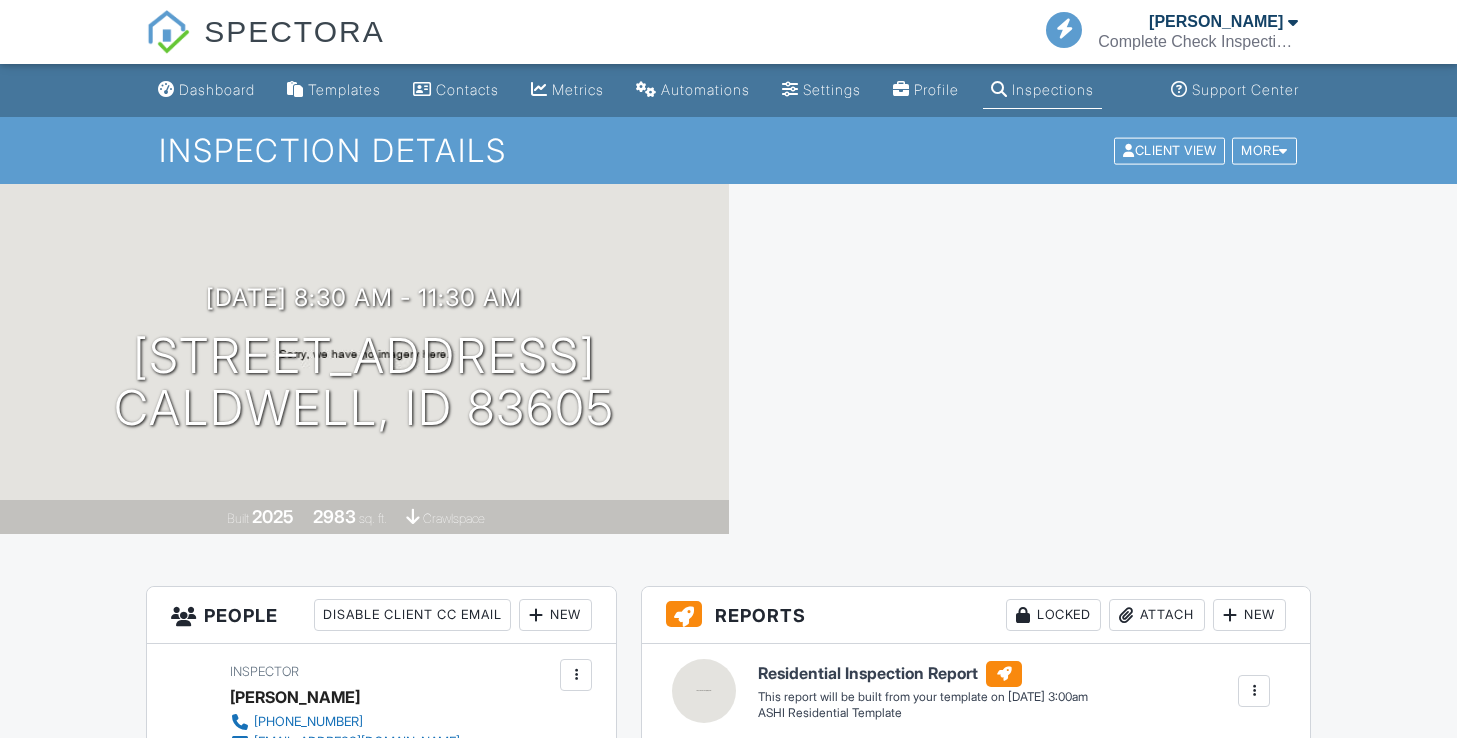 scroll, scrollTop: 0, scrollLeft: 0, axis: both 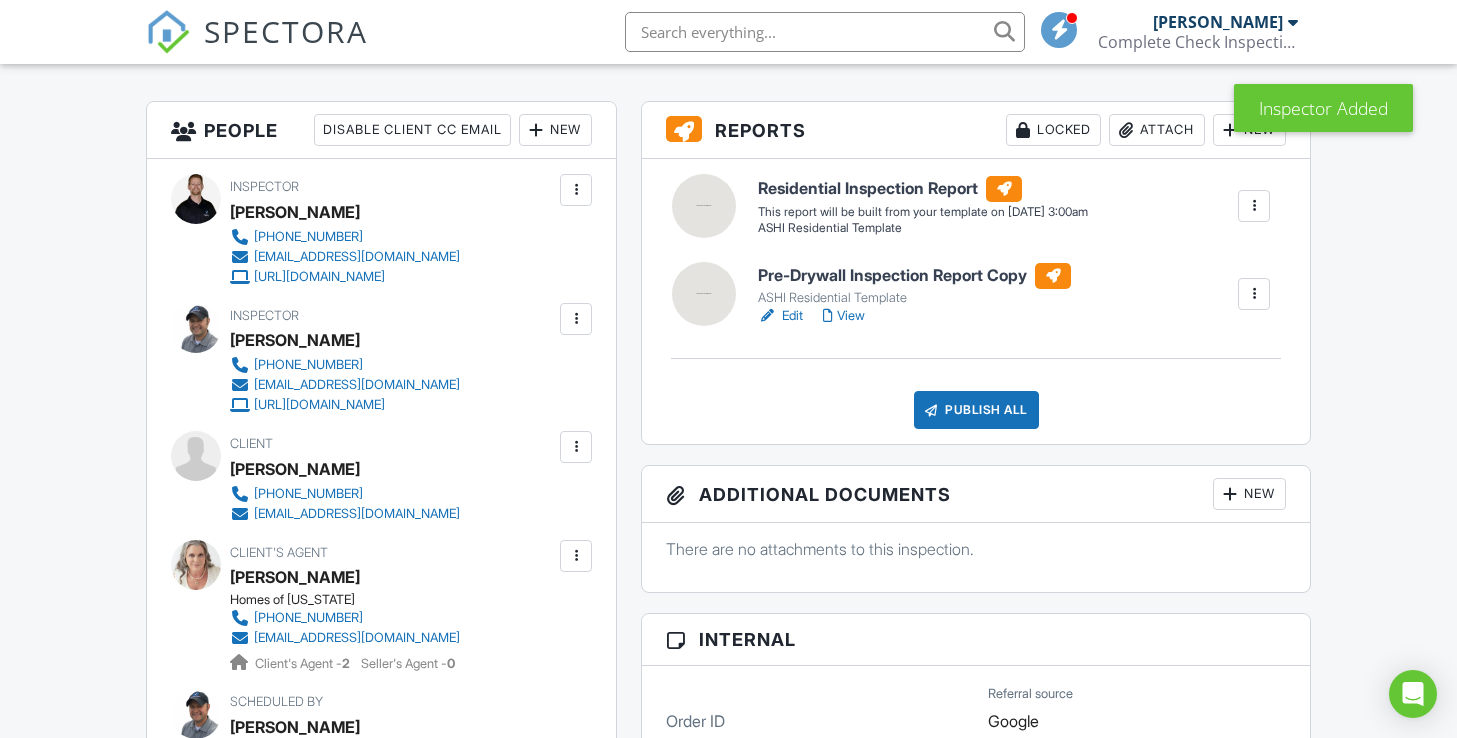click at bounding box center [576, 319] 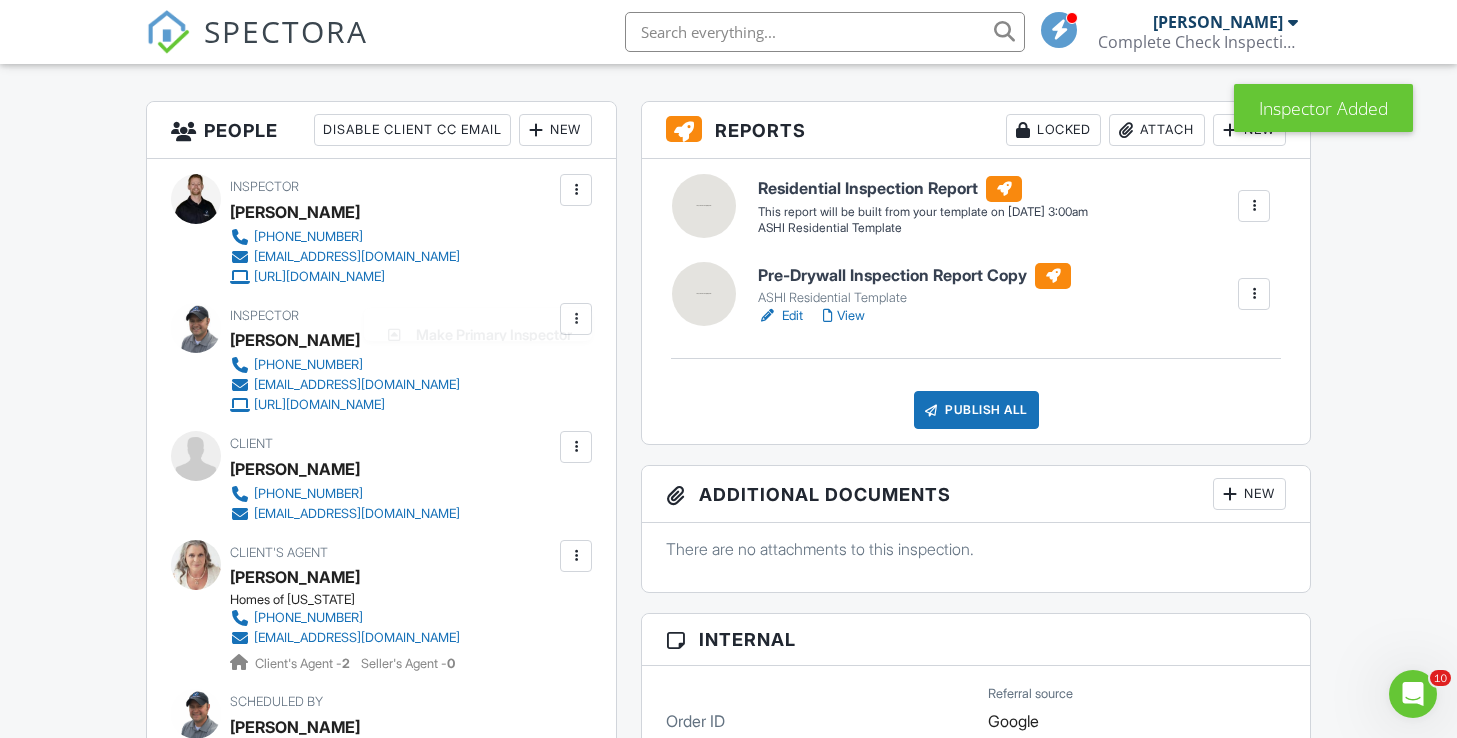 scroll, scrollTop: 0, scrollLeft: 0, axis: both 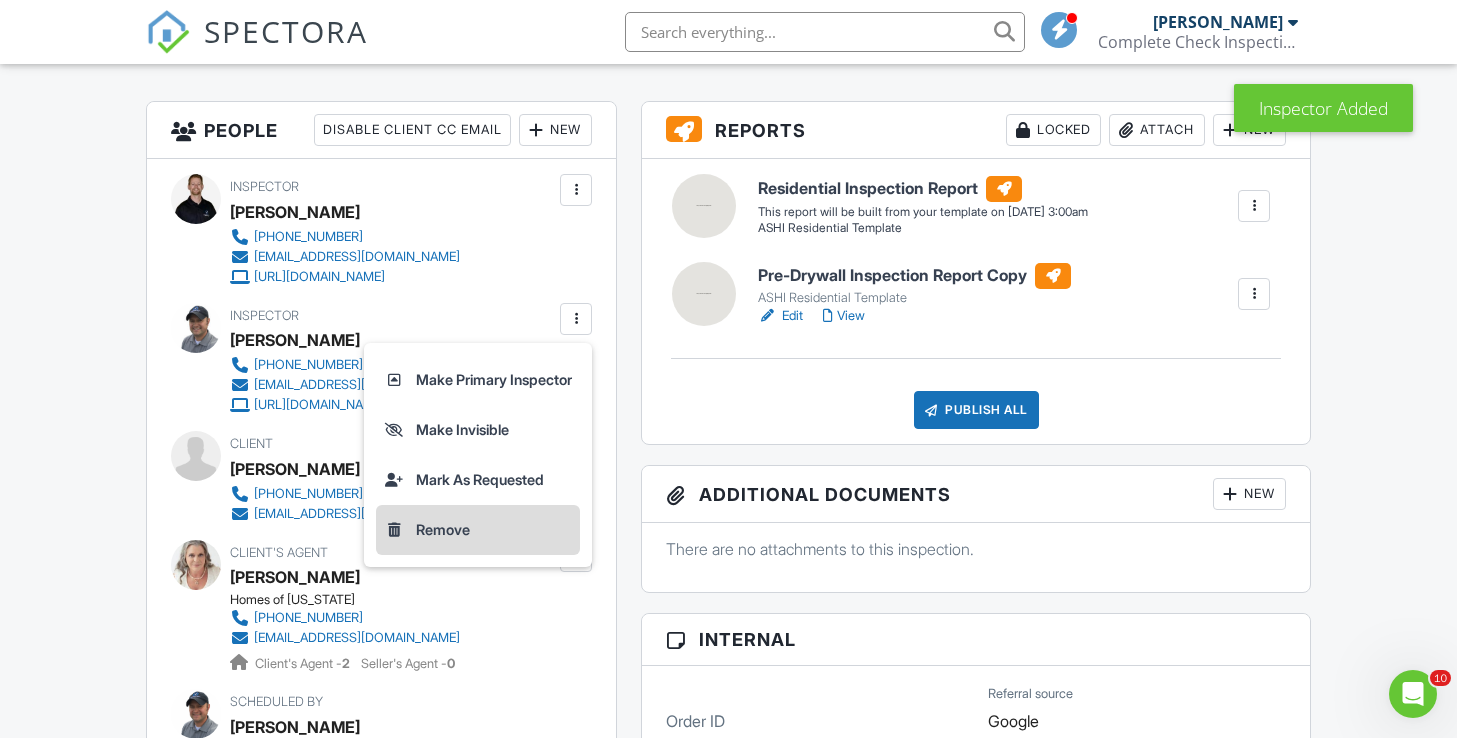 click on "Remove" at bounding box center [478, 530] 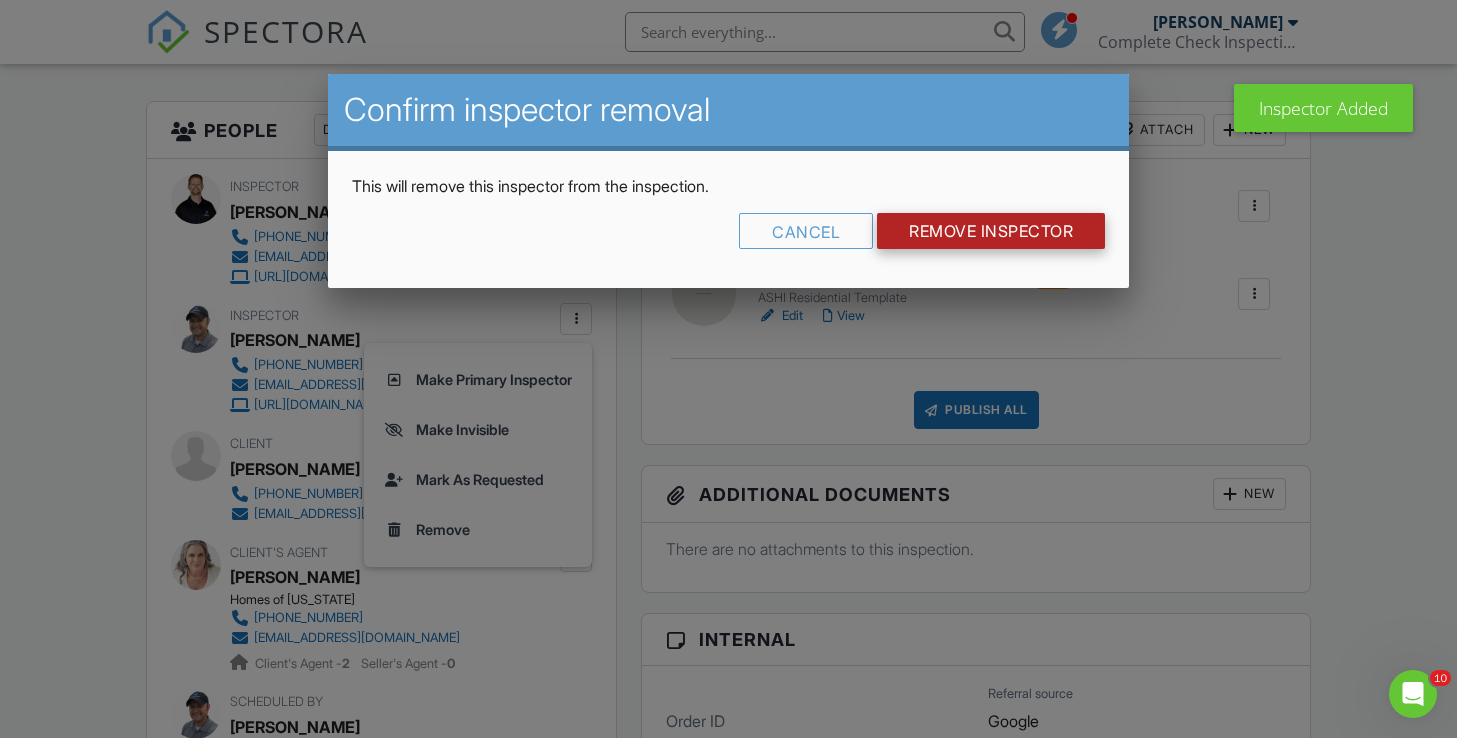 click on "Remove Inspector" at bounding box center (991, 231) 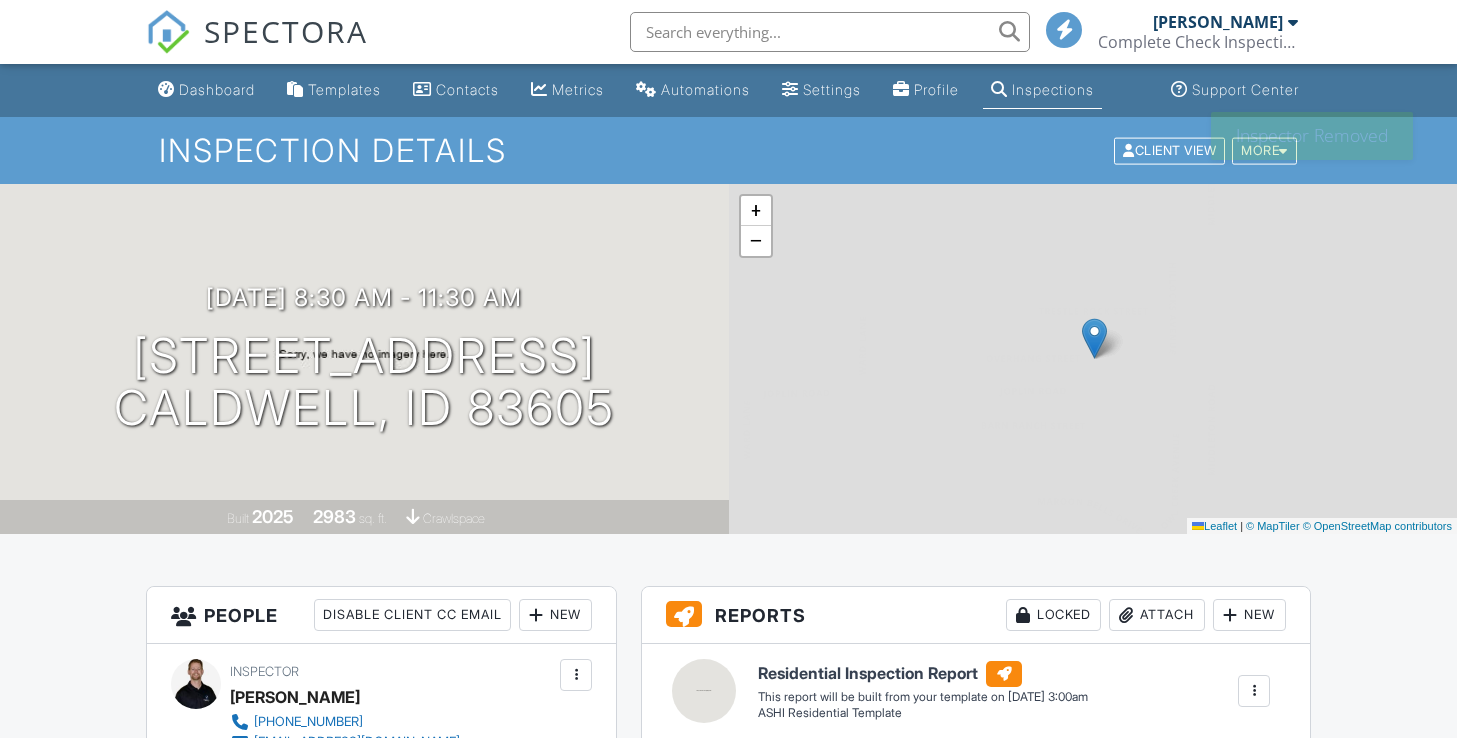 scroll, scrollTop: 0, scrollLeft: 0, axis: both 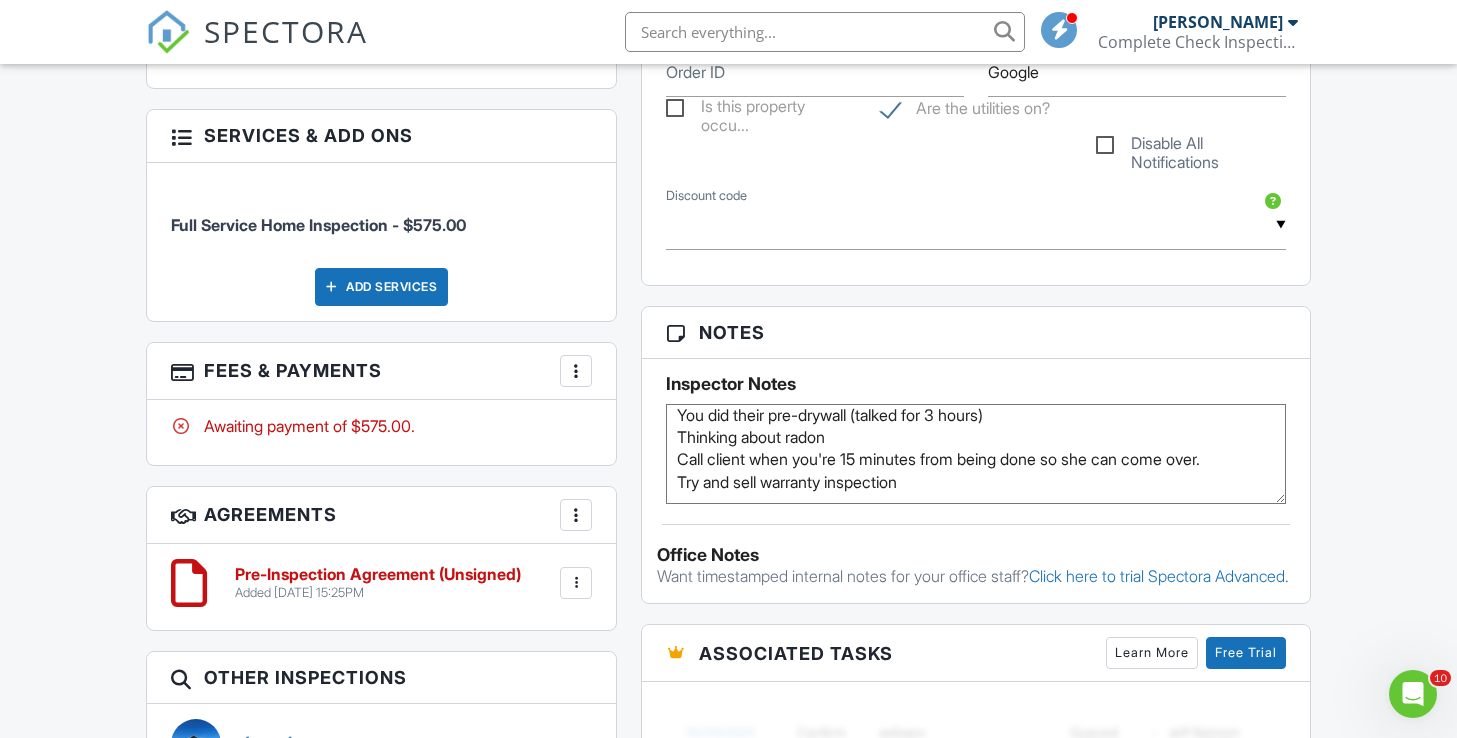 click on "Dashboard
Templates
Contacts
Metrics
Automations
Settings
Profile
Inspections
Support Center
Inspection Details
Client View
More
Property Details
Reschedule
Reorder / Copy
Share
Cancel
[GEOGRAPHIC_DATA]
Print Order
Convert to V9
Enable Pass on CC Fees
View Change Log
[DATE]  8:30 am
- 11:30 am
[STREET_ADDRESS]
[GEOGRAPHIC_DATA], ID 83605
Built
2025
2983
sq. ft.
crawlspace
+ −  Leaflet   |   © MapTiler   © OpenStreetMap contributors
All emails and texts are disabled for this inspection!
Turn on emails and texts
Turn on and Requeue Notifications
Reports
Locked
Attach
New
Residential Inspection Report
ASHI Residential Template
Edit" at bounding box center (728, 631) 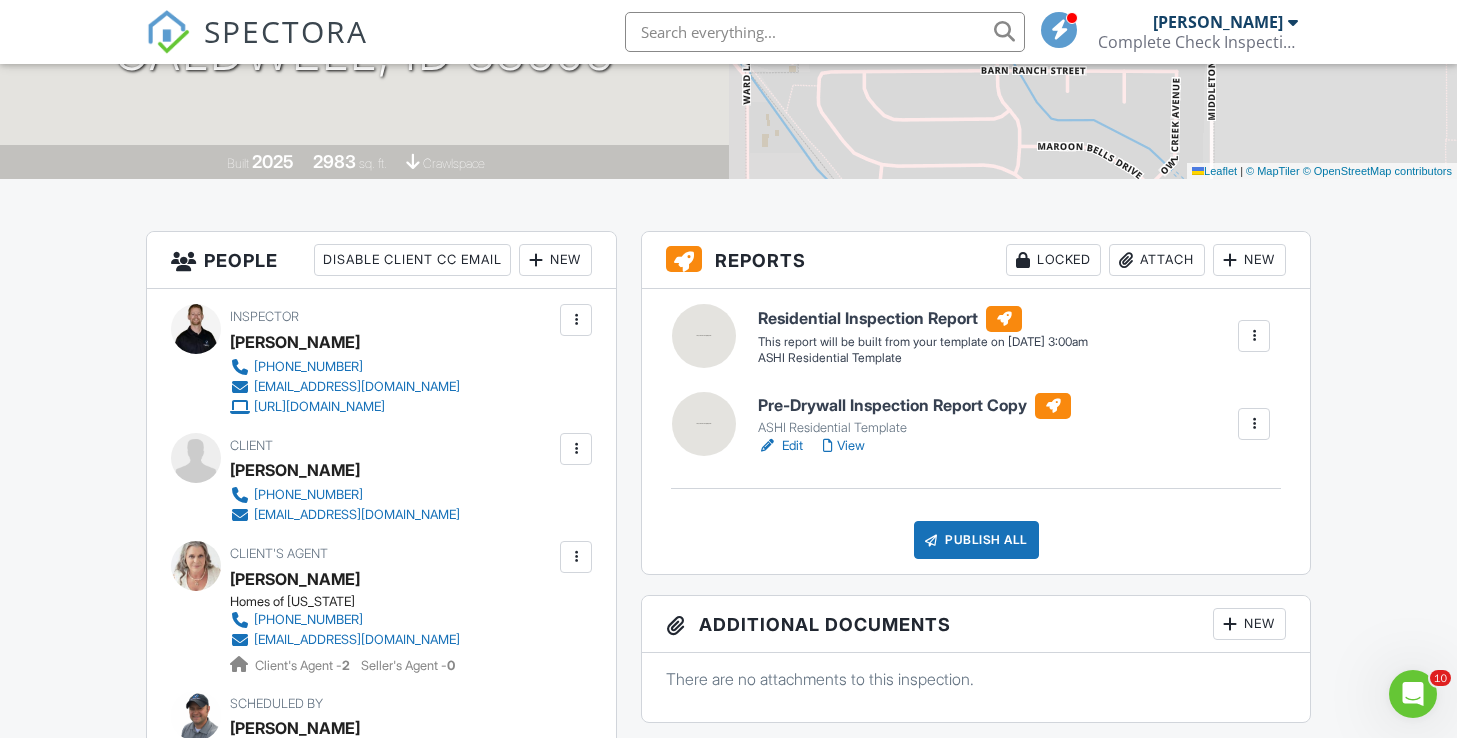 scroll, scrollTop: 0, scrollLeft: 0, axis: both 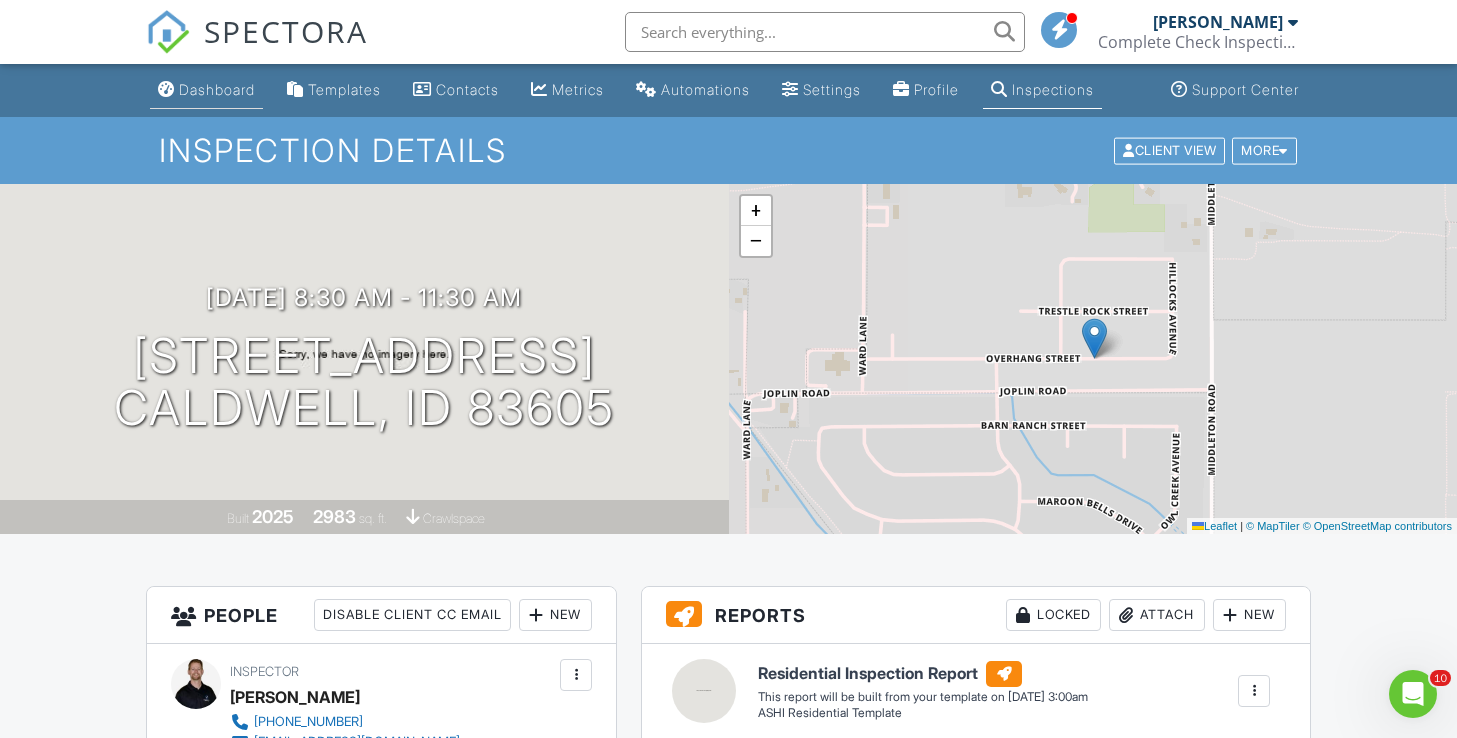 click on "Dashboard" at bounding box center [217, 89] 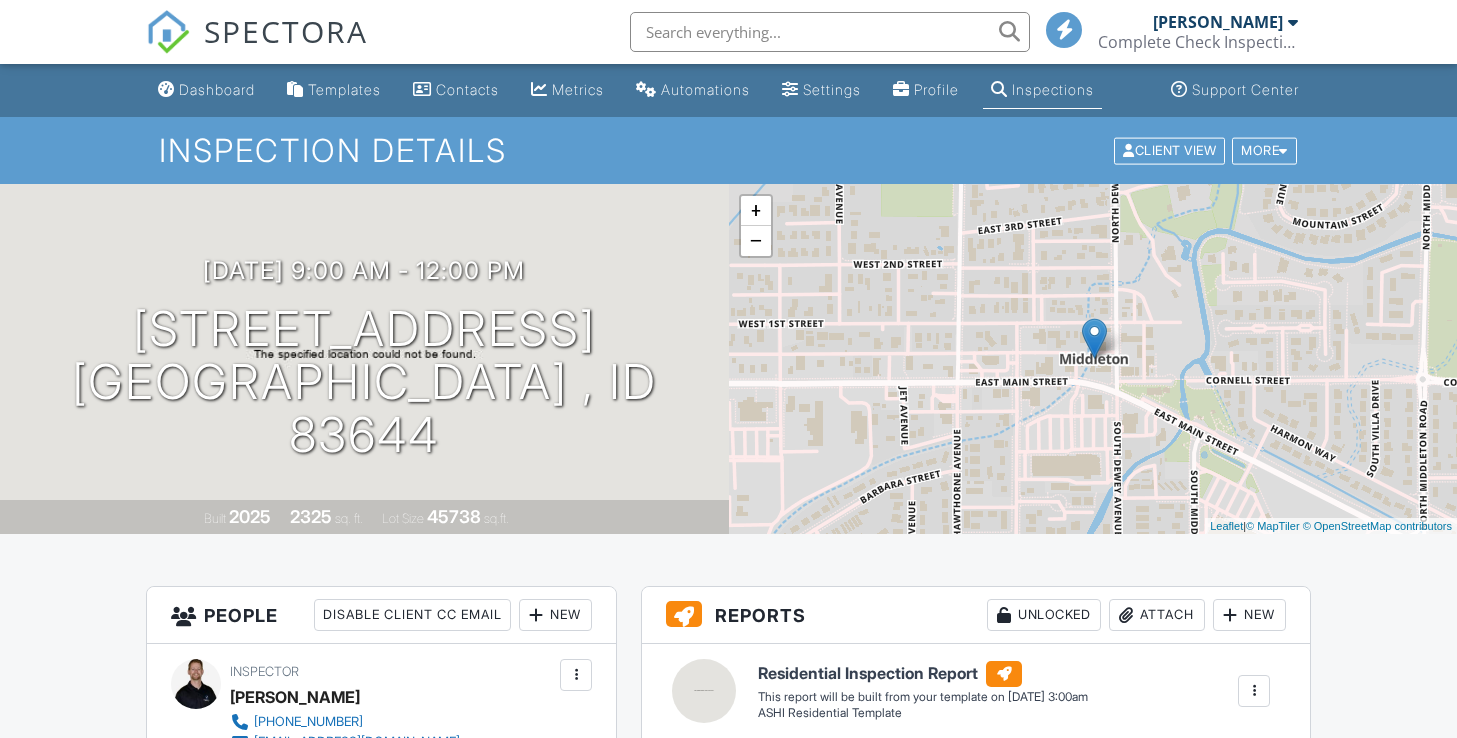 scroll, scrollTop: 0, scrollLeft: 0, axis: both 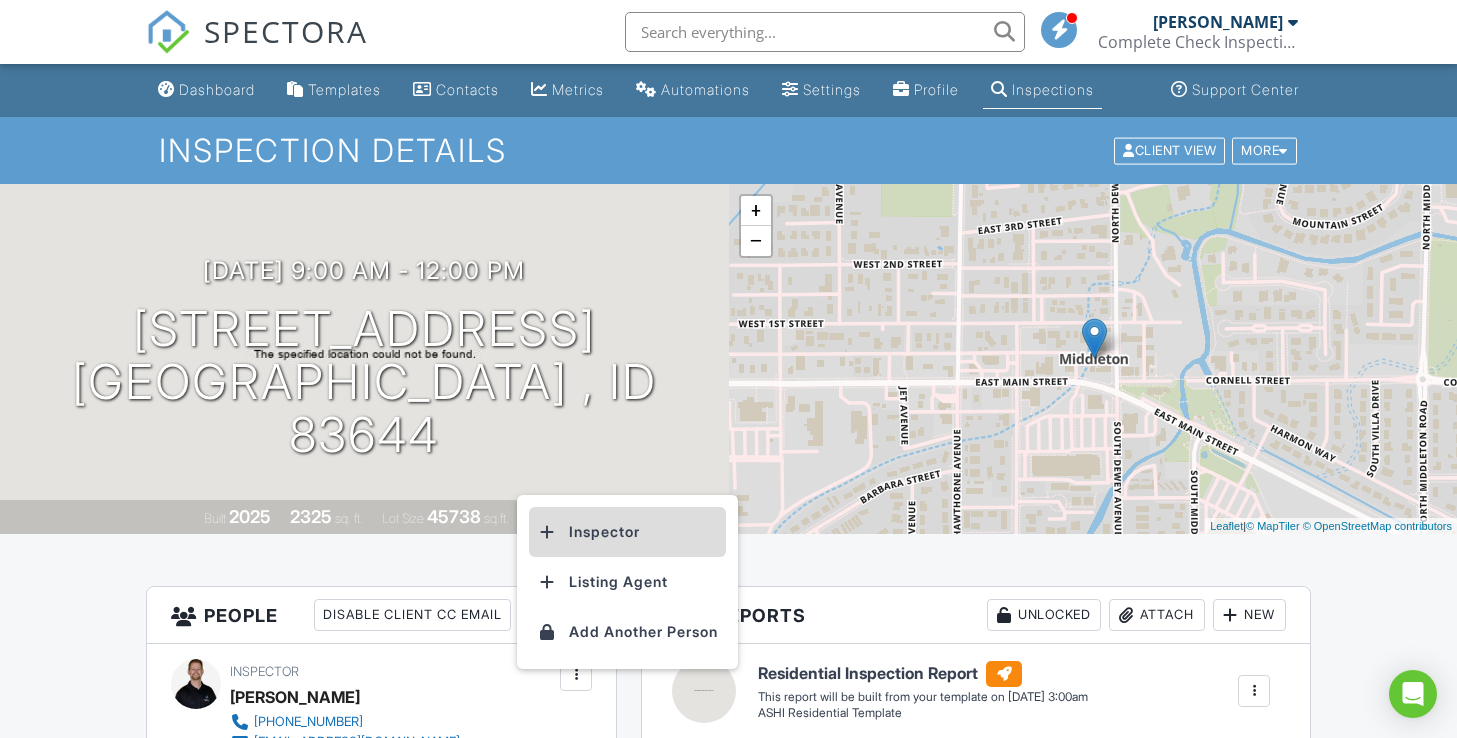 click on "Inspector" at bounding box center (627, 532) 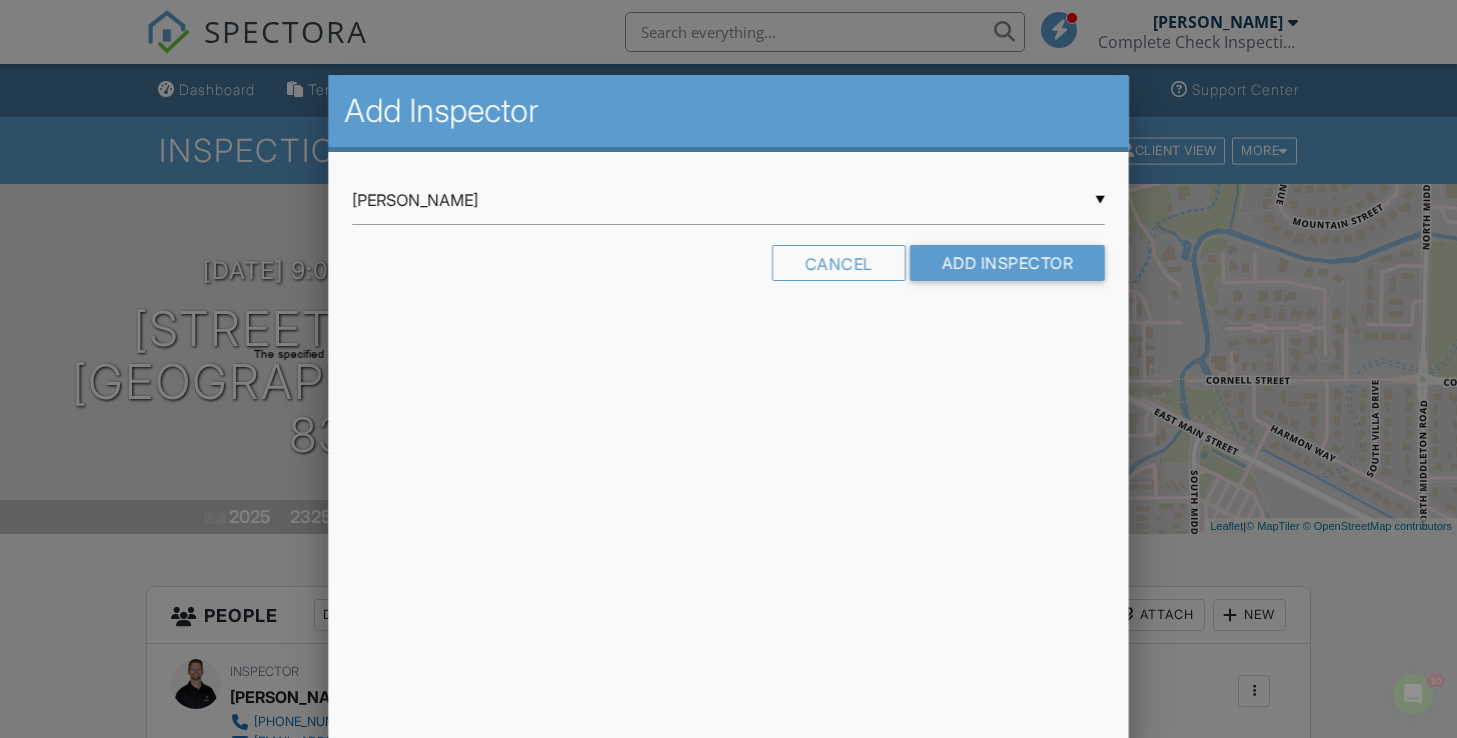 scroll, scrollTop: 0, scrollLeft: 0, axis: both 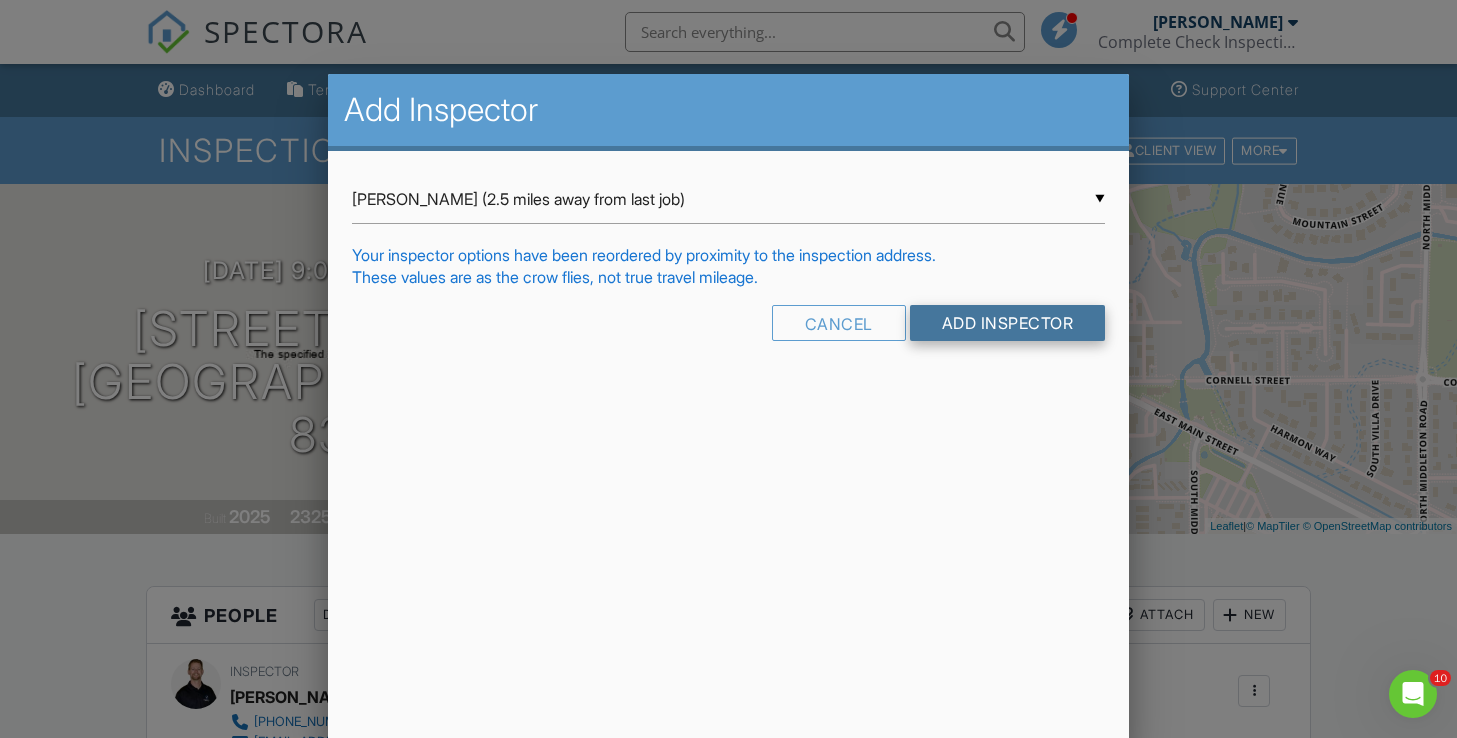 click on "Add Inspector" at bounding box center [1008, 323] 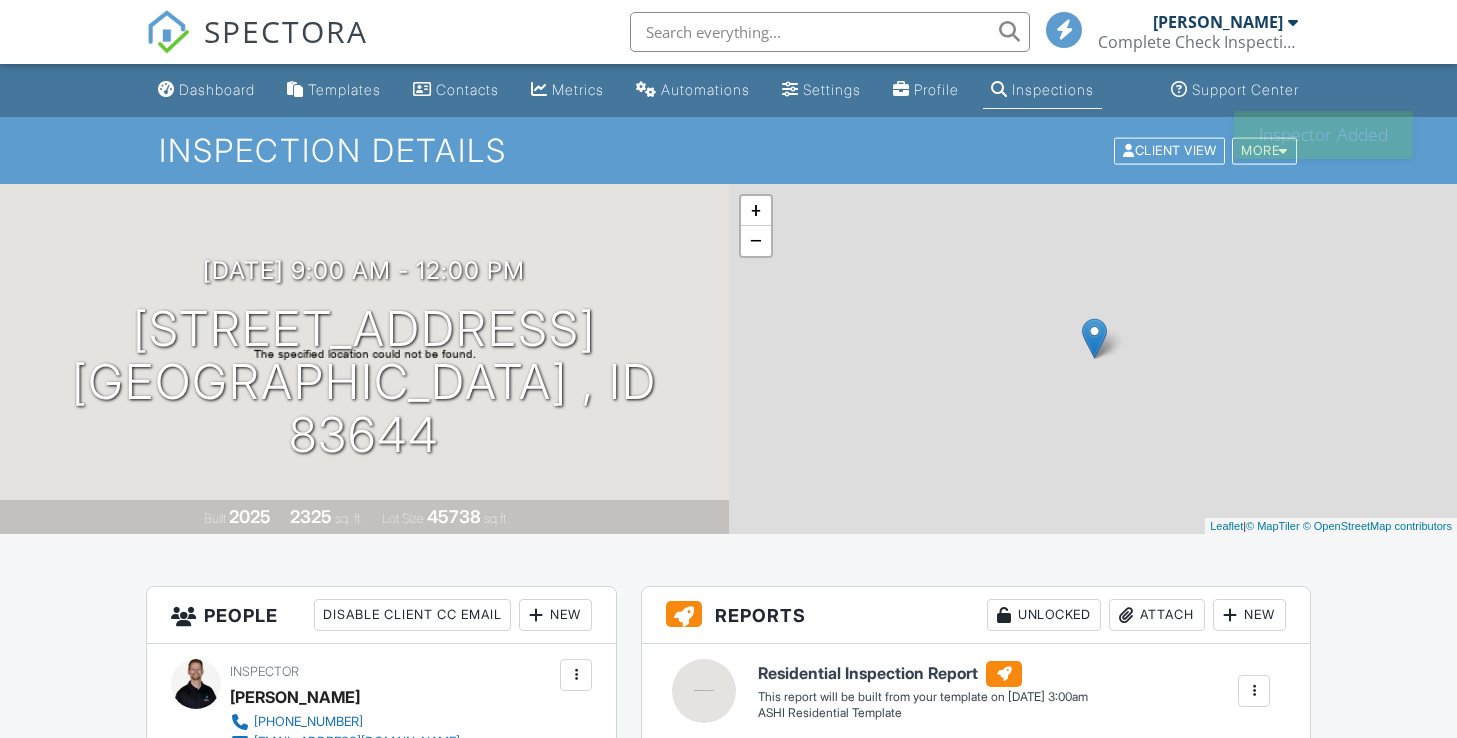 scroll, scrollTop: 0, scrollLeft: 0, axis: both 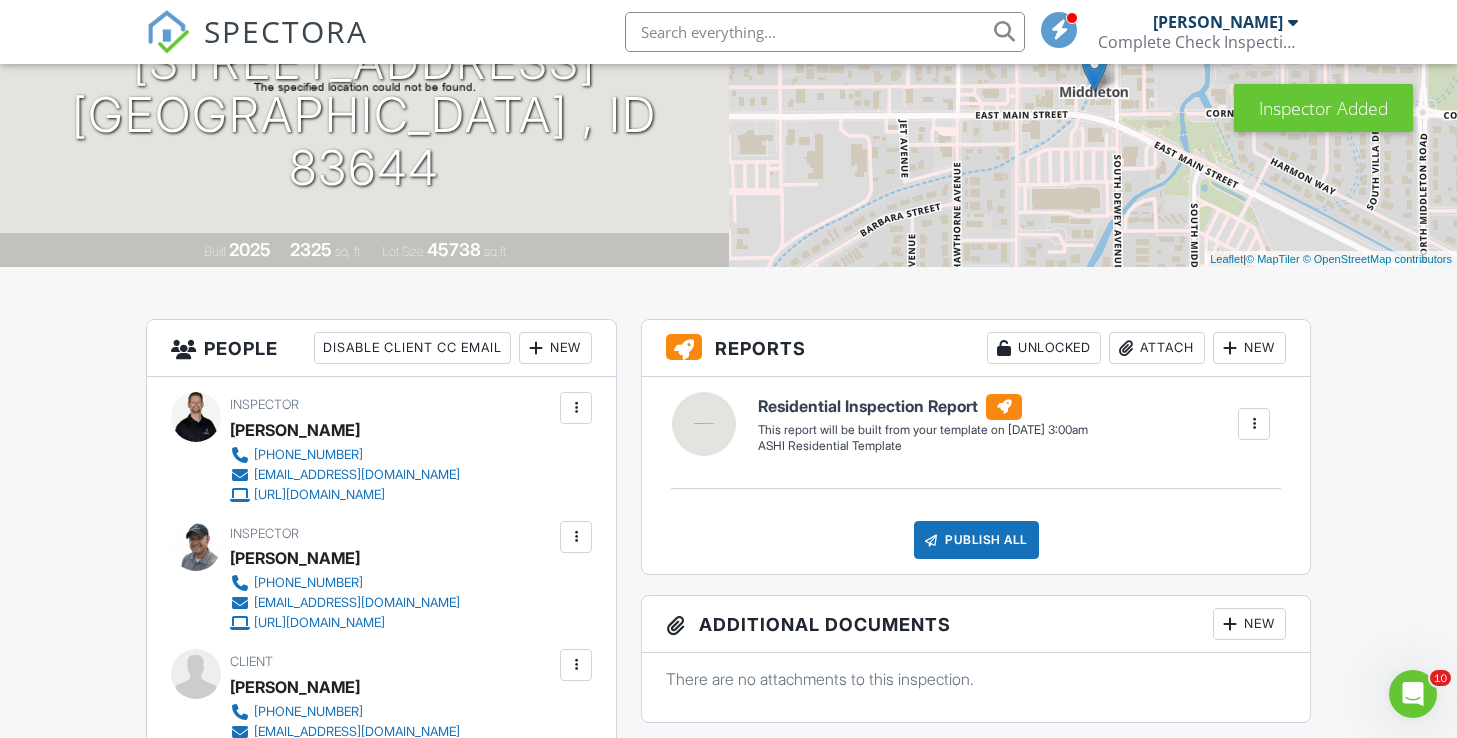click at bounding box center [576, 408] 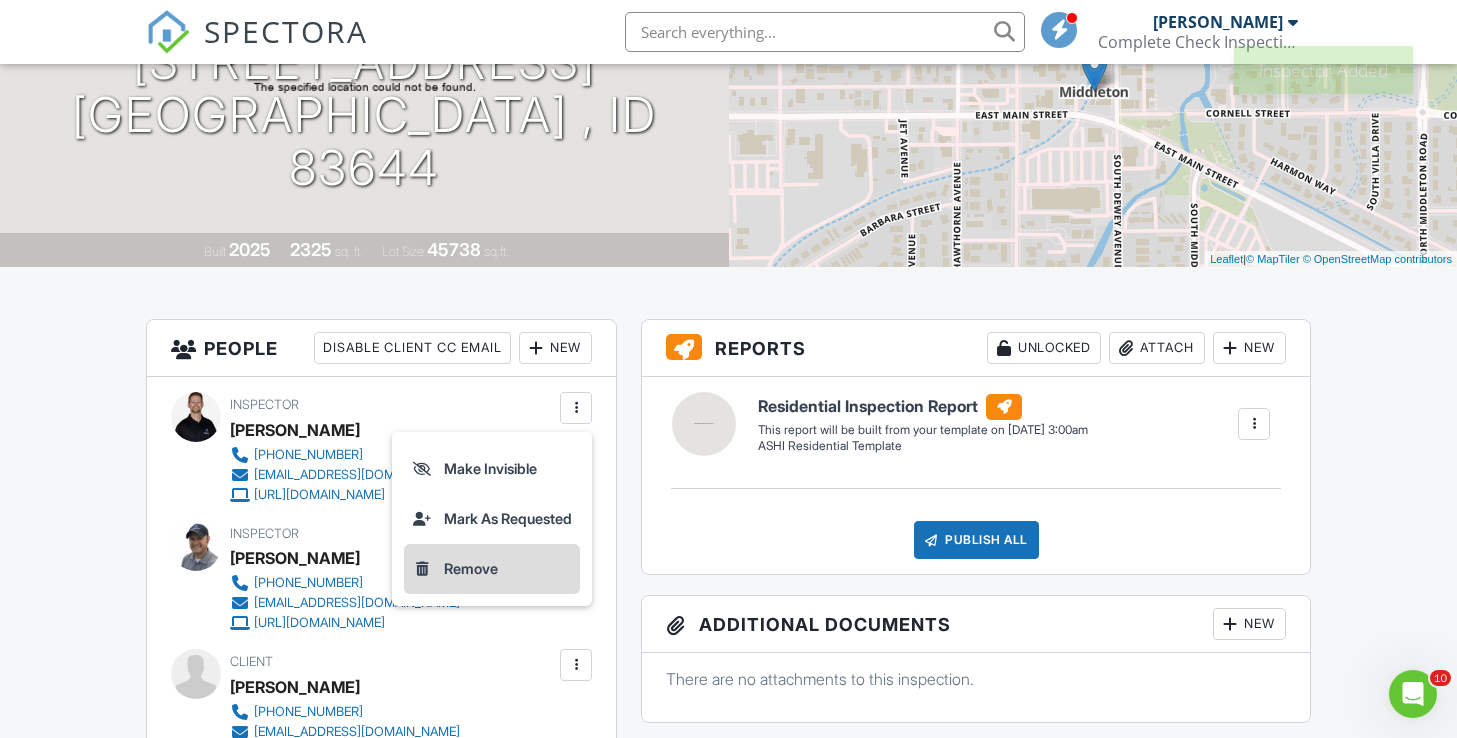 click on "Remove" at bounding box center [492, 569] 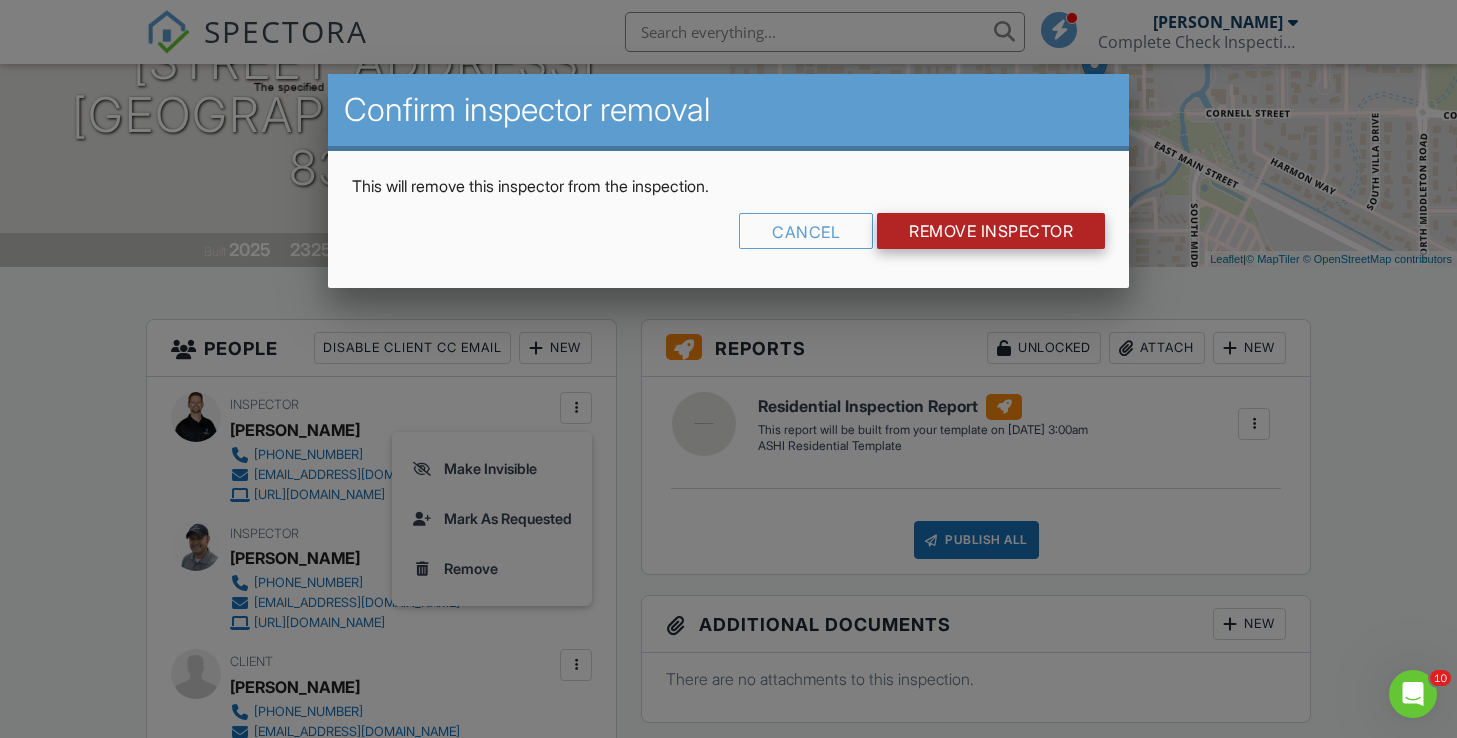 click on "Remove Inspector" at bounding box center [991, 231] 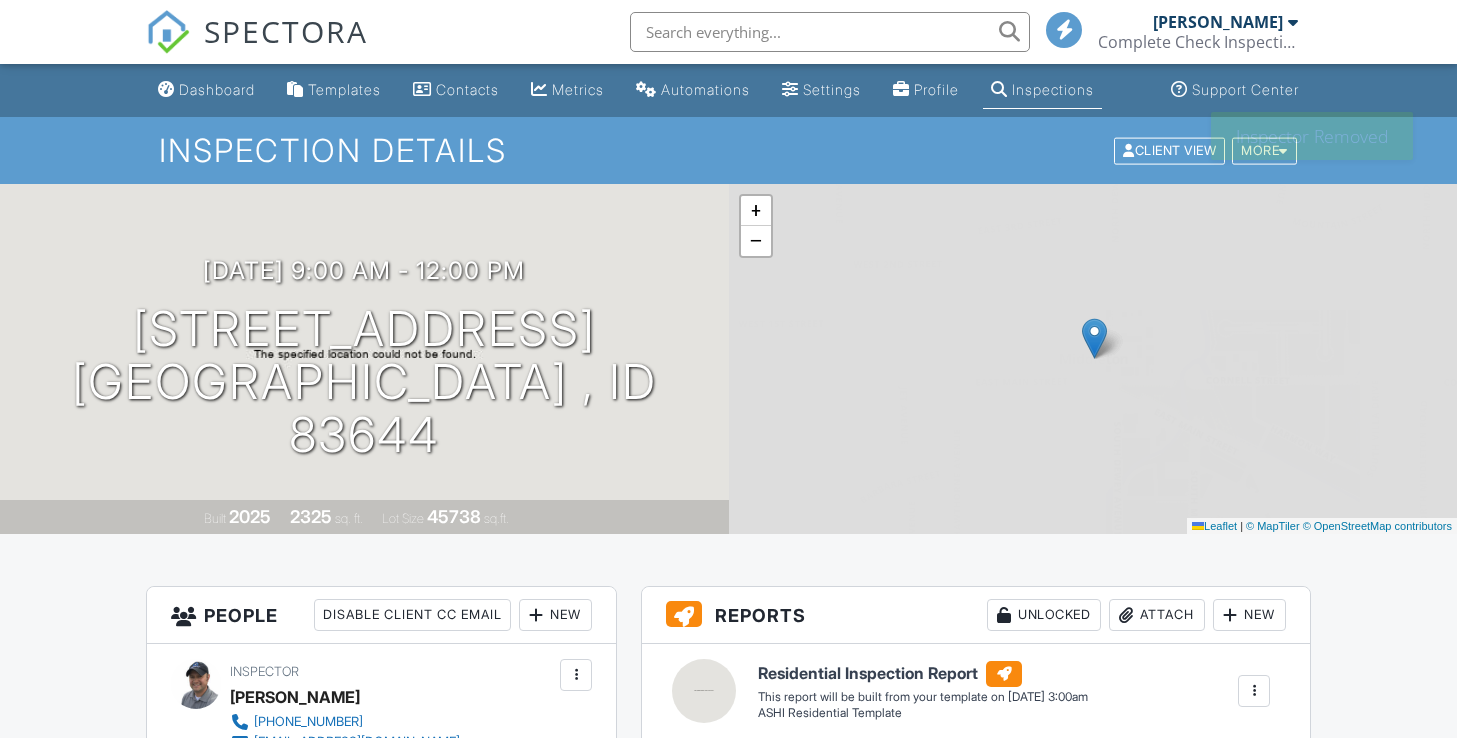 scroll, scrollTop: 0, scrollLeft: 0, axis: both 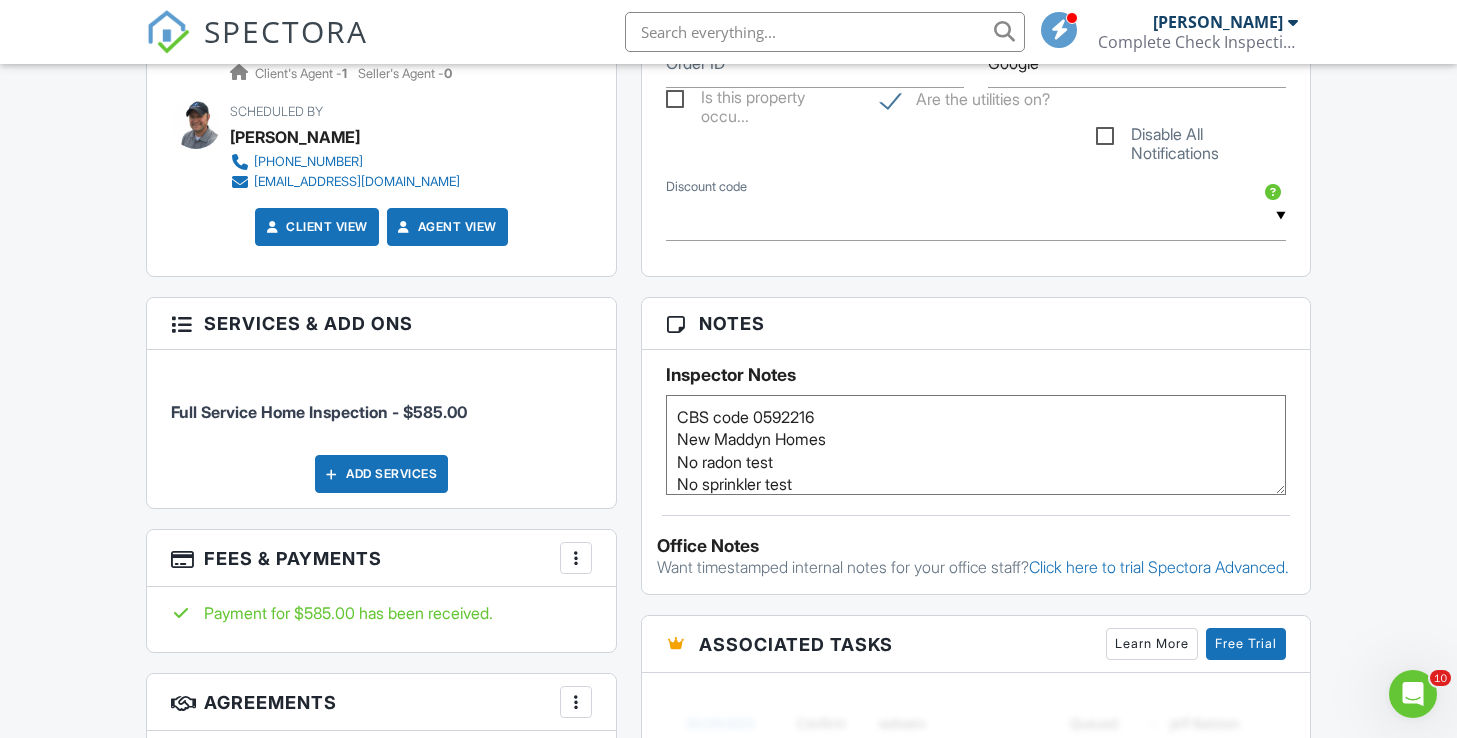 click on "Full Service Home Inspection - $585.00
Add Services" at bounding box center (382, 429) 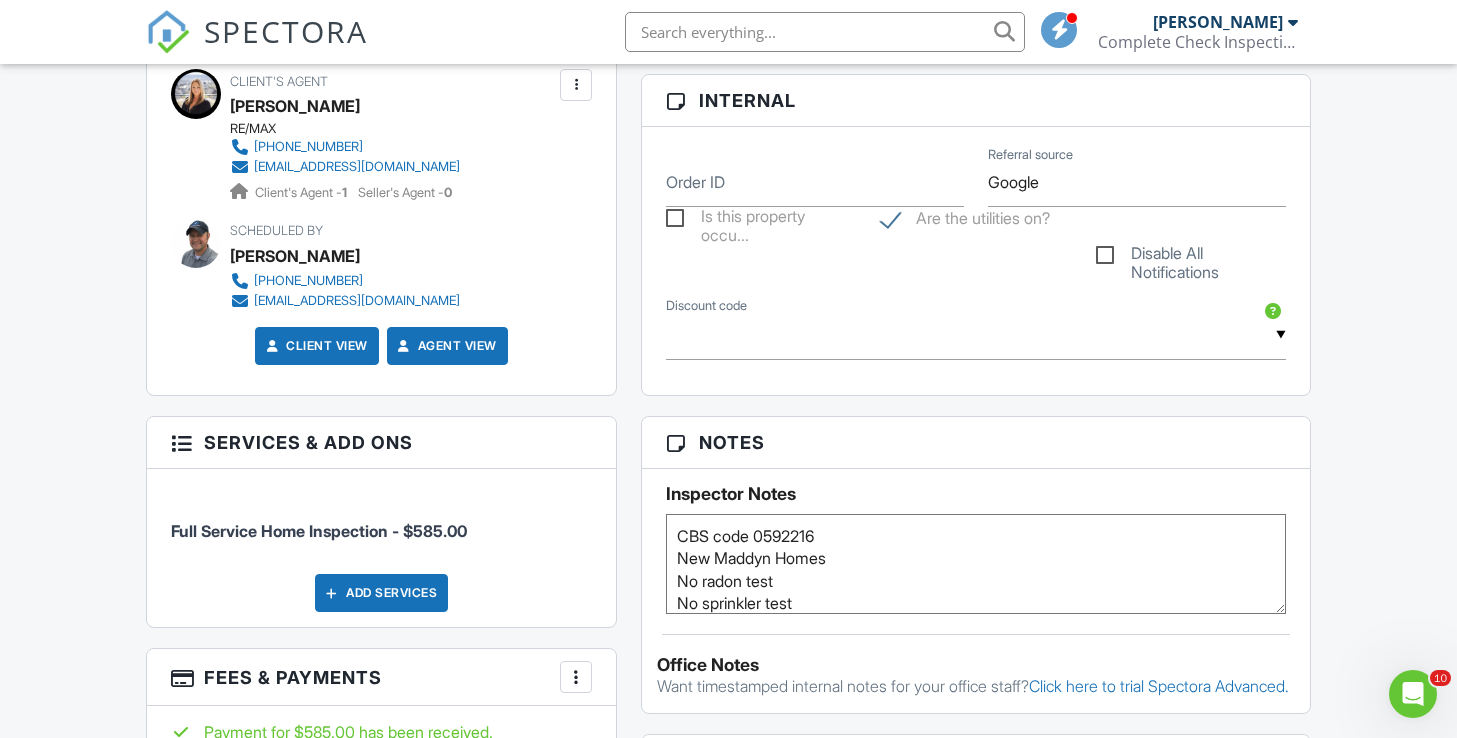 scroll, scrollTop: 942, scrollLeft: 0, axis: vertical 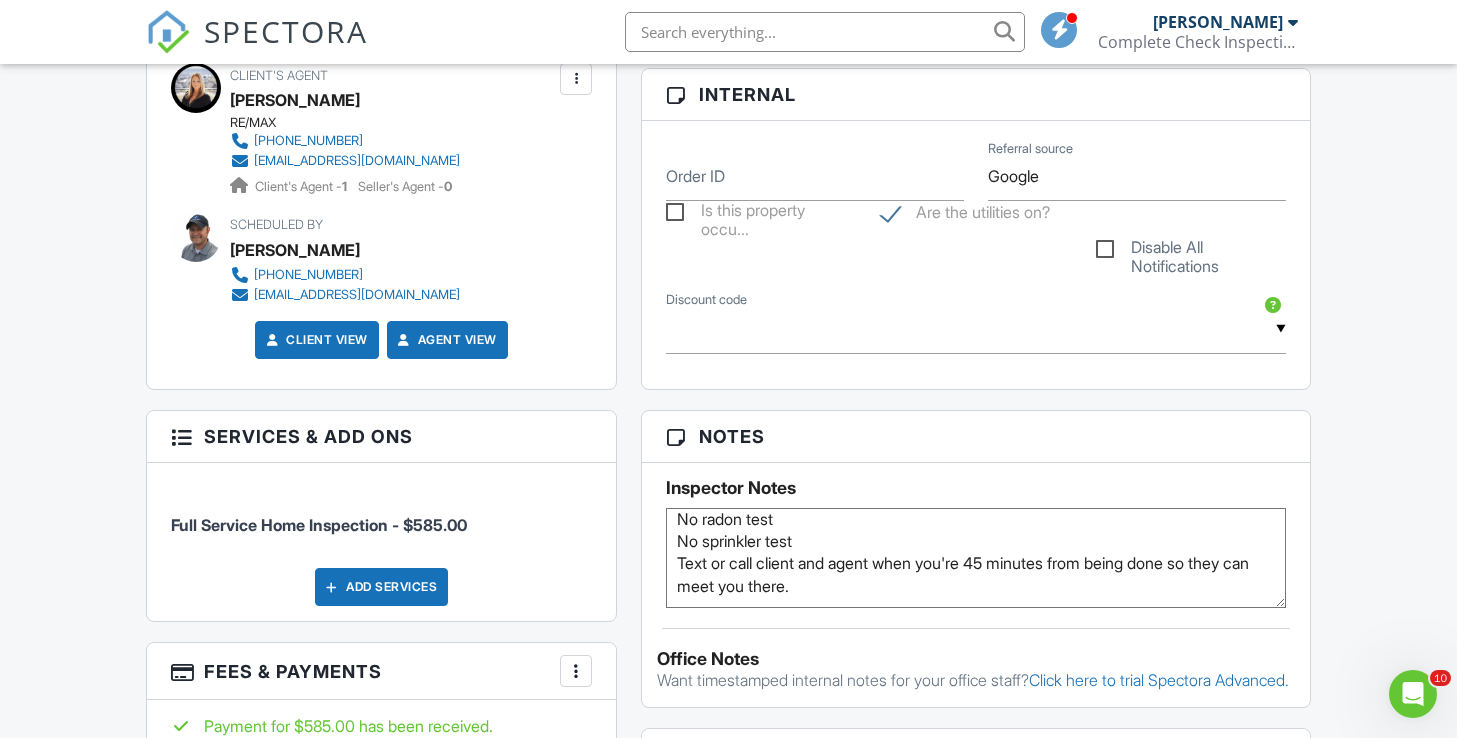 click on "Dashboard
Templates
Contacts
Metrics
Automations
Settings
Profile
Inspections
Support Center
Inspection Details
Client View
More
Property Details
Reschedule
Reorder / Copy
Share
Cancel
[GEOGRAPHIC_DATA]
Print Order
Convert to V9
View Change Log
[DATE]  9:00 am
- 12:00 pm
[STREET_ADDRESS]
[GEOGRAPHIC_DATA] , ID 83644
Built
2025
2325
sq. ft.
Lot Size
45738
sq.ft.
+ −  Leaflet   |   © MapTiler   © OpenStreetMap contributors
All emails and texts are disabled for this inspection!
Turn on emails and texts
Turn on and Requeue Notifications
Reports
Unlocked
Attach
New
Residential Inspection Report
ASHI Residential Template
Edit
View" at bounding box center [728, 677] 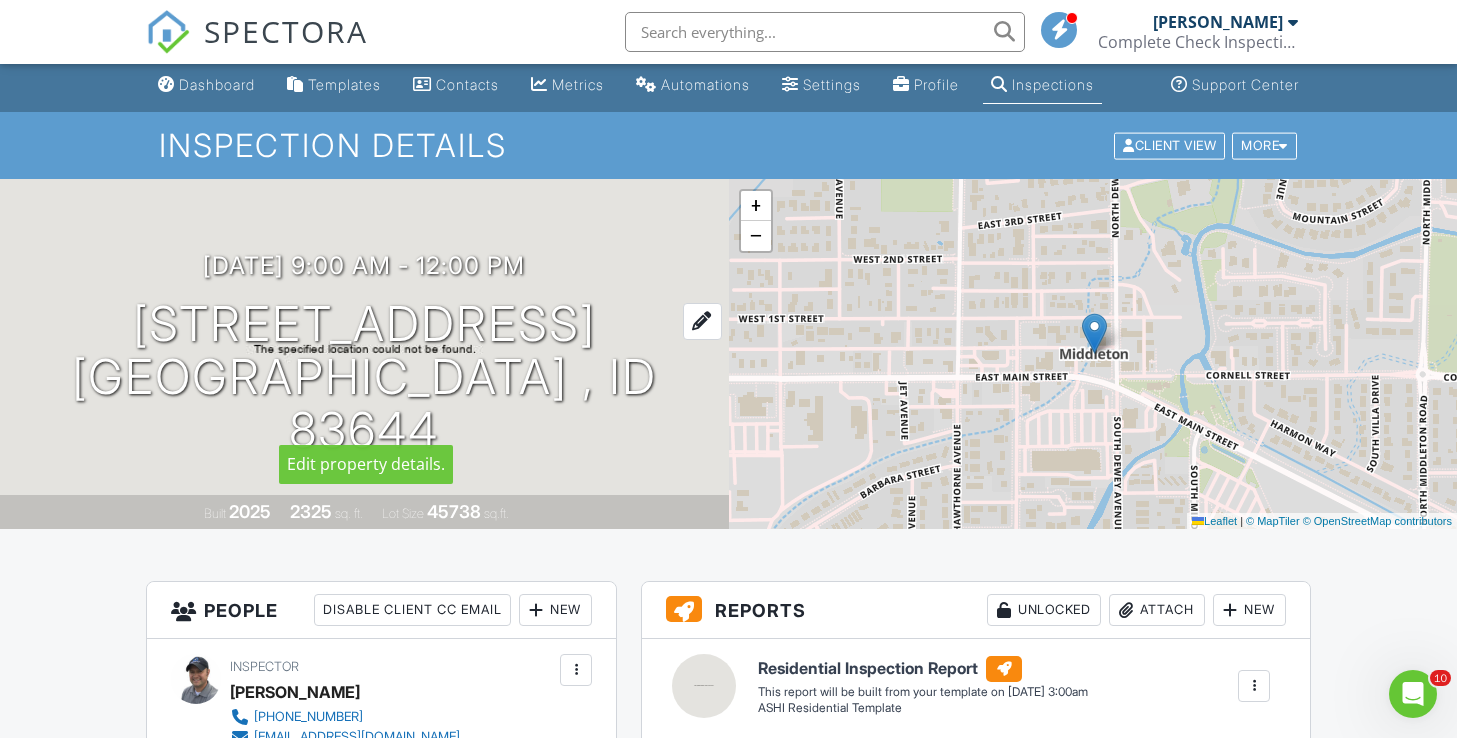 scroll, scrollTop: 0, scrollLeft: 0, axis: both 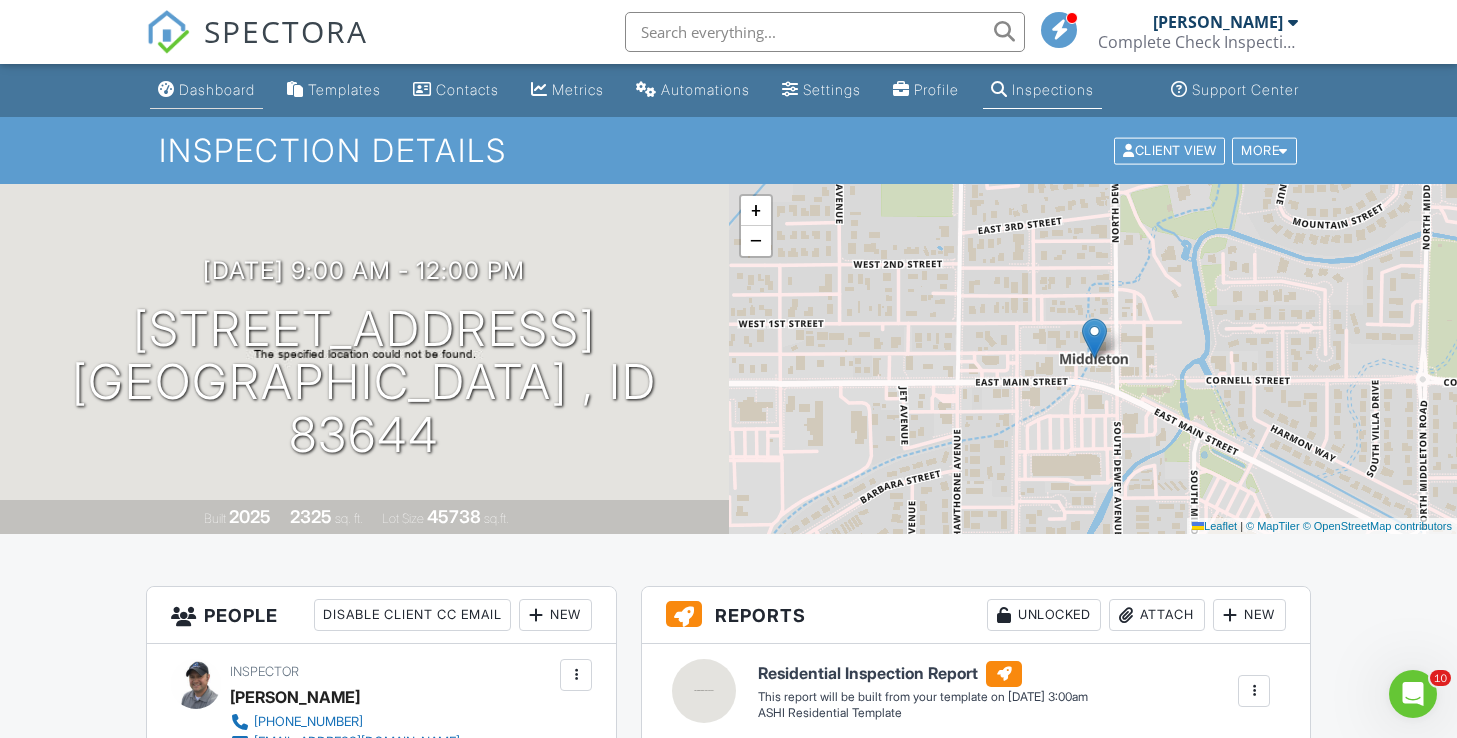 click on "Dashboard" at bounding box center [217, 89] 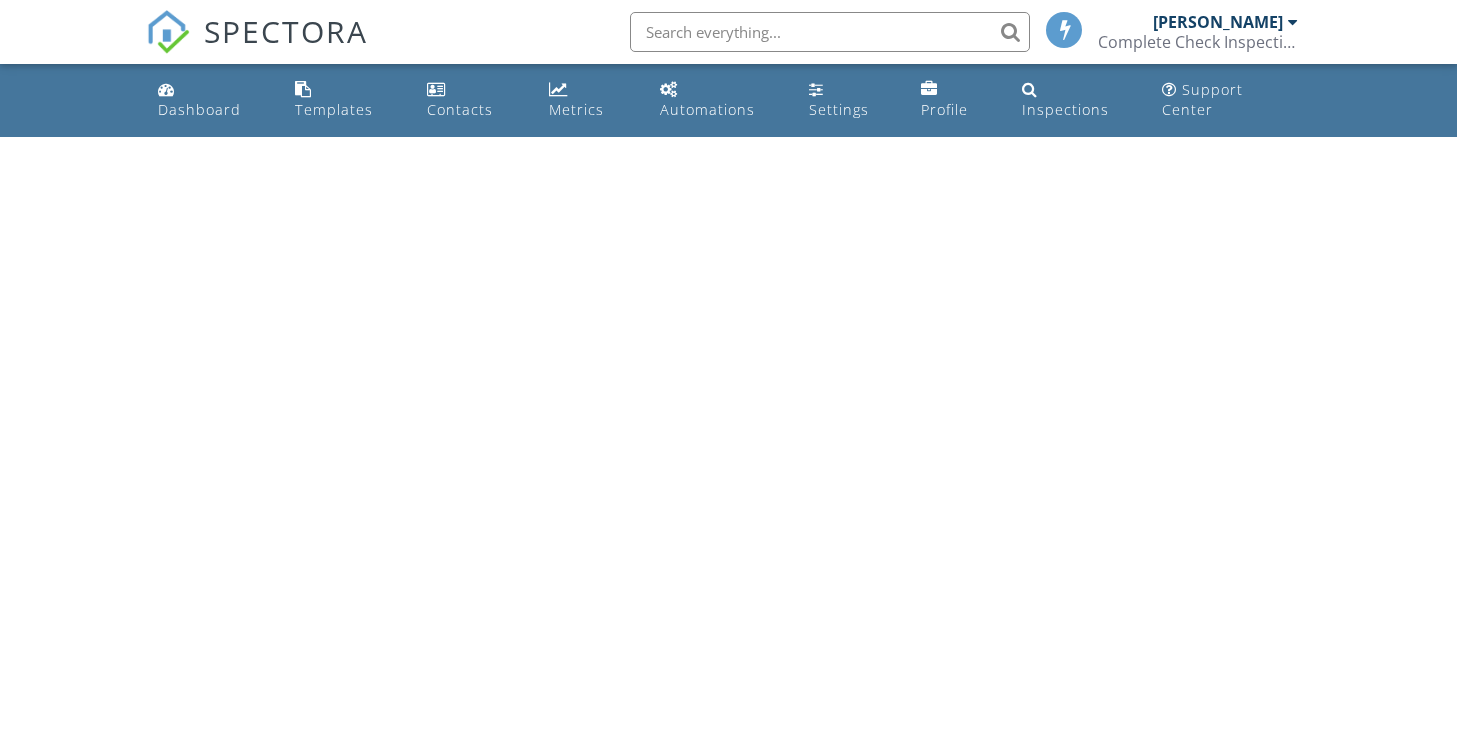 scroll, scrollTop: 0, scrollLeft: 0, axis: both 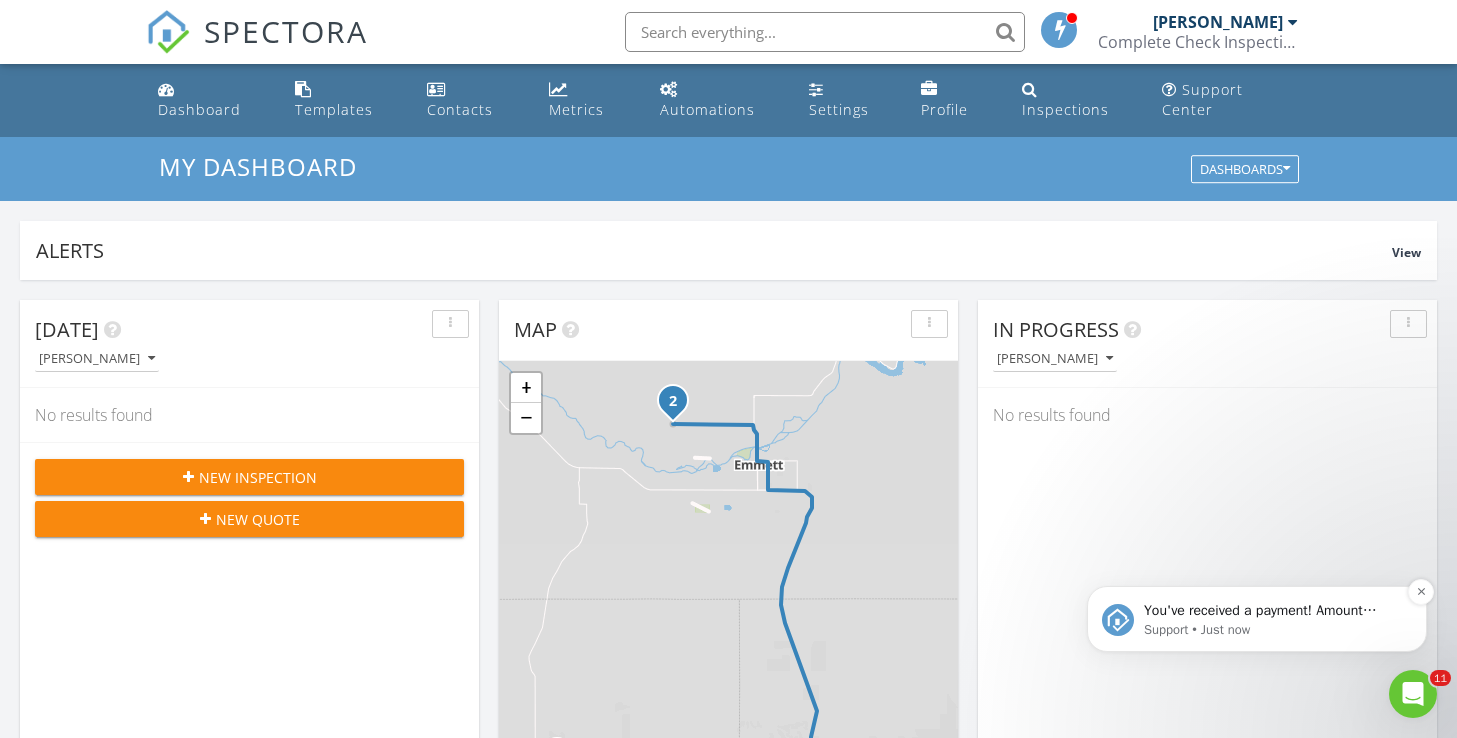 click on "Support • Just now" at bounding box center (1273, 630) 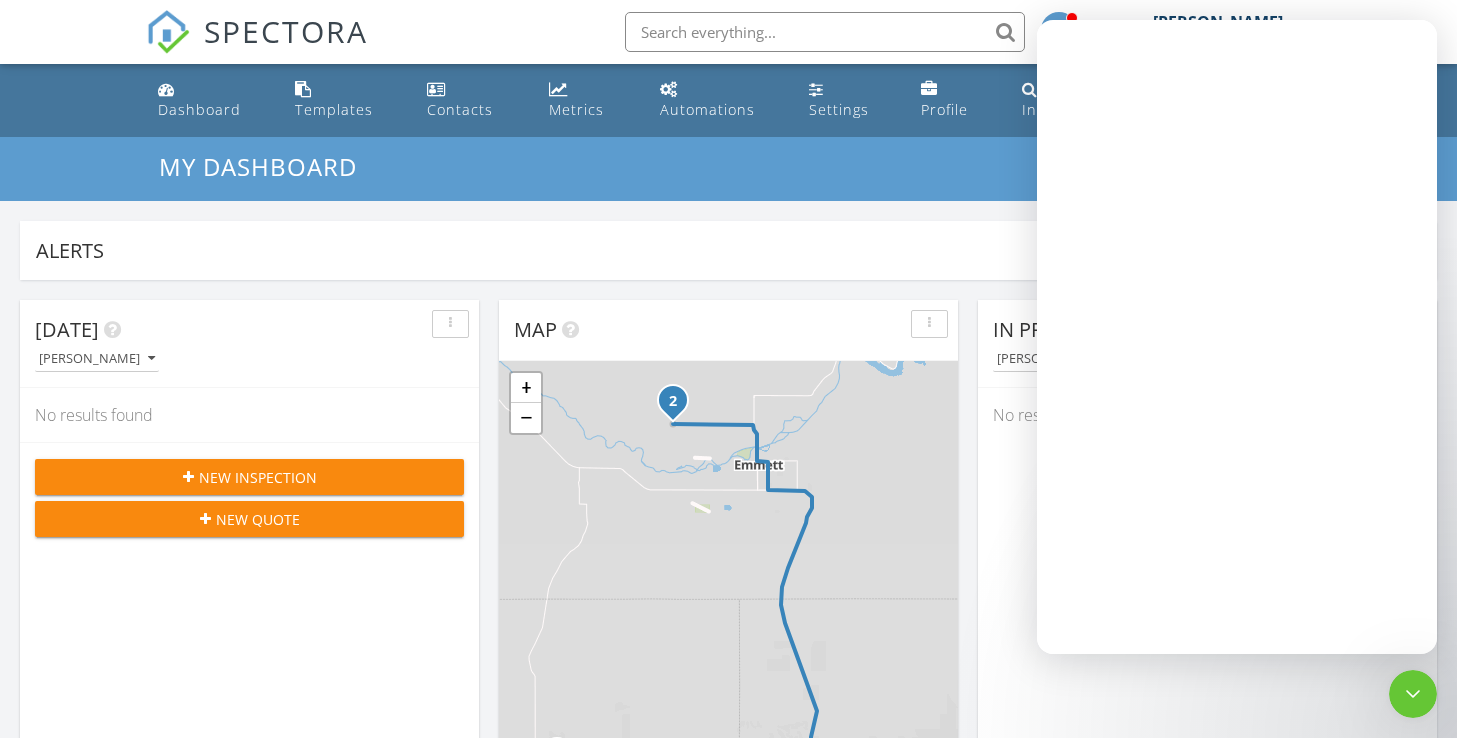 scroll, scrollTop: 0, scrollLeft: 0, axis: both 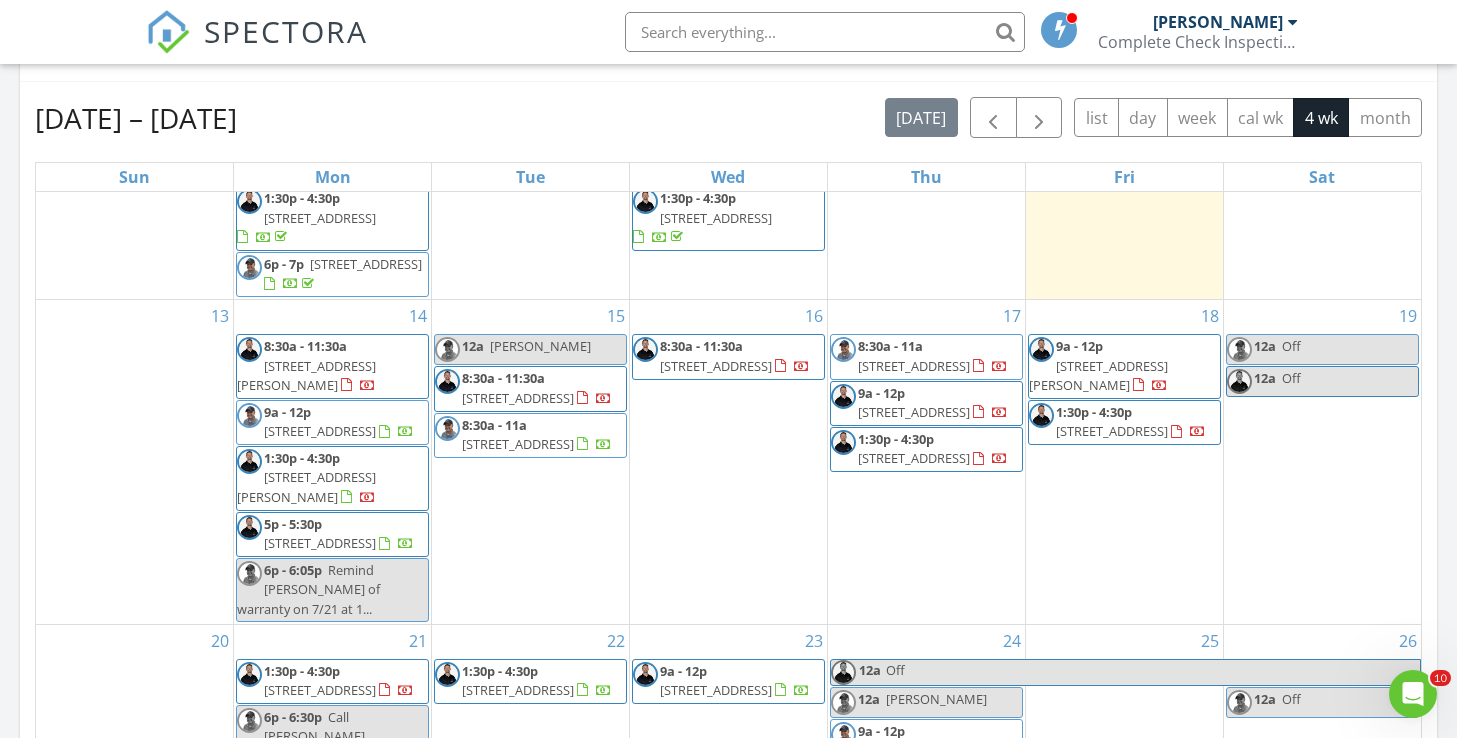 click on "Today
Michael Hasson
No results found       New Inspection     New Quote         Map               1 2 + − ID 44, West State Street, Emmett Highway, West Idaho Boulevard 57.9 km, 1 h 3 min Head southwest on Windmill Springs Court 55 m Turn right onto Stallion Springs Way 55 m Turn right onto West Highlands Parkway 15 m Turn left to stay on West Highlands Parkway 25 m Turn left onto West Highlands Parkway 550 m Turn left onto Hartley Lane 1 km Turn left onto West Main Street 2 km Continue onto Star Boulevard (ID 44) 20 km Turn left onto North Park Lane 450 m Turn right onto West Nephi Lane 350 m Make a U-turn 80 m Continue slightly right onto West Nephi Lane 250 m You have arrived at your 1st destination, on the left 0 m Head west on West Nephi Lane 40 m Turn left onto North Park Lane 450 m Turn right onto West State Street (ID 44) 4.5 km Turn right onto Emmett Highway (ID 16) 20 km Turn right onto South Johns Avenue 1.5 km Turn left onto East Main Street 600 m 2 km 4.5 km 0 m  |" at bounding box center (728, 311) 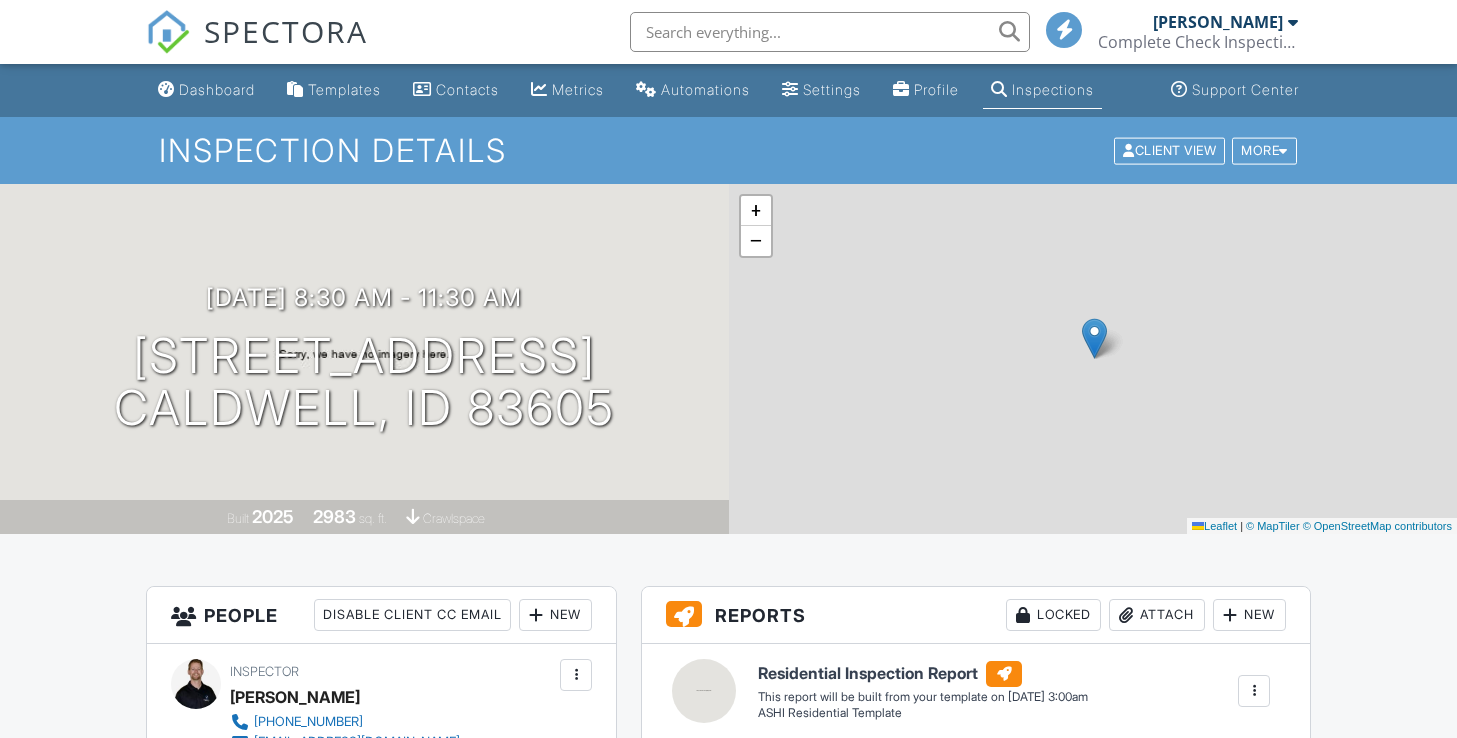 scroll, scrollTop: 0, scrollLeft: 0, axis: both 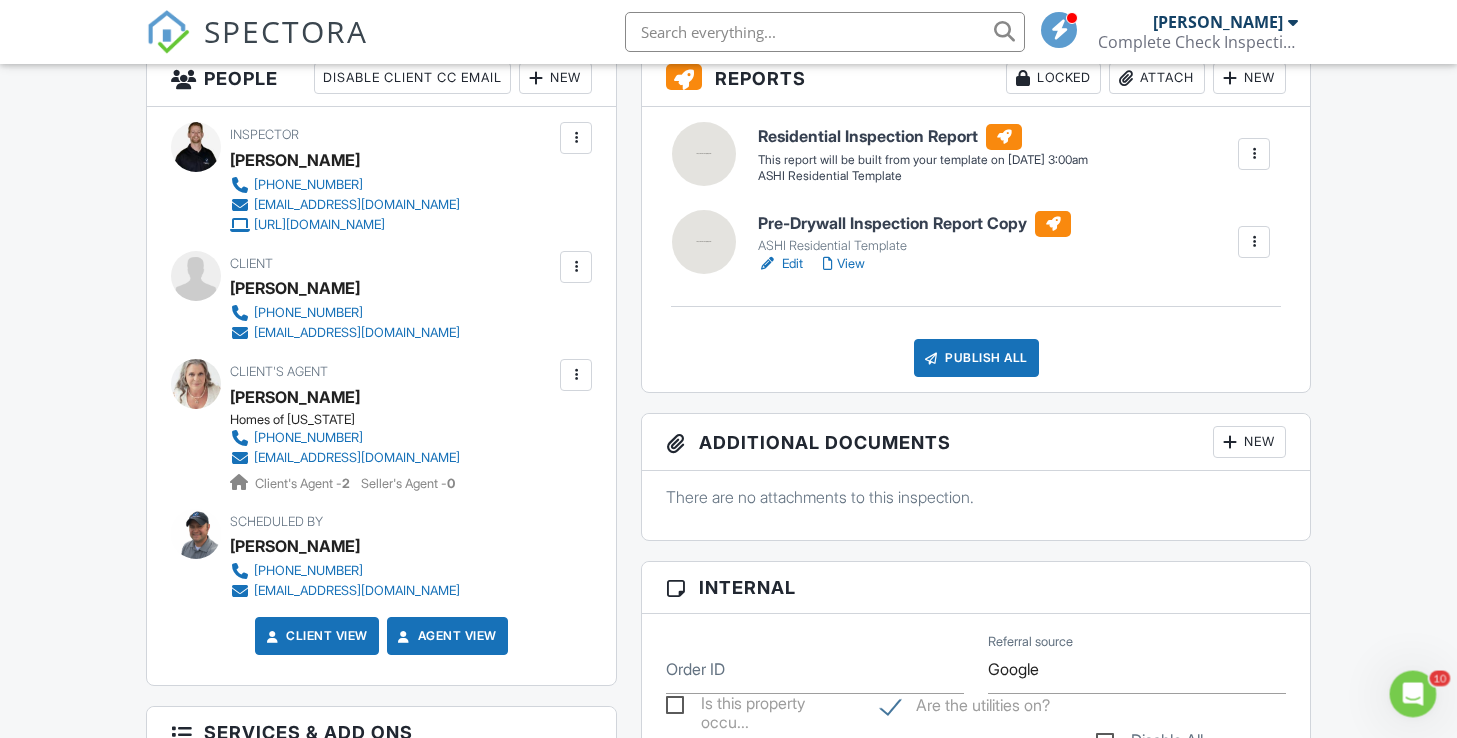click at bounding box center [576, 375] 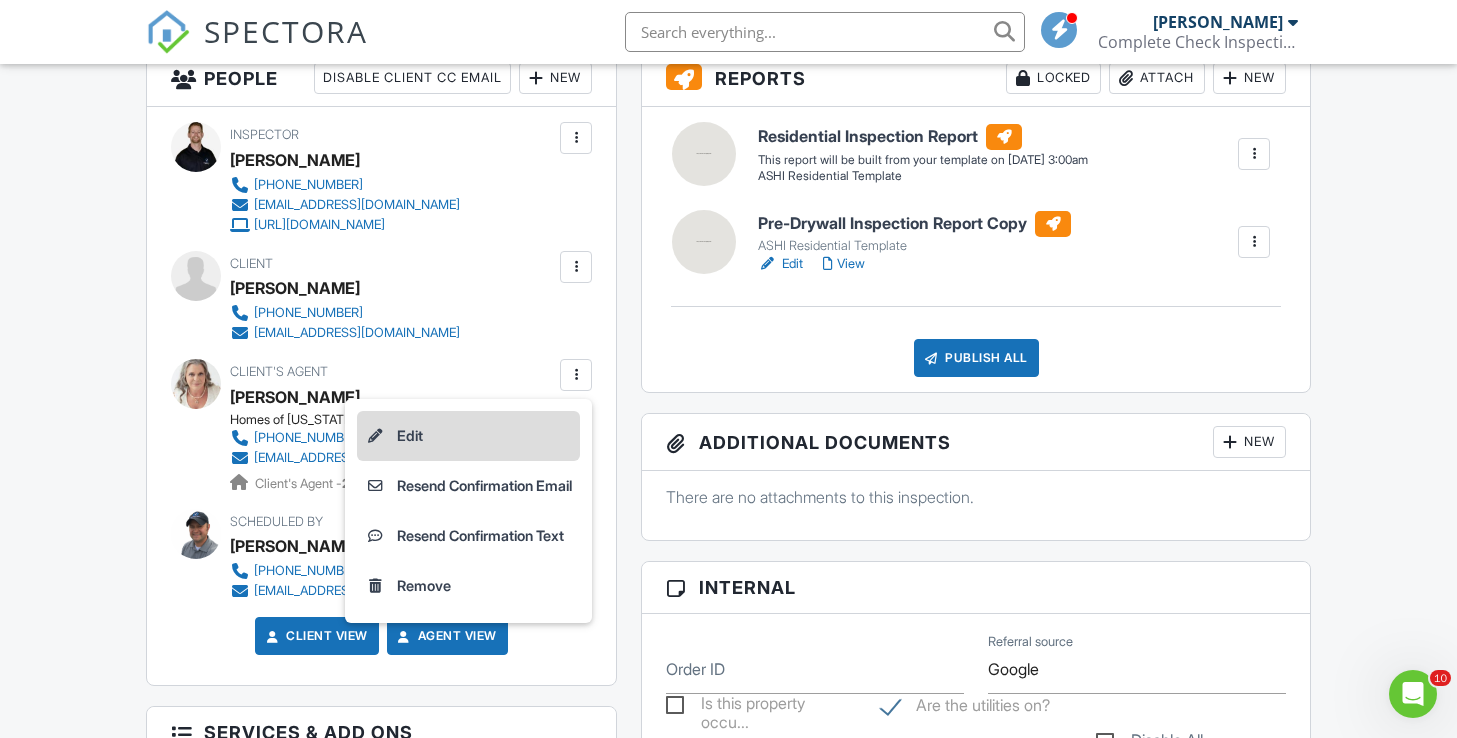 click on "Edit" at bounding box center [468, 436] 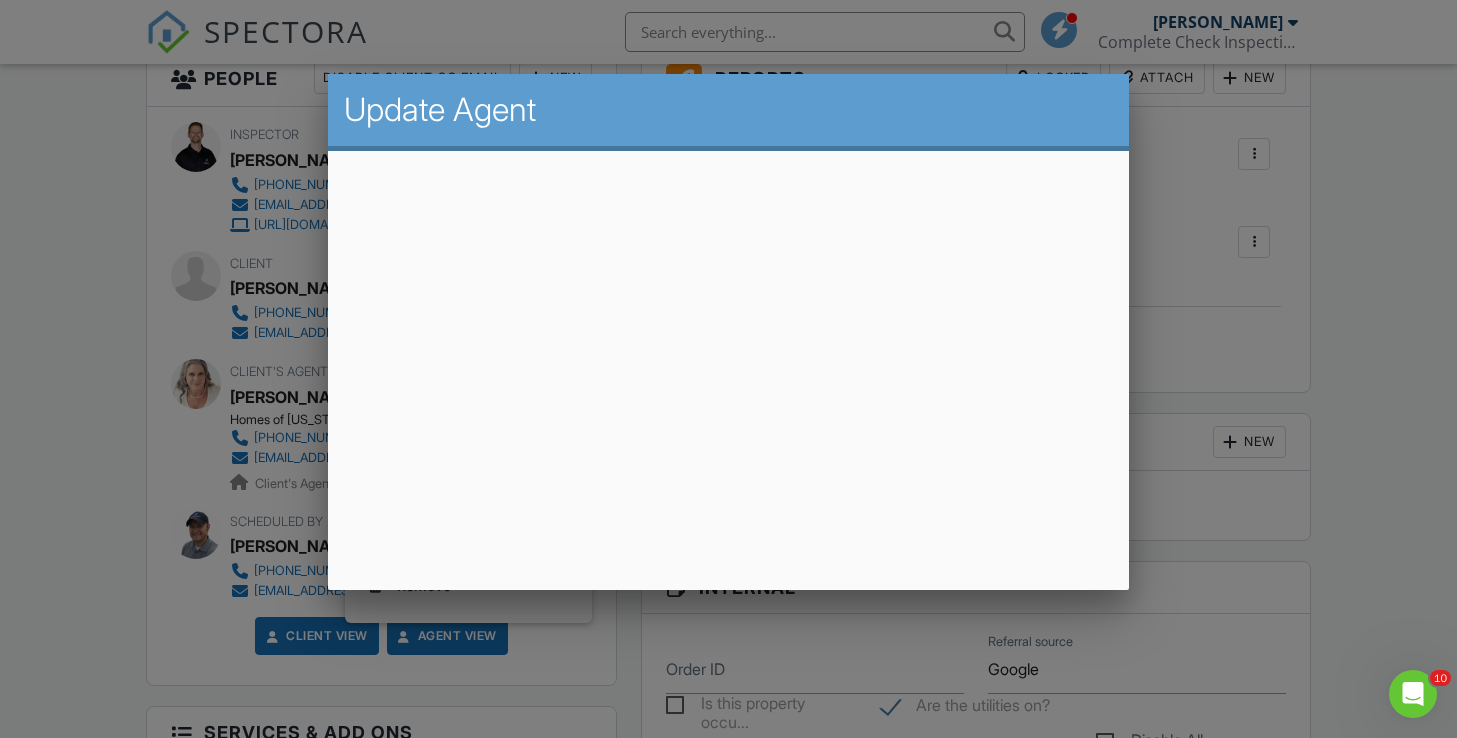 click at bounding box center (728, 361) 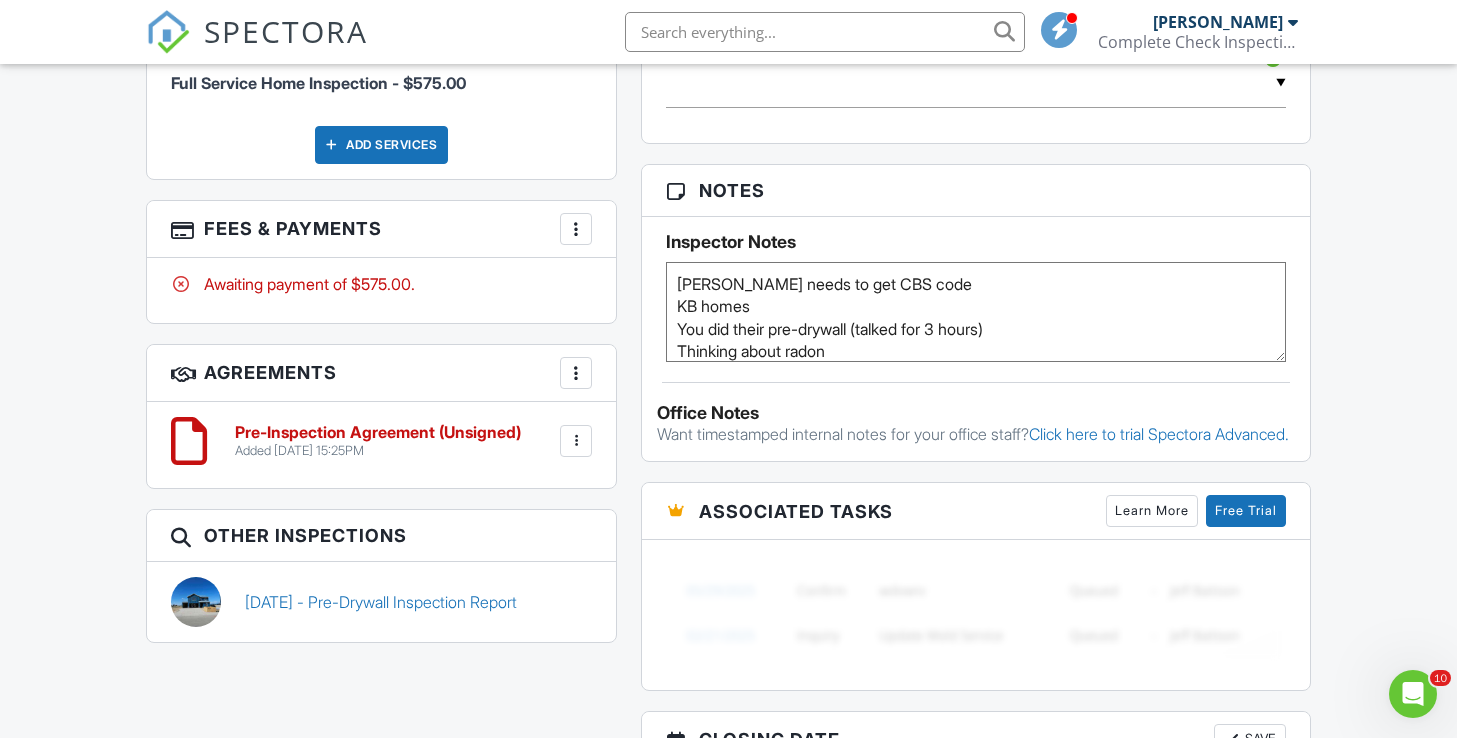scroll, scrollTop: 1279, scrollLeft: 0, axis: vertical 